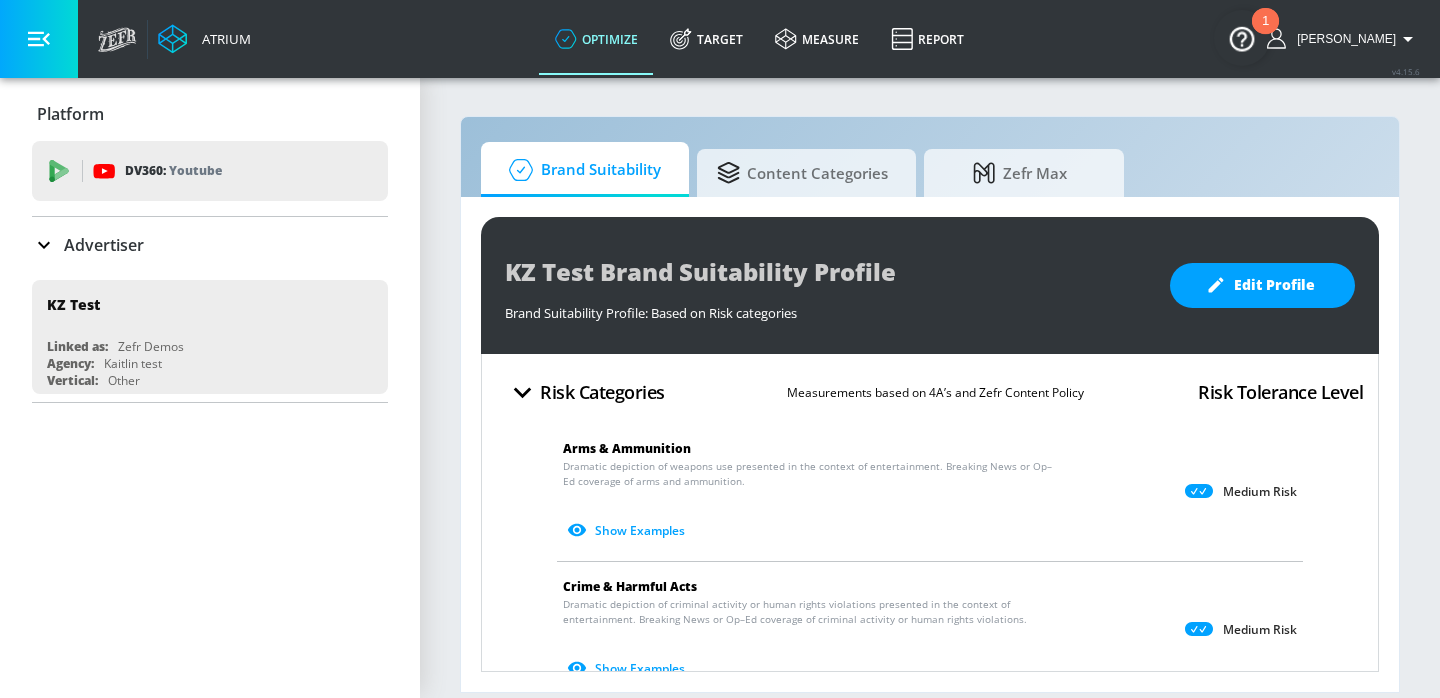 scroll, scrollTop: 0, scrollLeft: 0, axis: both 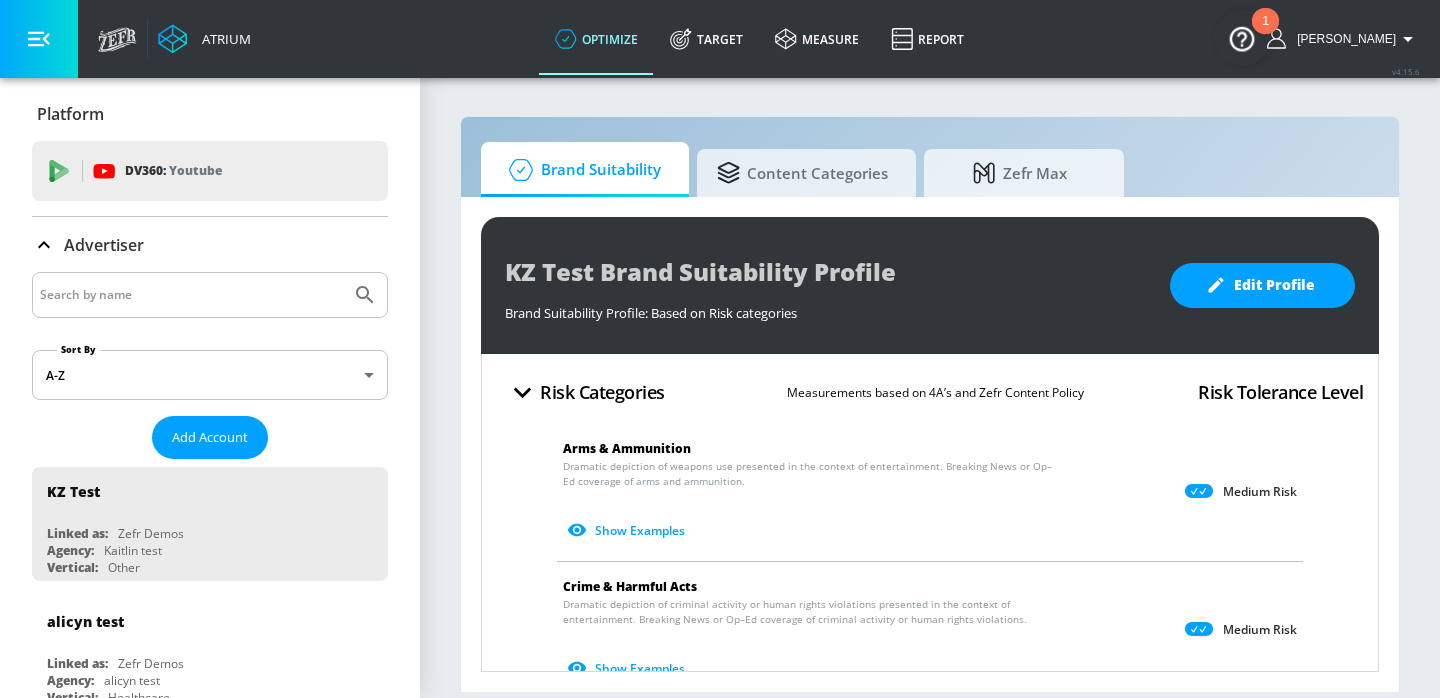 click at bounding box center (191, 295) 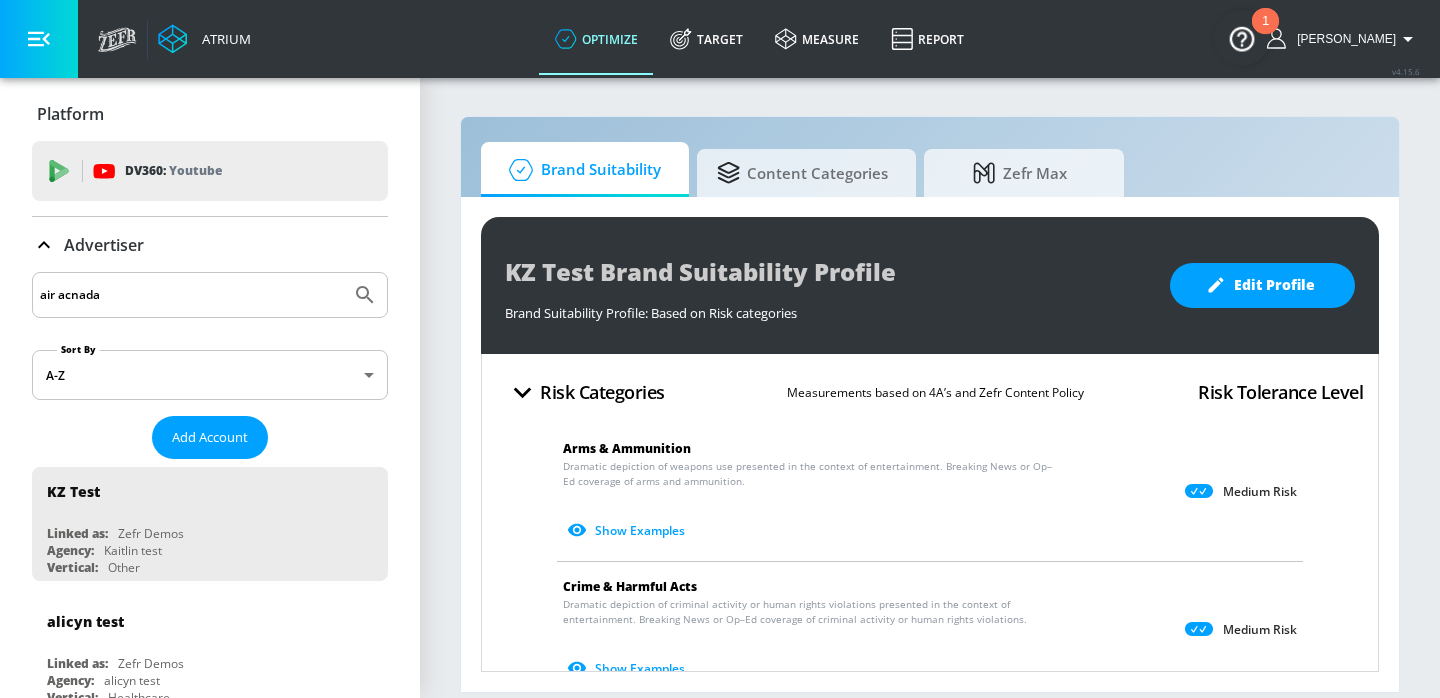 click at bounding box center (365, 295) 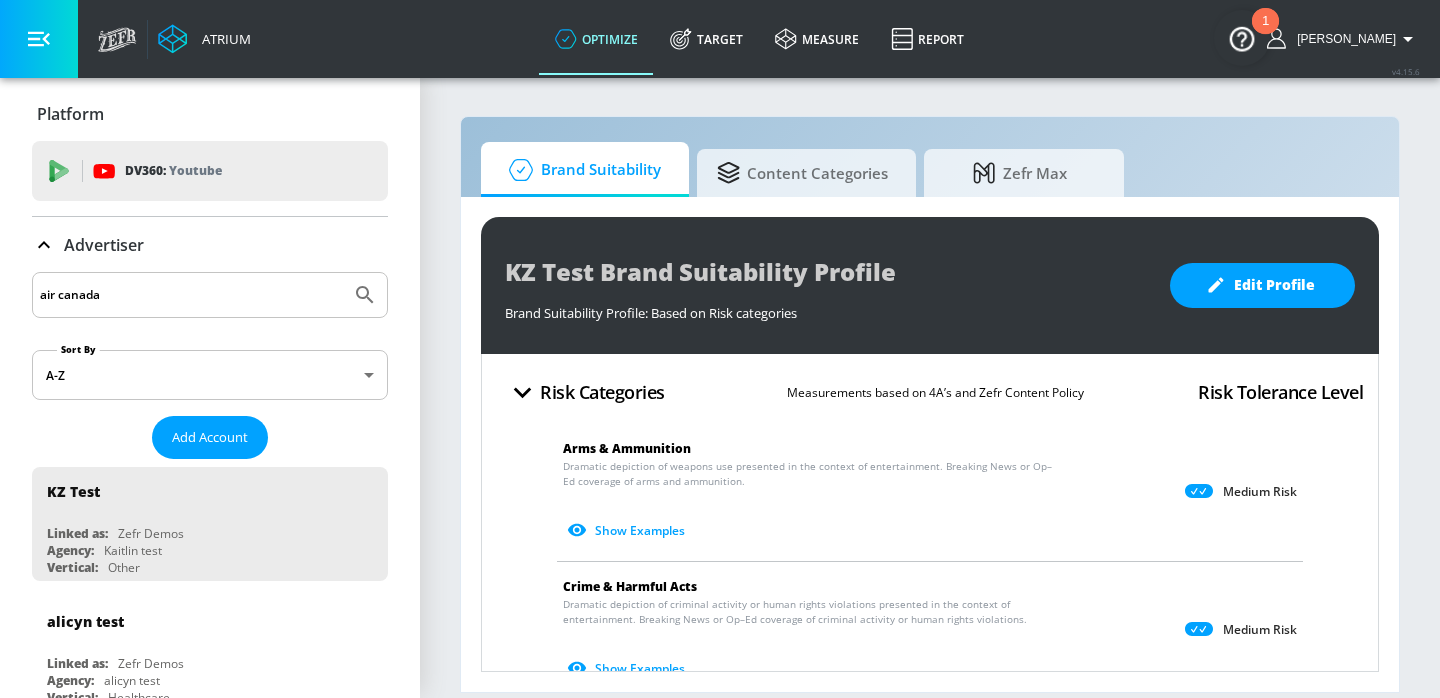 type on "air canada" 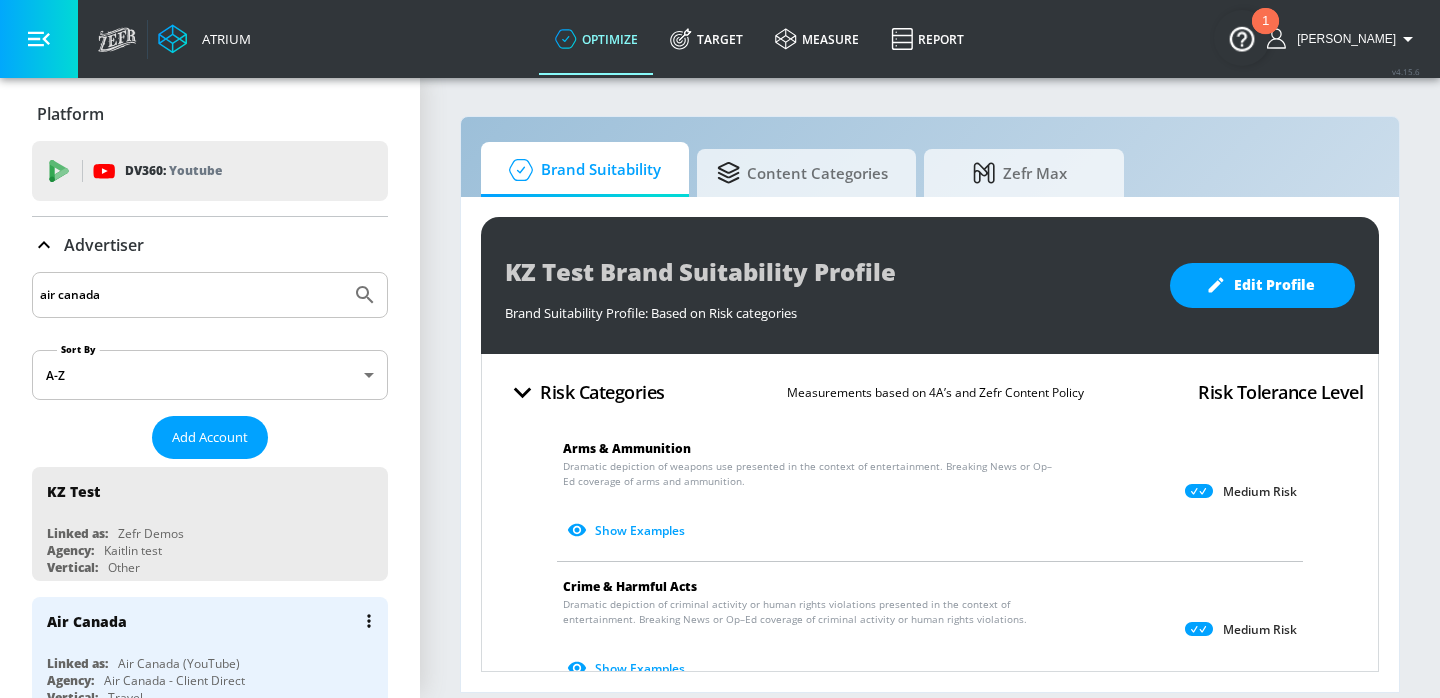 click on "Air Canada" at bounding box center [215, 621] 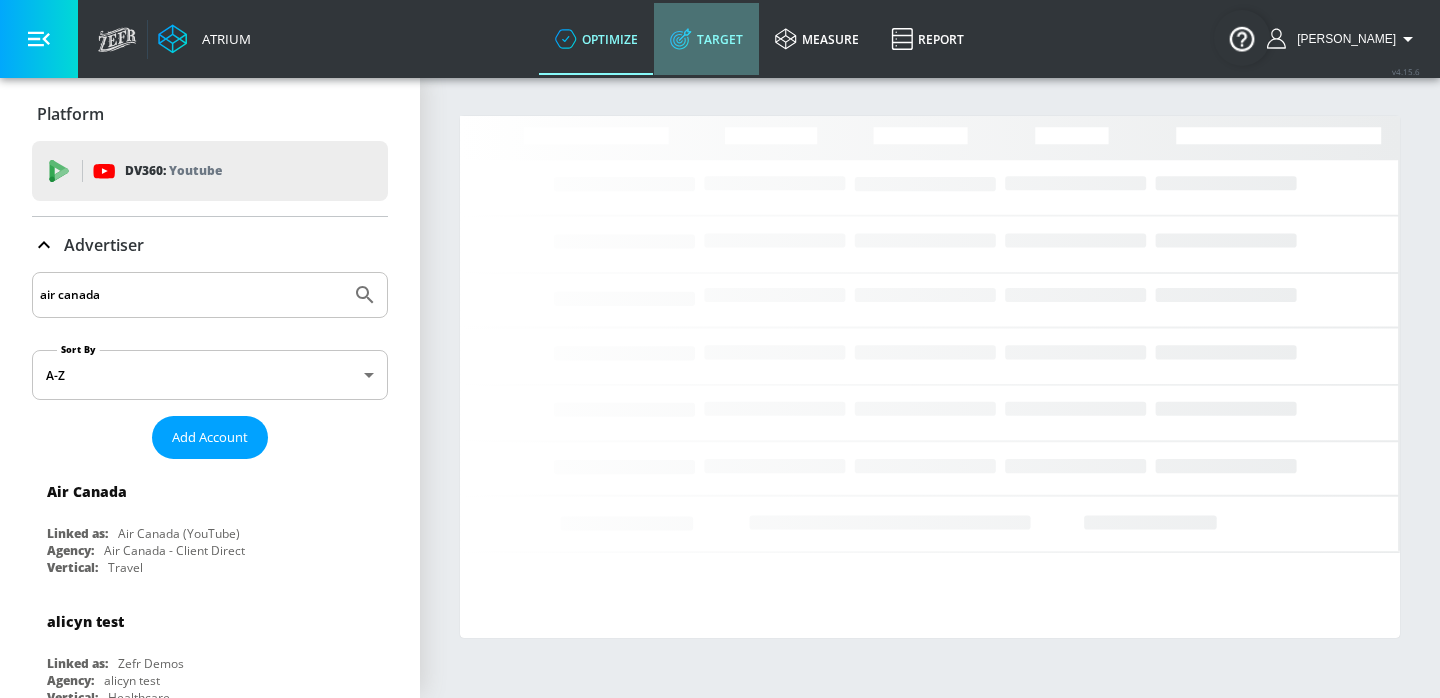 click on "Target" at bounding box center (706, 39) 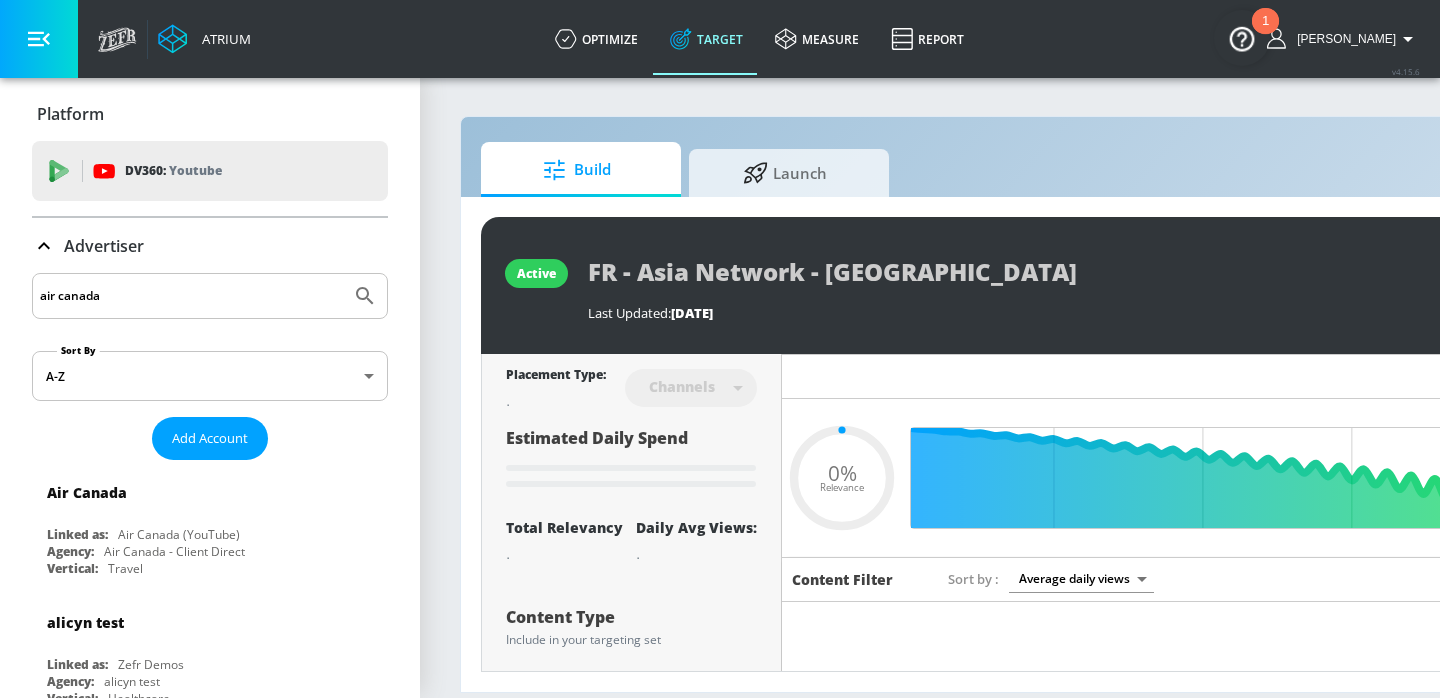type on "0.05" 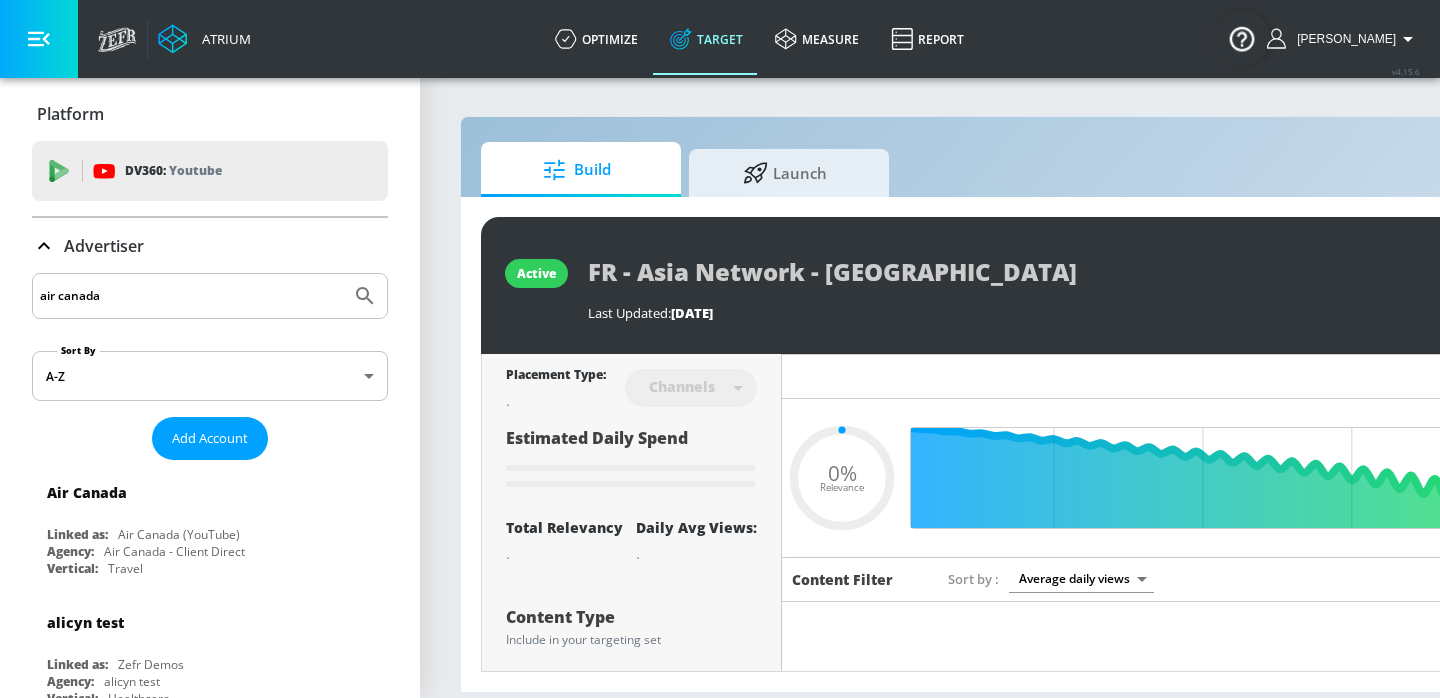 click on "Launch" at bounding box center (785, 173) 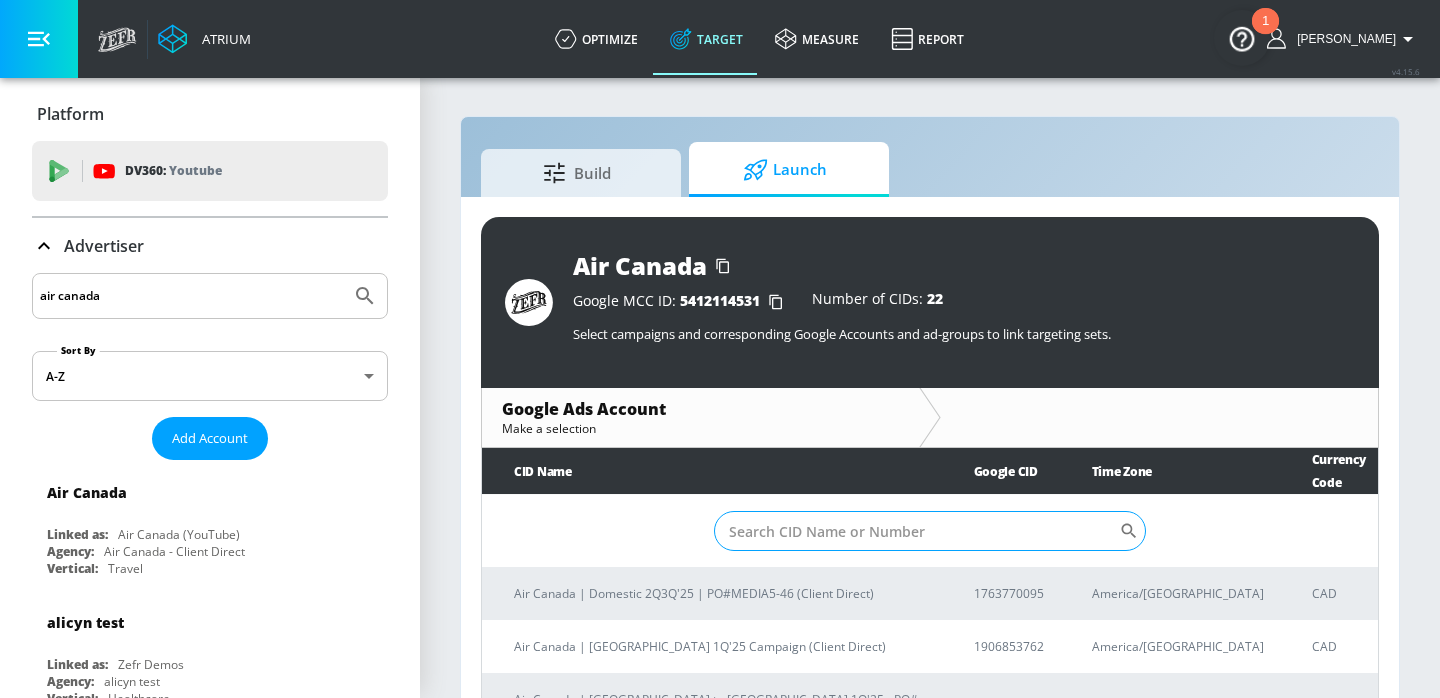 click on "Sort By" at bounding box center (916, 531) 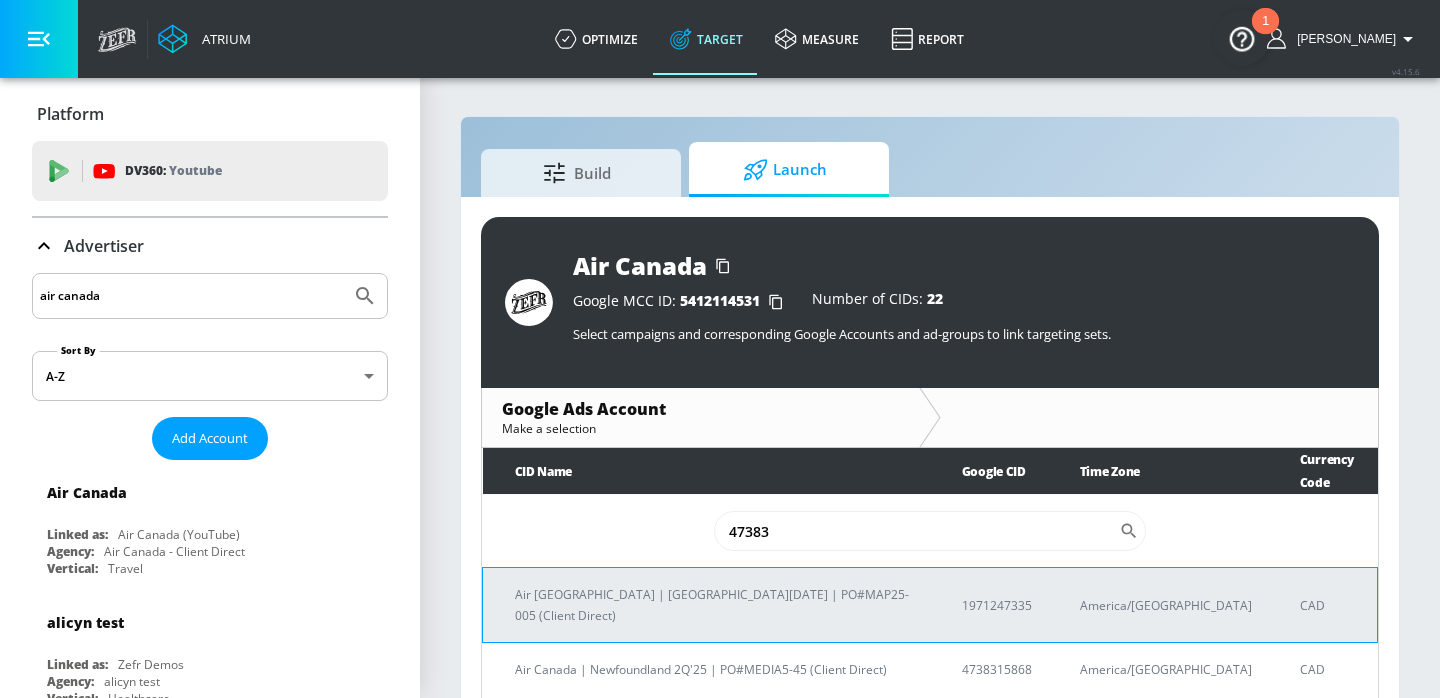 type on "473831" 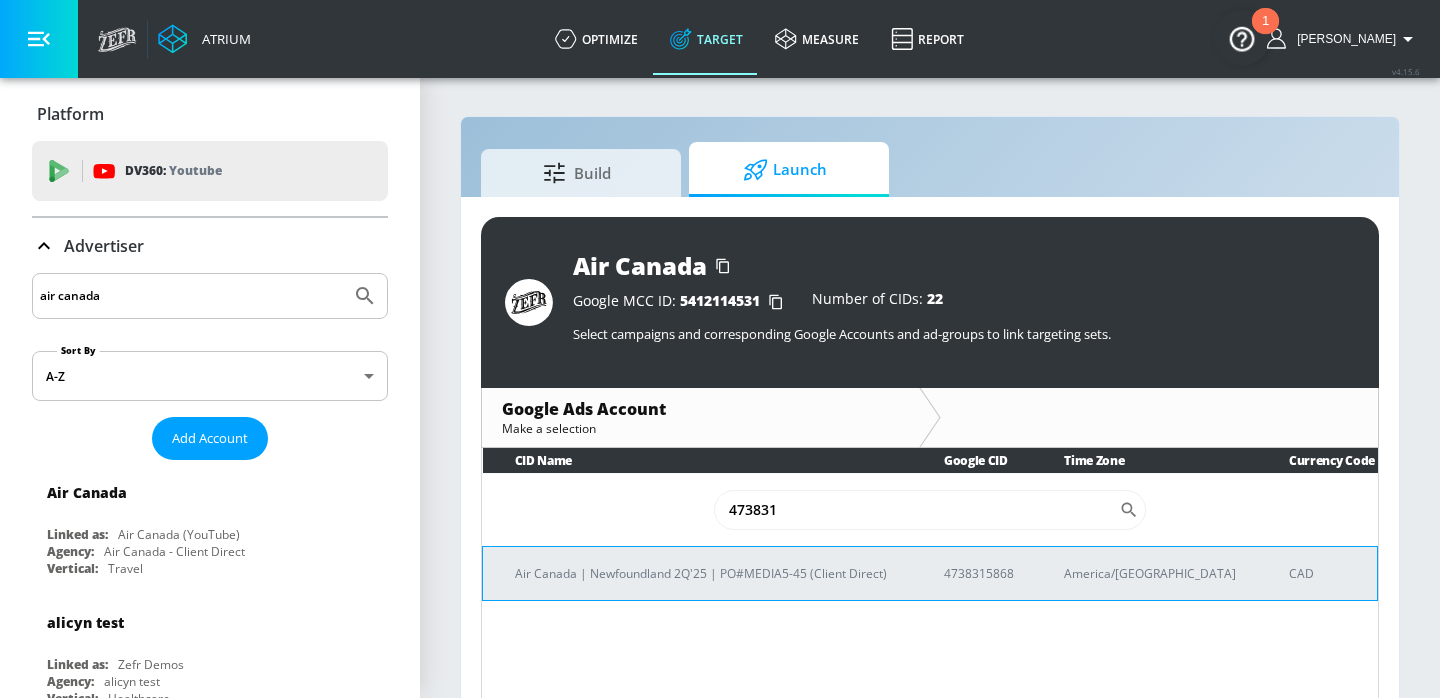 click on "Air Canada | Newfoundland 2Q'25 | PO#MEDIA5-45 (Client Direct)" at bounding box center [705, 573] 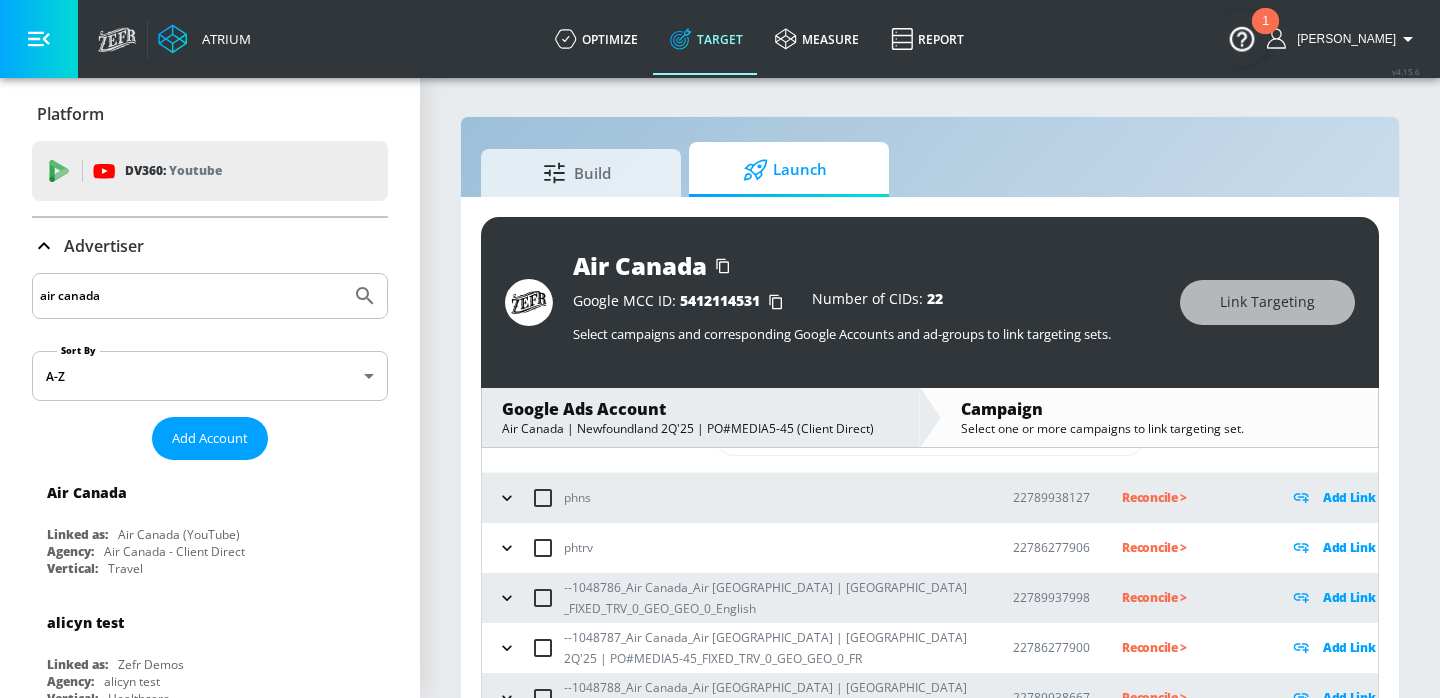 scroll, scrollTop: 146, scrollLeft: 0, axis: vertical 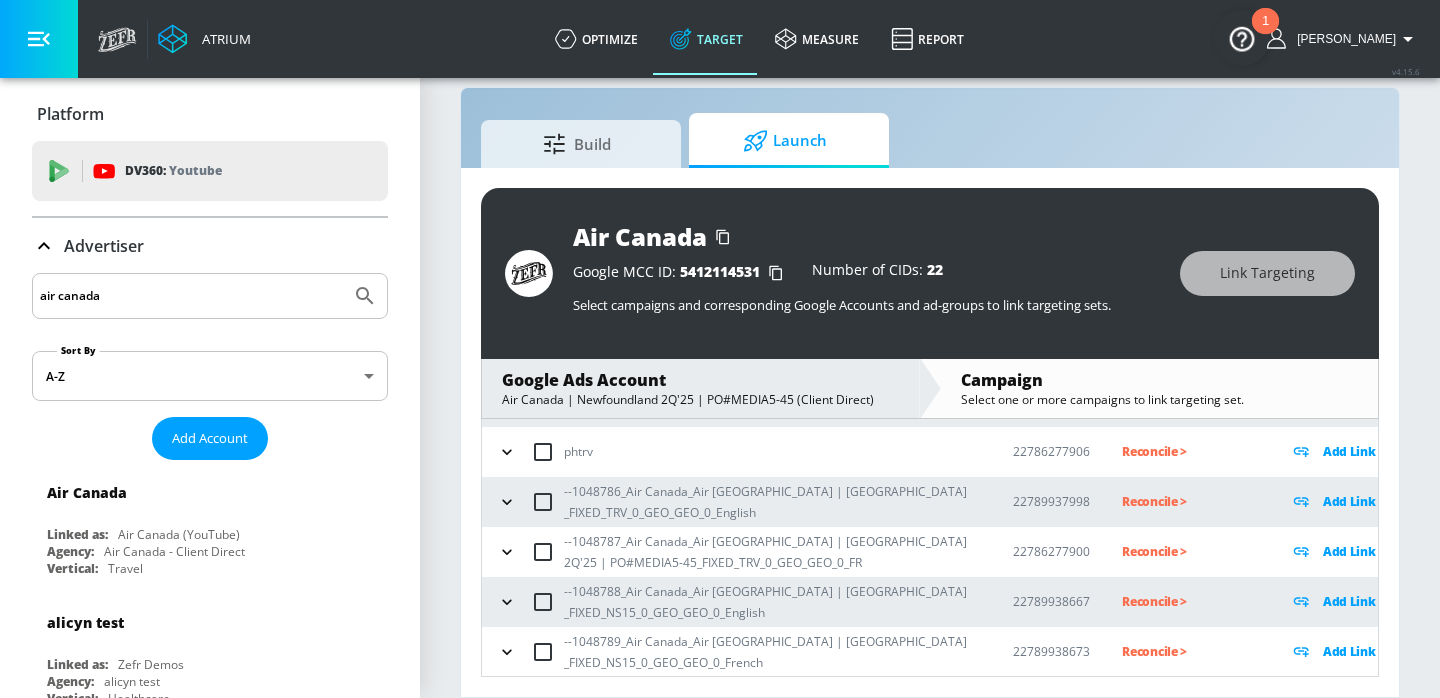 click 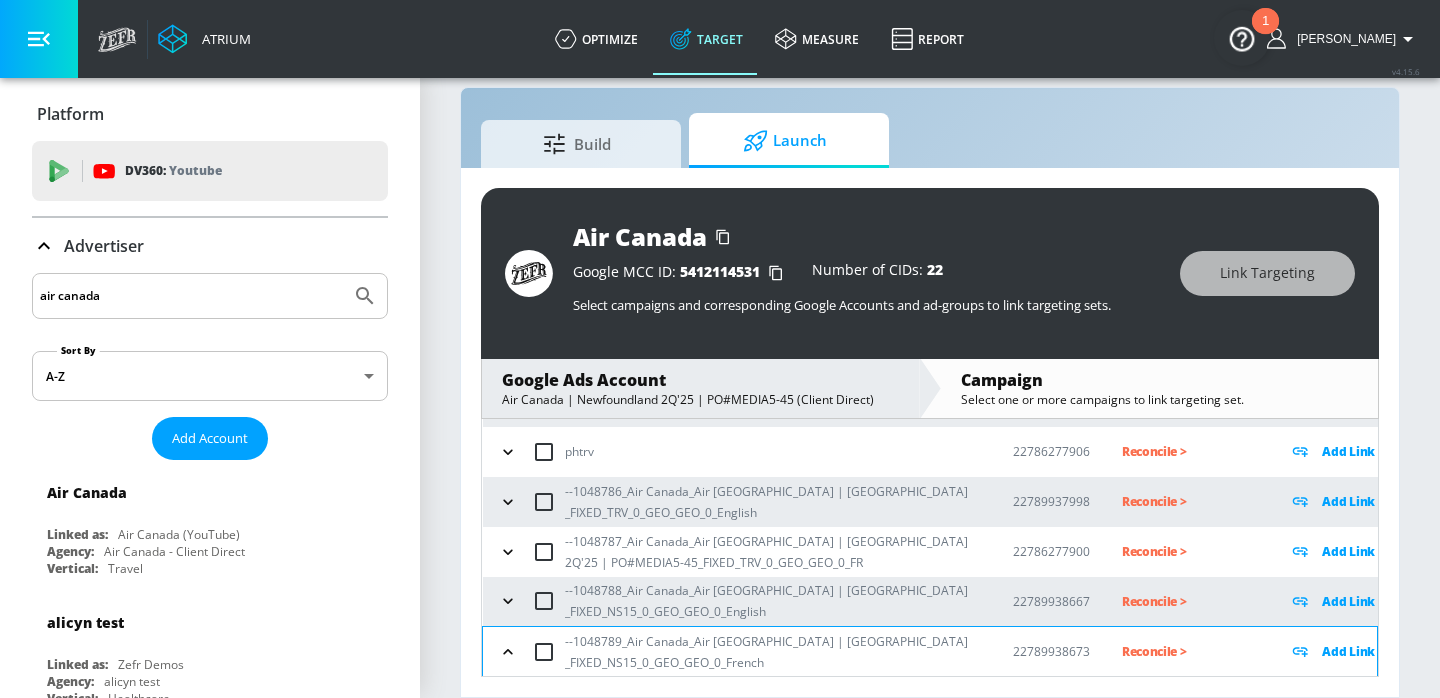 click on "--1048788_Air Canada_Air [GEOGRAPHIC_DATA] | [GEOGRAPHIC_DATA] _FIXED_NS15_0_GEO_GEO_0_English" at bounding box center (737, 601) 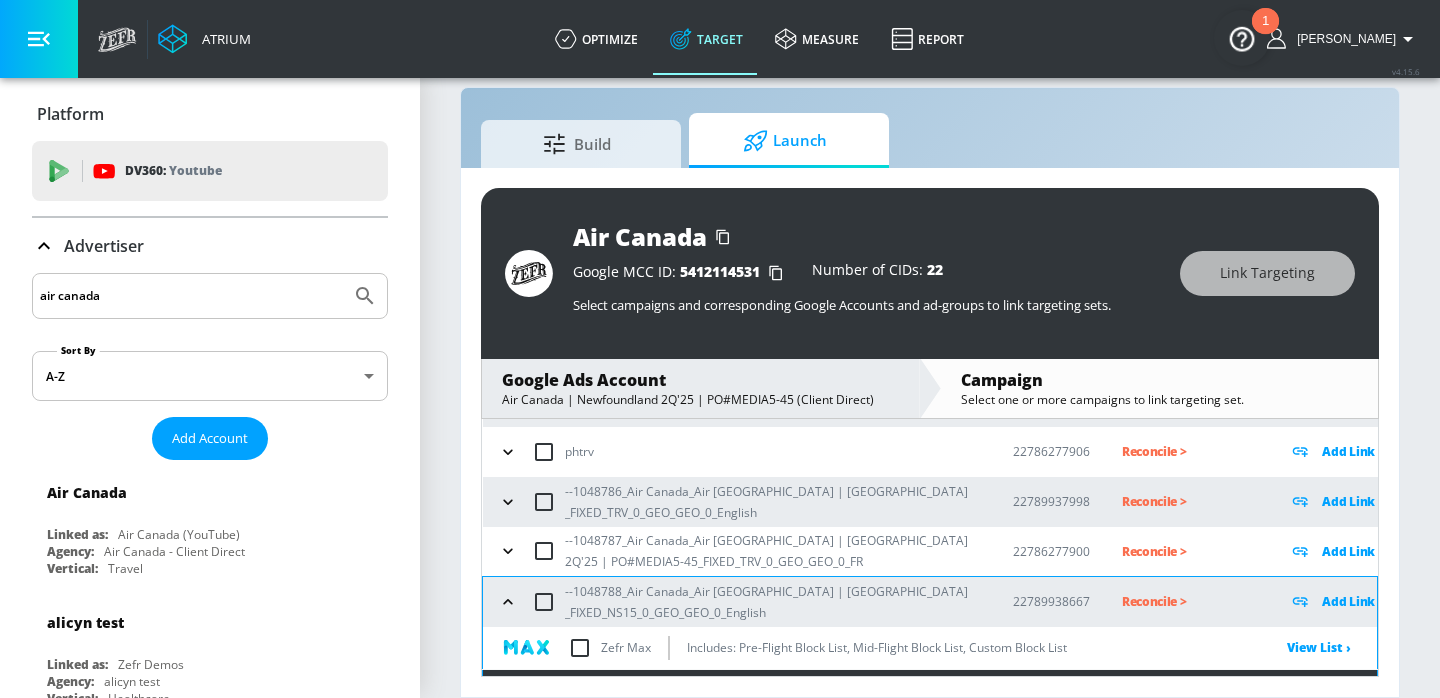 click 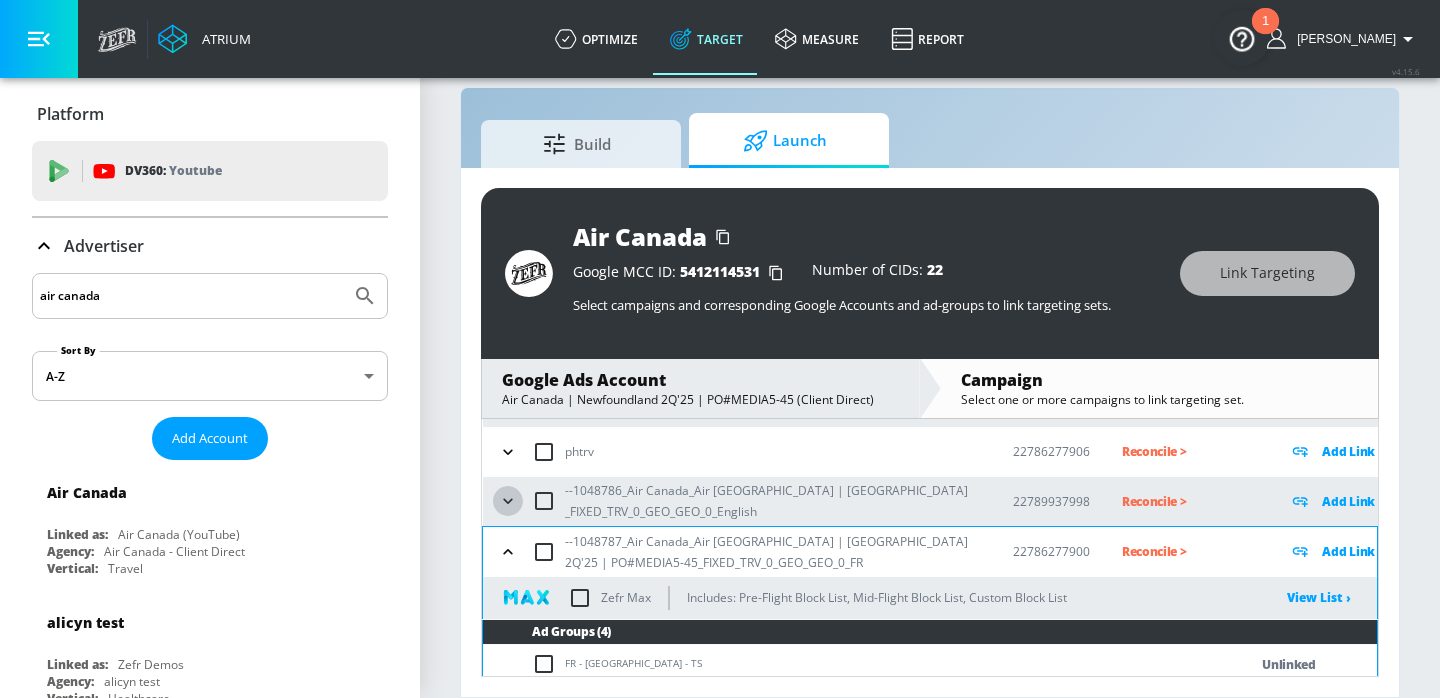 click 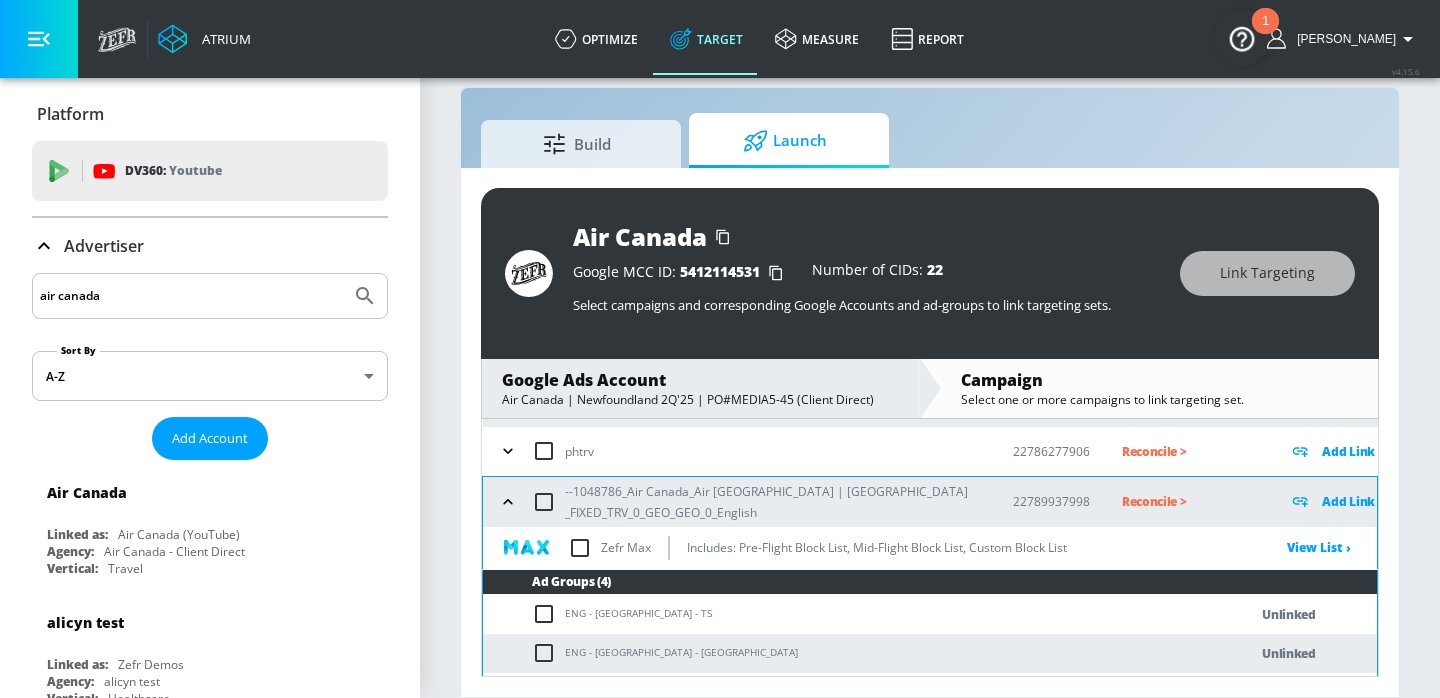 click on "ENG - [GEOGRAPHIC_DATA] - TS" at bounding box center [845, 614] 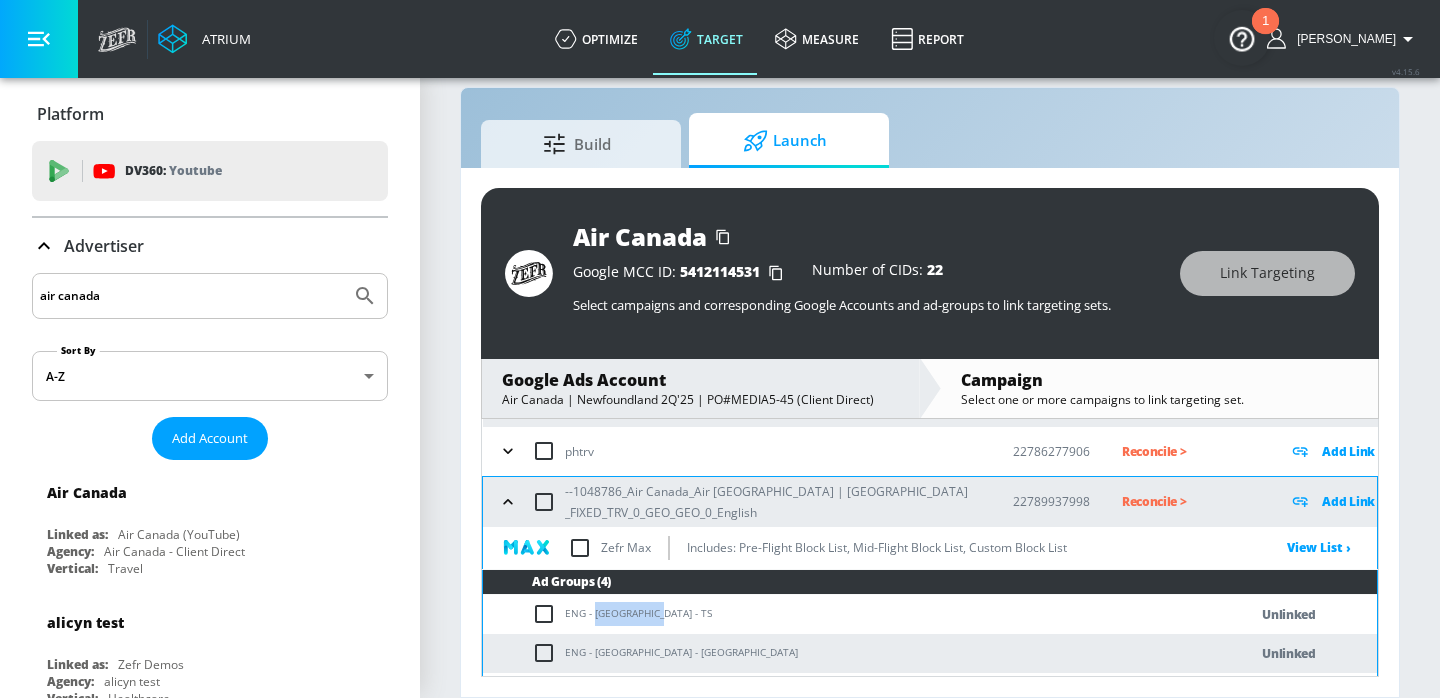 click on "ENG - [GEOGRAPHIC_DATA] - TS" at bounding box center [845, 614] 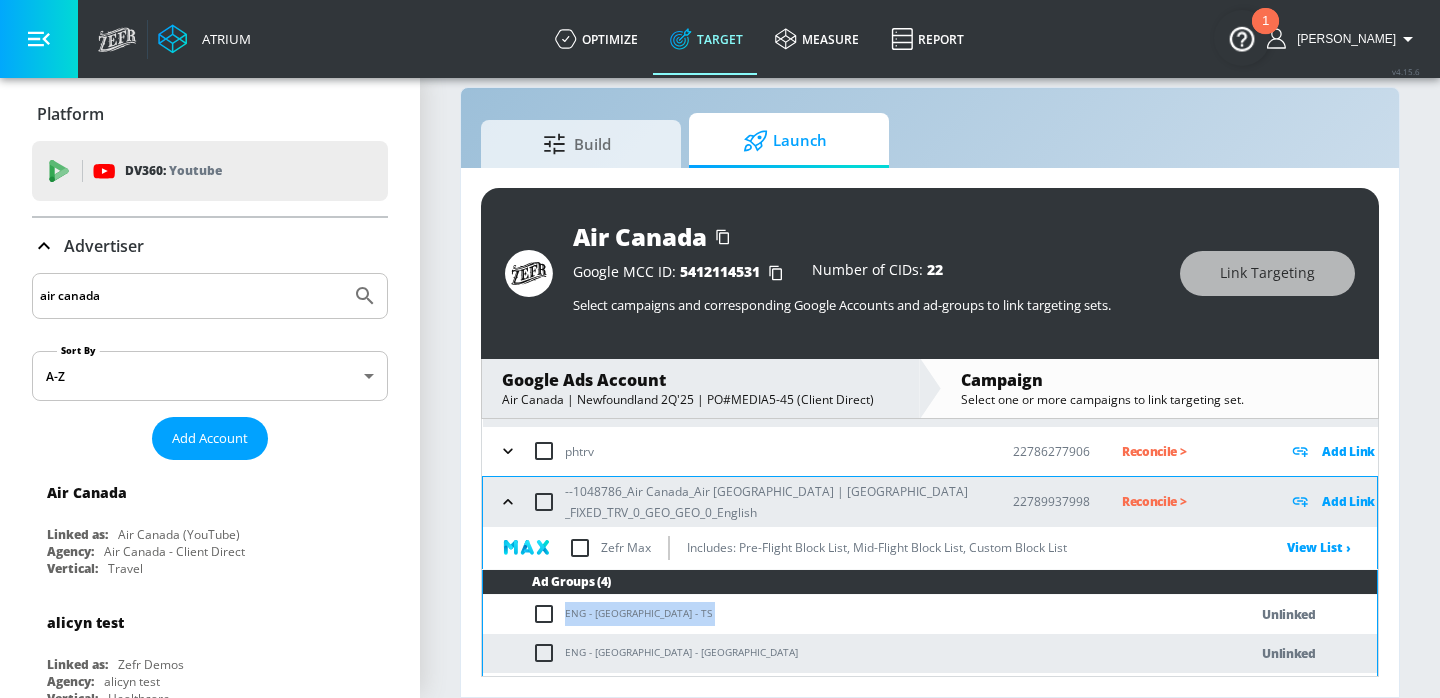 click on "ENG - [GEOGRAPHIC_DATA] - TS" at bounding box center [845, 614] 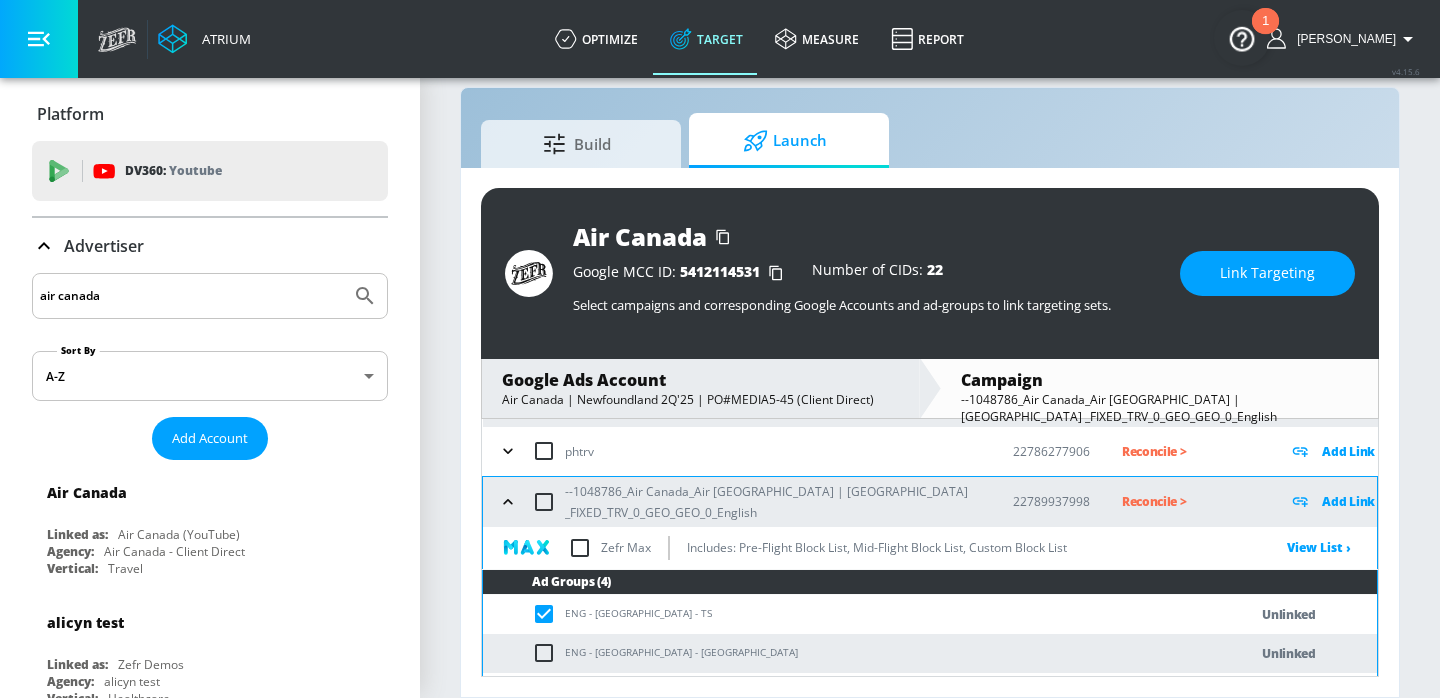 scroll, scrollTop: 289, scrollLeft: 0, axis: vertical 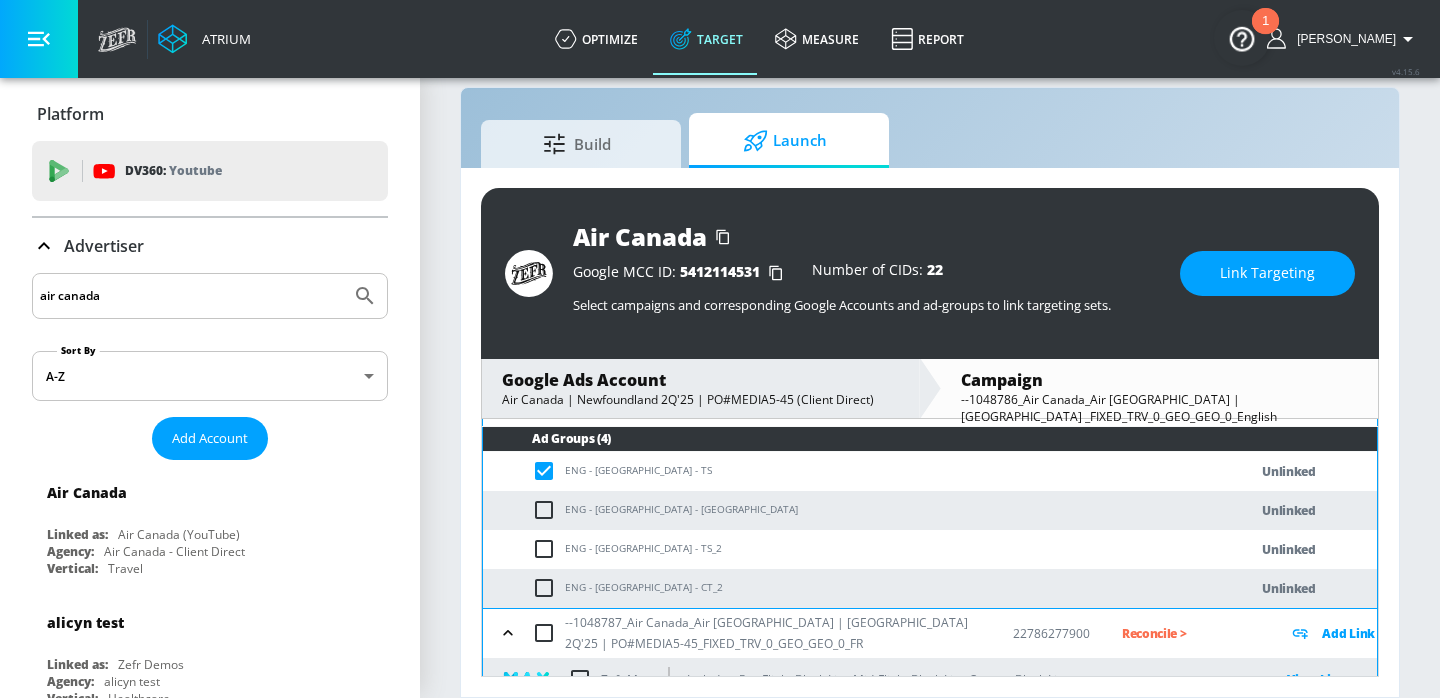 click on "ENG - [GEOGRAPHIC_DATA] - TS_2" at bounding box center (845, 549) 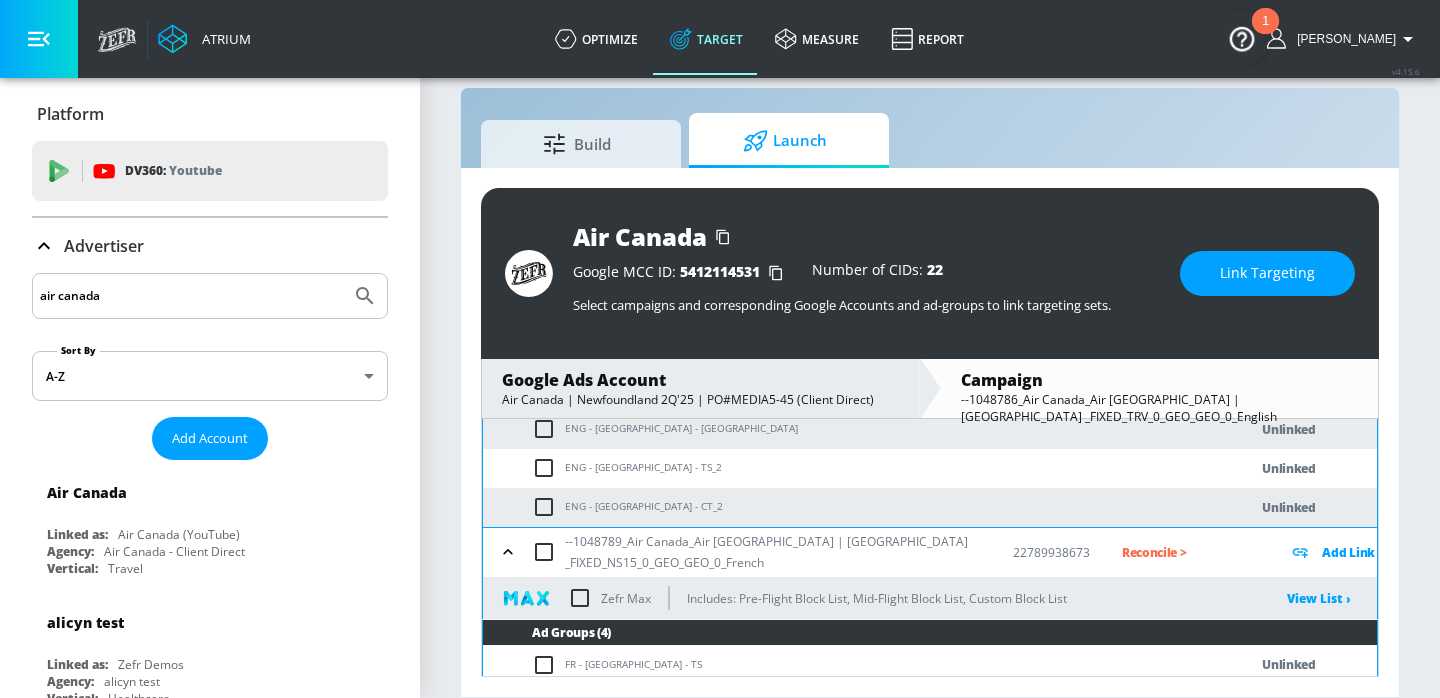 scroll, scrollTop: 845, scrollLeft: 0, axis: vertical 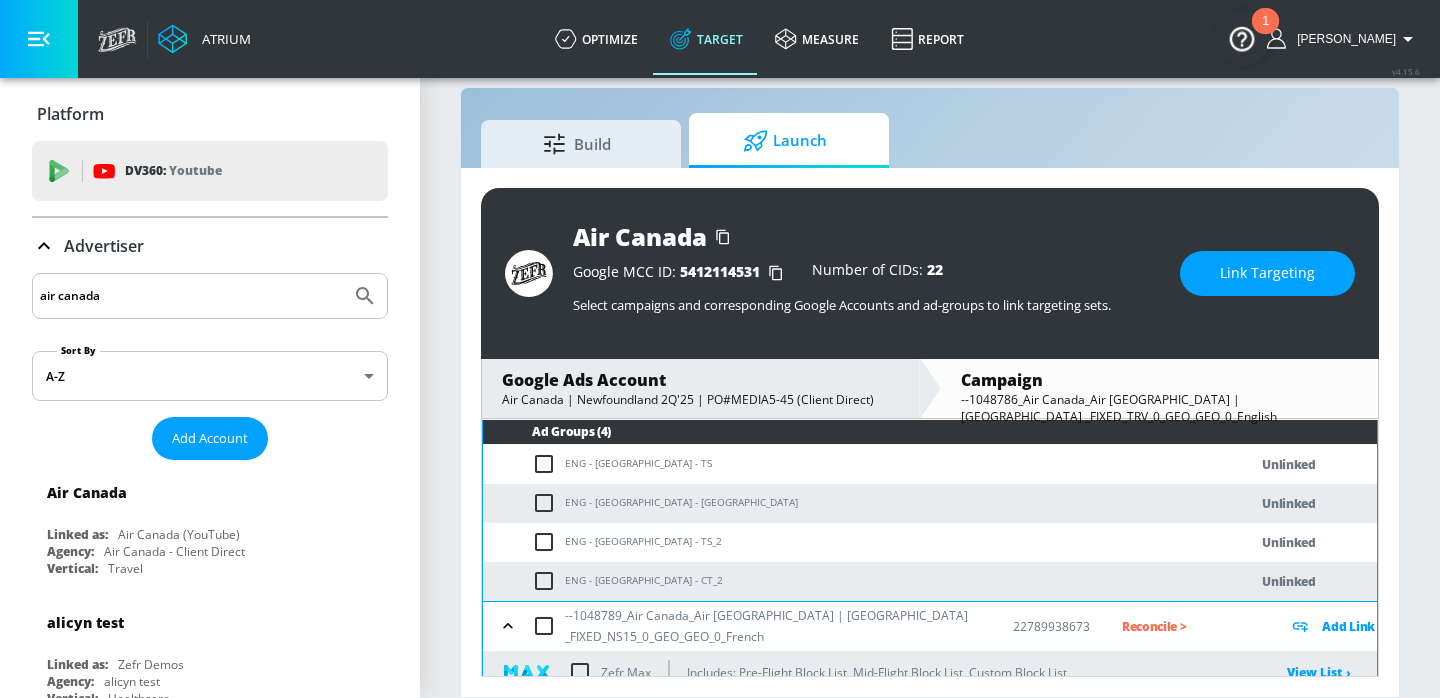 click at bounding box center (548, 464) 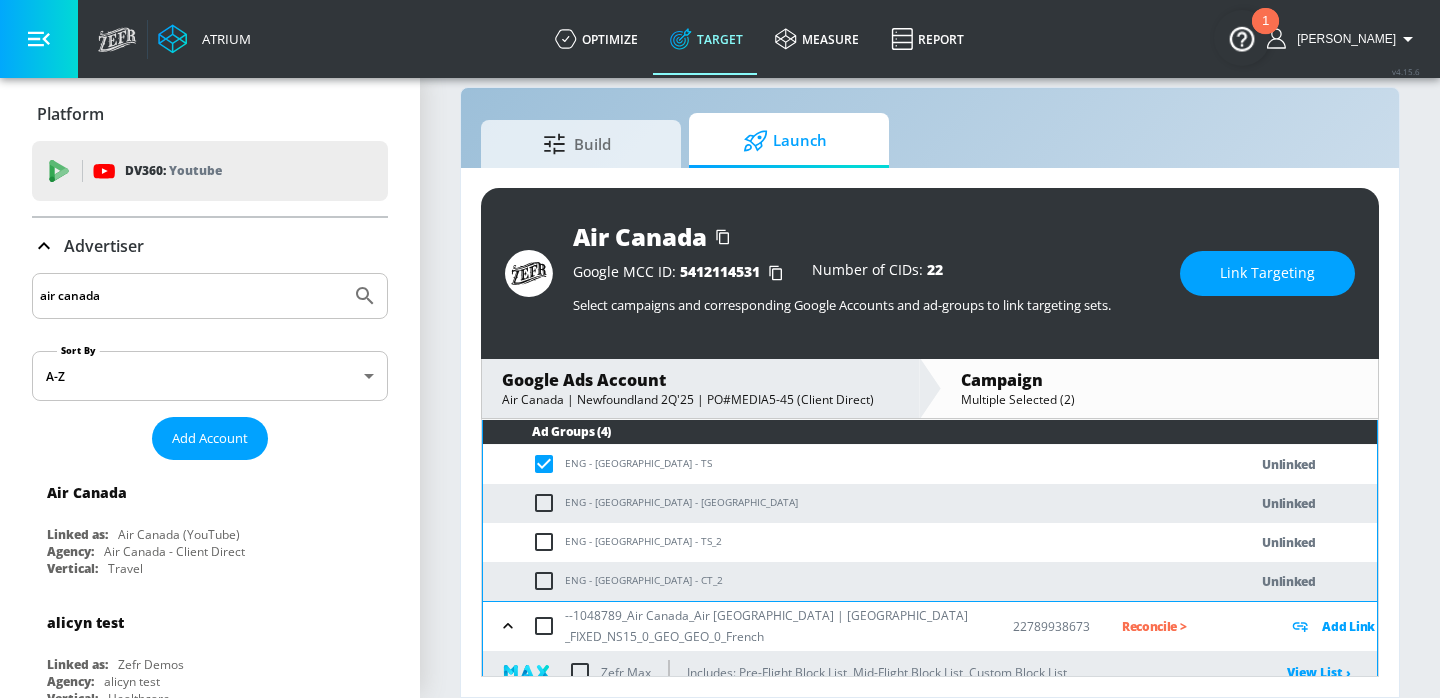 click at bounding box center [548, 542] 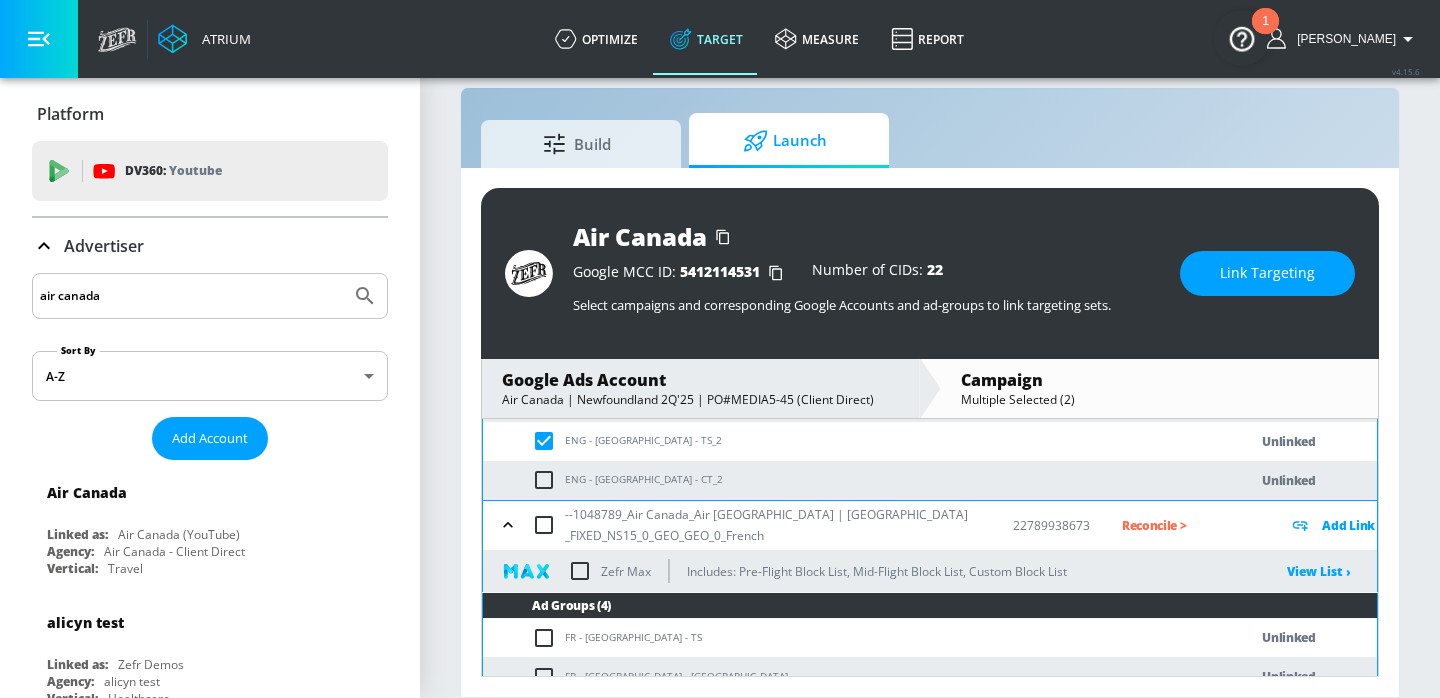 scroll, scrollTop: 1046, scrollLeft: 0, axis: vertical 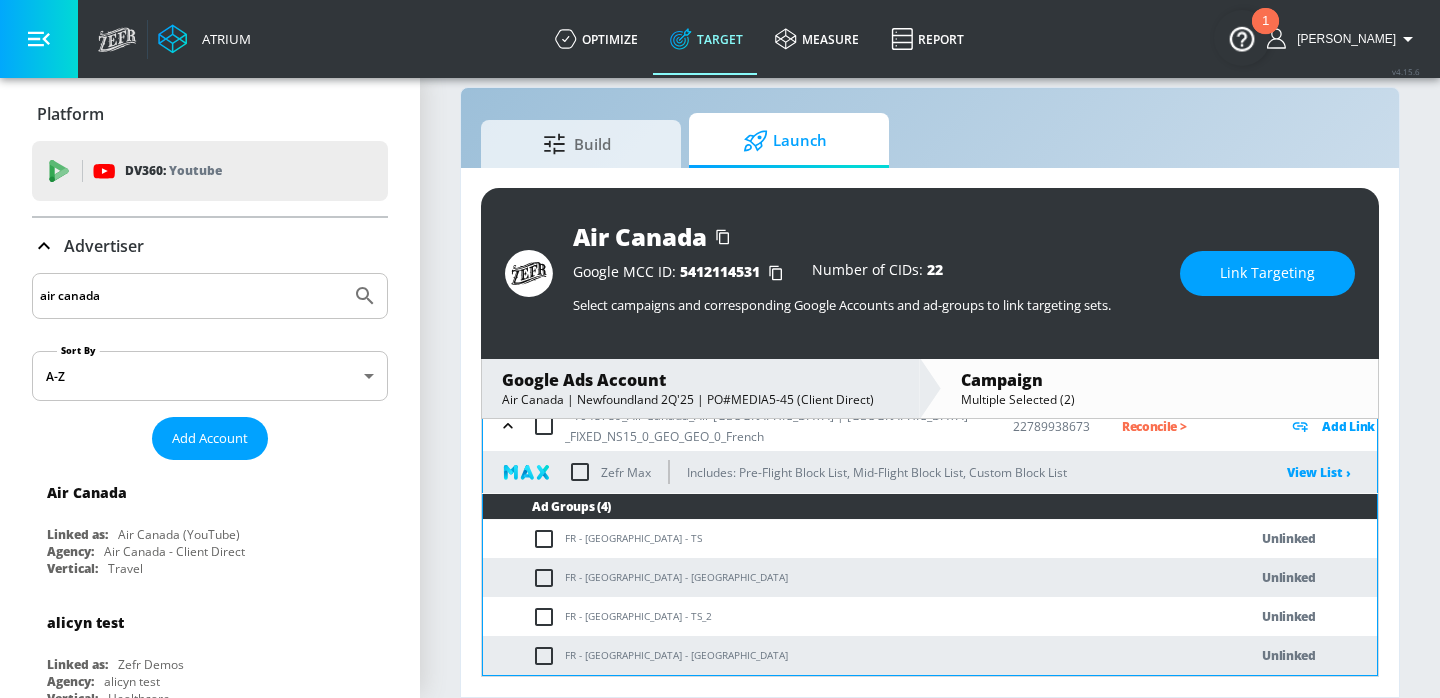 click on "Link Targeting" at bounding box center (1267, 273) 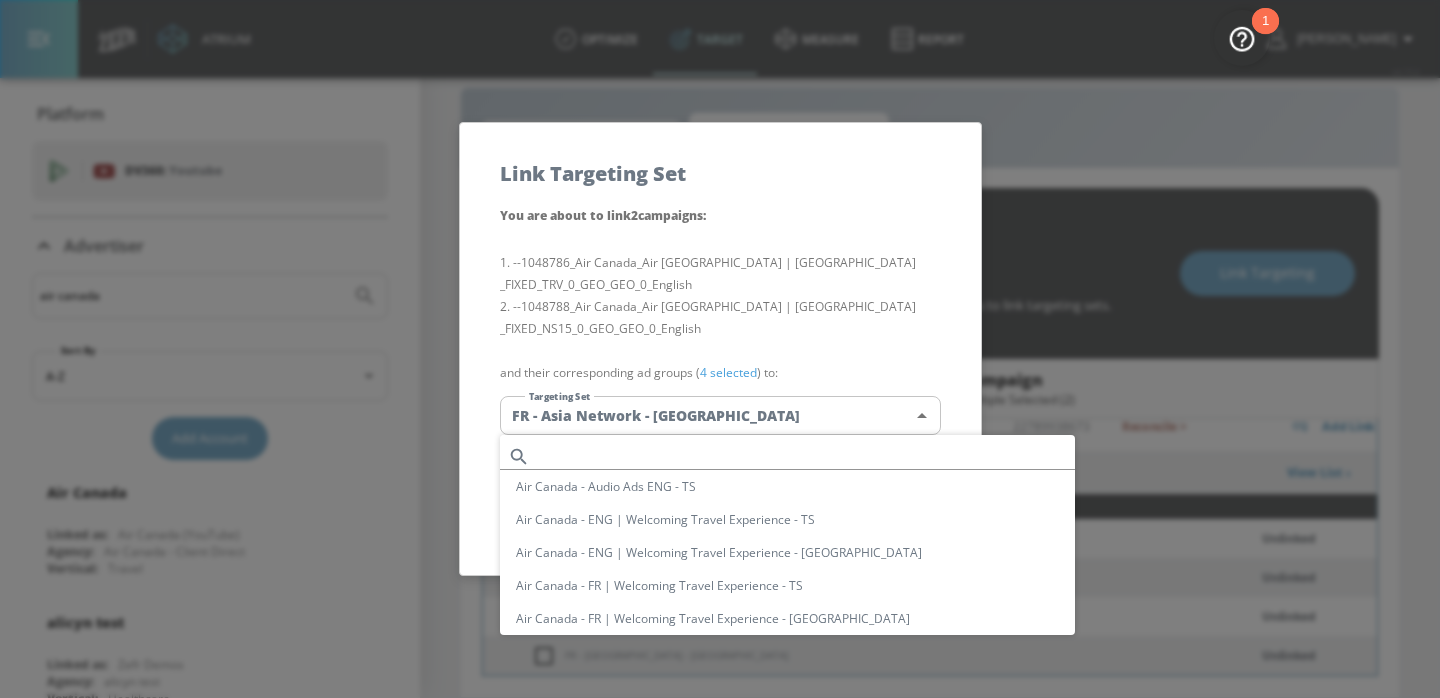 click on "Atrium optimize Target measure Report optimize Target measure Report v 4.15.6 [PERSON_NAME] Platform DV360:   Youtube DV360:   Youtube Advertiser air canada Sort By A-Z asc ​ Add Account Air Canada Linked as: Air Canada (YouTube) Agency: Air Canada - Client Direct Vertical: Travel alicyn test Linked as: Zefr Demos Agency: alicyn test Vertical: Healthcare Parry Test Linked as: Zefr Demos Agency: Parry Test Vertical: Music [PERSON_NAME] Test Account Linked as: Zefr Demos Agency: [PERSON_NAME] Agency Vertical: Fashion [PERSON_NAME] TEST Linked as: Zefr Demos Agency: [PERSON_NAME] TEST Vertical: Other KZ Test  Linked as: Zefr Demos Agency: Kaitlin test  Vertical: Other Test Linked as: Zefr Demos Agency: Test Vertical: Travel Shaq Test Account Linked as: Zefr Demos Agency: Zefr Vertical: Software Benz TEST Linked as: Zefr Demos Agency: ZEFR Vertical: Other Rawan Test Linked as: Zefr Demos Agency: Test Vertical: Entertainment TikTok Brand (TT TESTING) Linked as: TikTok Brand Agency: None Vertical: Other [PERSON_NAME] & [PERSON_NAME][MEDICAL_DATA] Account Agency:" at bounding box center (720, 334) 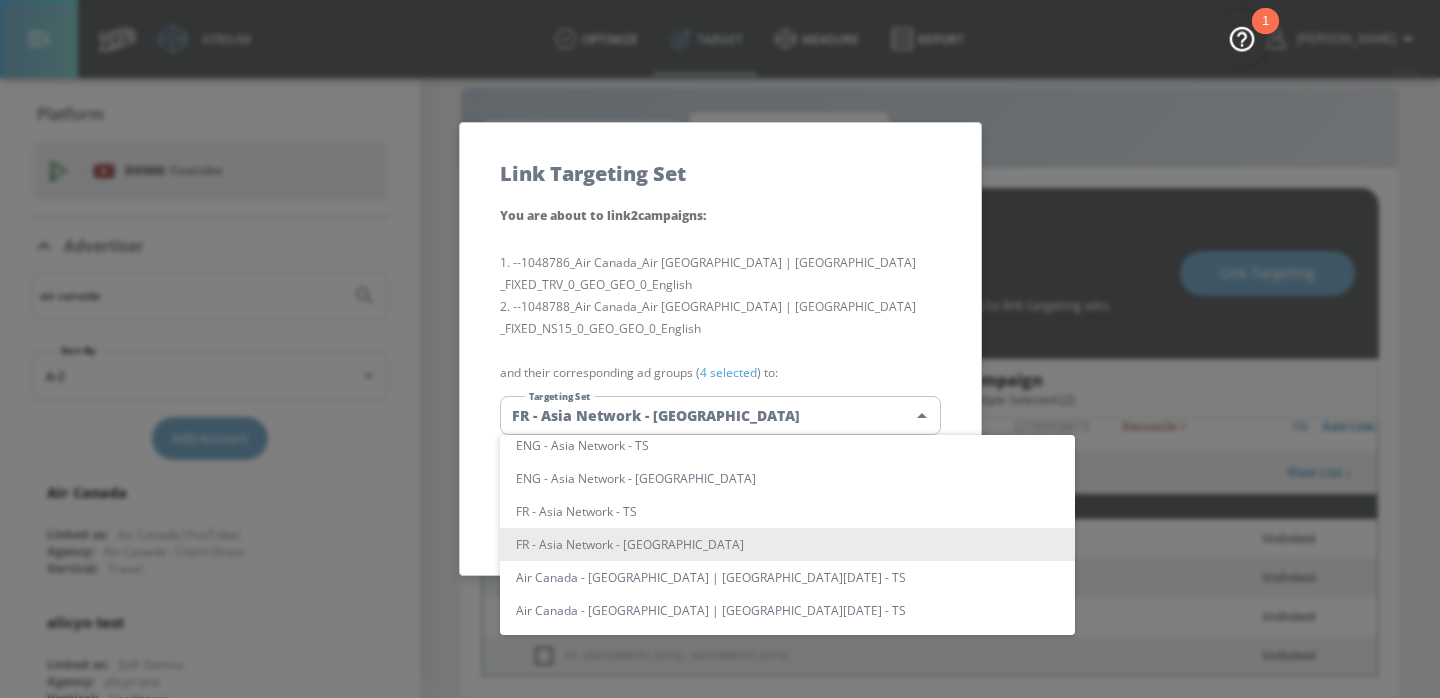 type 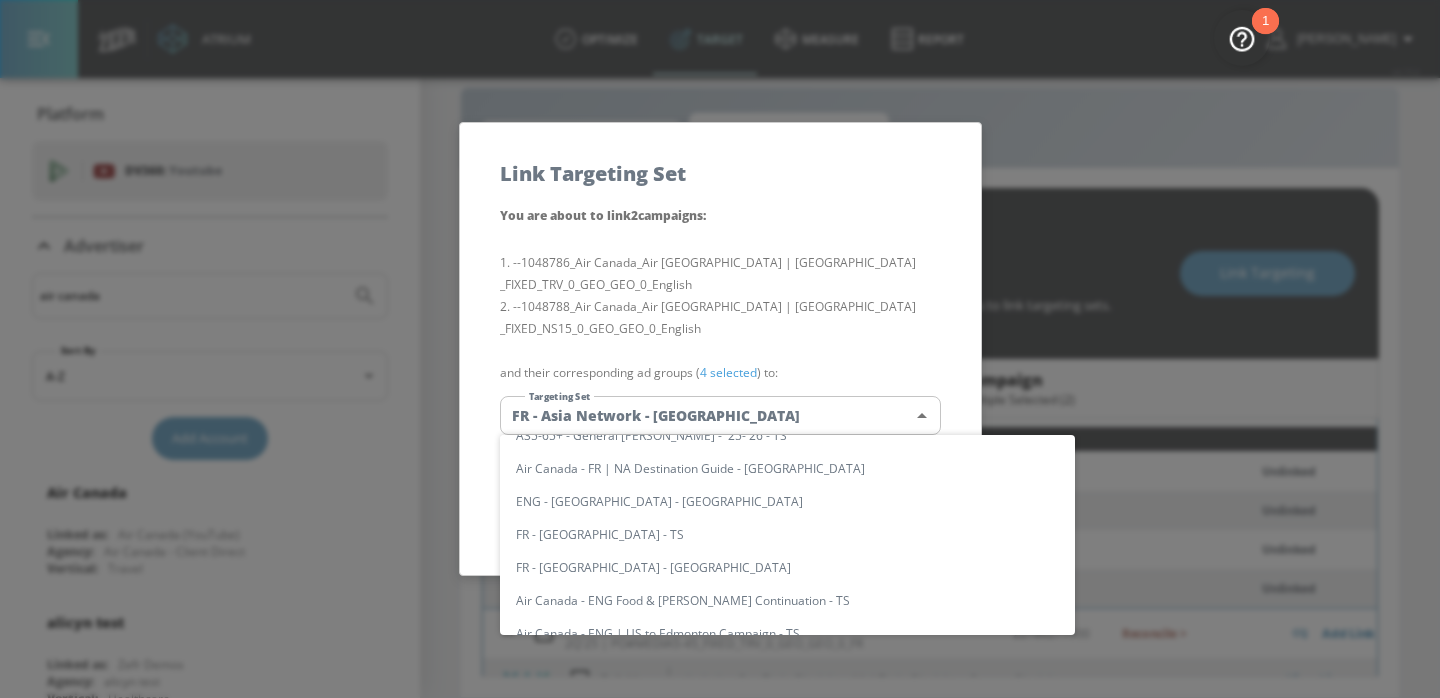 scroll, scrollTop: 761, scrollLeft: 0, axis: vertical 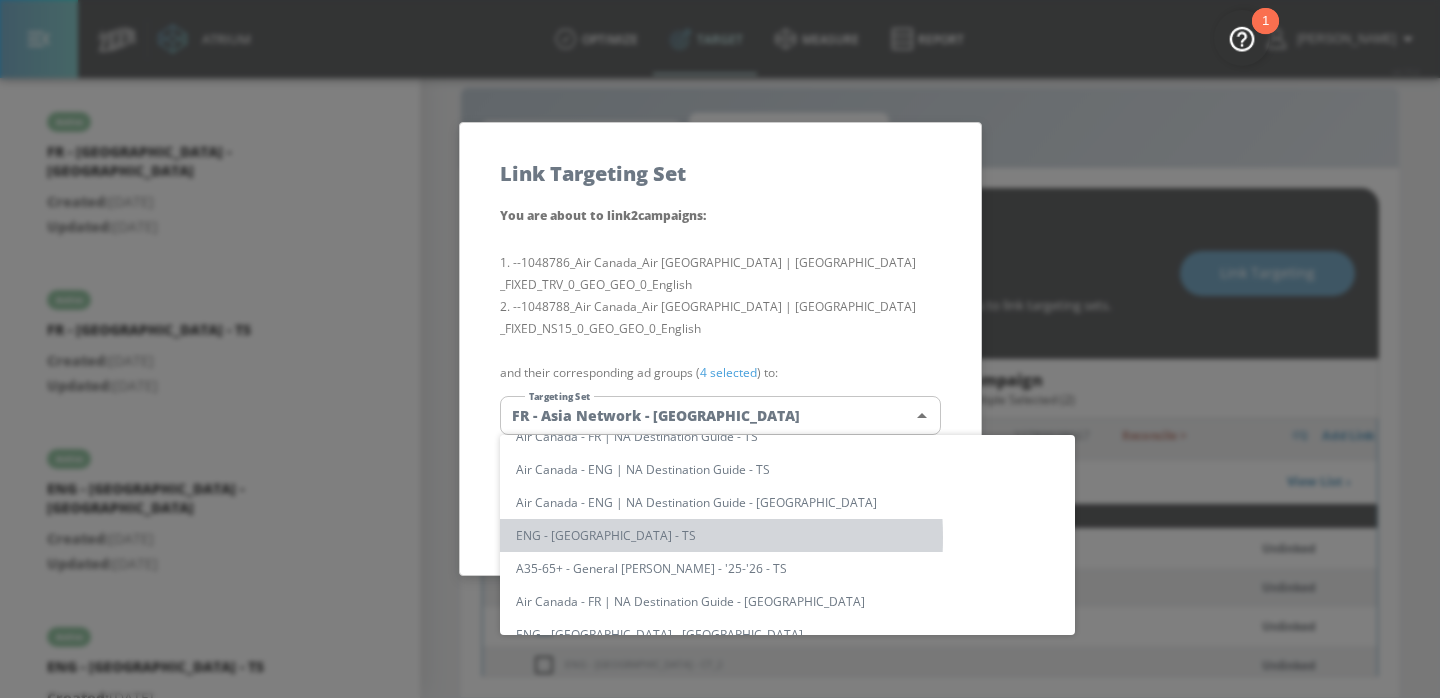 click on "ENG - [GEOGRAPHIC_DATA] - TS" at bounding box center [787, 535] 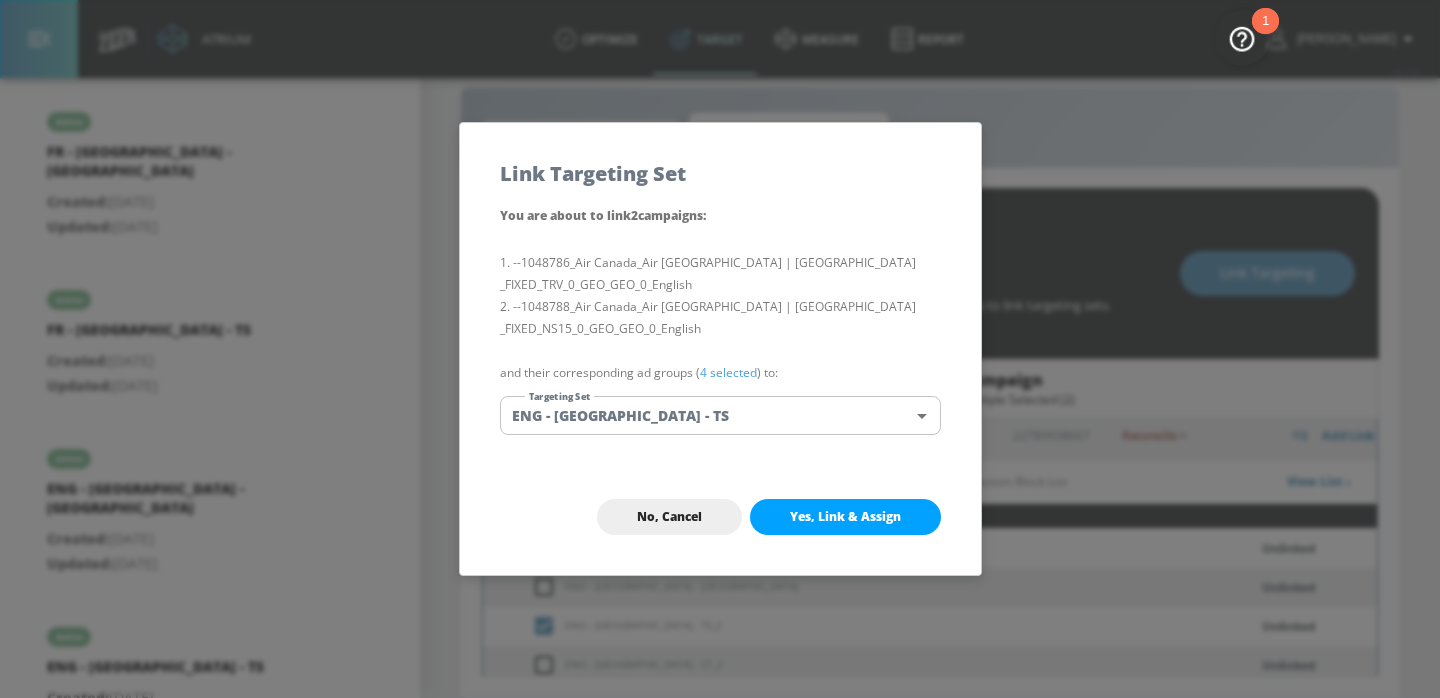 scroll, scrollTop: 212, scrollLeft: 0, axis: vertical 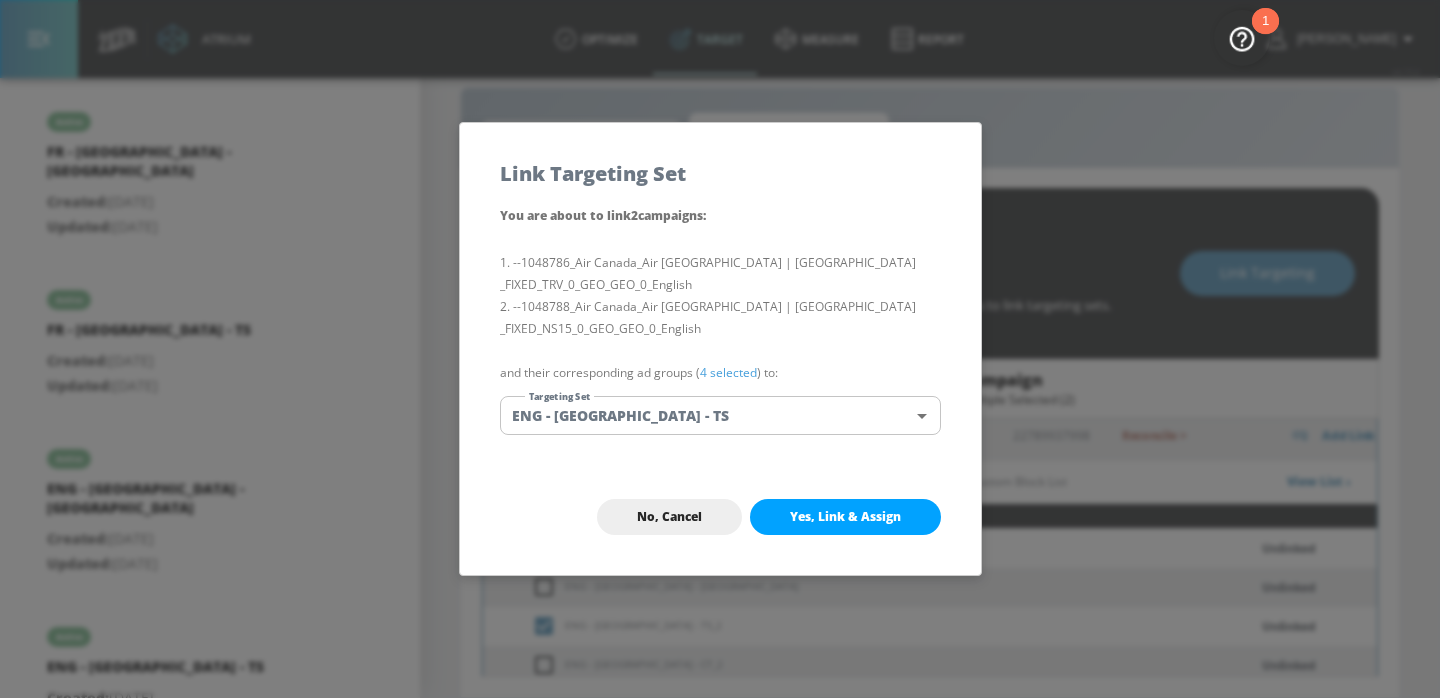 click on "Yes, Link & Assign" at bounding box center [845, 517] 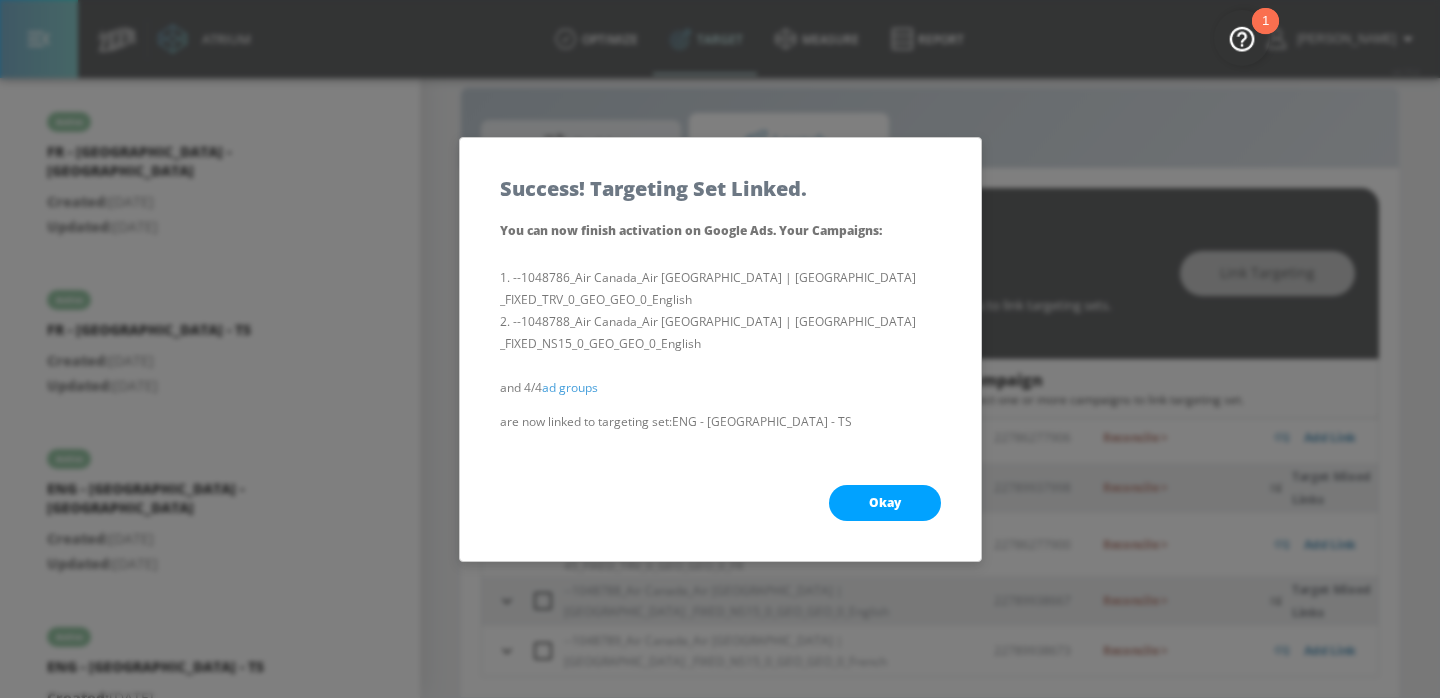scroll, scrollTop: 146, scrollLeft: 0, axis: vertical 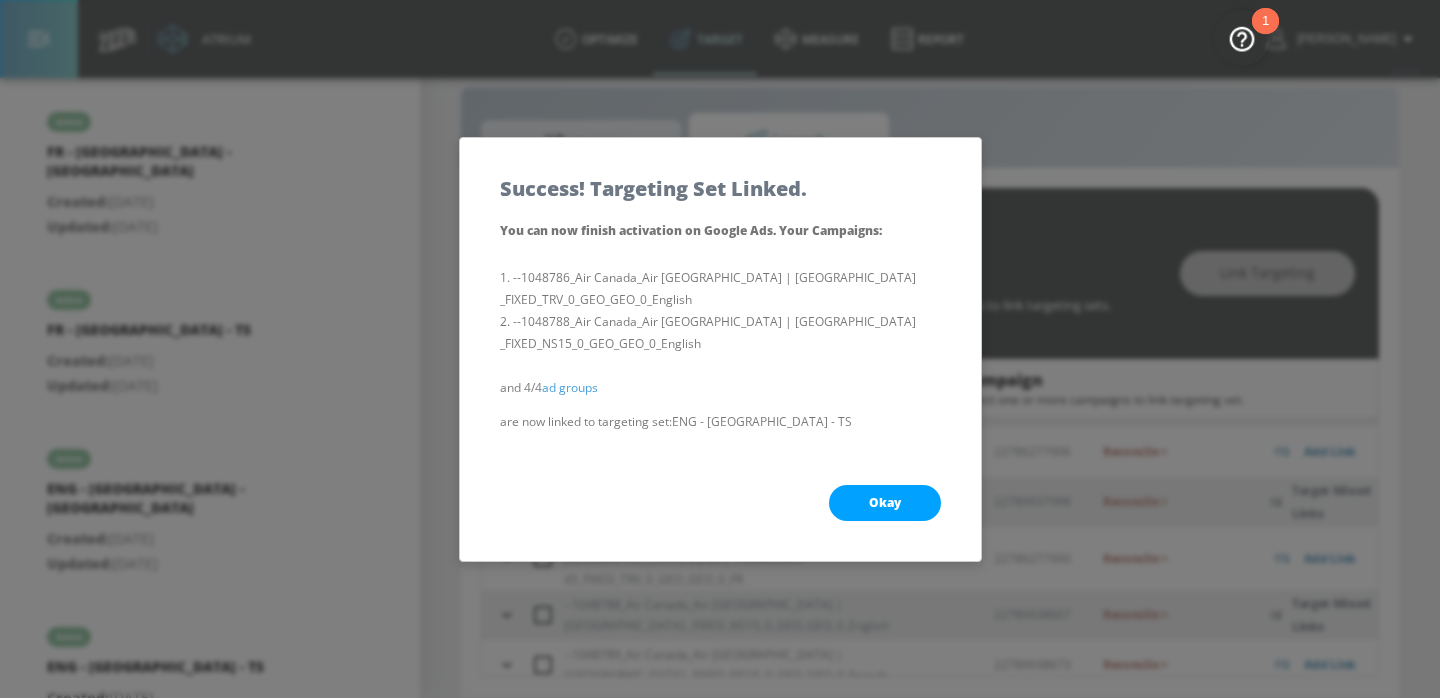 click on "Okay" at bounding box center [885, 503] 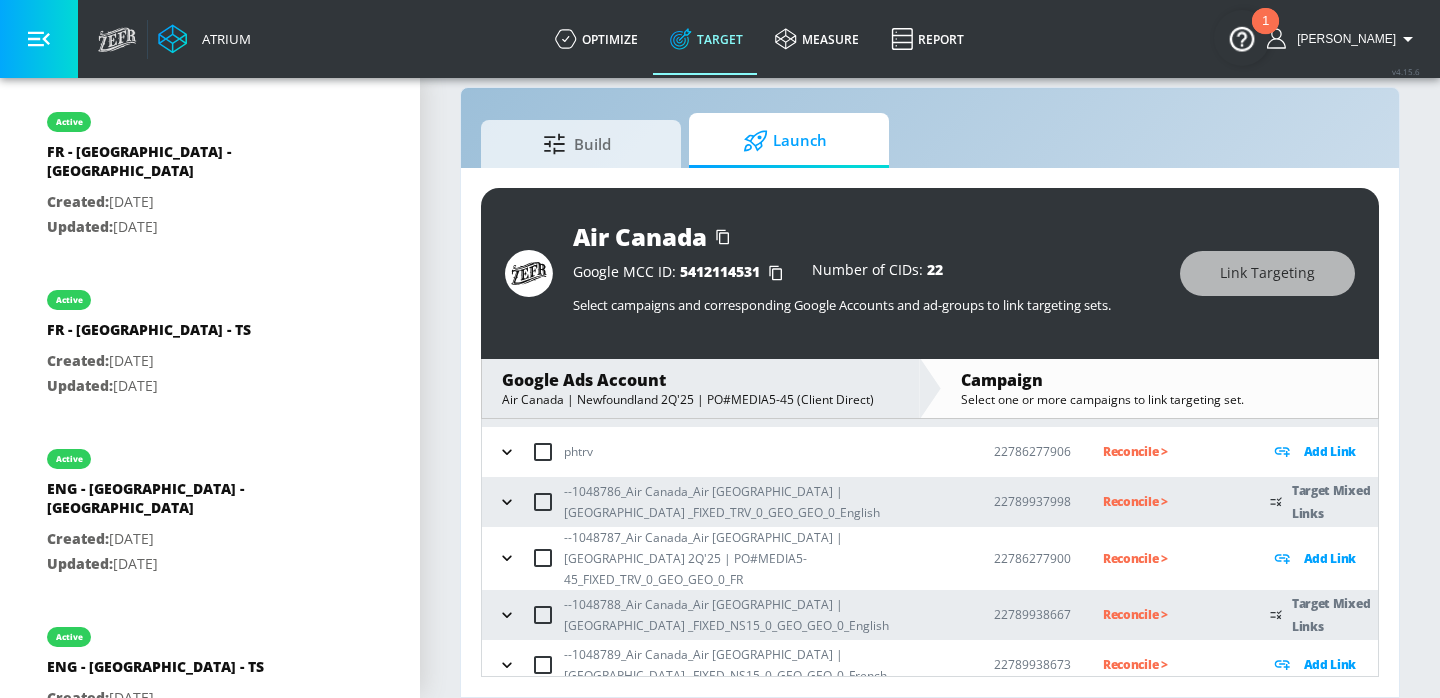 click 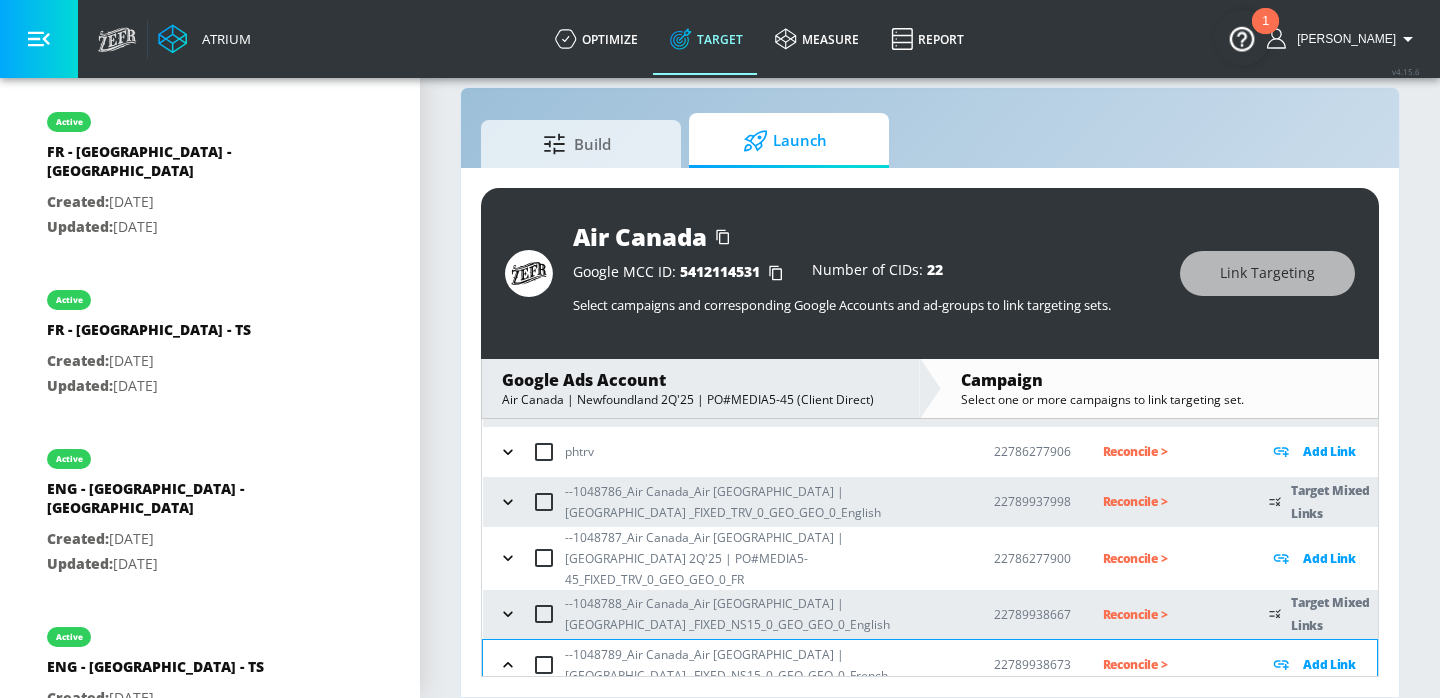 click on "--1048788_Air Canada_Air [GEOGRAPHIC_DATA] | [GEOGRAPHIC_DATA] _FIXED_NS15_0_GEO_GEO_0_English" at bounding box center [722, 615] 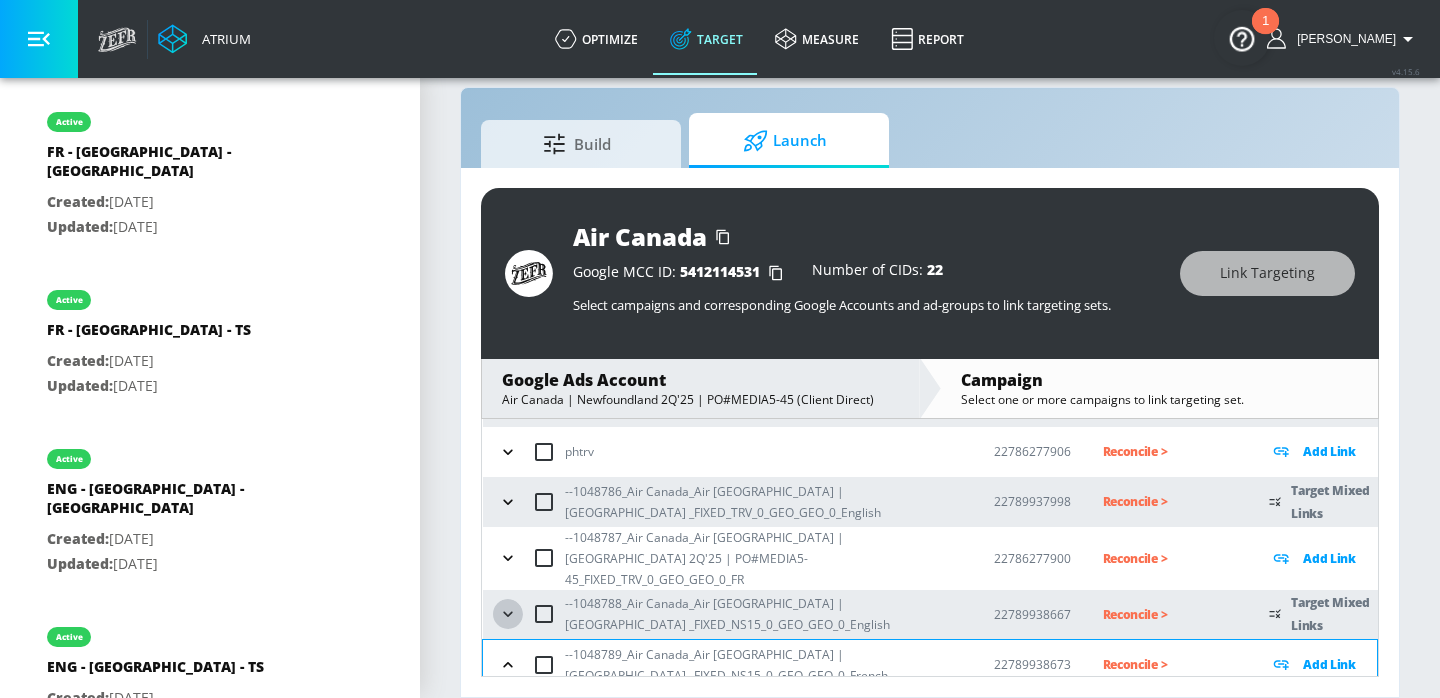 click 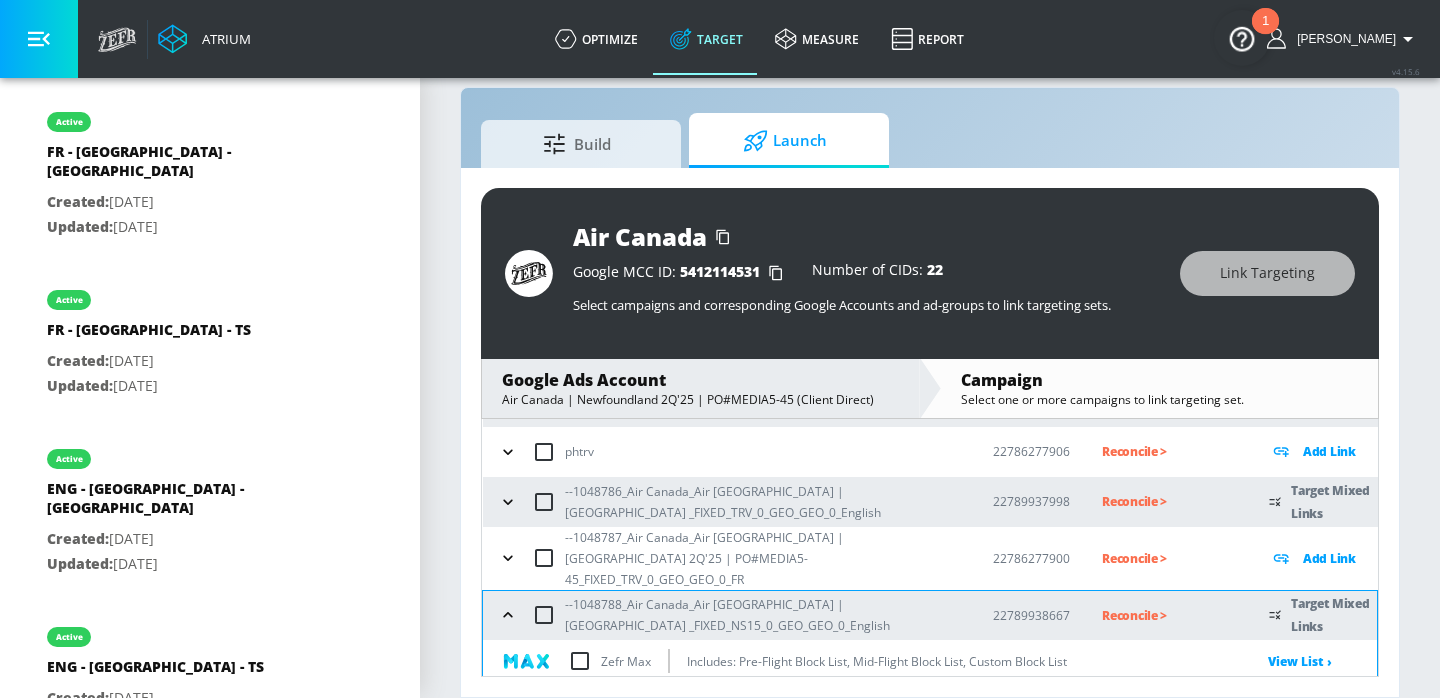 click 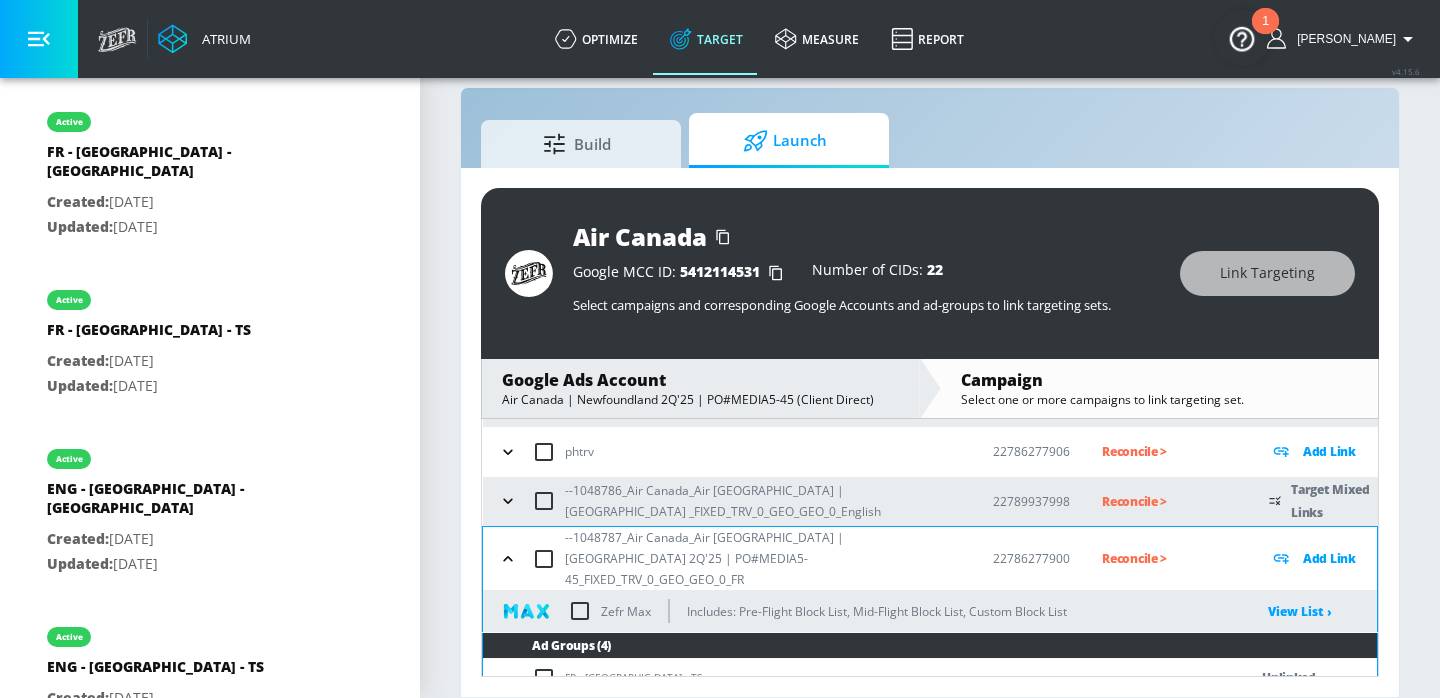 click at bounding box center (508, 501) 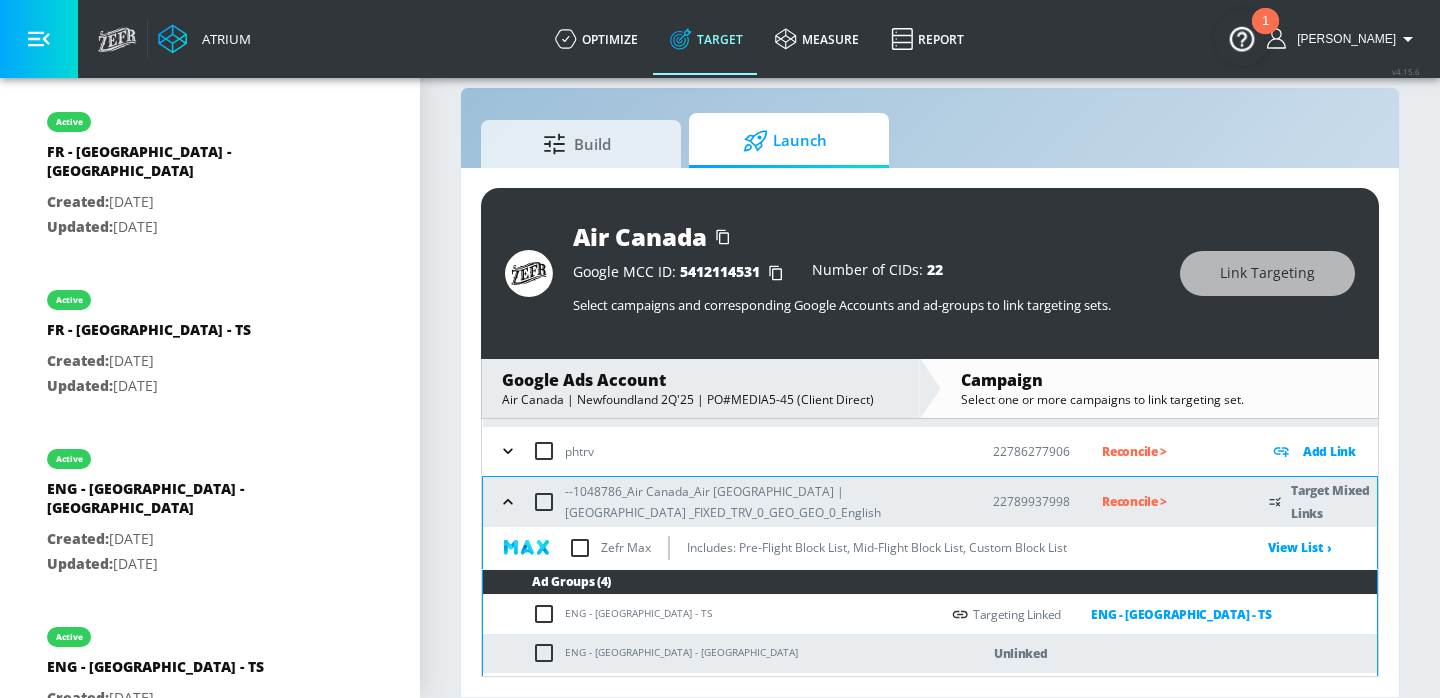 click on "ENG - [GEOGRAPHIC_DATA] - [GEOGRAPHIC_DATA]" at bounding box center (711, 653) 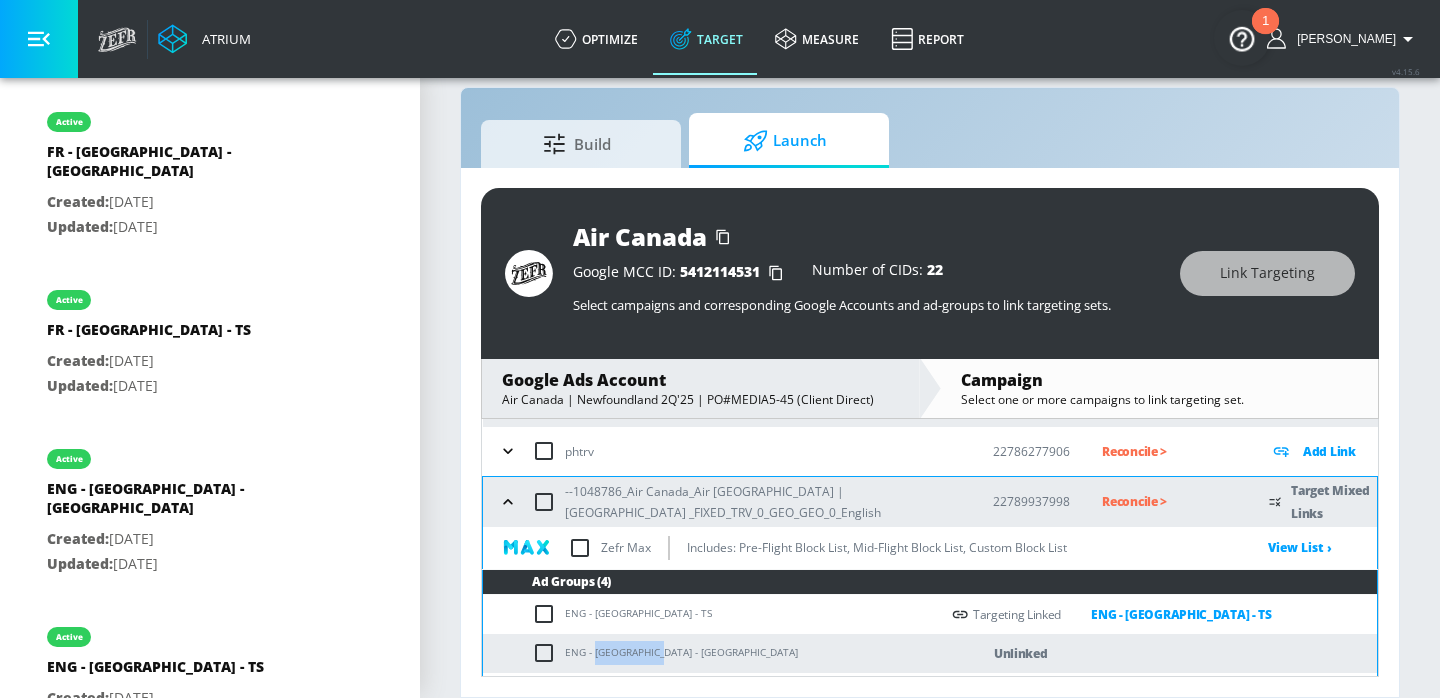 click on "ENG - [GEOGRAPHIC_DATA] - [GEOGRAPHIC_DATA]" at bounding box center (711, 653) 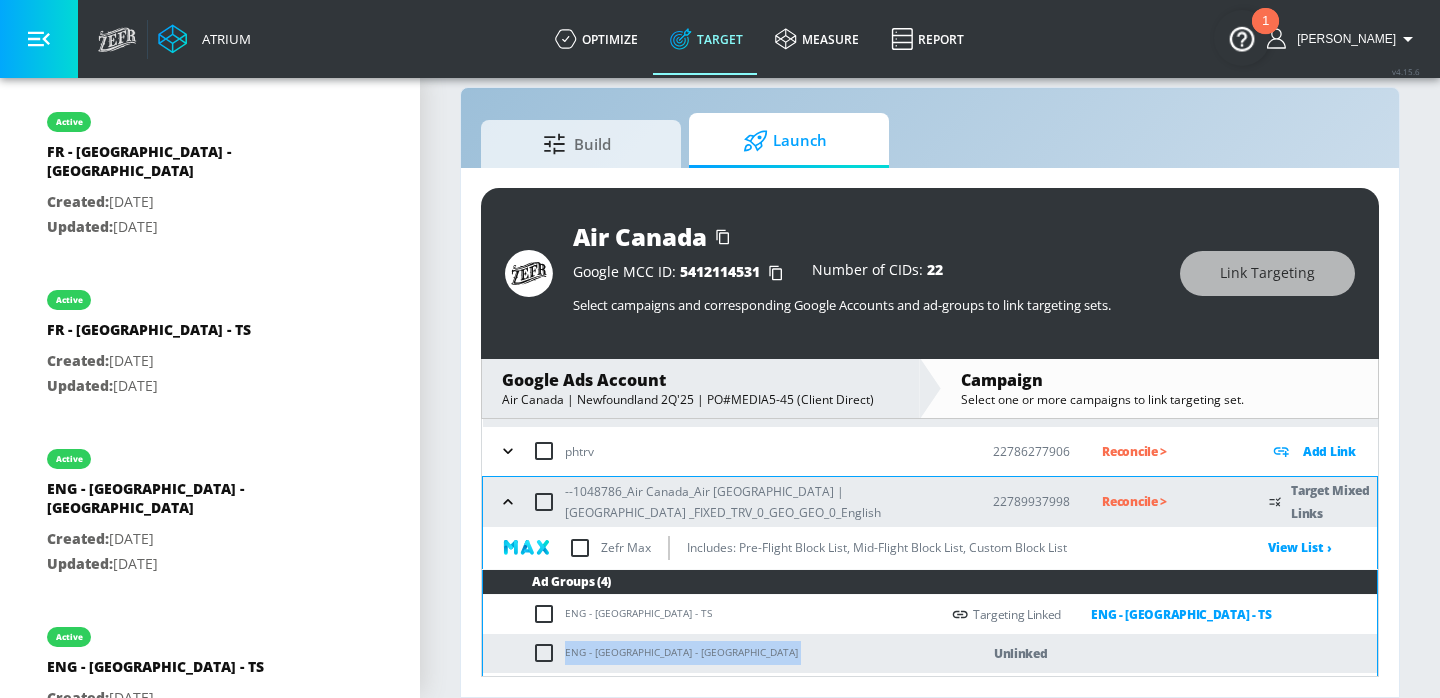 click on "ENG - [GEOGRAPHIC_DATA] - [GEOGRAPHIC_DATA]" at bounding box center (711, 653) 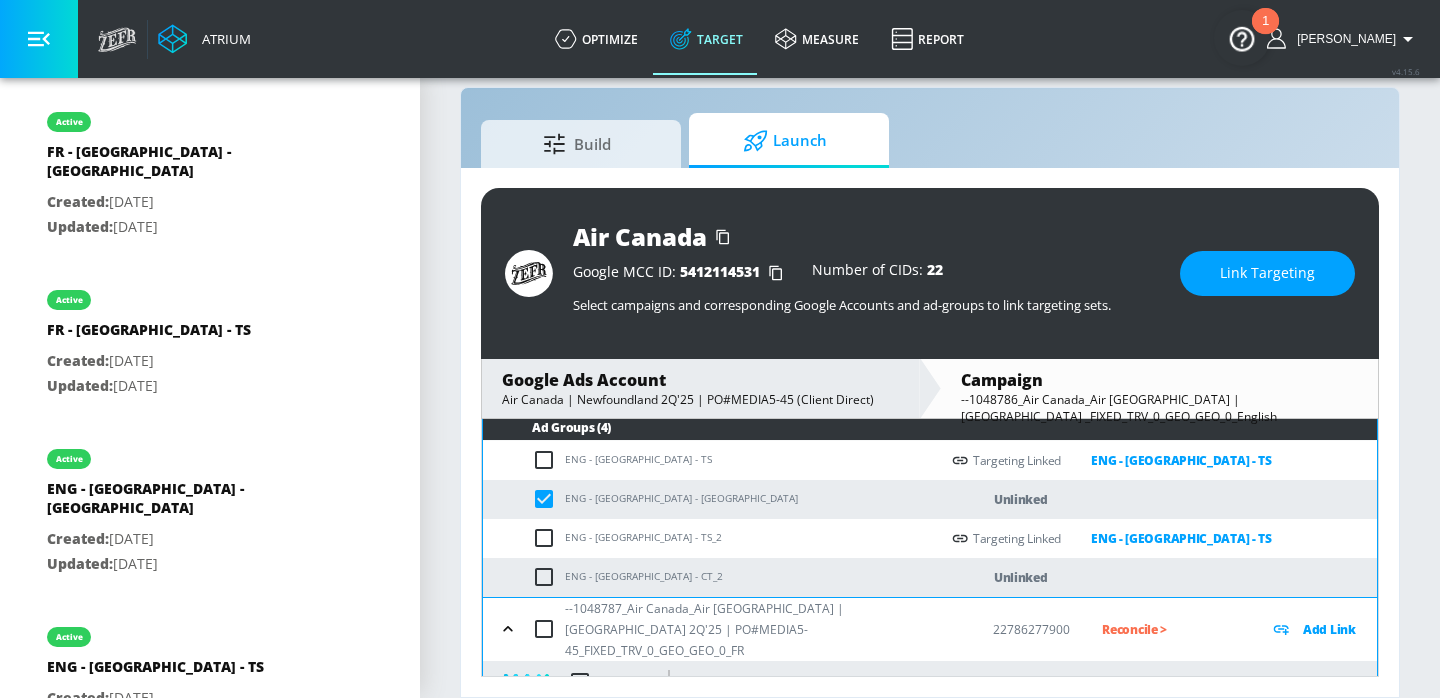click at bounding box center (548, 577) 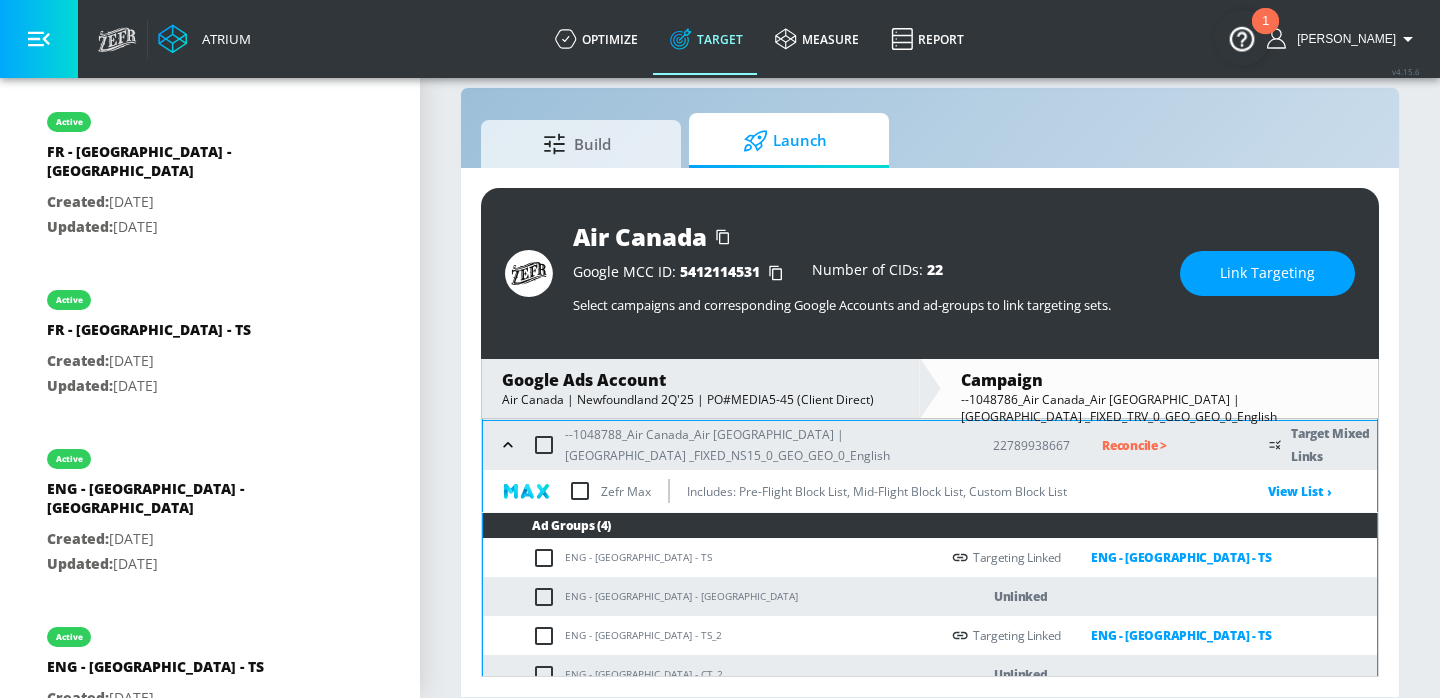click at bounding box center (548, 597) 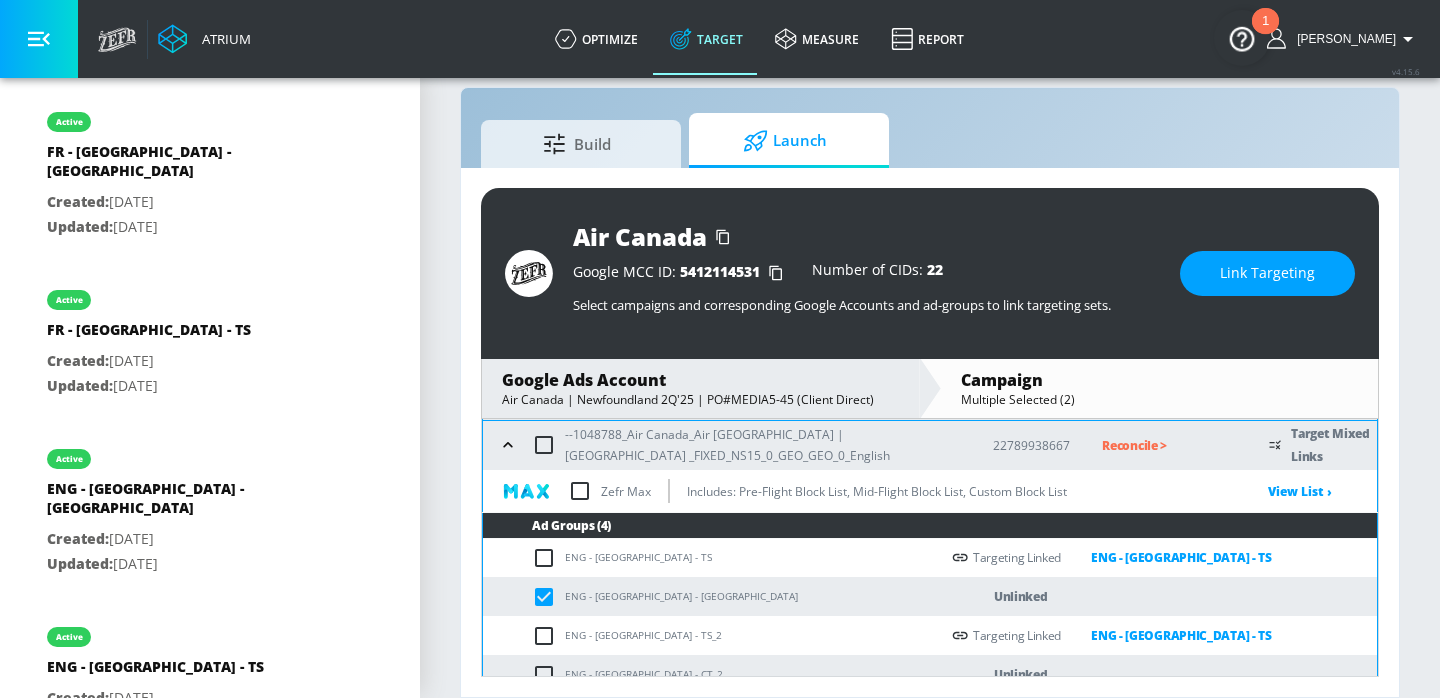 scroll, scrollTop: 814, scrollLeft: 0, axis: vertical 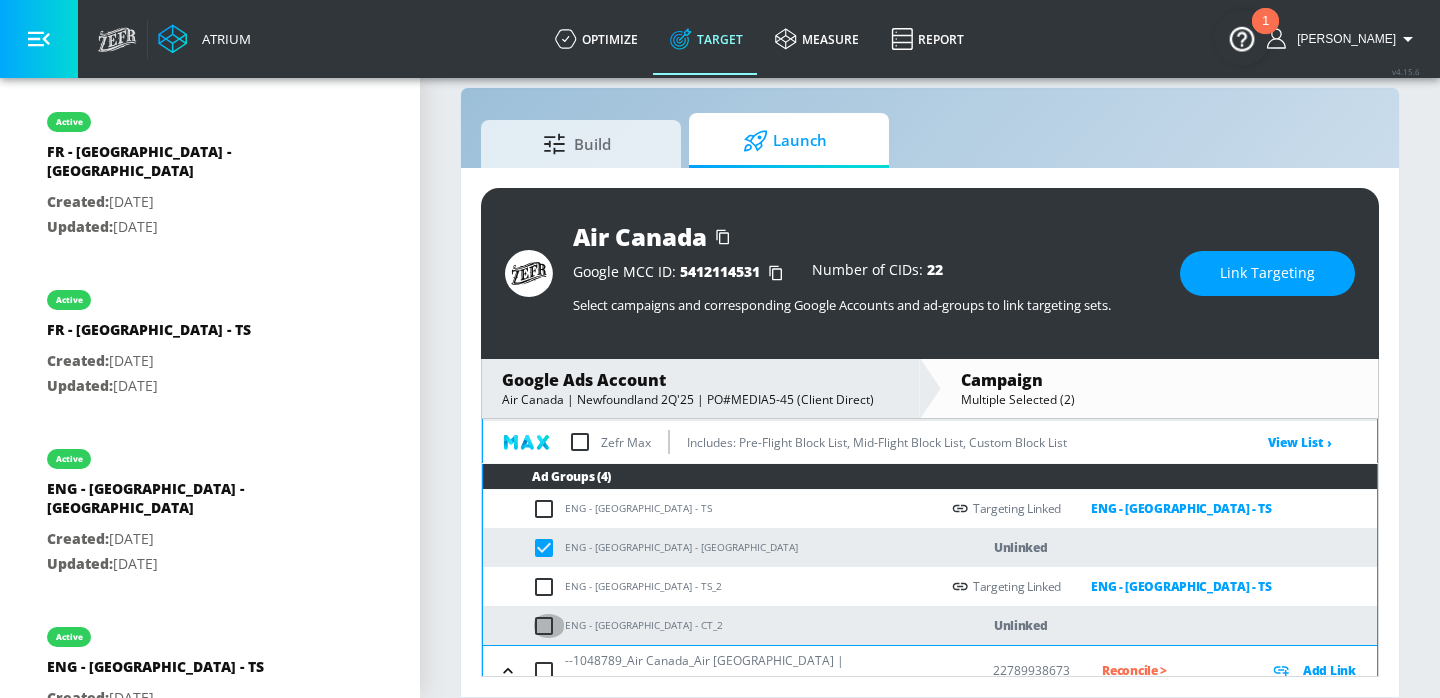 click at bounding box center [548, 626] 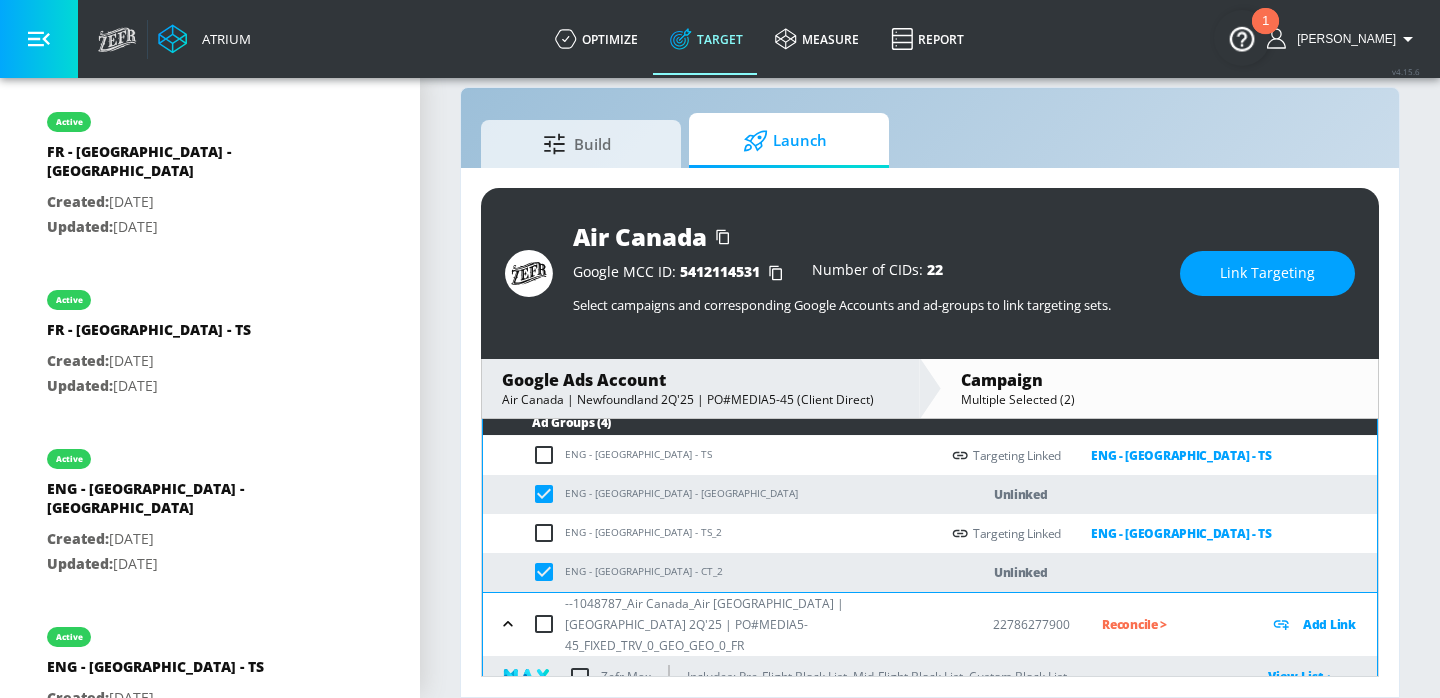 scroll, scrollTop: 228, scrollLeft: 0, axis: vertical 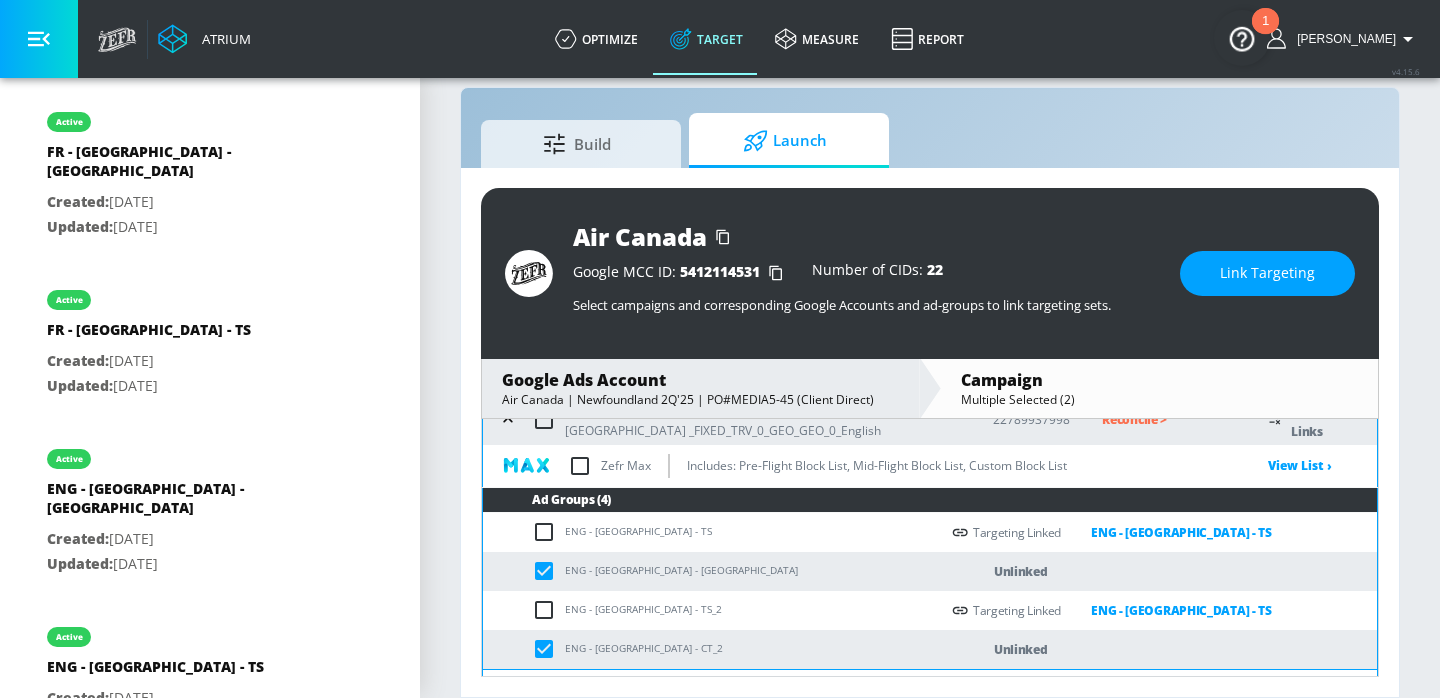 click on "Link Targeting" at bounding box center (1267, 273) 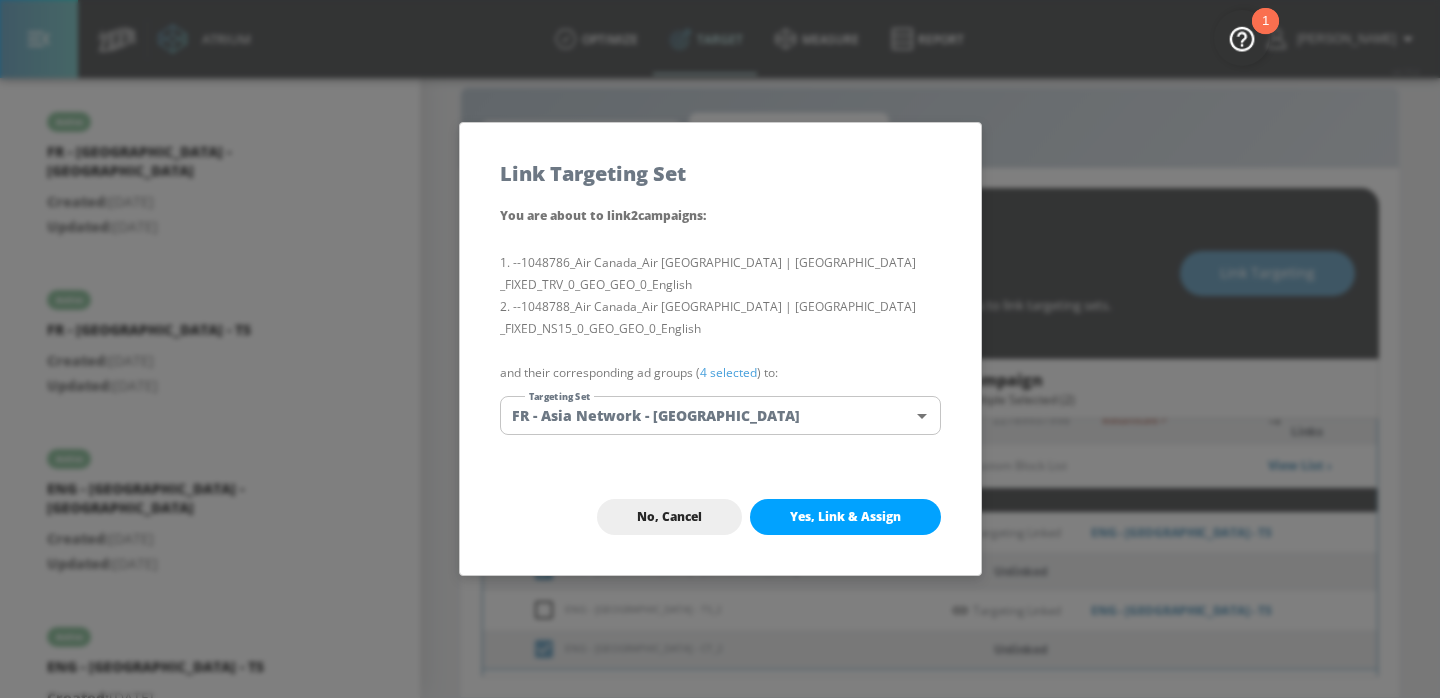 click on "Atrium optimize Target measure Report optimize Target measure Report v 4.15.6 [PERSON_NAME] Platform DV360:   Youtube DV360:   Youtube Advertiser air canada Sort By A-Z asc ​ Add Account Air Canada Linked as: Air Canada (YouTube) Agency: Air Canada - Client Direct Vertical: Travel alicyn test Linked as: Zefr Demos Agency: alicyn test Vertical: Healthcare Parry Test Linked as: Zefr Demos Agency: Parry Test Vertical: Music [PERSON_NAME] Test Account Linked as: Zefr Demos Agency: [PERSON_NAME] Agency Vertical: Fashion [PERSON_NAME] TEST Linked as: Zefr Demos Agency: [PERSON_NAME] TEST Vertical: Other KZ Test  Linked as: Zefr Demos Agency: Kaitlin test  Vertical: Other Test Linked as: Zefr Demos Agency: Test Vertical: Travel Shaq Test Account Linked as: Zefr Demos Agency: Zefr Vertical: Software Benz TEST Linked as: Zefr Demos Agency: ZEFR Vertical: Other Rawan Test Linked as: Zefr Demos Agency: Test Vertical: Entertainment TikTok Brand (TT TESTING) Linked as: TikTok Brand Agency: None Vertical: Other [PERSON_NAME] & [PERSON_NAME][MEDICAL_DATA] Account Agency:" at bounding box center [720, 334] 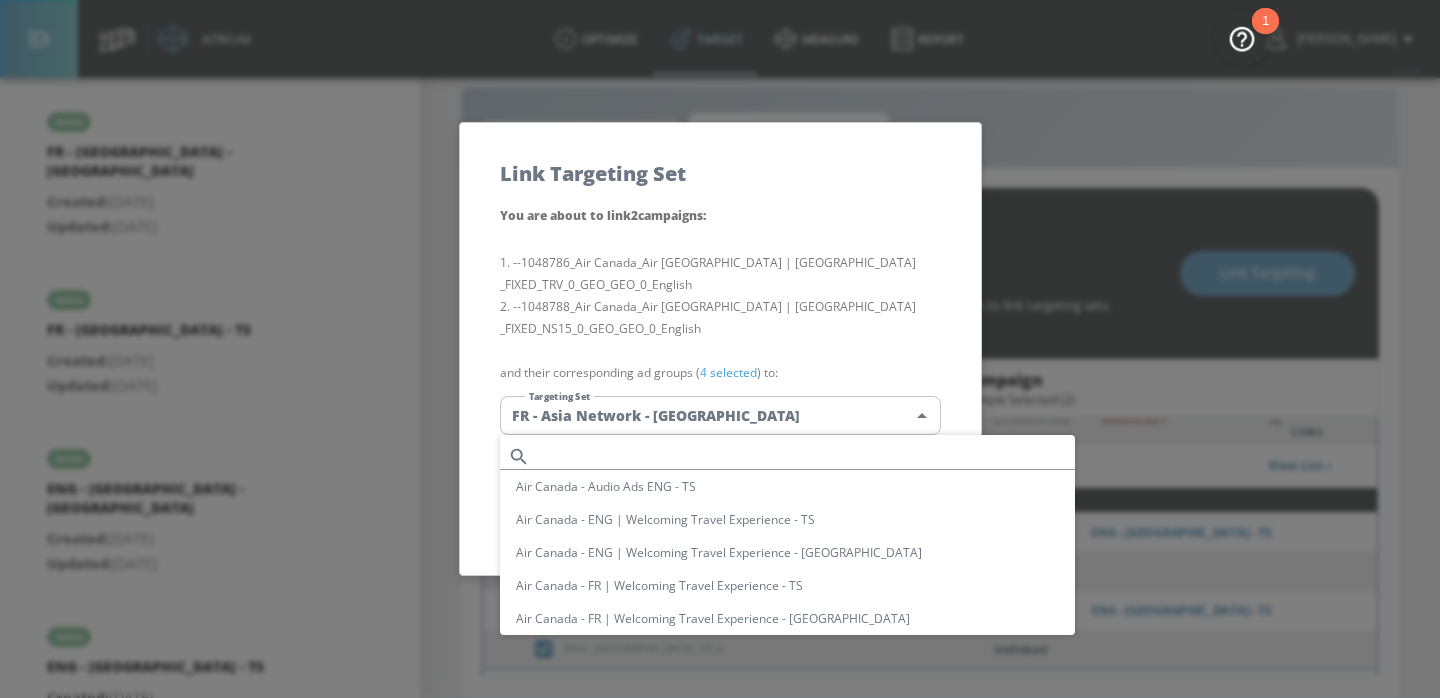 type 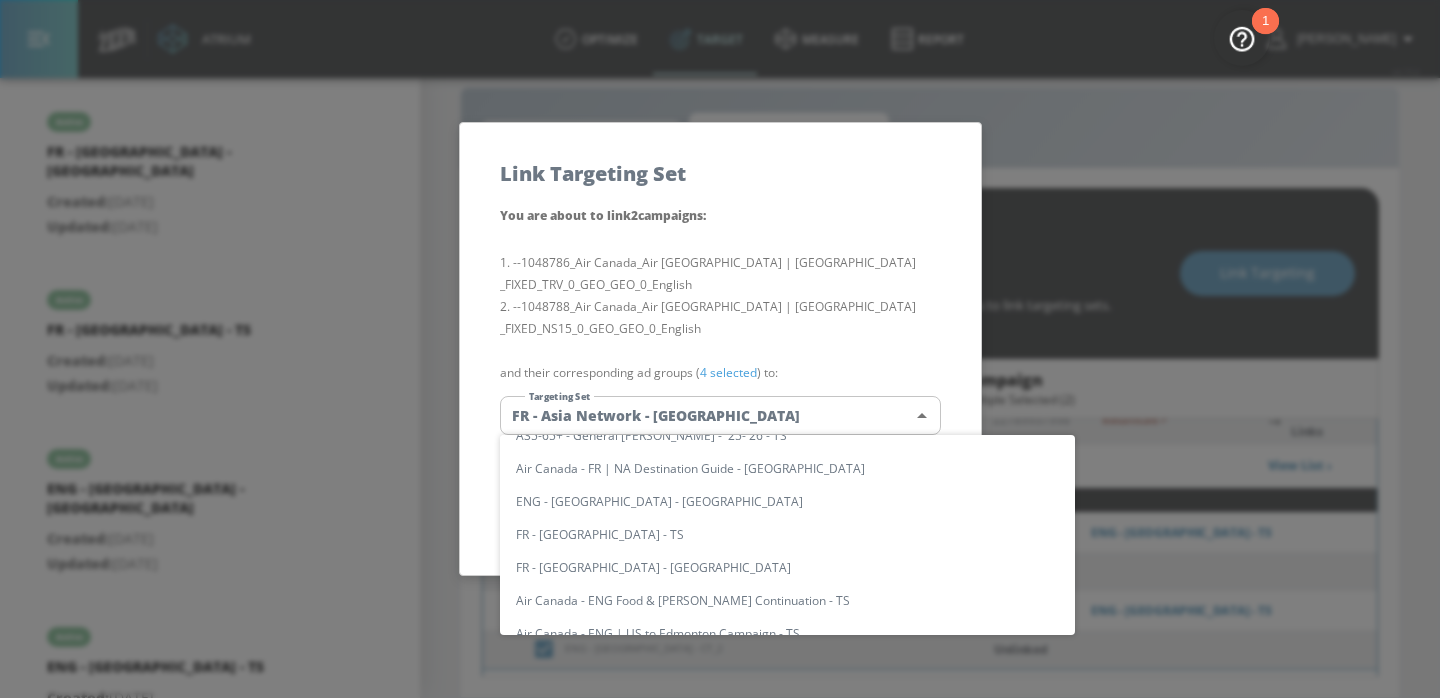 scroll, scrollTop: 800, scrollLeft: 0, axis: vertical 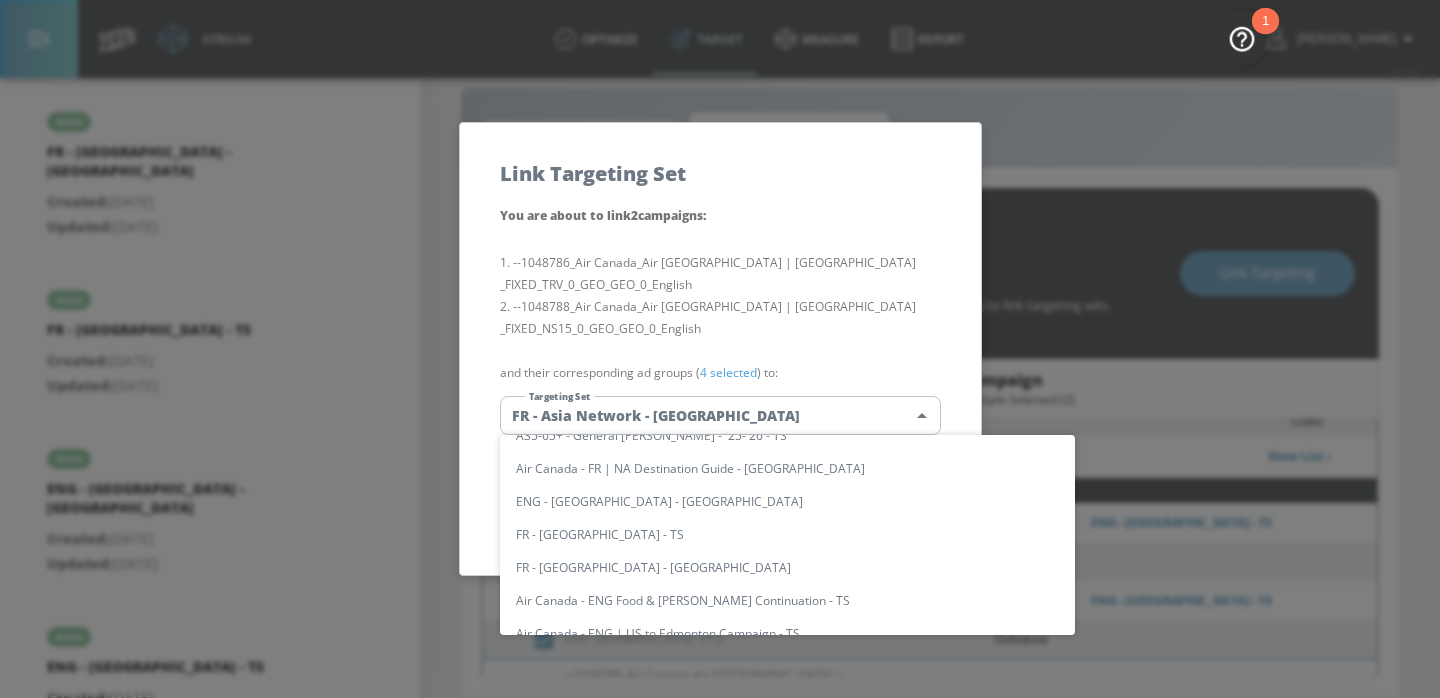 click on "ENG - [GEOGRAPHIC_DATA] - [GEOGRAPHIC_DATA]" at bounding box center [787, 501] 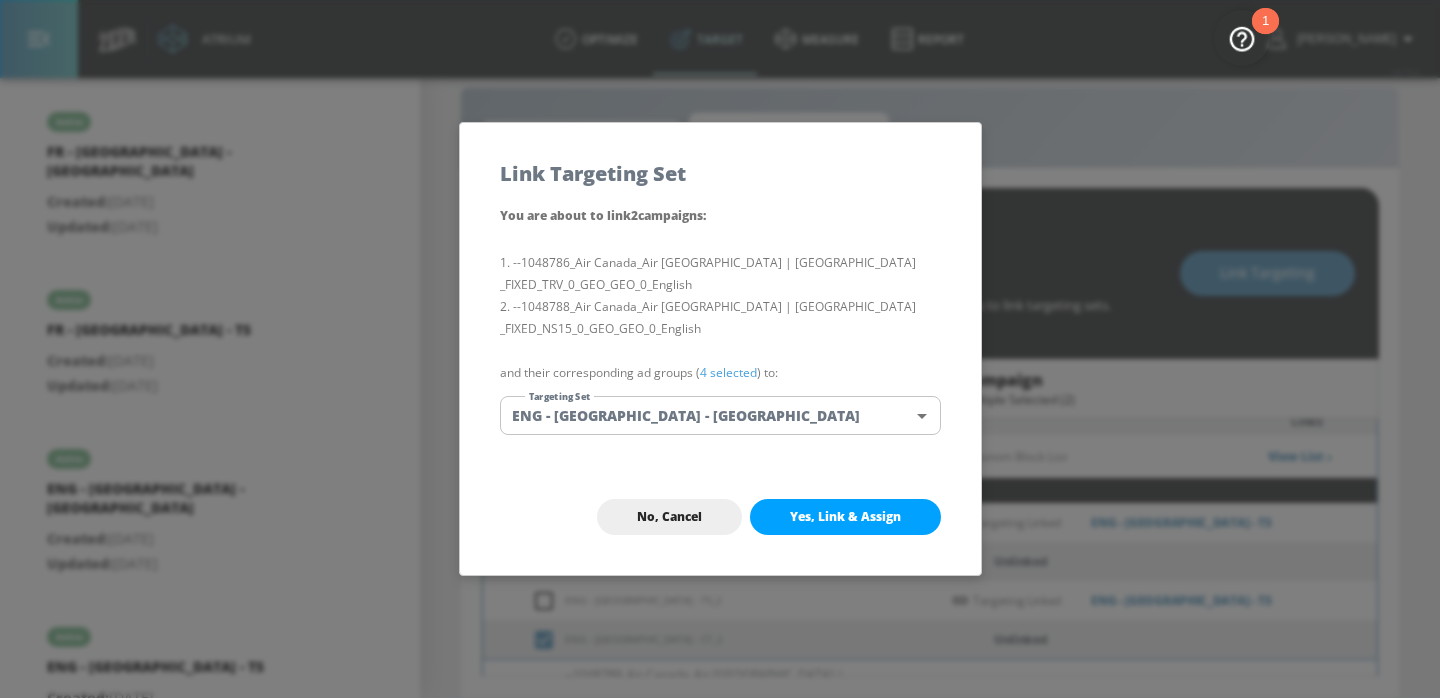 scroll, scrollTop: 250, scrollLeft: 0, axis: vertical 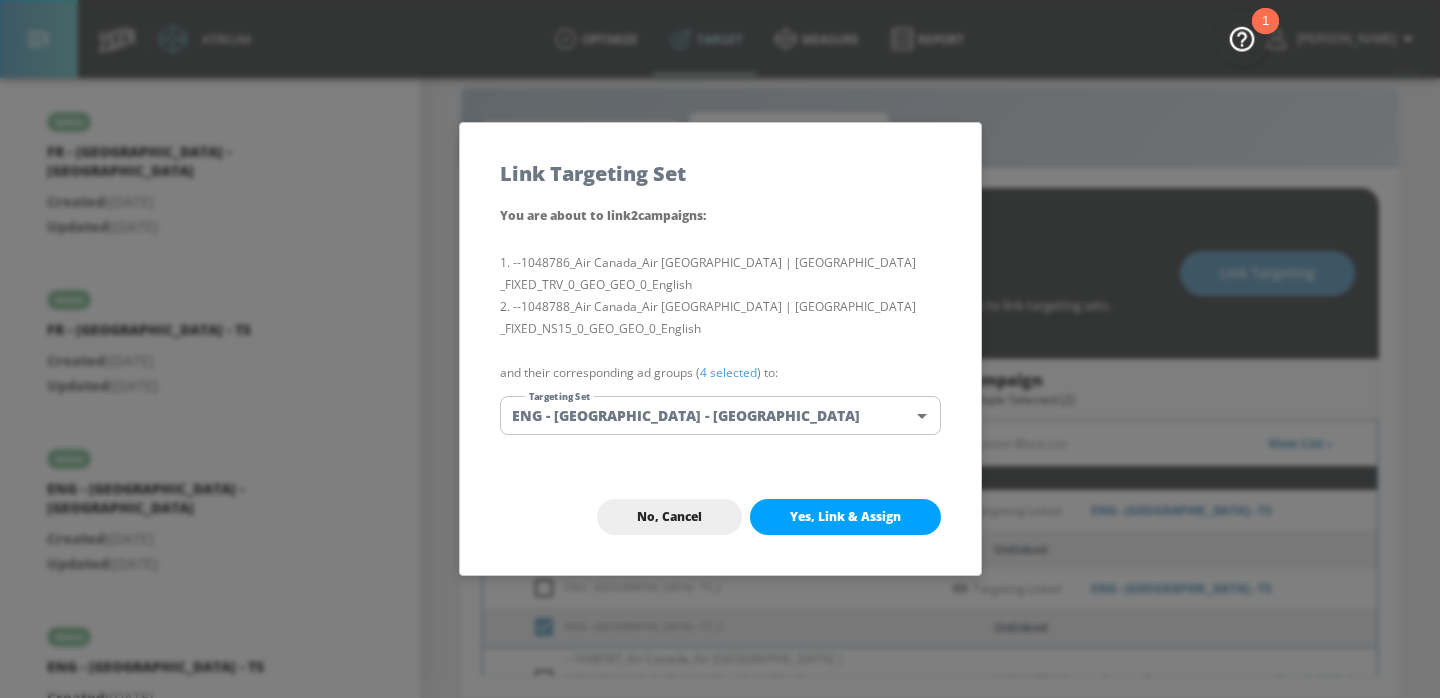 click on "Yes, Link & Assign" at bounding box center [845, 517] 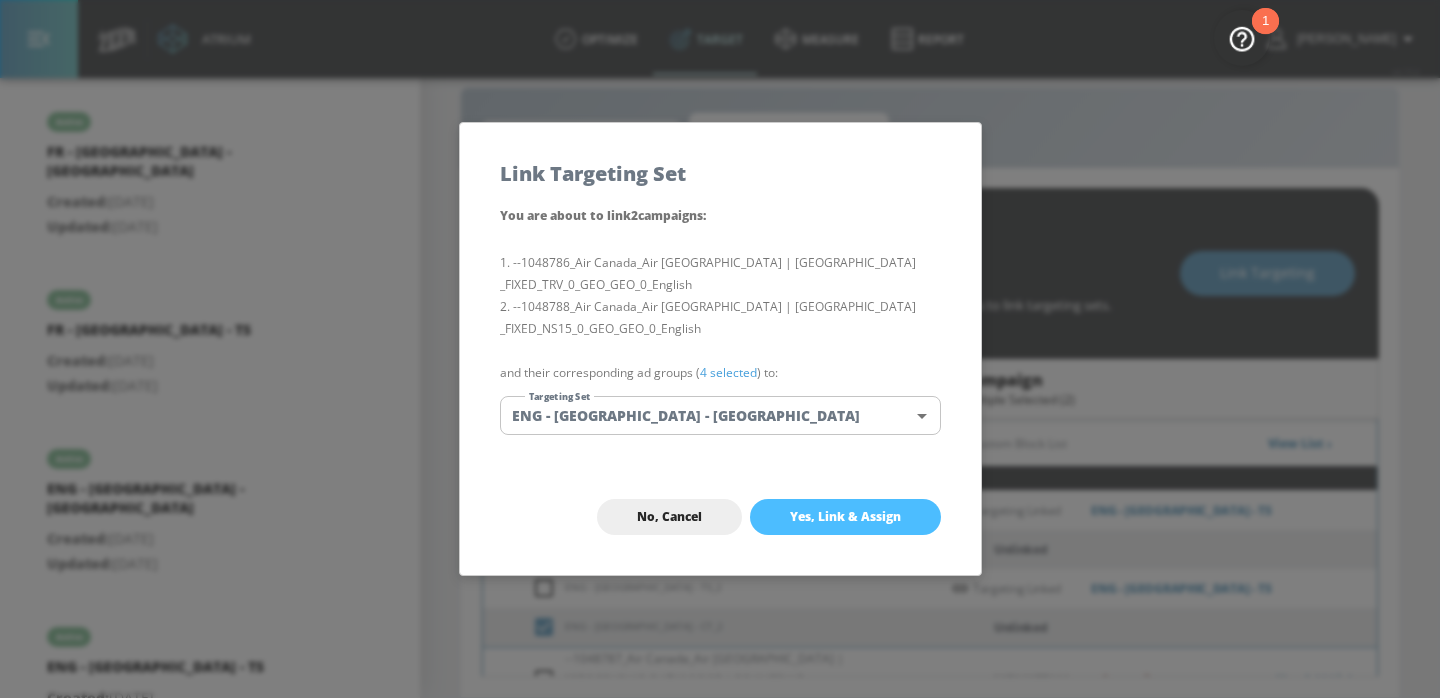 checkbox on "false" 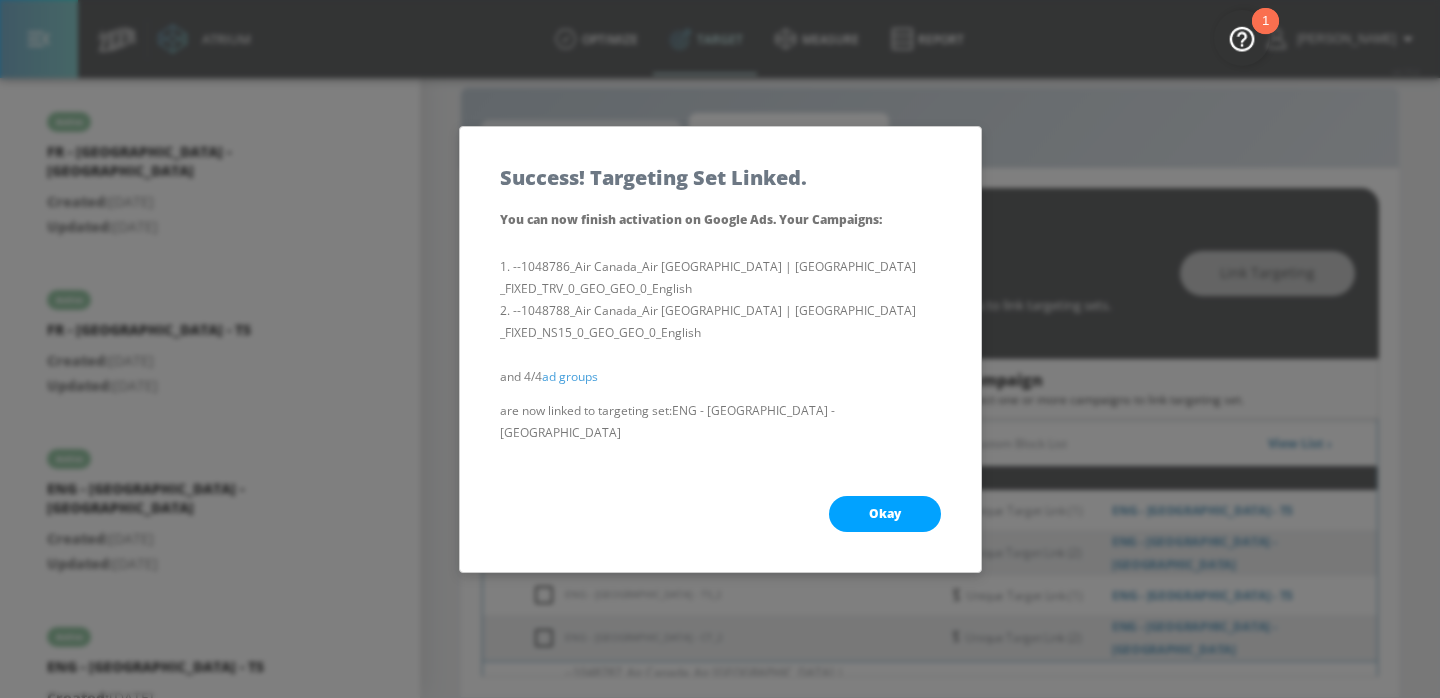 click on "Okay" at bounding box center [720, 514] 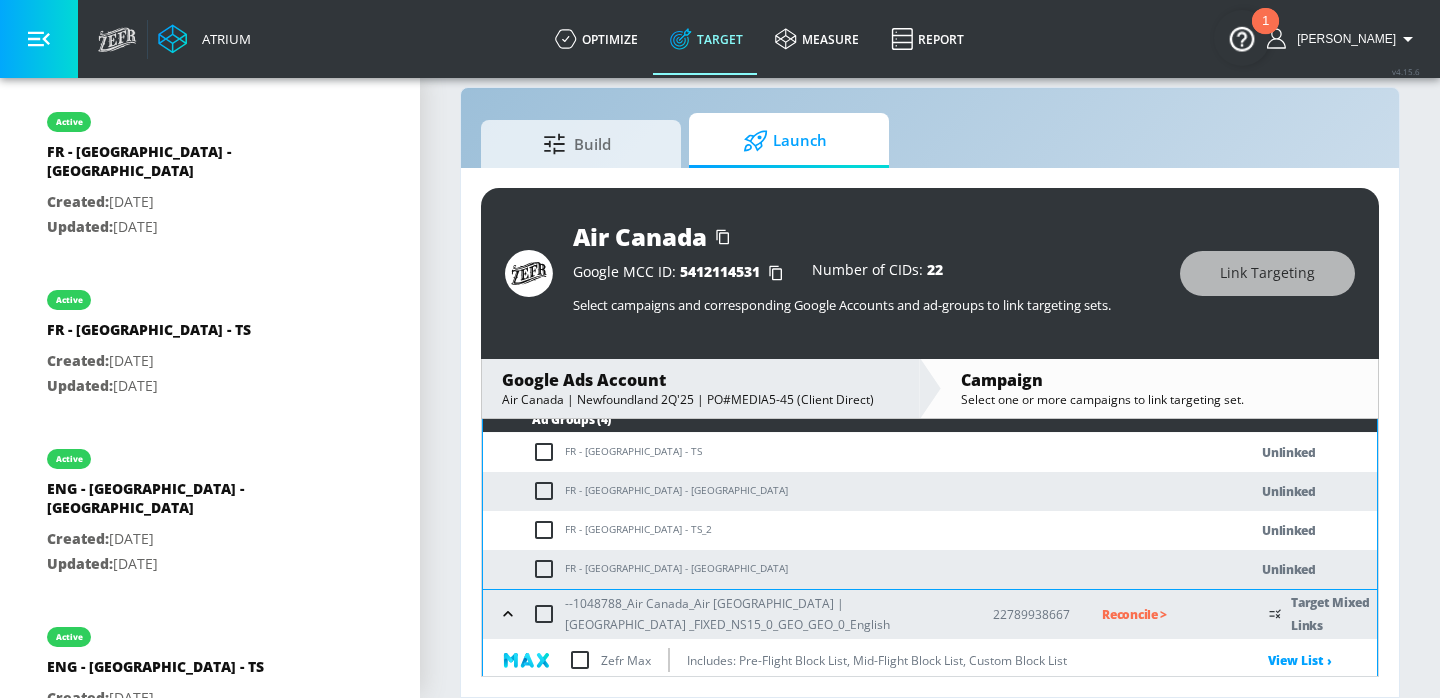 scroll, scrollTop: 537, scrollLeft: 0, axis: vertical 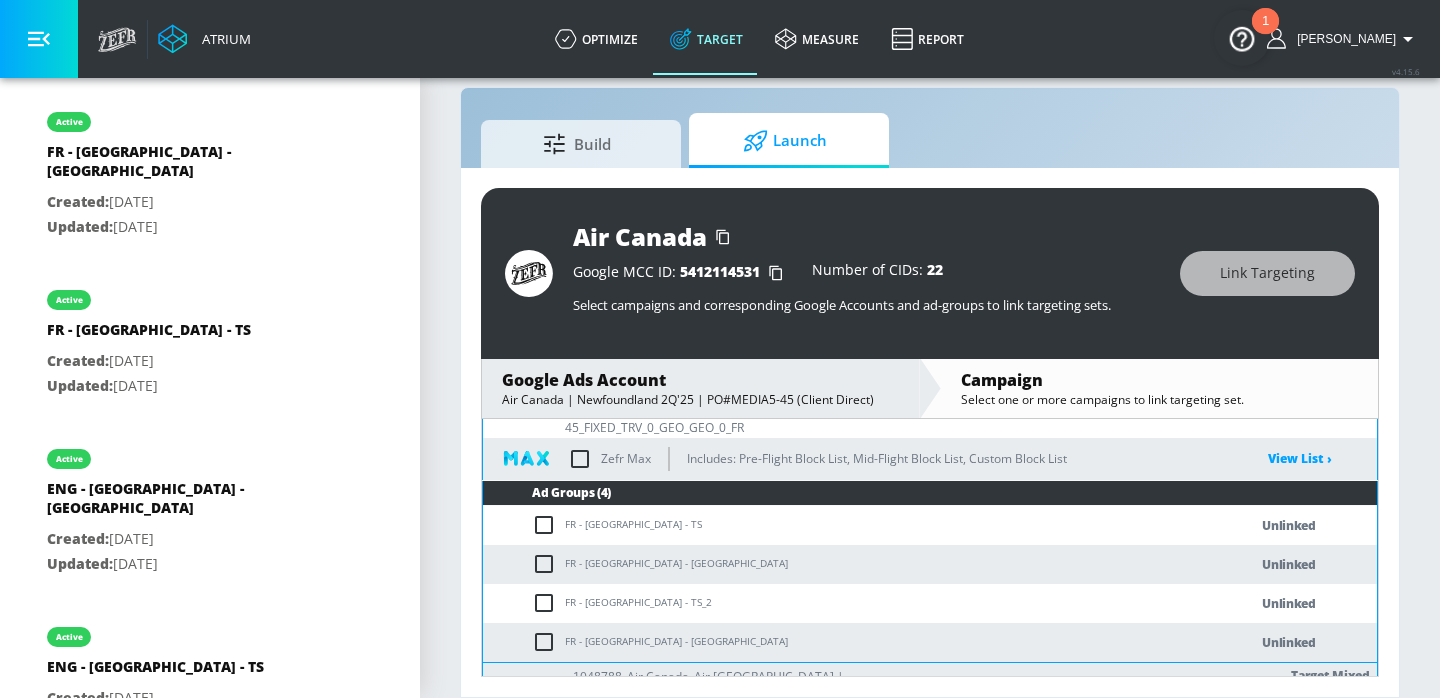 click on "FR - [GEOGRAPHIC_DATA] - TS" at bounding box center (845, 525) 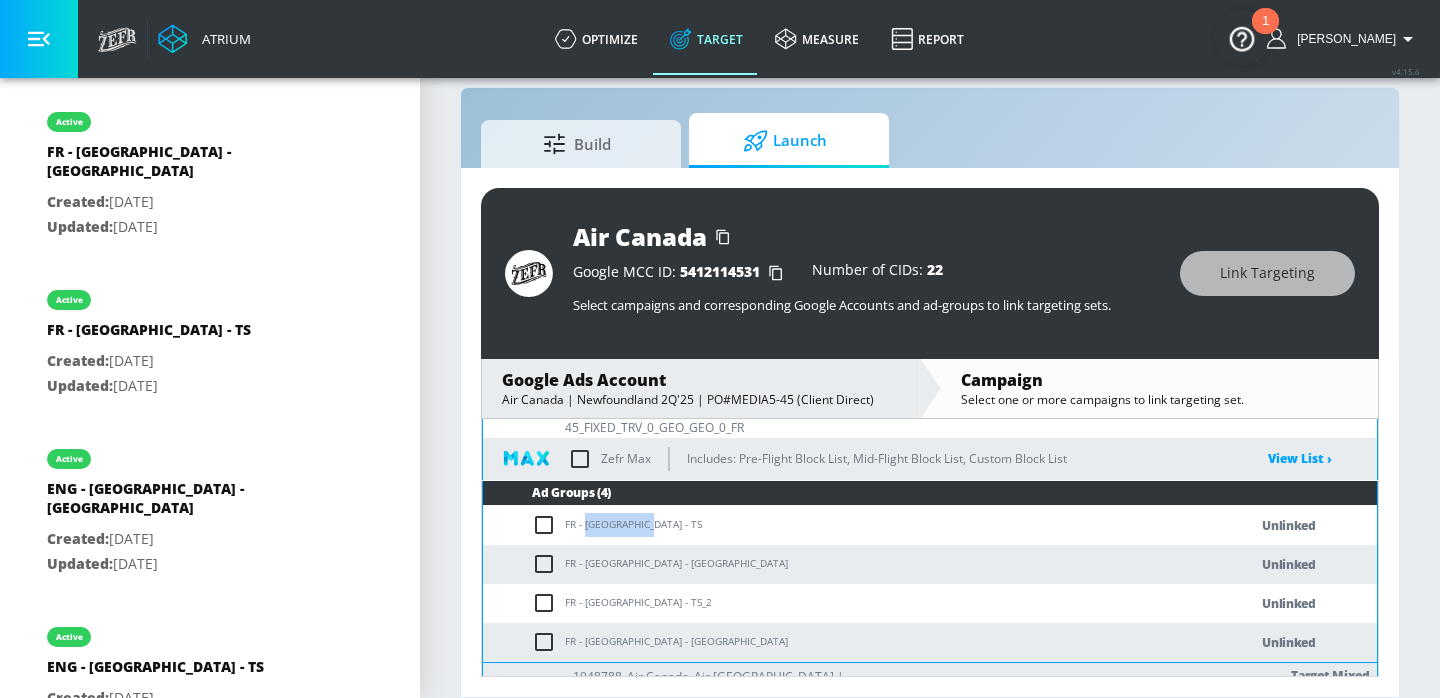 click on "FR - [GEOGRAPHIC_DATA] - TS" at bounding box center (845, 525) 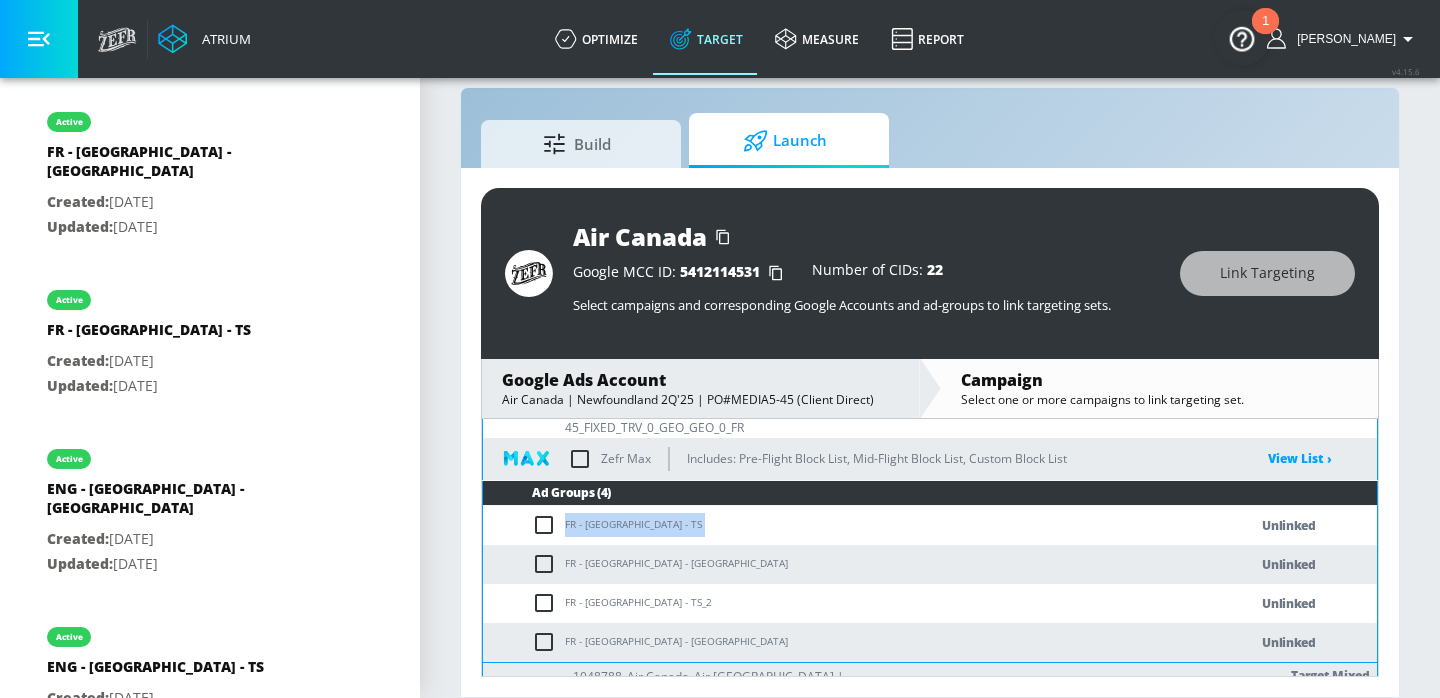 click on "FR - [GEOGRAPHIC_DATA] - TS" at bounding box center (845, 525) 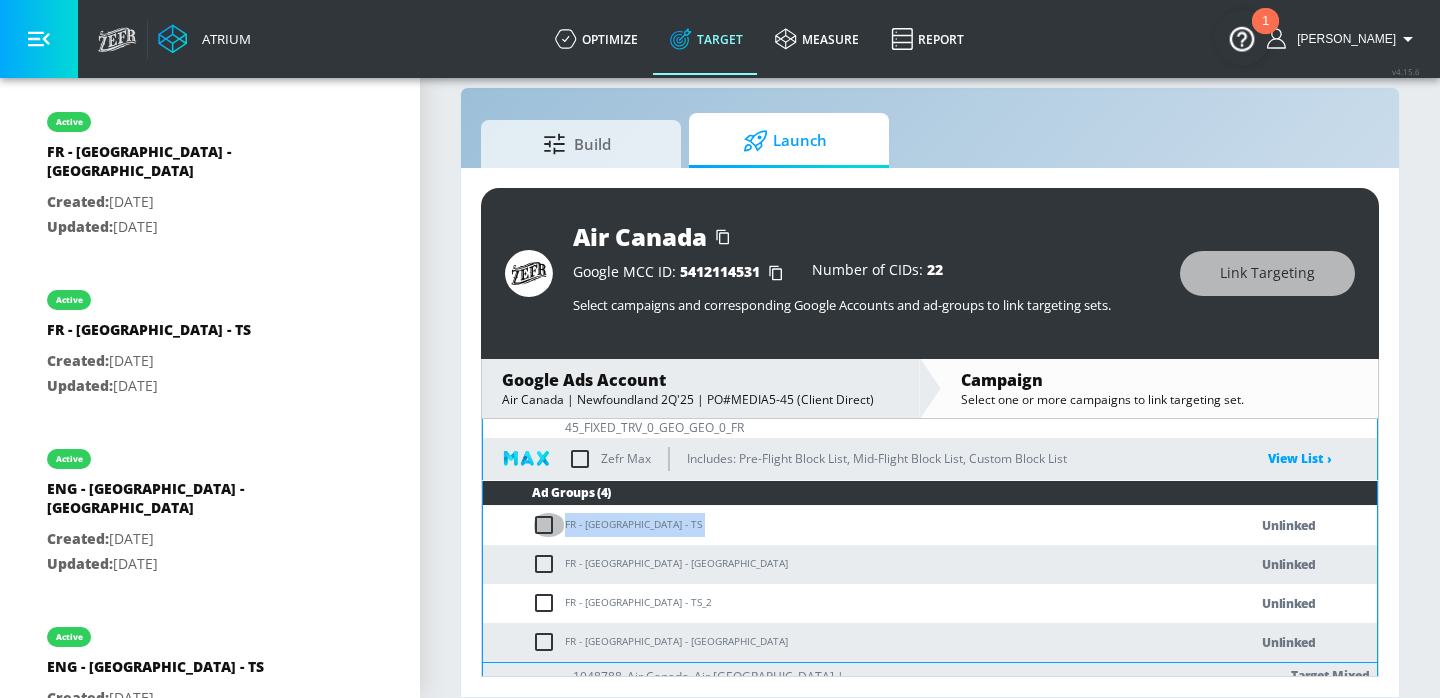 click at bounding box center [548, 525] 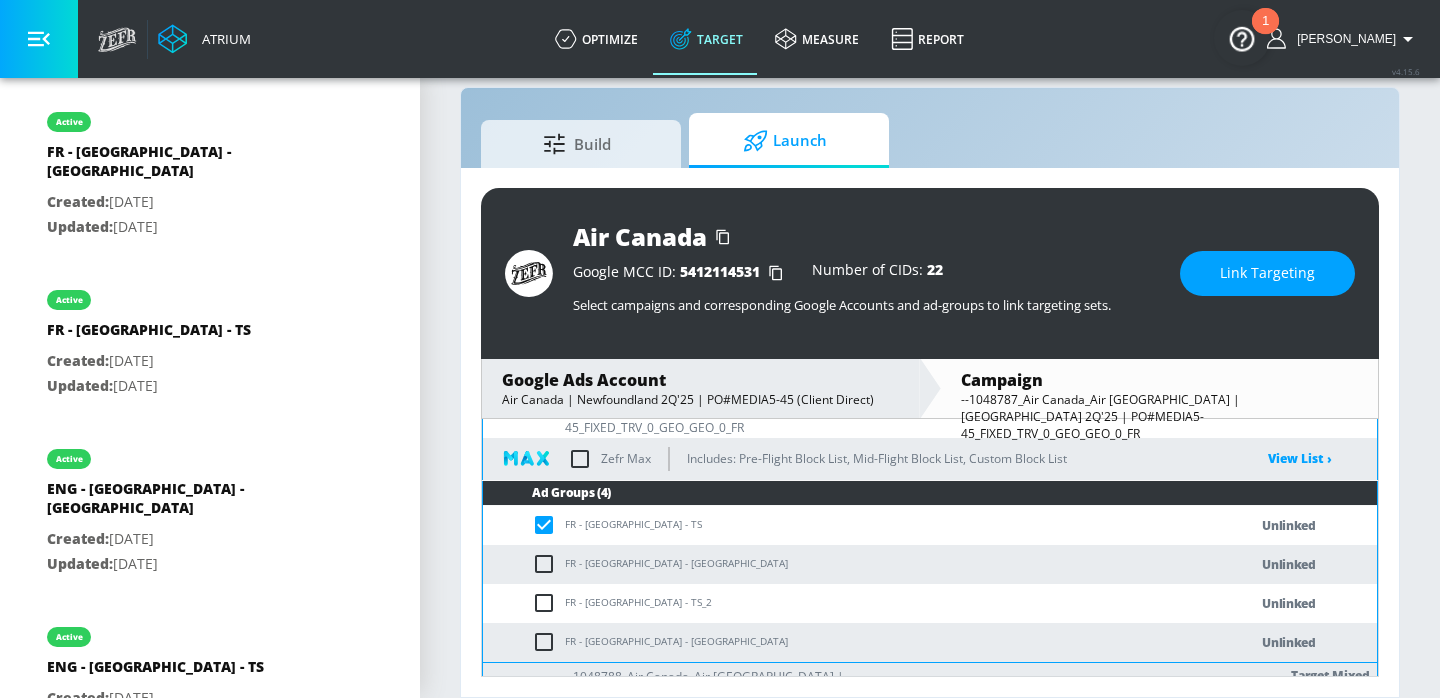 click at bounding box center (548, 603) 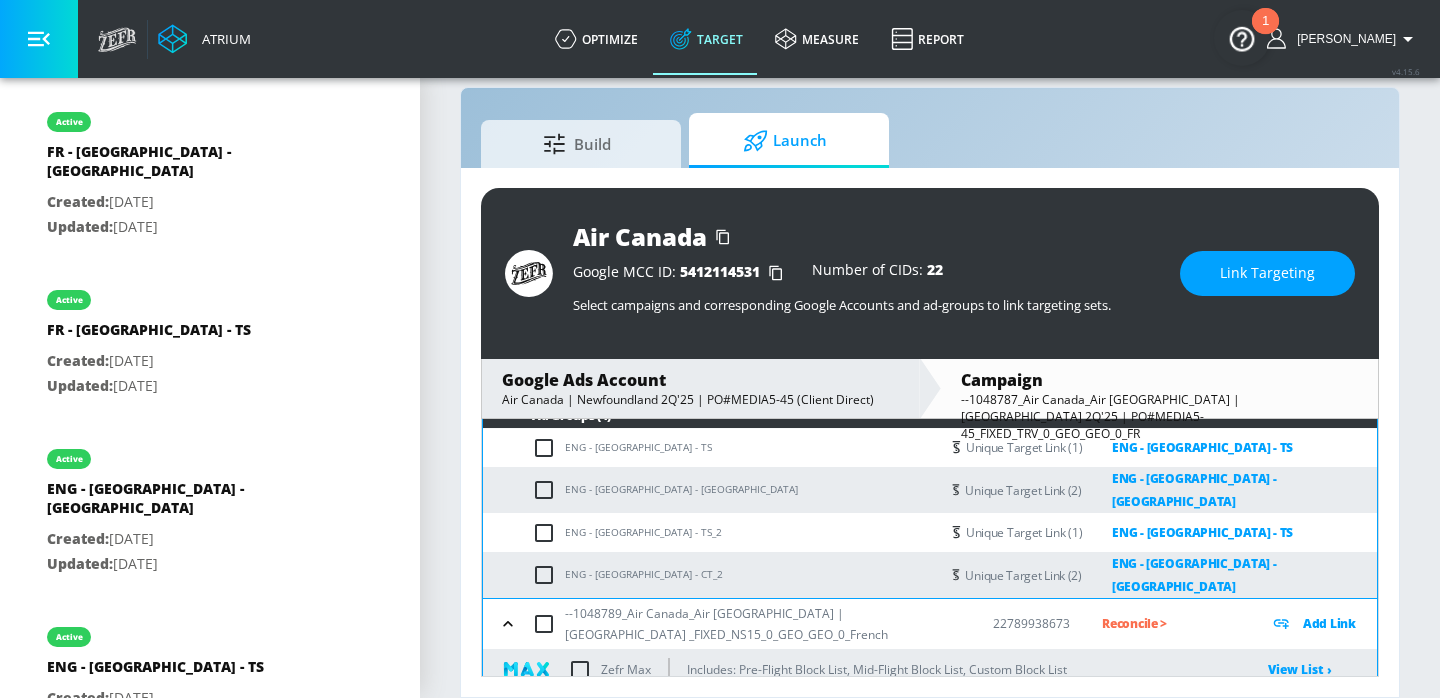 scroll, scrollTop: 1046, scrollLeft: 0, axis: vertical 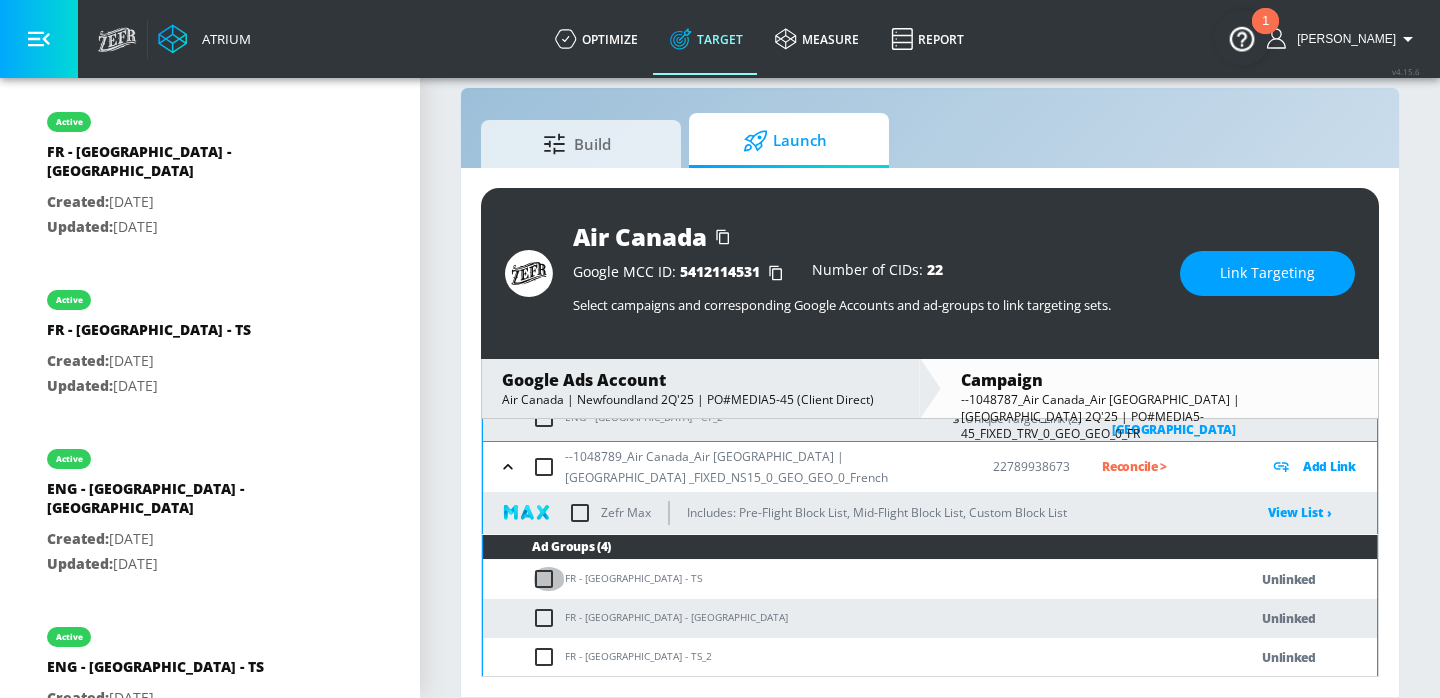 click at bounding box center [548, 579] 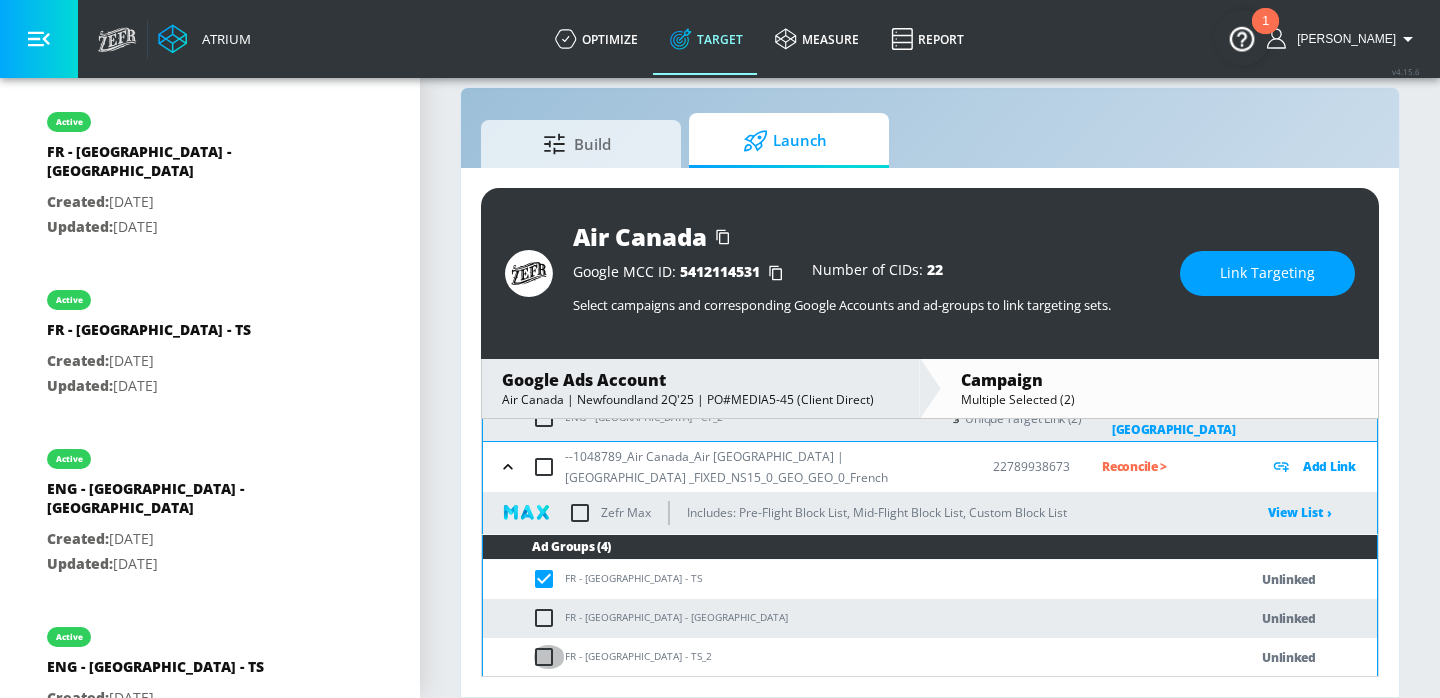 click at bounding box center (548, 657) 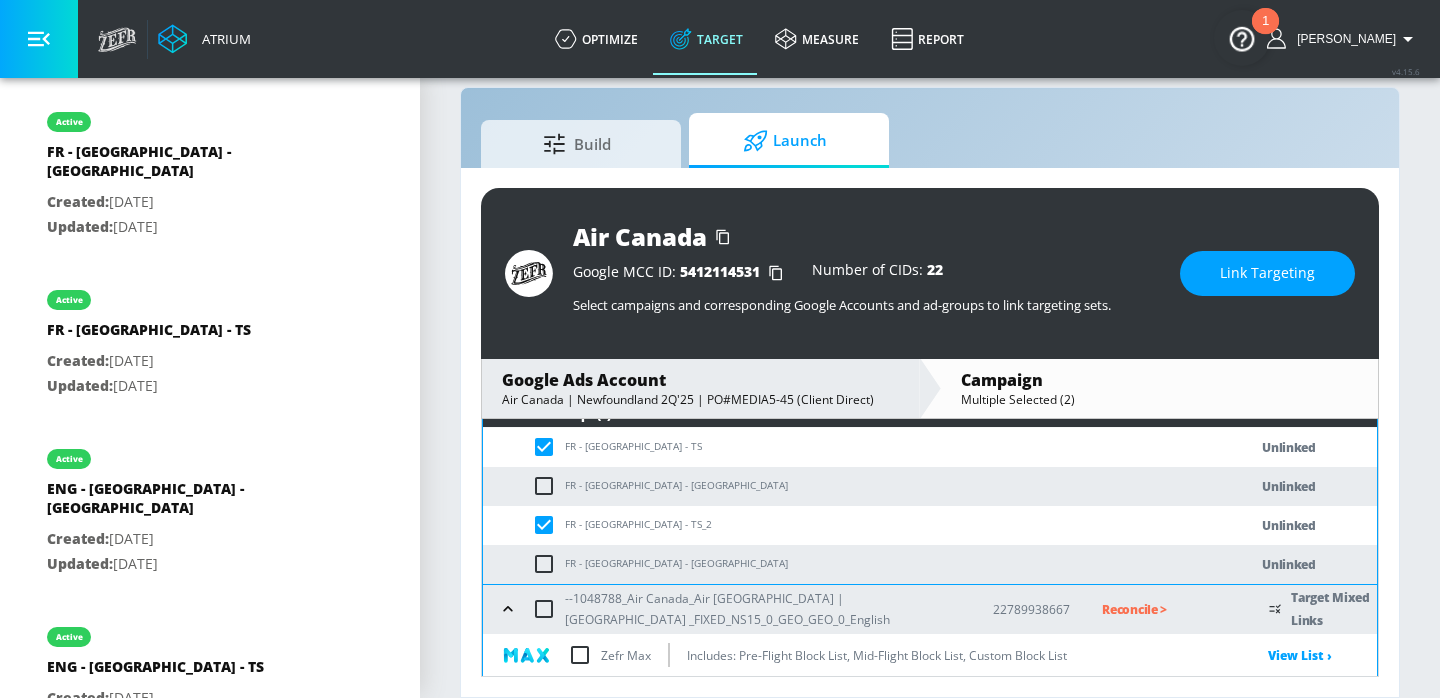 scroll, scrollTop: 563, scrollLeft: 0, axis: vertical 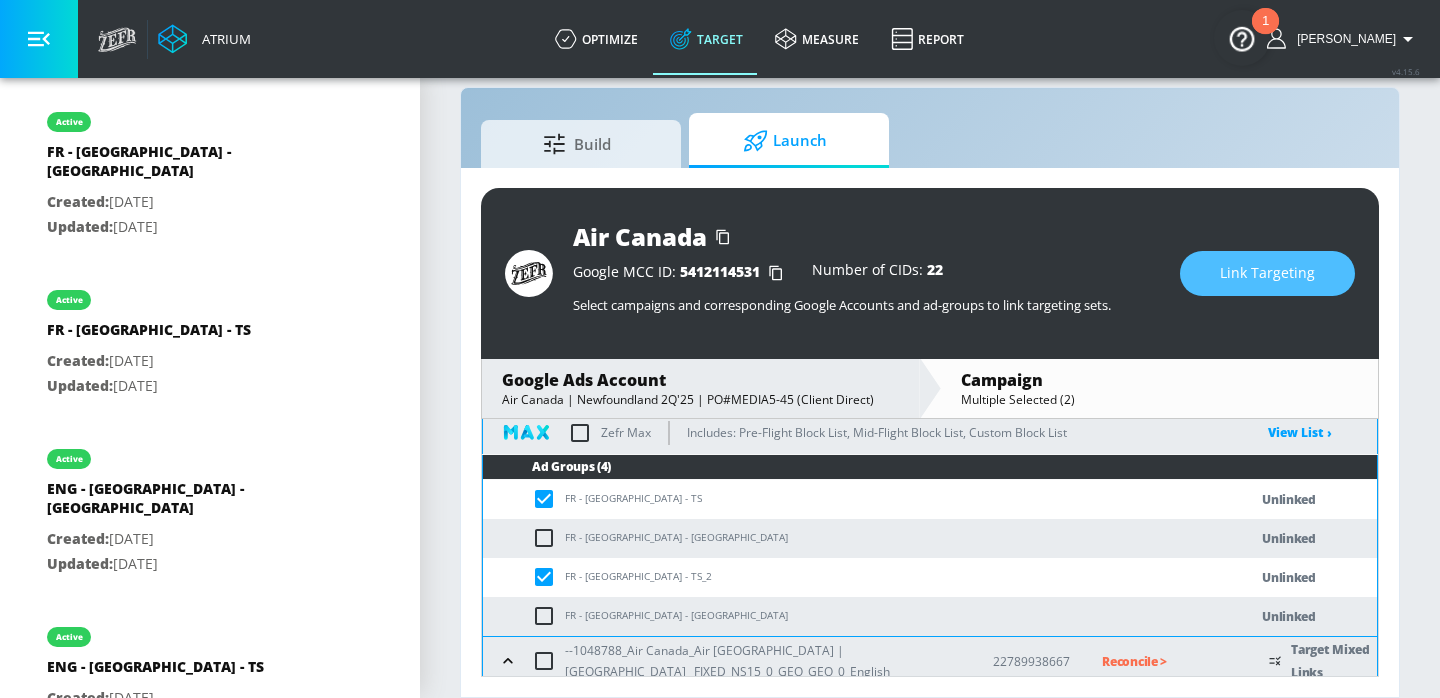 click on "Link Targeting" at bounding box center (1267, 273) 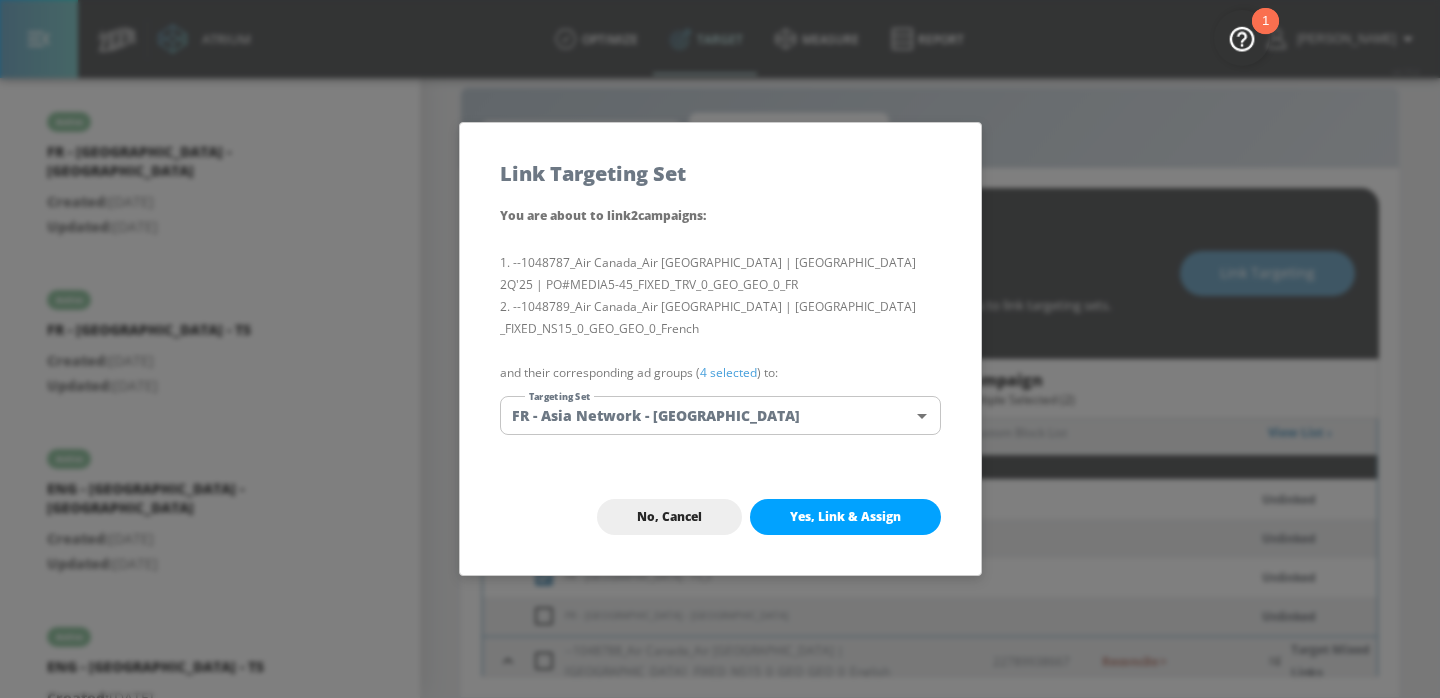 click on "Atrium optimize Target measure Report optimize Target measure Report v 4.15.6 [PERSON_NAME] Platform DV360:   Youtube DV360:   Youtube Advertiser air canada Sort By A-Z asc ​ Add Account Air Canada Linked as: Air Canada (YouTube) Agency: Air Canada - Client Direct Vertical: Travel alicyn test Linked as: Zefr Demos Agency: alicyn test Vertical: Healthcare Parry Test Linked as: Zefr Demos Agency: Parry Test Vertical: Music [PERSON_NAME] Test Account Linked as: Zefr Demos Agency: [PERSON_NAME] Agency Vertical: Fashion [PERSON_NAME] TEST Linked as: Zefr Demos Agency: [PERSON_NAME] TEST Vertical: Other KZ Test  Linked as: Zefr Demos Agency: Kaitlin test  Vertical: Other Test Linked as: Zefr Demos Agency: Test Vertical: Travel Shaq Test Account Linked as: Zefr Demos Agency: Zefr Vertical: Software Benz TEST Linked as: Zefr Demos Agency: ZEFR Vertical: Other Rawan Test Linked as: Zefr Demos Agency: Test Vertical: Entertainment TikTok Brand (TT TESTING) Linked as: TikTok Brand Agency: None Vertical: Other [PERSON_NAME] & [PERSON_NAME][MEDICAL_DATA] Account Agency:" at bounding box center [720, 334] 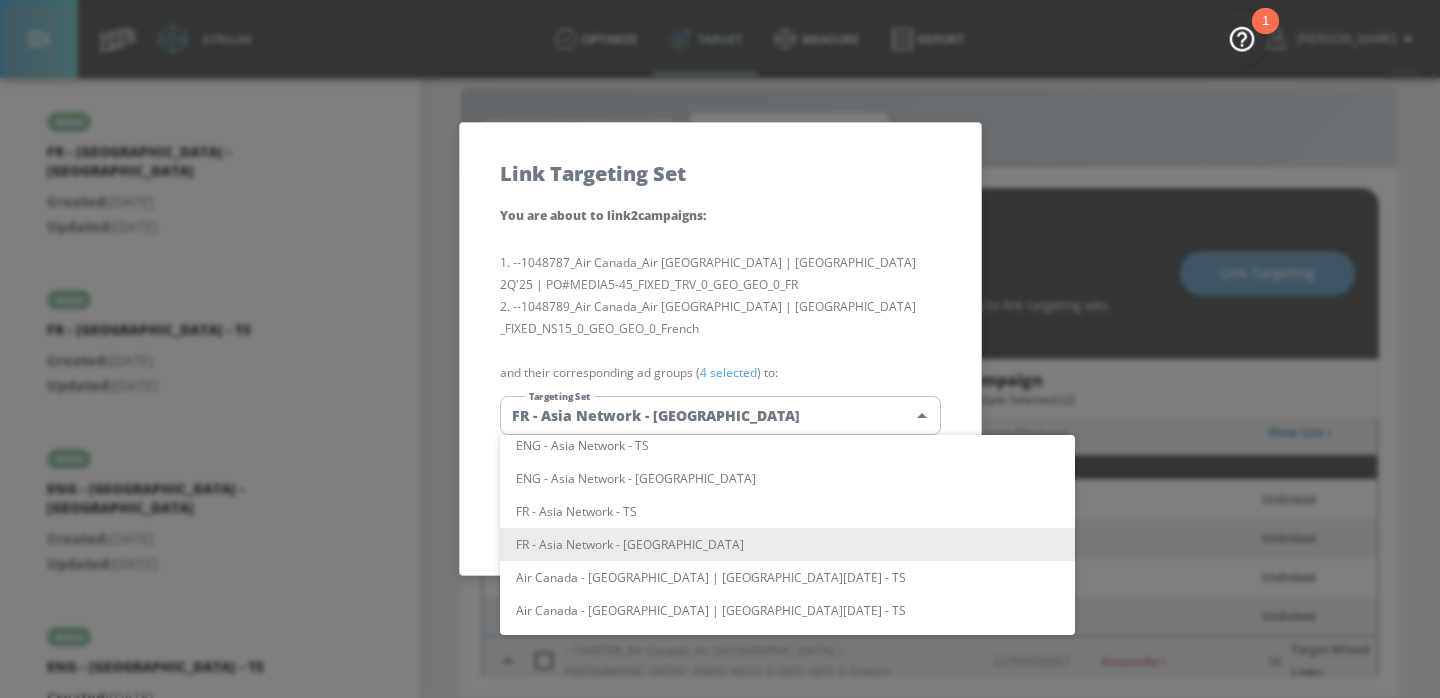 type 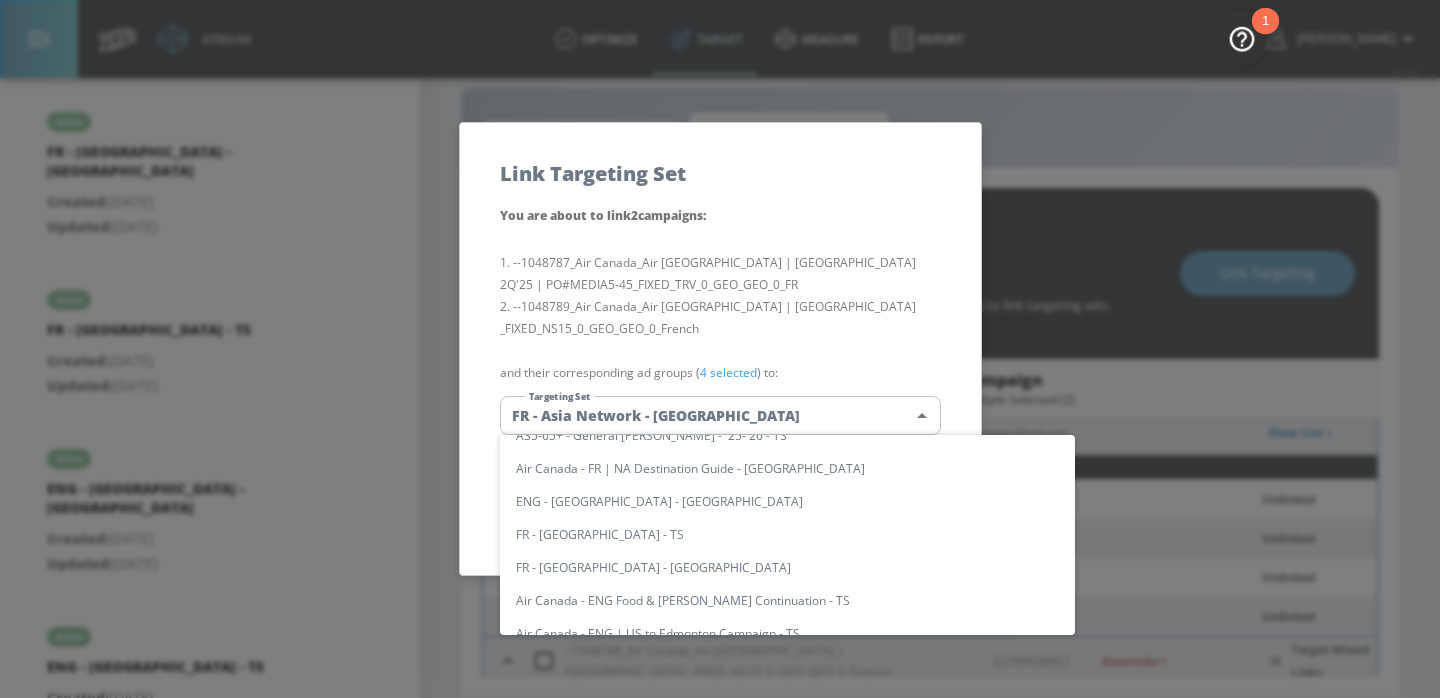 scroll, scrollTop: 1036, scrollLeft: 0, axis: vertical 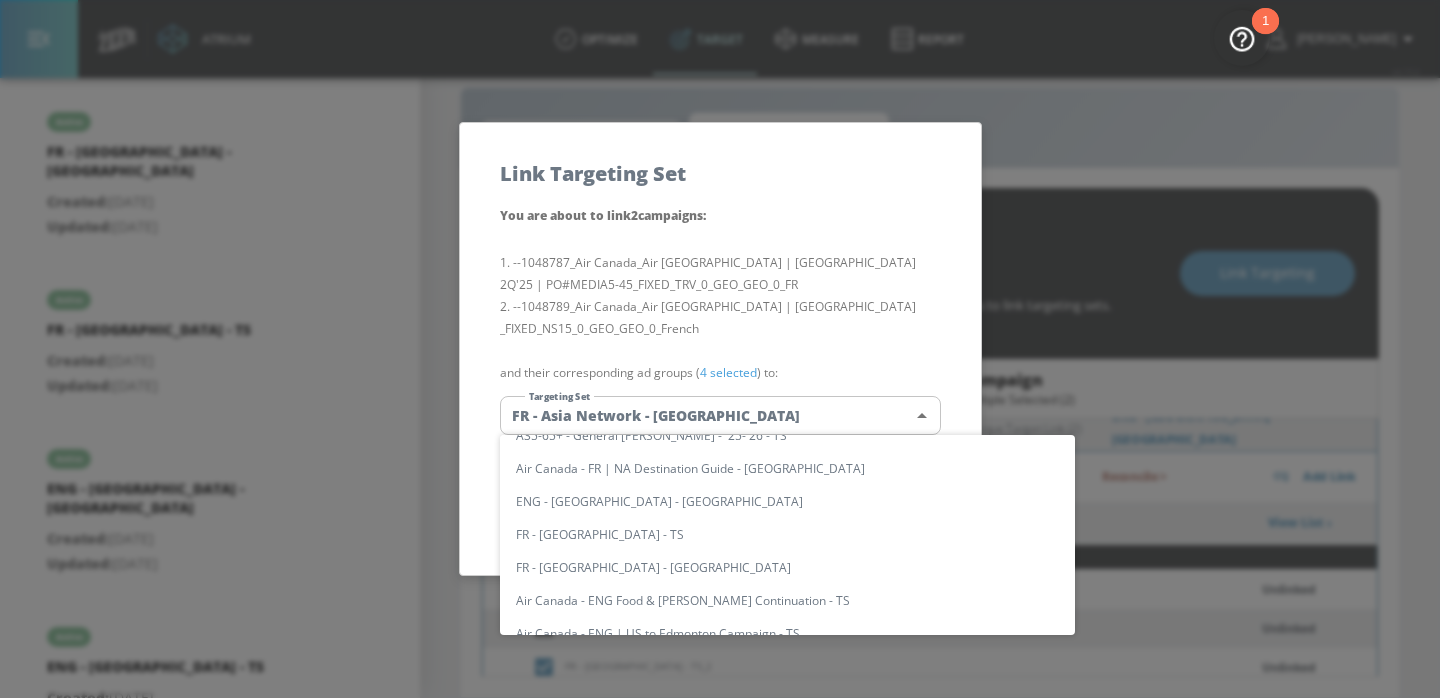 click on "FR - [GEOGRAPHIC_DATA] - TS" at bounding box center [787, 534] 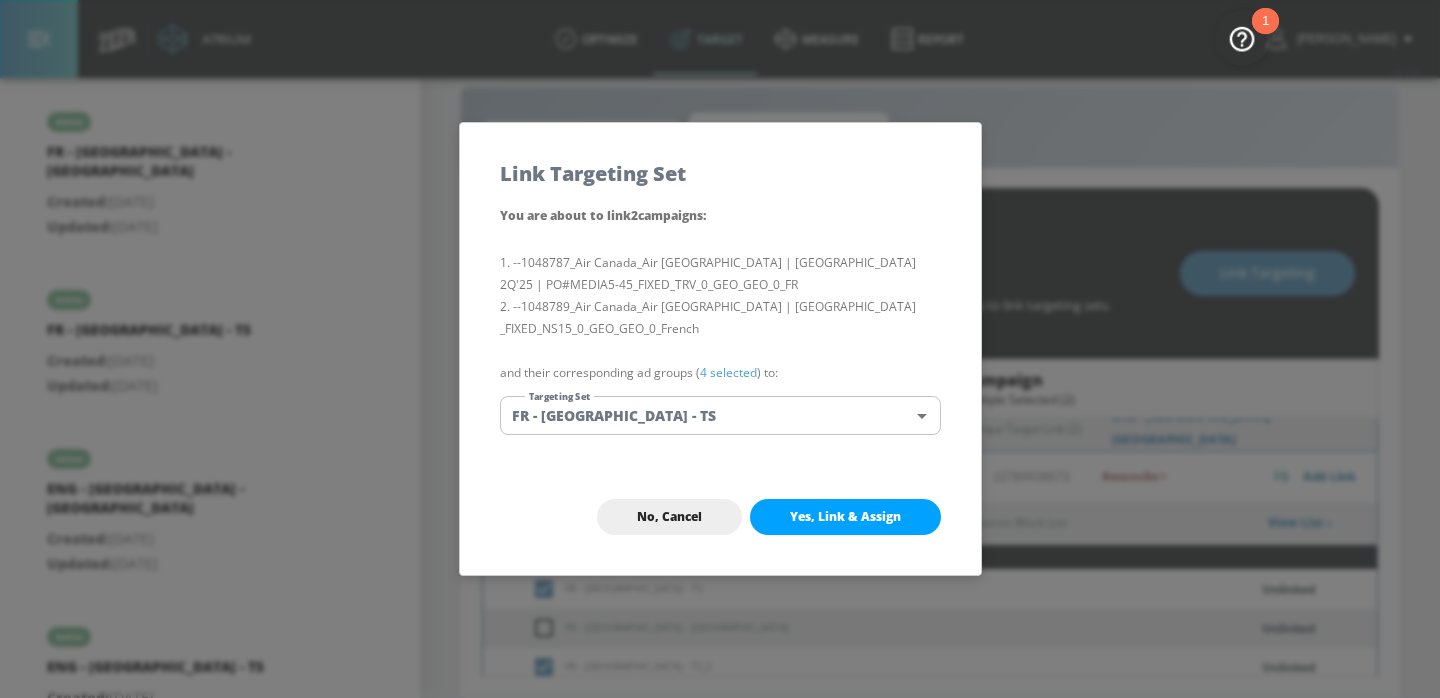 scroll, scrollTop: 16730, scrollLeft: 0, axis: vertical 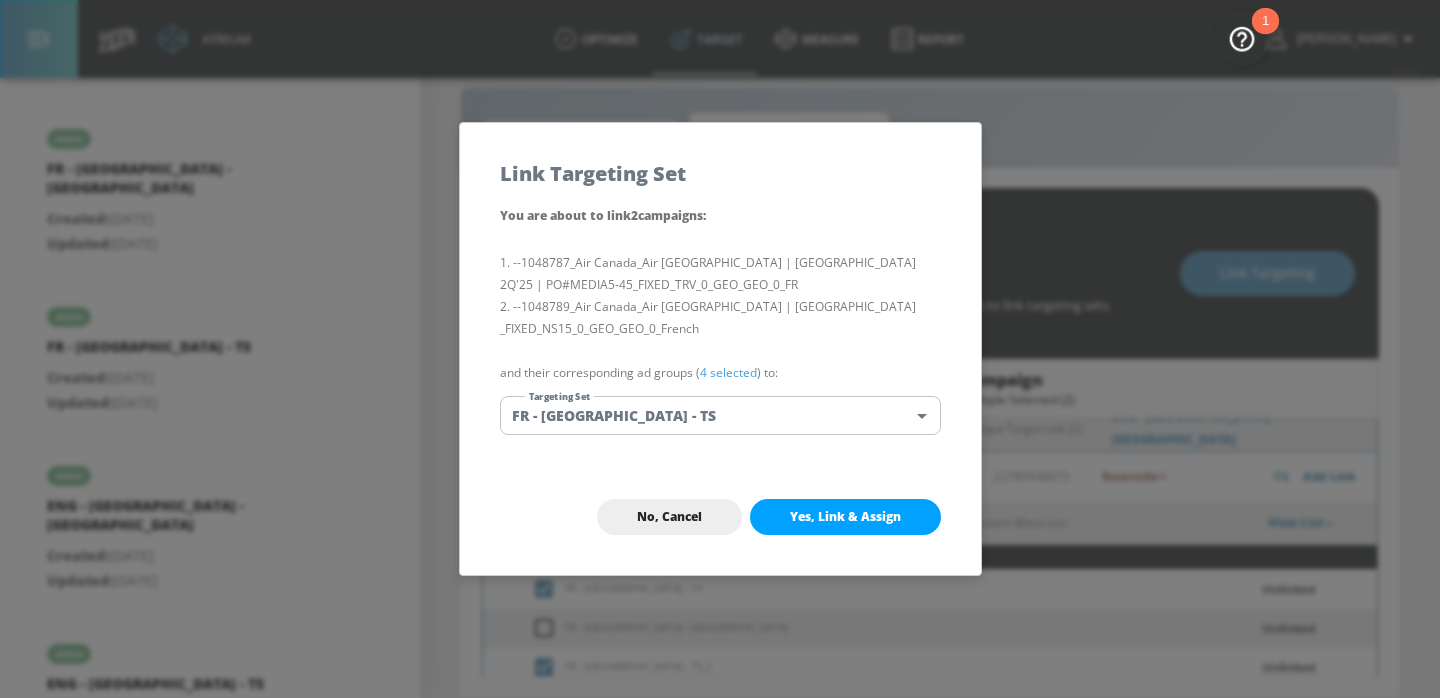 click on "Yes, Link & Assign" at bounding box center (845, 517) 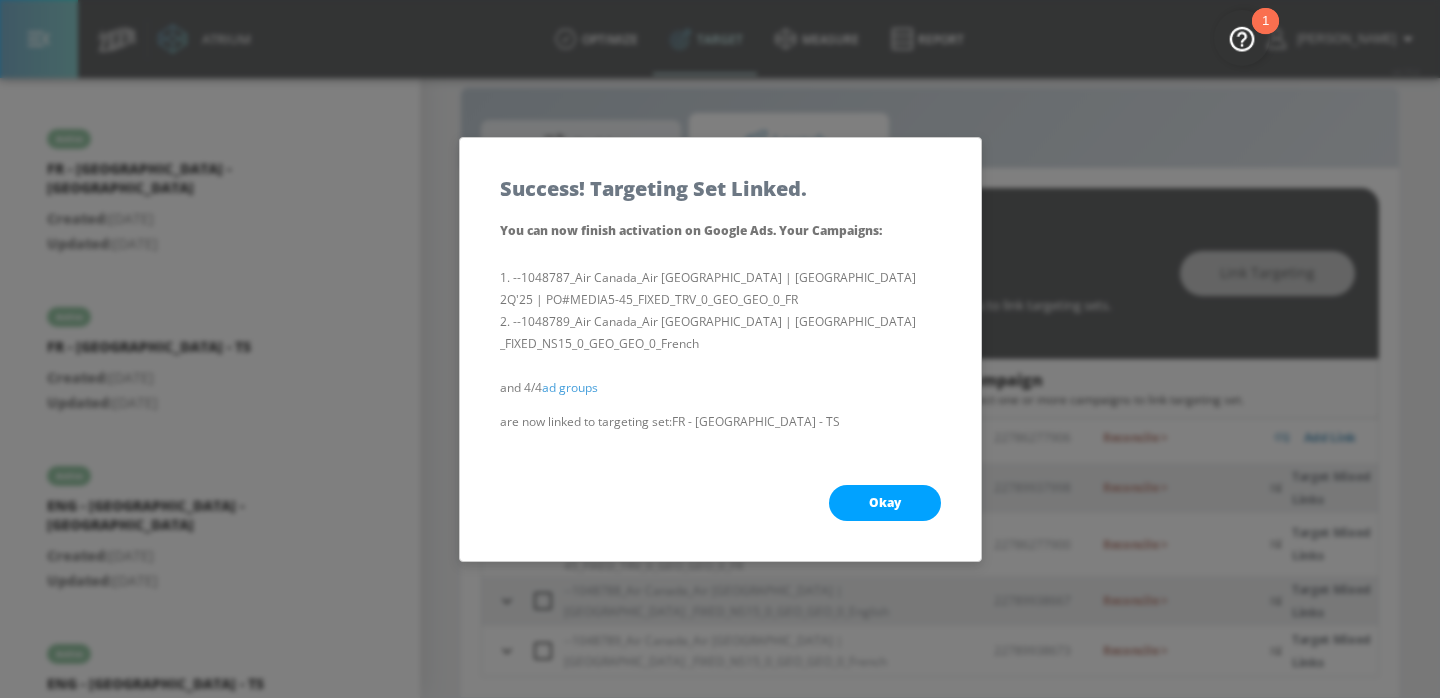 scroll, scrollTop: 146, scrollLeft: 0, axis: vertical 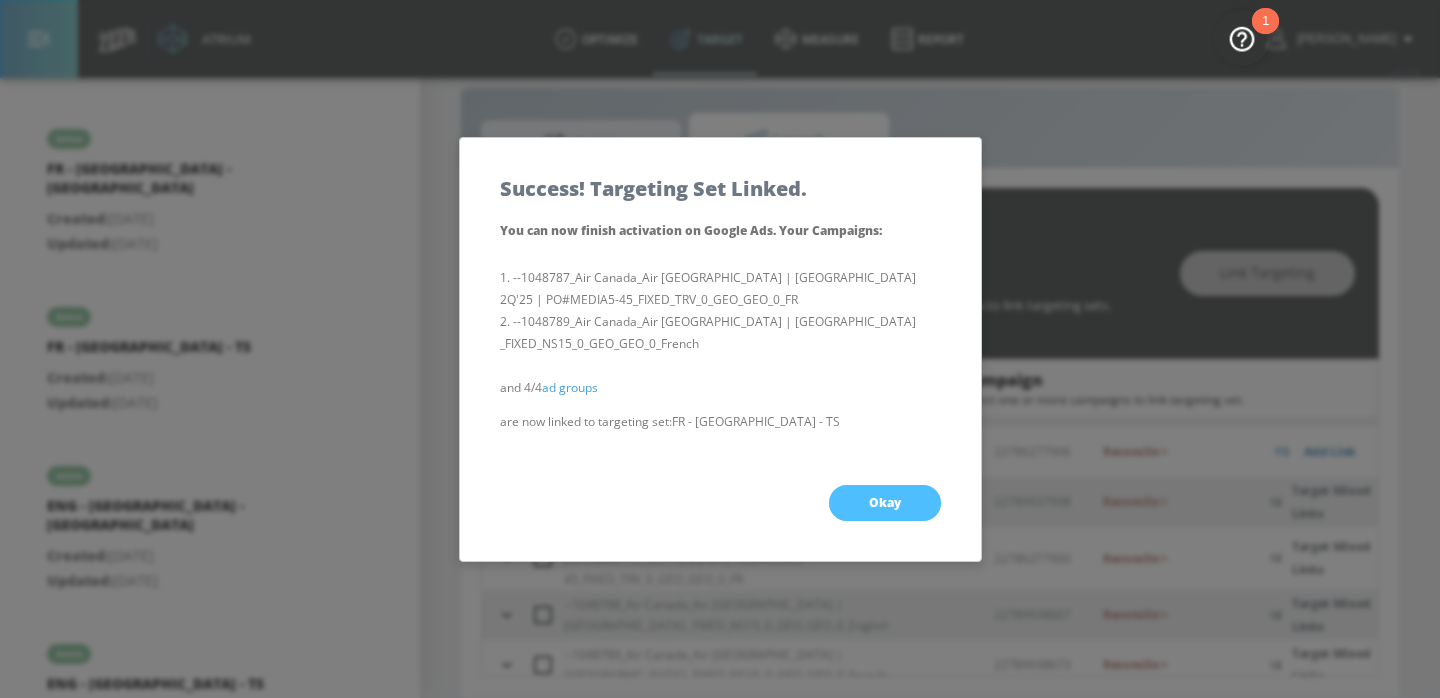 click on "Okay" at bounding box center (885, 503) 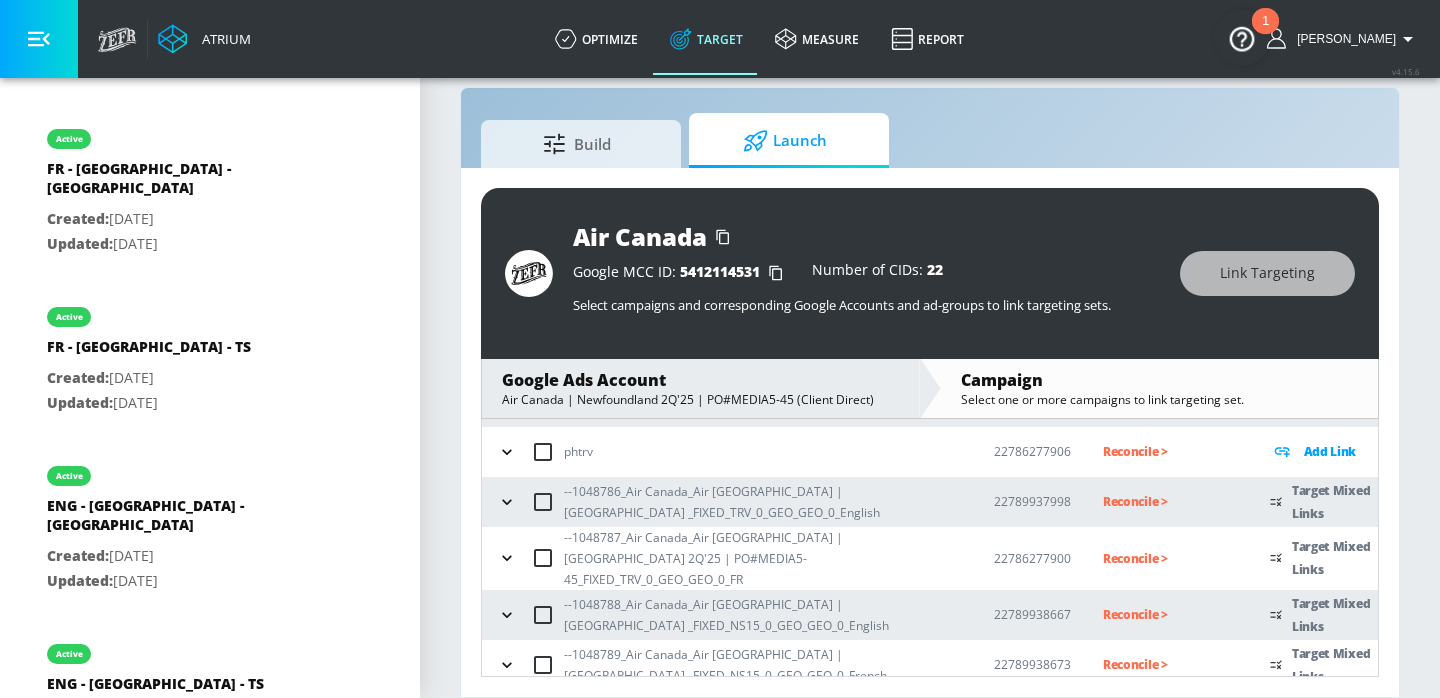 click on "--1048789_Air Canada_Air [GEOGRAPHIC_DATA] | [GEOGRAPHIC_DATA] _FIXED_NS15_0_GEO_GEO_0_French" at bounding box center [727, 665] 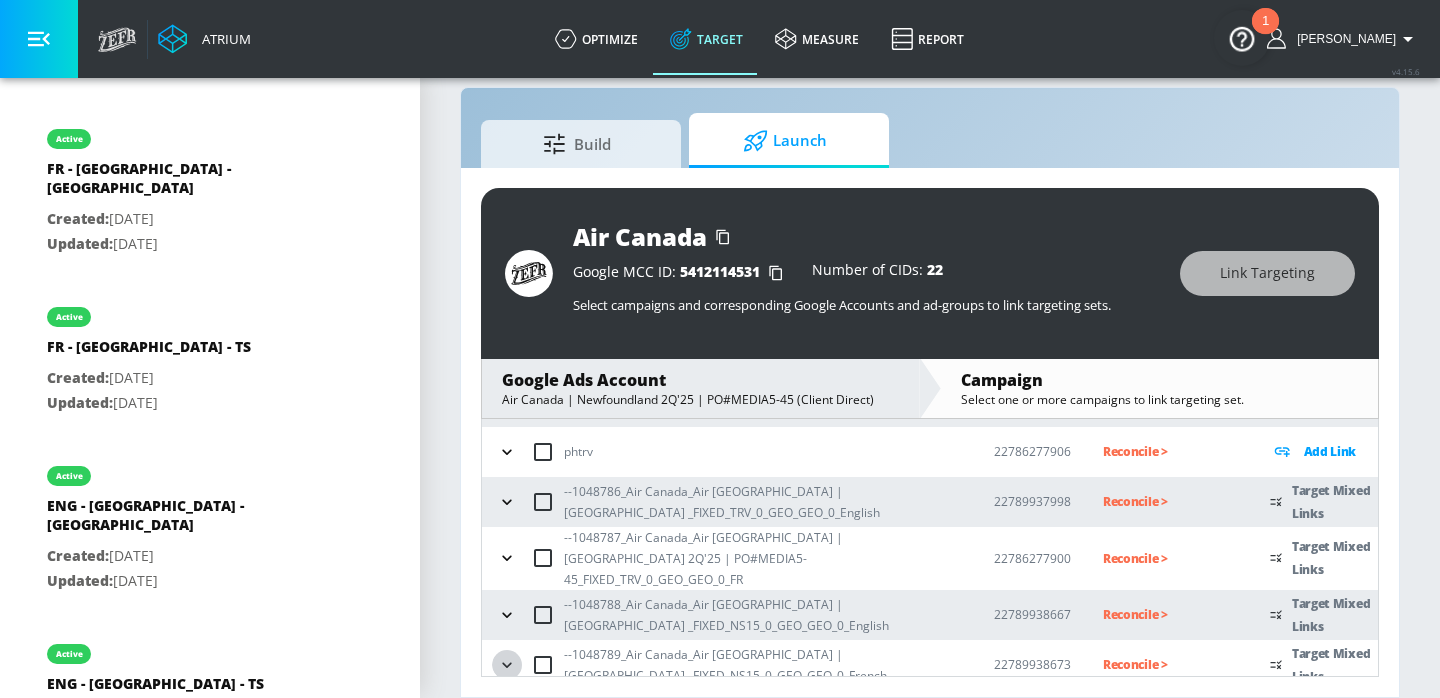click 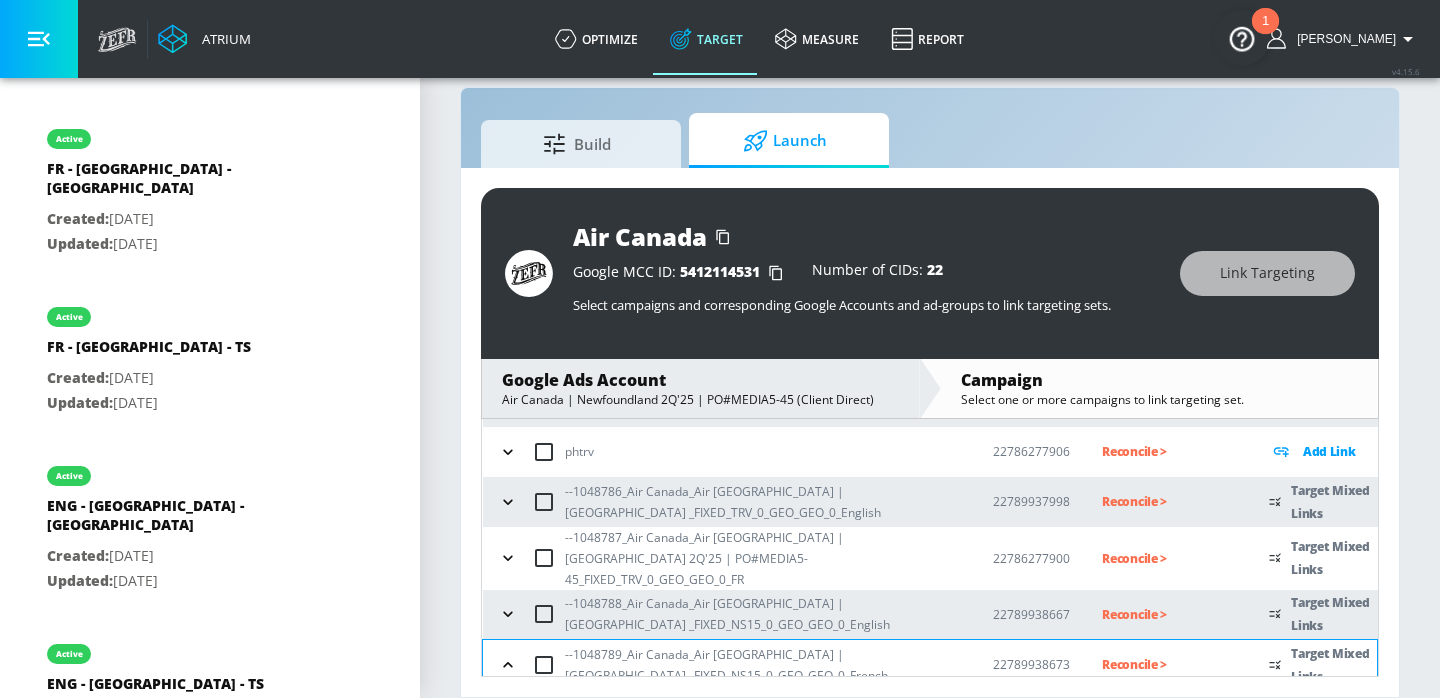 click 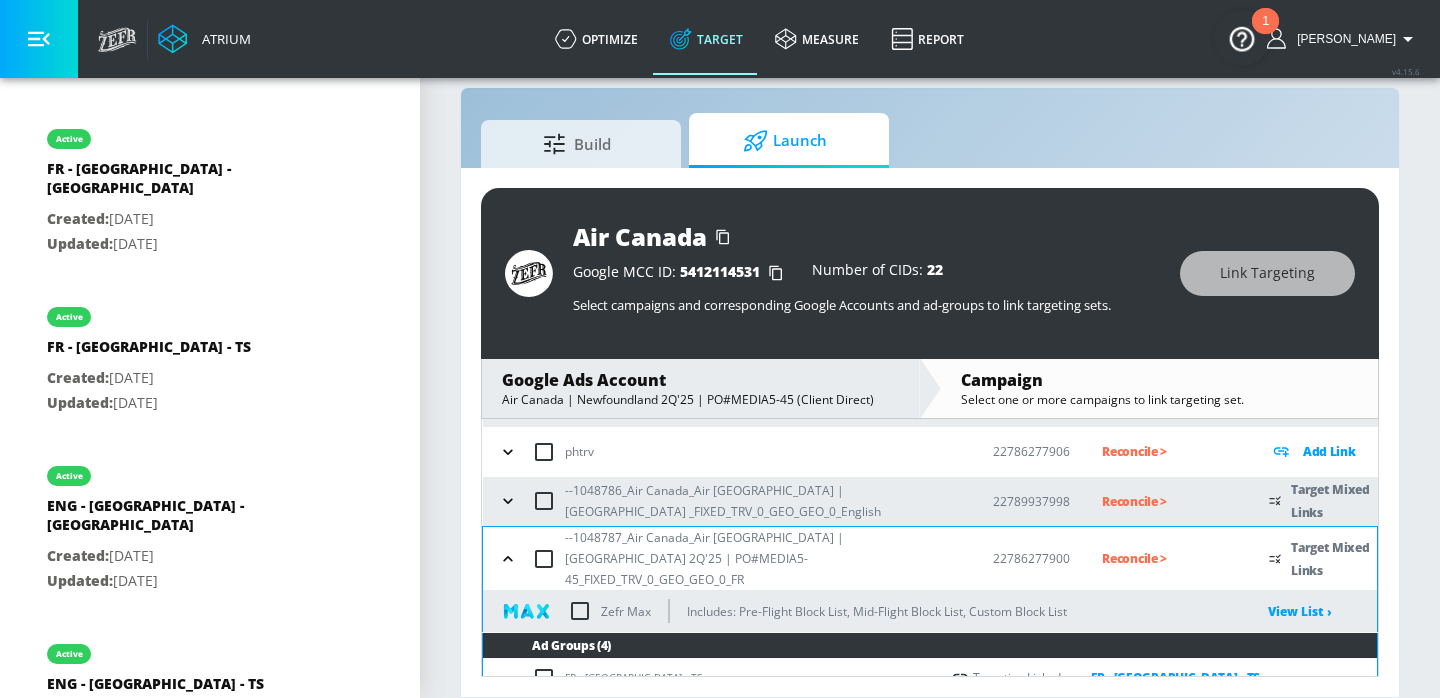 scroll, scrollTop: 277, scrollLeft: 0, axis: vertical 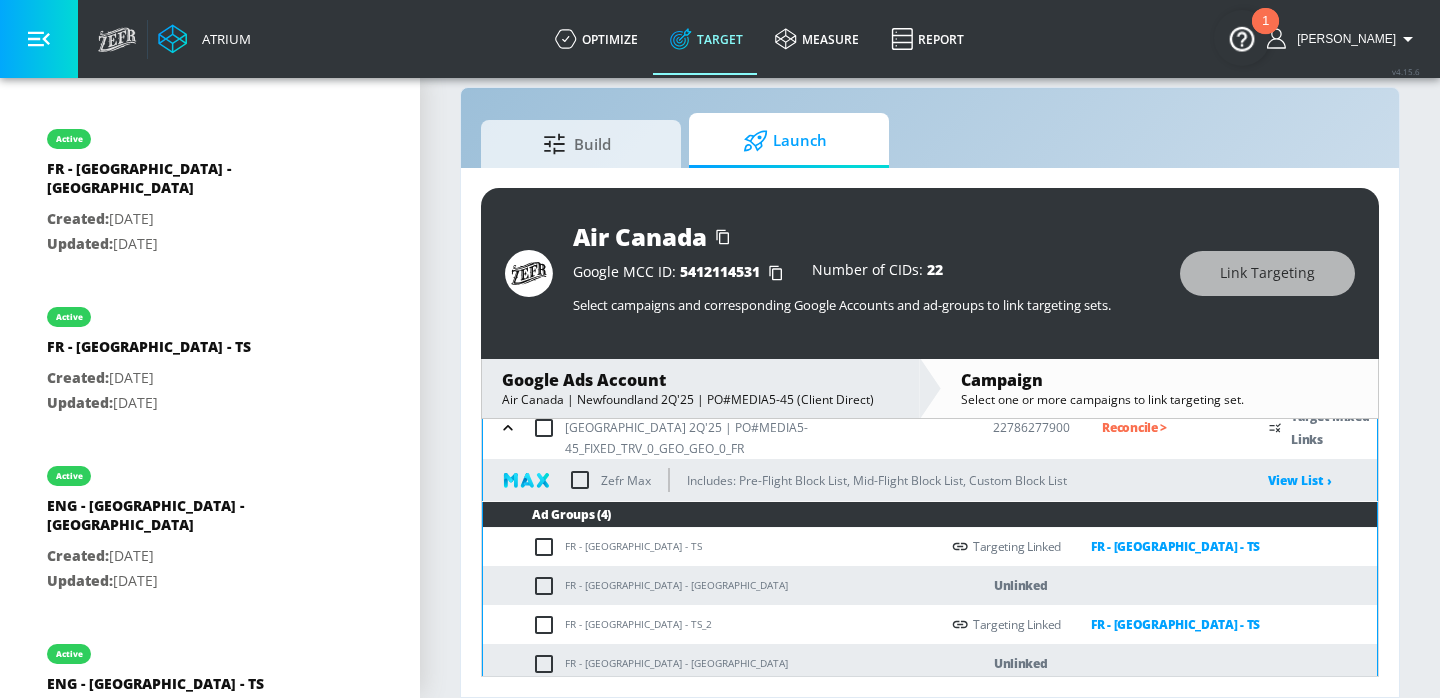 click on "FR - [GEOGRAPHIC_DATA] - [GEOGRAPHIC_DATA]" at bounding box center (711, 585) 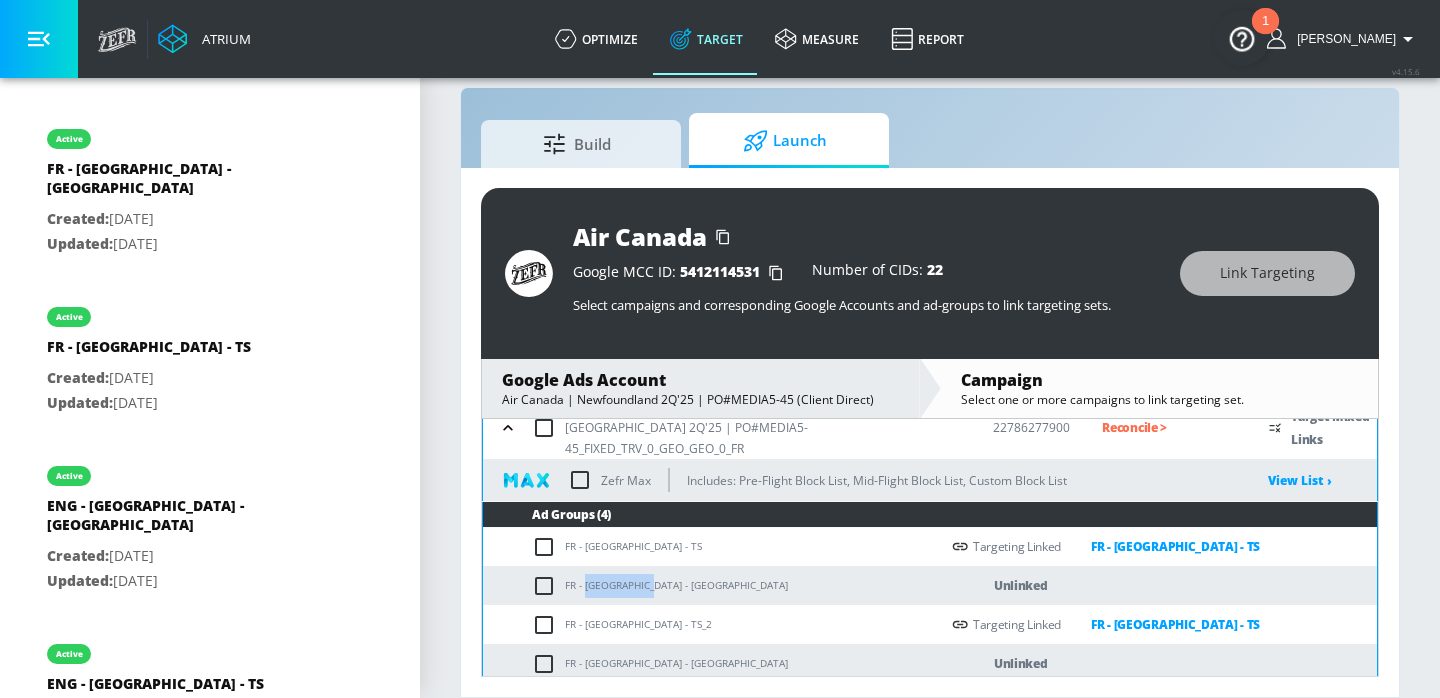 click on "FR - [GEOGRAPHIC_DATA] - [GEOGRAPHIC_DATA]" at bounding box center [711, 585] 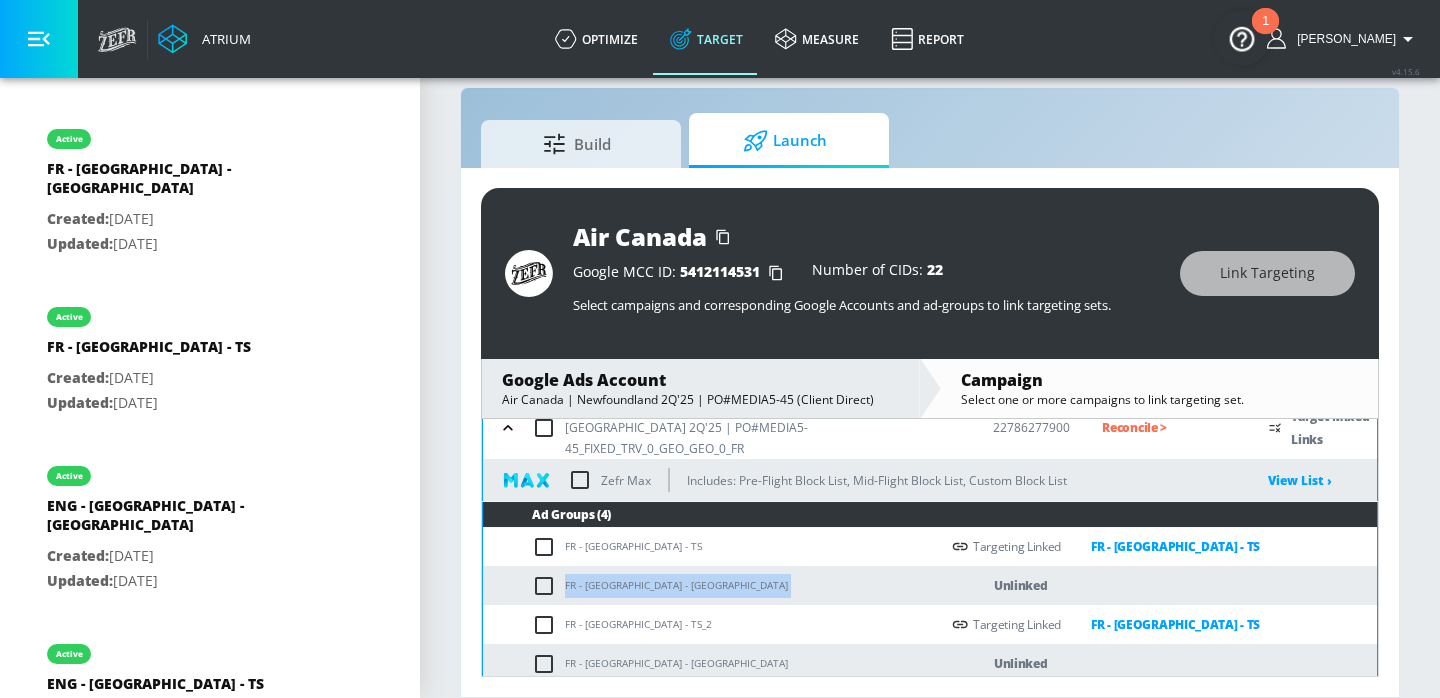 click on "FR - [GEOGRAPHIC_DATA] - [GEOGRAPHIC_DATA]" at bounding box center [711, 585] 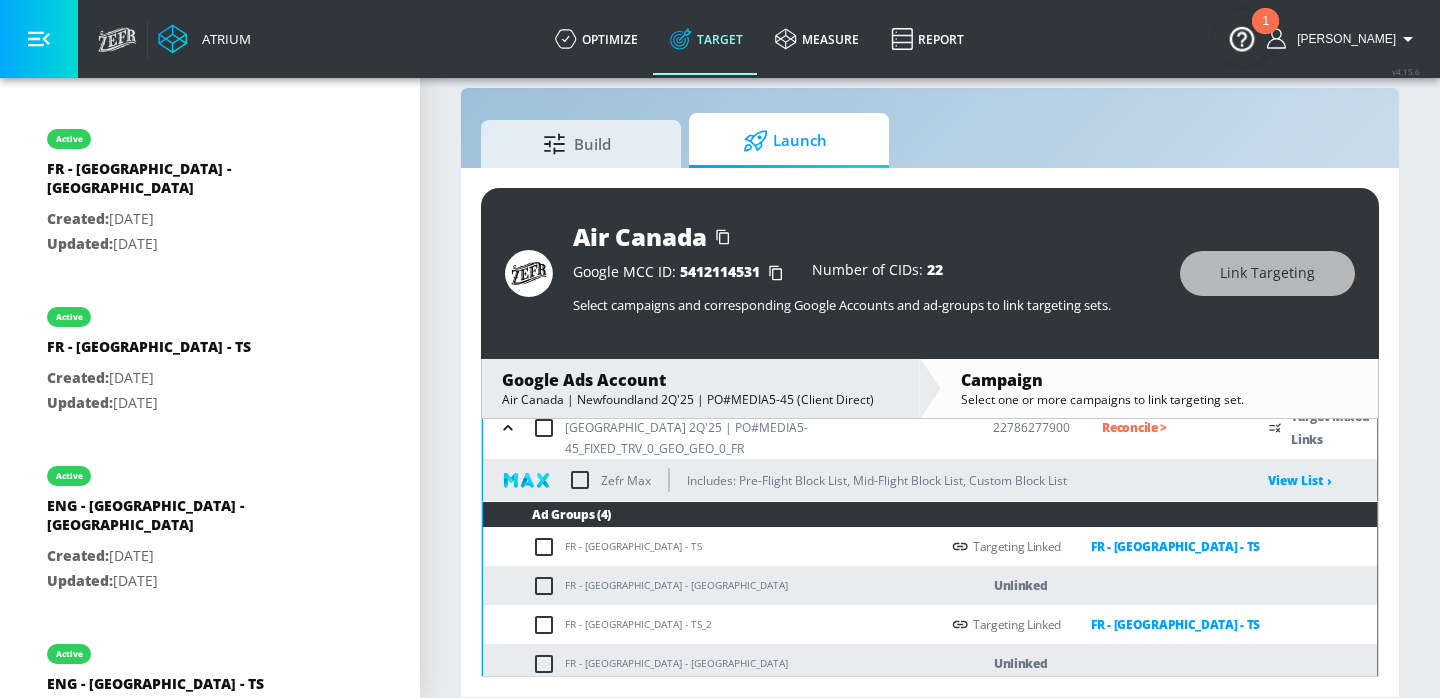 click on "FR - [GEOGRAPHIC_DATA] - [GEOGRAPHIC_DATA]" at bounding box center [711, 585] 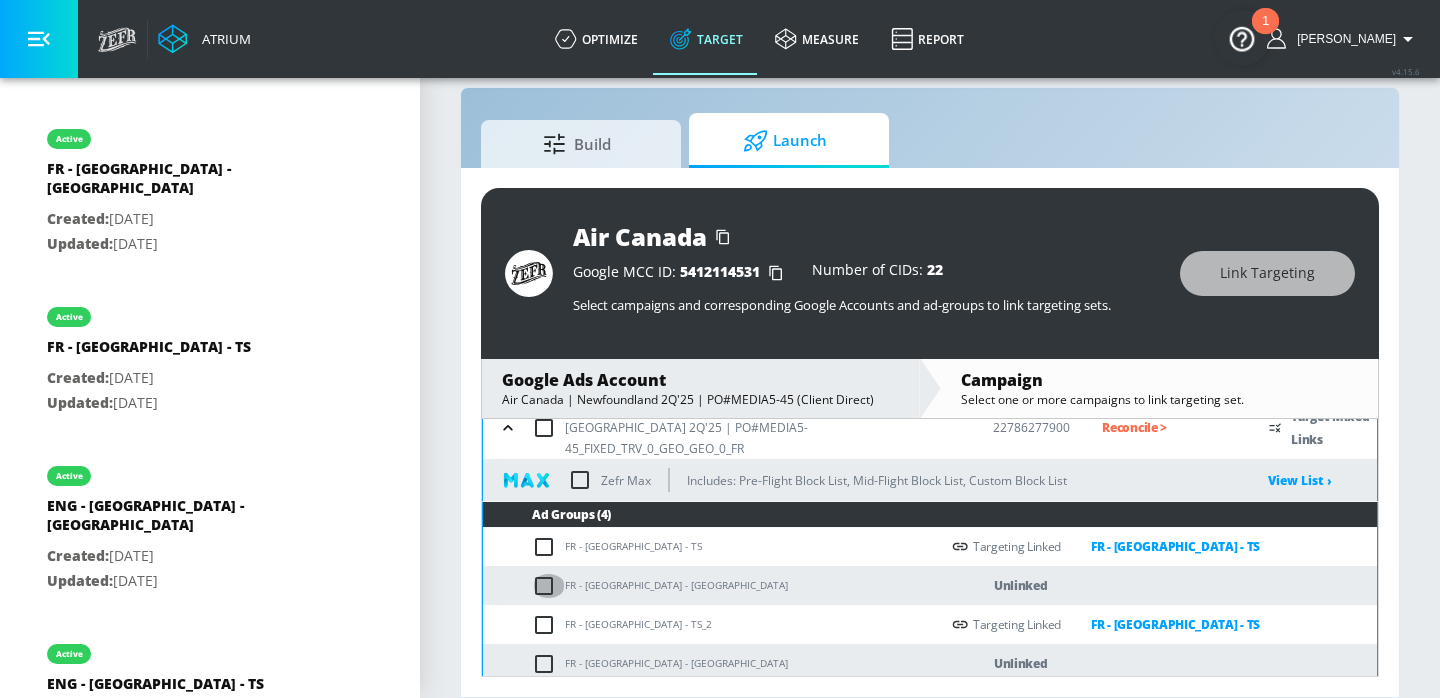 click at bounding box center [548, 586] 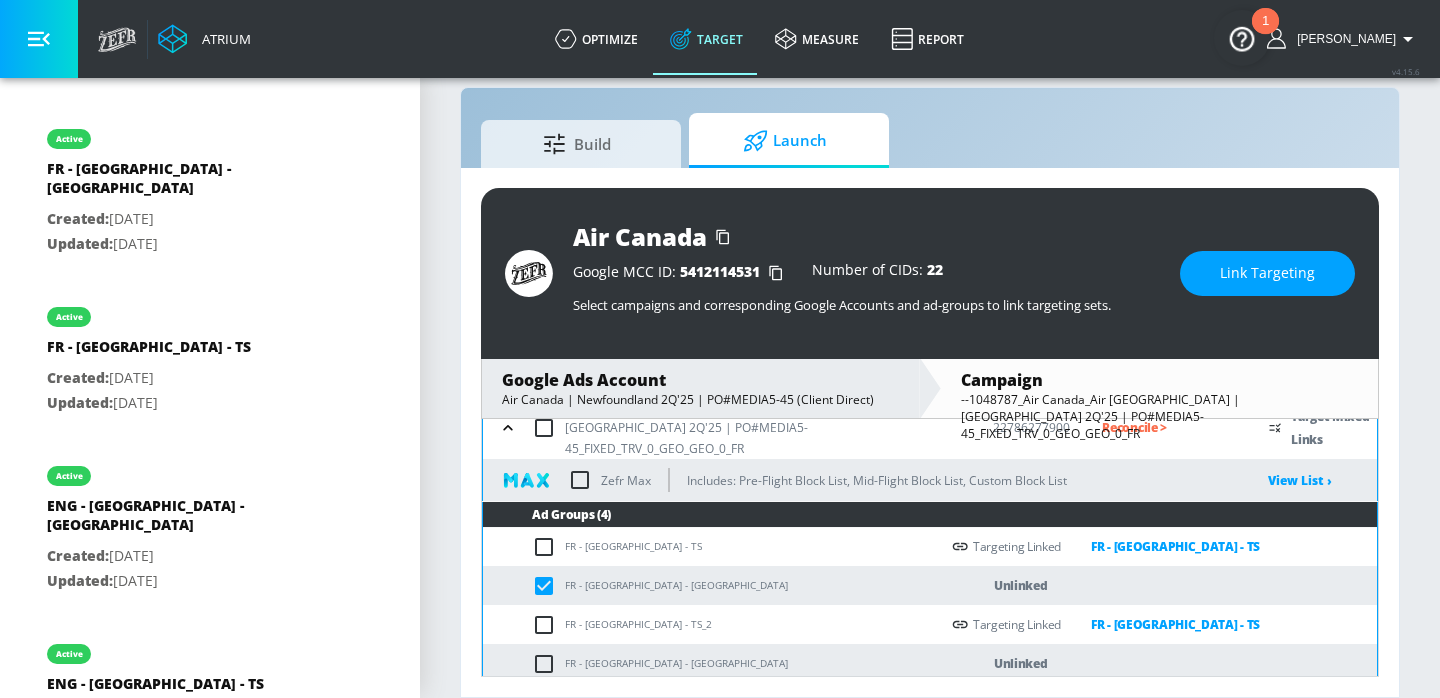 click at bounding box center (548, 664) 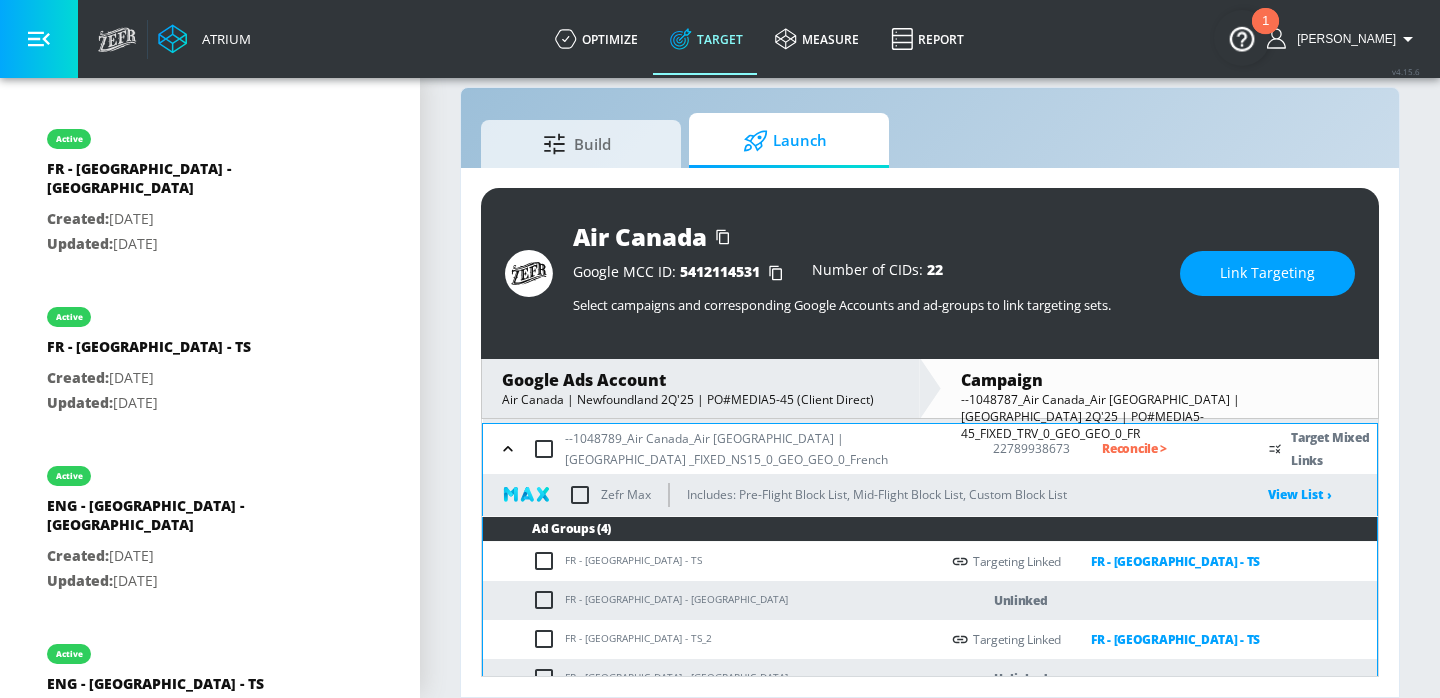 click at bounding box center (548, 600) 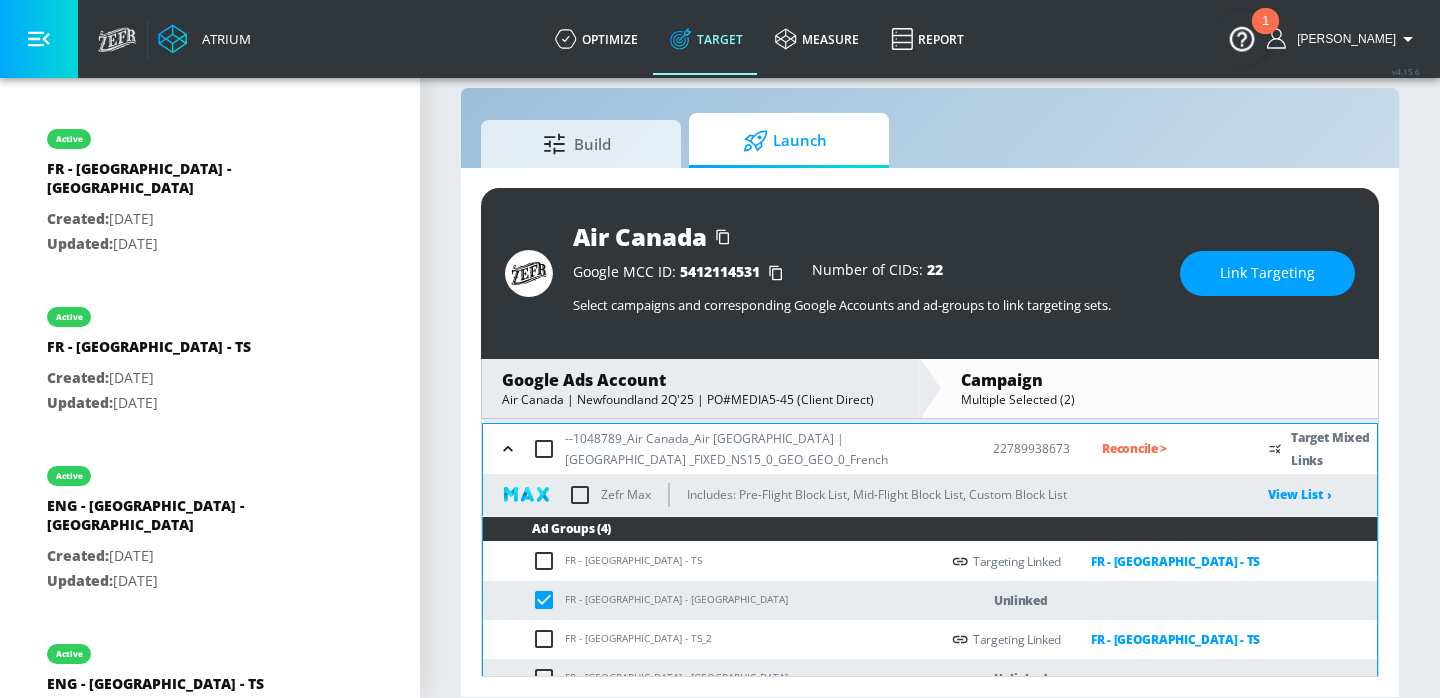 scroll, scrollTop: 597, scrollLeft: 0, axis: vertical 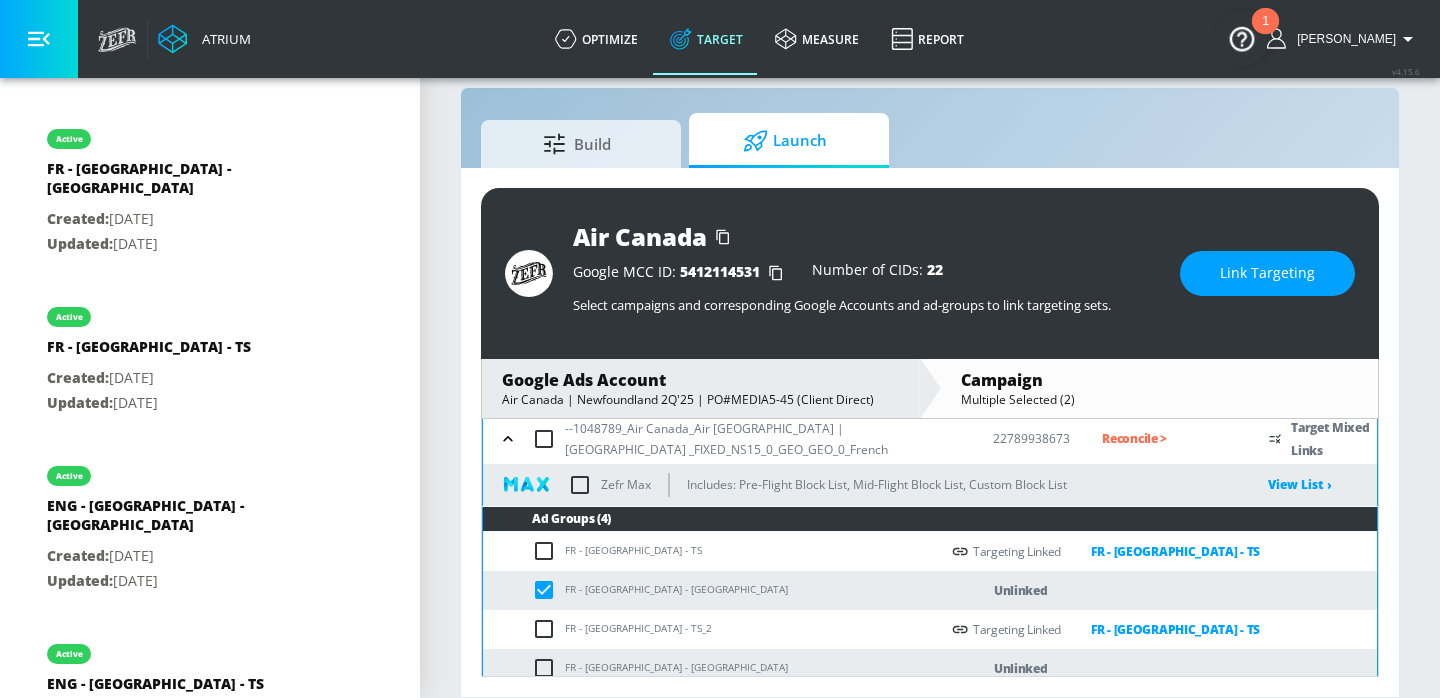 click at bounding box center (548, 668) 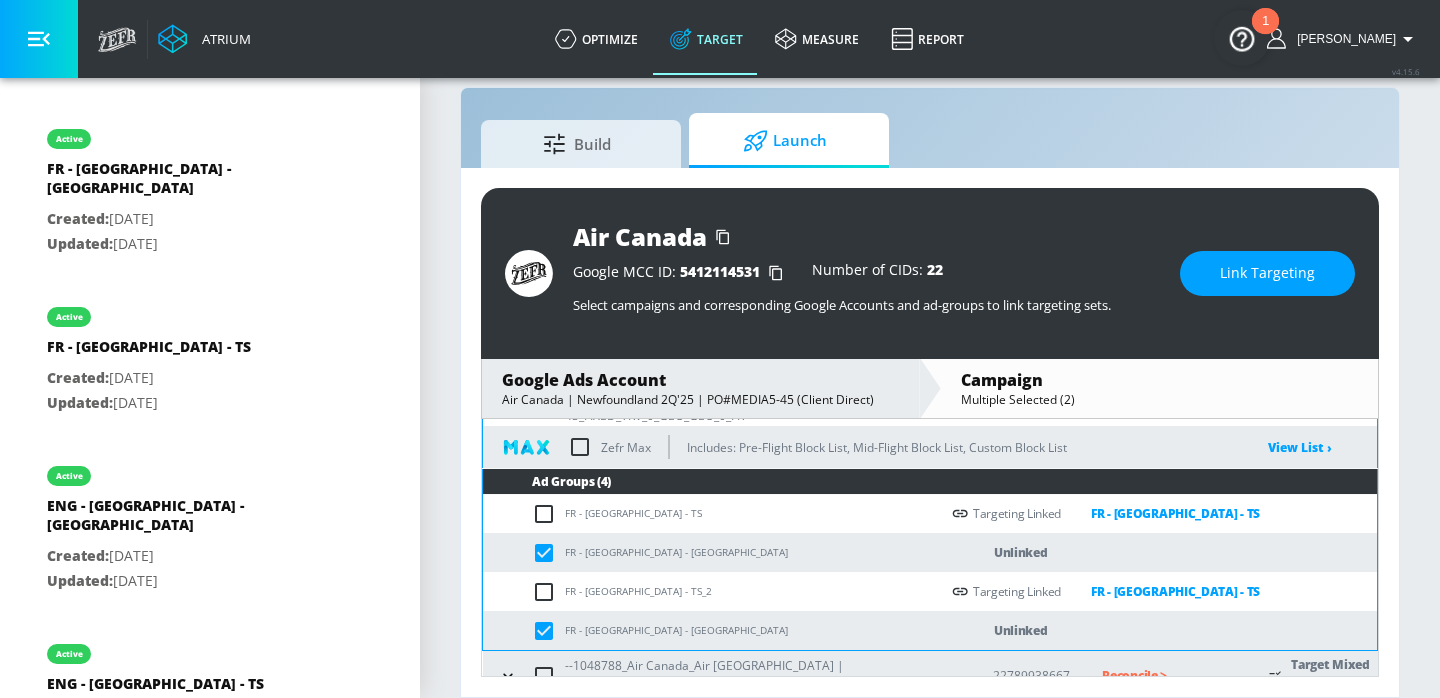 scroll, scrollTop: 363, scrollLeft: 0, axis: vertical 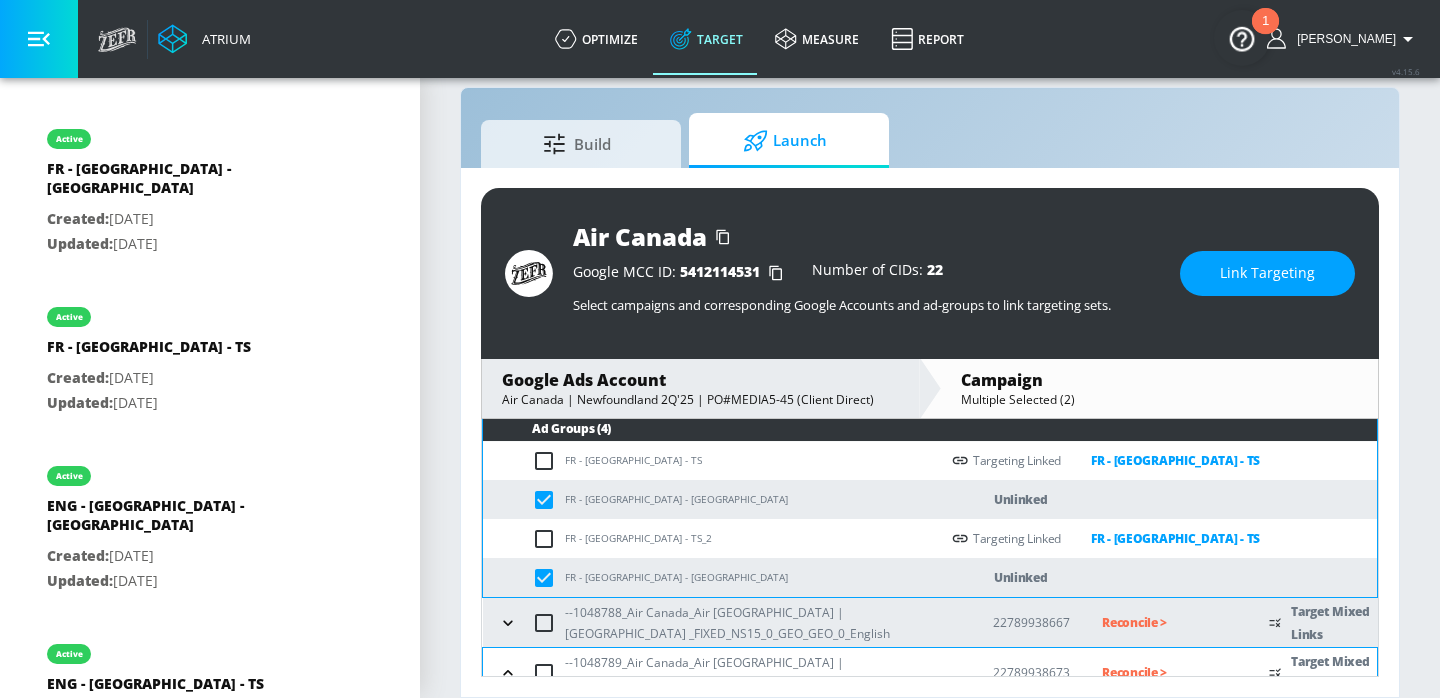 click on "Link Targeting" at bounding box center [1267, 273] 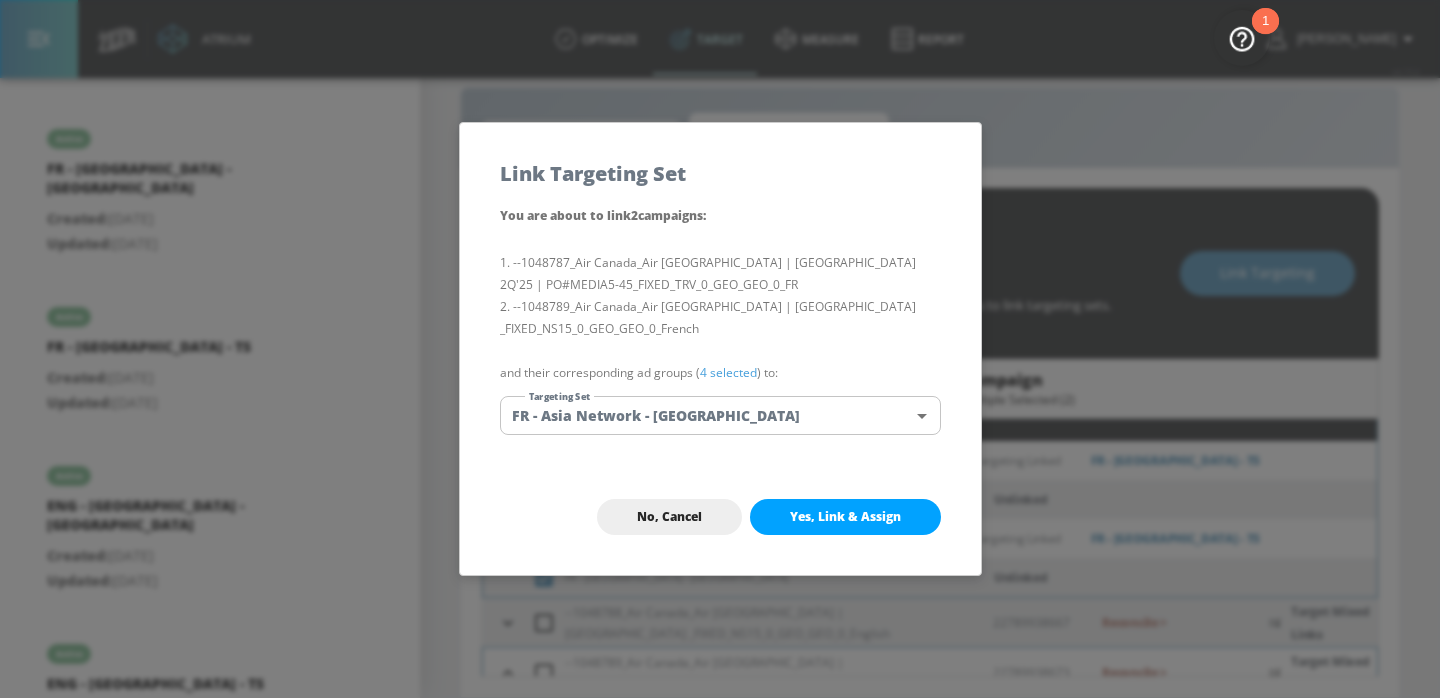 click on "Atrium optimize Target measure Report optimize Target measure Report v 4.15.6 [PERSON_NAME] Platform DV360:   Youtube DV360:   Youtube Advertiser air canada Sort By A-Z asc ​ Add Account Air Canada Linked as: Air Canada (YouTube) Agency: Air Canada - Client Direct Vertical: Travel alicyn test Linked as: Zefr Demos Agency: alicyn test Vertical: Healthcare Parry Test Linked as: Zefr Demos Agency: Parry Test Vertical: Music [PERSON_NAME] Test Account Linked as: Zefr Demos Agency: [PERSON_NAME] Agency Vertical: Fashion [PERSON_NAME] TEST Linked as: Zefr Demos Agency: [PERSON_NAME] TEST Vertical: Other KZ Test  Linked as: Zefr Demos Agency: Kaitlin test  Vertical: Other Test Linked as: Zefr Demos Agency: Test Vertical: Travel Shaq Test Account Linked as: Zefr Demos Agency: Zefr Vertical: Software Benz TEST Linked as: Zefr Demos Agency: ZEFR Vertical: Other Rawan Test Linked as: Zefr Demos Agency: Test Vertical: Entertainment TikTok Brand (TT TESTING) Linked as: TikTok Brand Agency: None Vertical: Other [PERSON_NAME] & [PERSON_NAME][MEDICAL_DATA] Account Agency:" at bounding box center (720, 334) 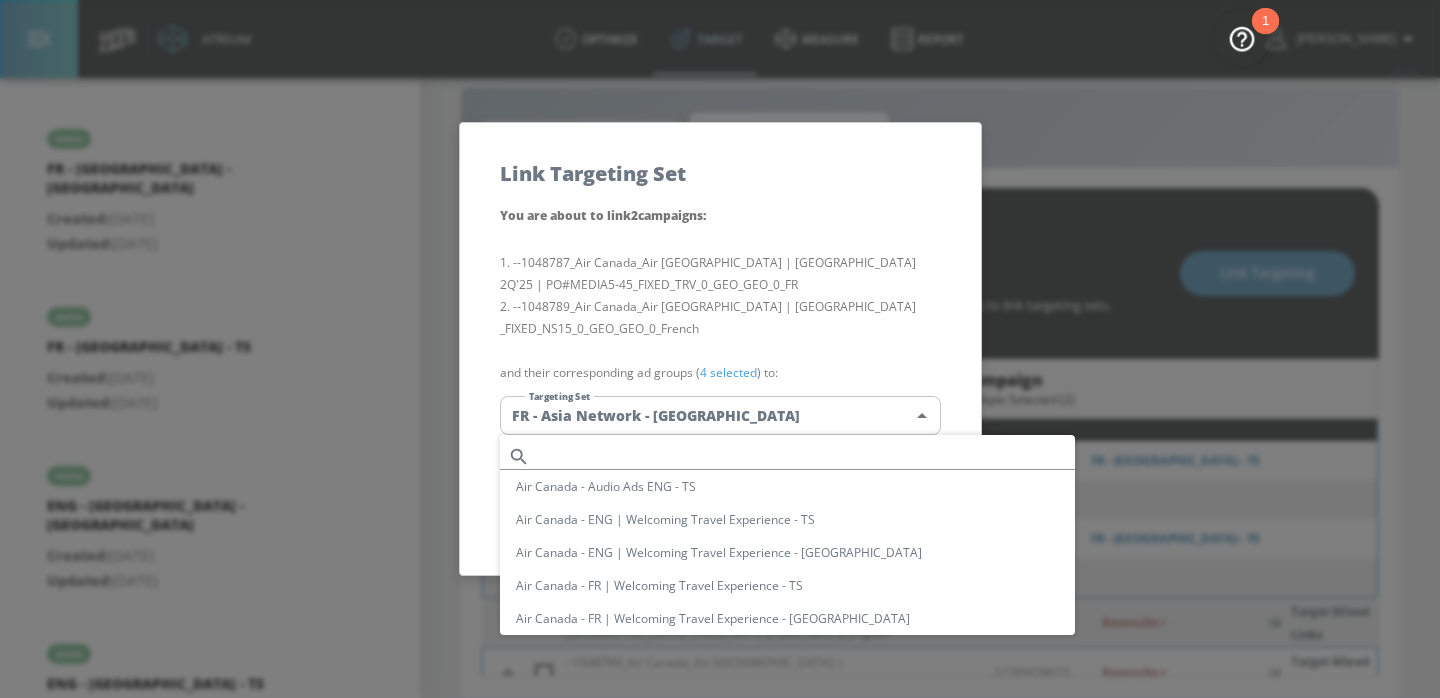 scroll, scrollTop: 1691, scrollLeft: 0, axis: vertical 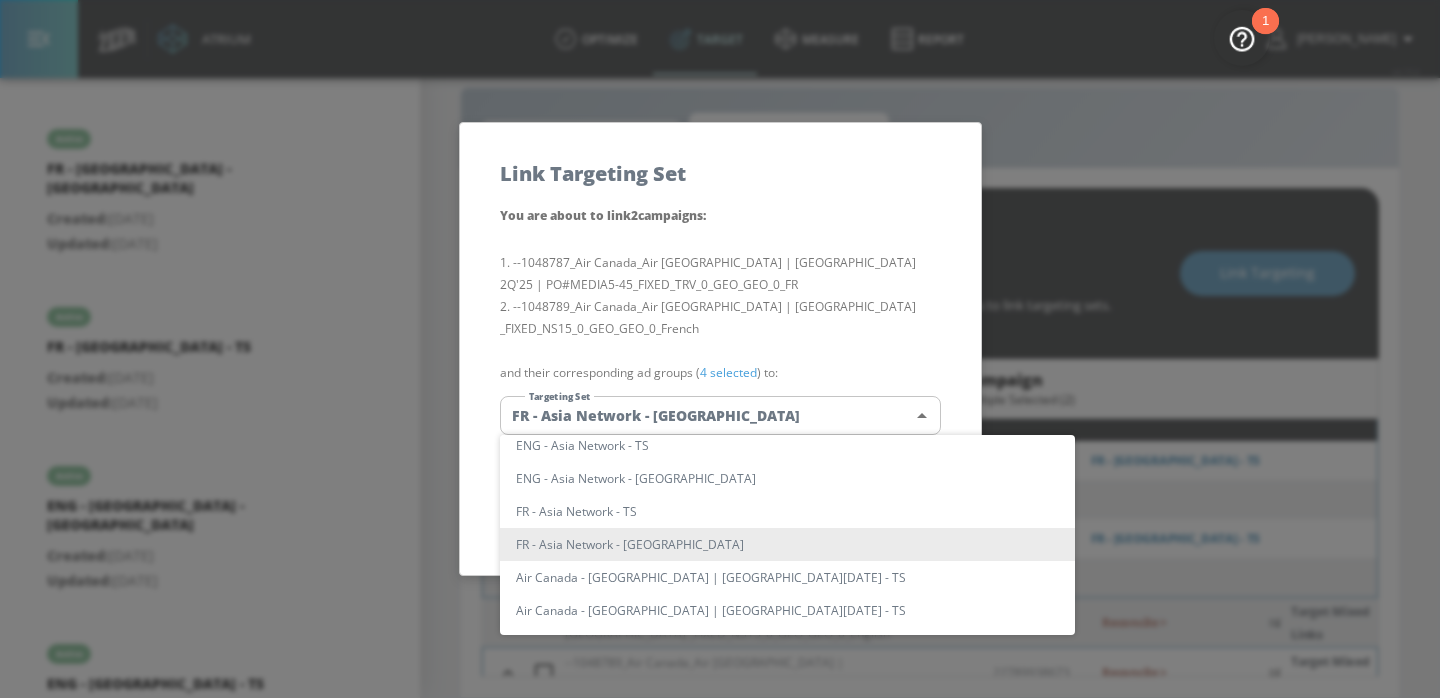 click on "FR - Asia Network - [GEOGRAPHIC_DATA]" at bounding box center [787, 544] 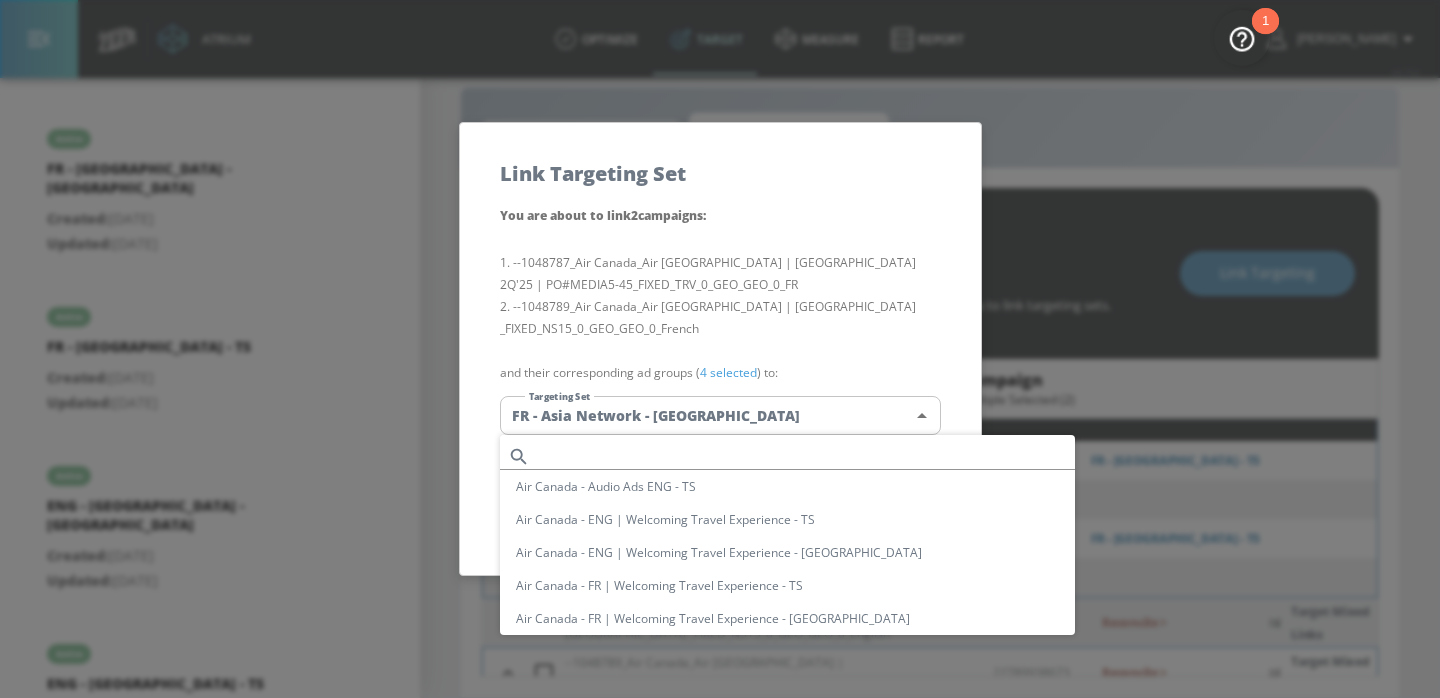 click on "Atrium optimize Target measure Report optimize Target measure Report v 4.15.6 [PERSON_NAME] Platform DV360:   Youtube DV360:   Youtube Advertiser air canada Sort By A-Z asc ​ Add Account Air Canada Linked as: Air Canada (YouTube) Agency: Air Canada - Client Direct Vertical: Travel alicyn test Linked as: Zefr Demos Agency: alicyn test Vertical: Healthcare Parry Test Linked as: Zefr Demos Agency: Parry Test Vertical: Music [PERSON_NAME] Test Account Linked as: Zefr Demos Agency: [PERSON_NAME] Agency Vertical: Fashion [PERSON_NAME] TEST Linked as: Zefr Demos Agency: [PERSON_NAME] TEST Vertical: Other KZ Test  Linked as: Zefr Demos Agency: Kaitlin test  Vertical: Other Test Linked as: Zefr Demos Agency: Test Vertical: Travel Shaq Test Account Linked as: Zefr Demos Agency: Zefr Vertical: Software Benz TEST Linked as: Zefr Demos Agency: ZEFR Vertical: Other Rawan Test Linked as: Zefr Demos Agency: Test Vertical: Entertainment TikTok Brand (TT TESTING) Linked as: TikTok Brand Agency: None Vertical: Other [PERSON_NAME] & [PERSON_NAME][MEDICAL_DATA] Account Agency:" at bounding box center (720, 334) 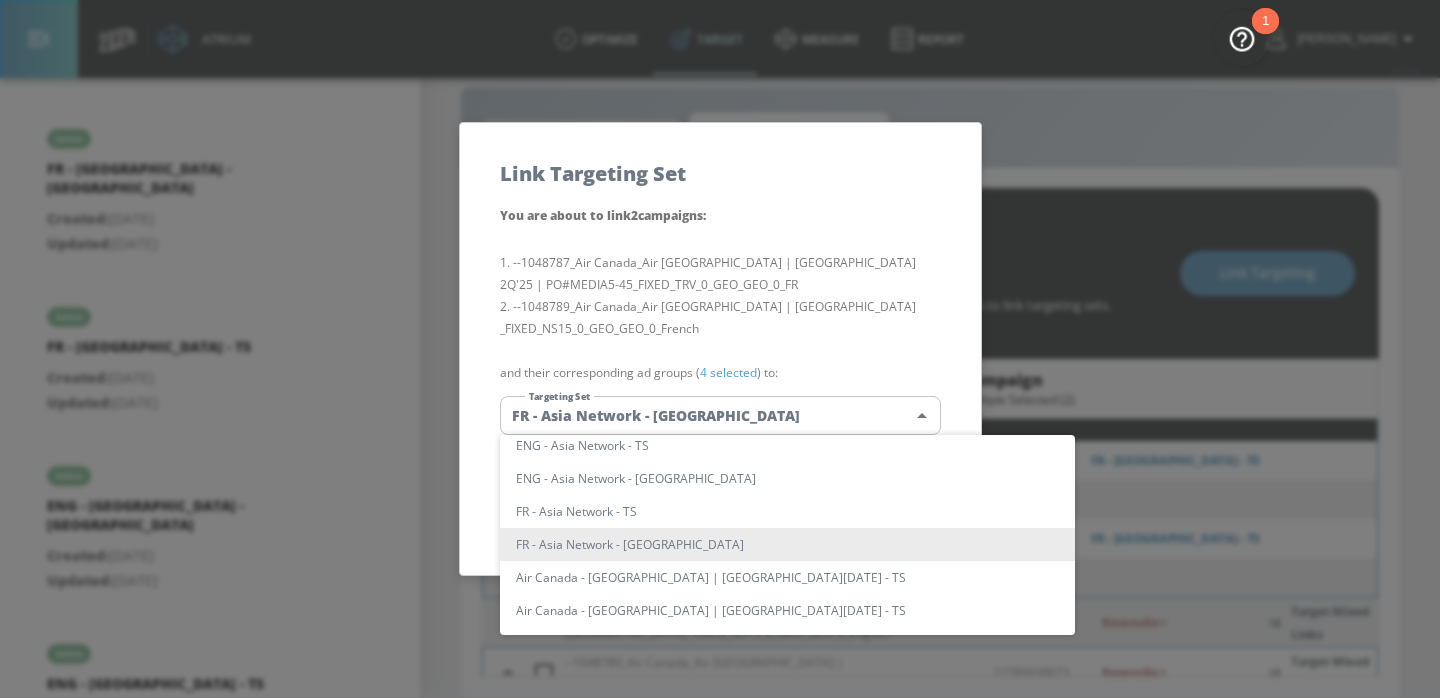type 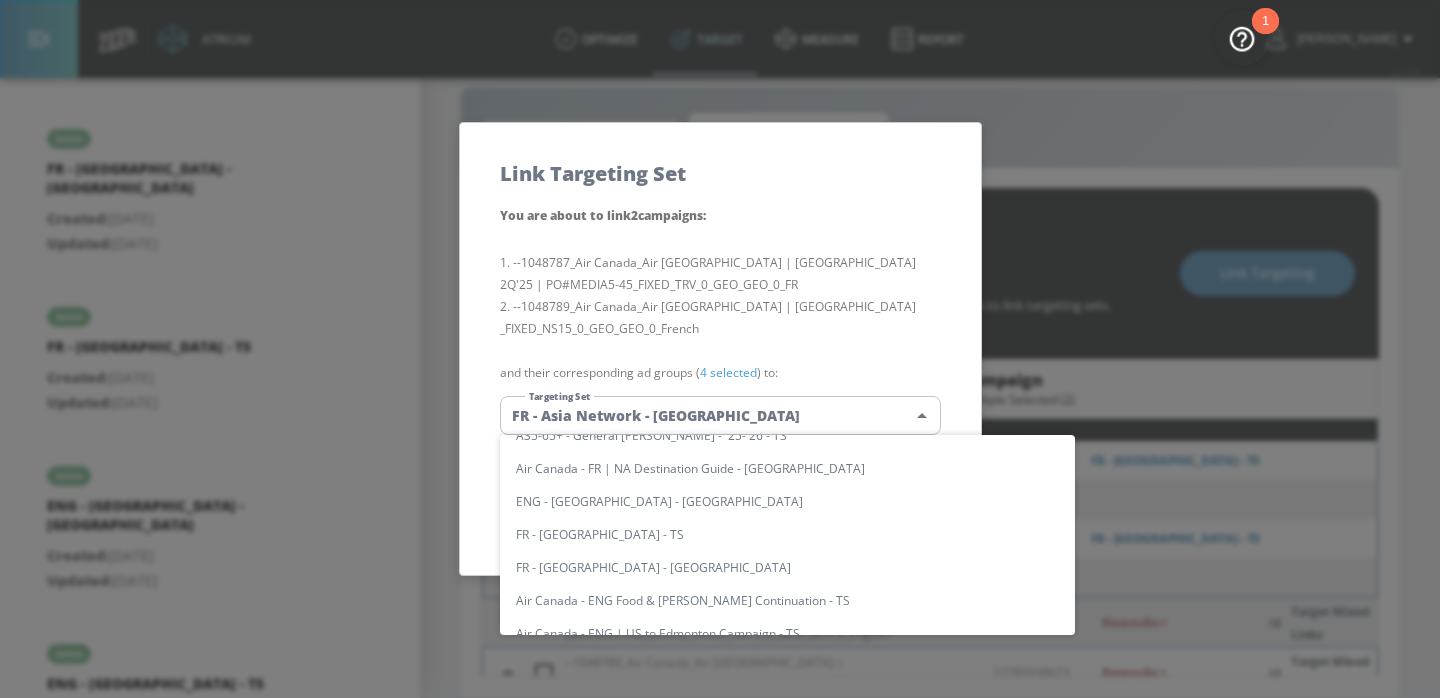 scroll, scrollTop: 597, scrollLeft: 0, axis: vertical 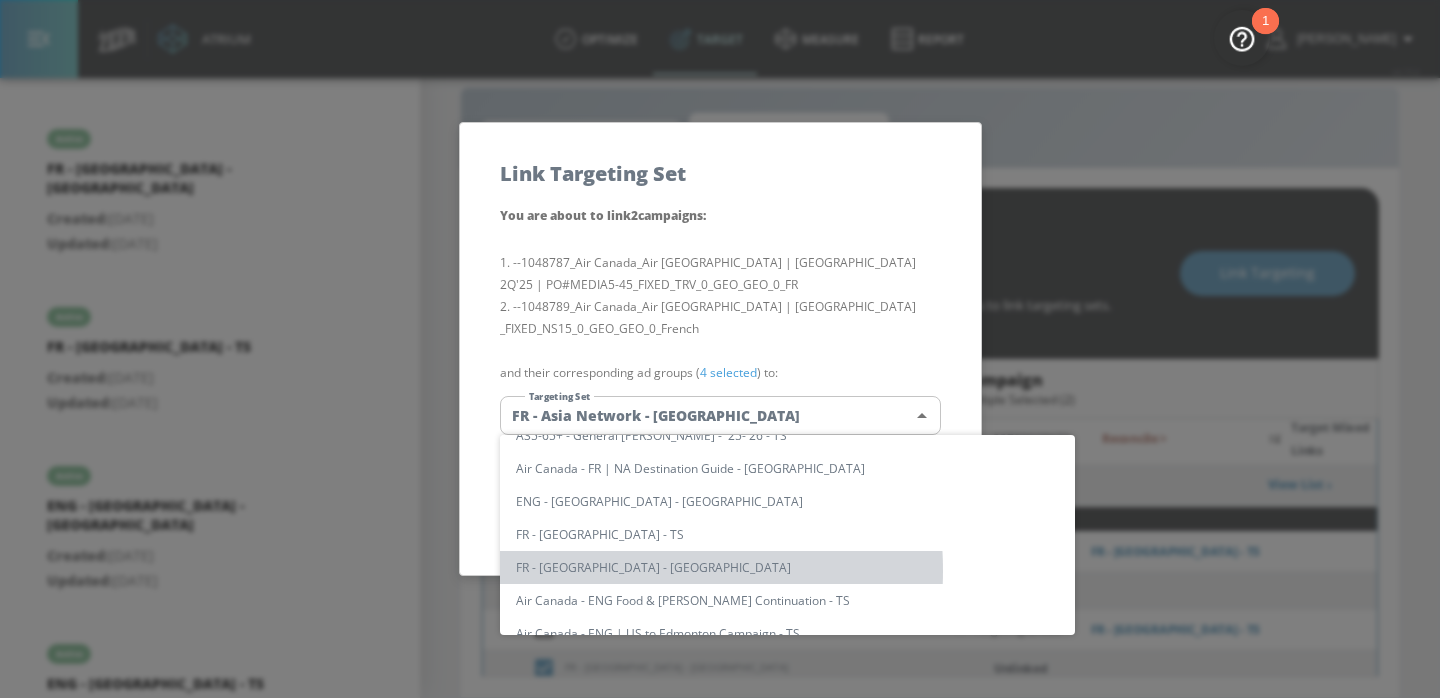 click on "FR - [GEOGRAPHIC_DATA] - [GEOGRAPHIC_DATA]" at bounding box center (787, 567) 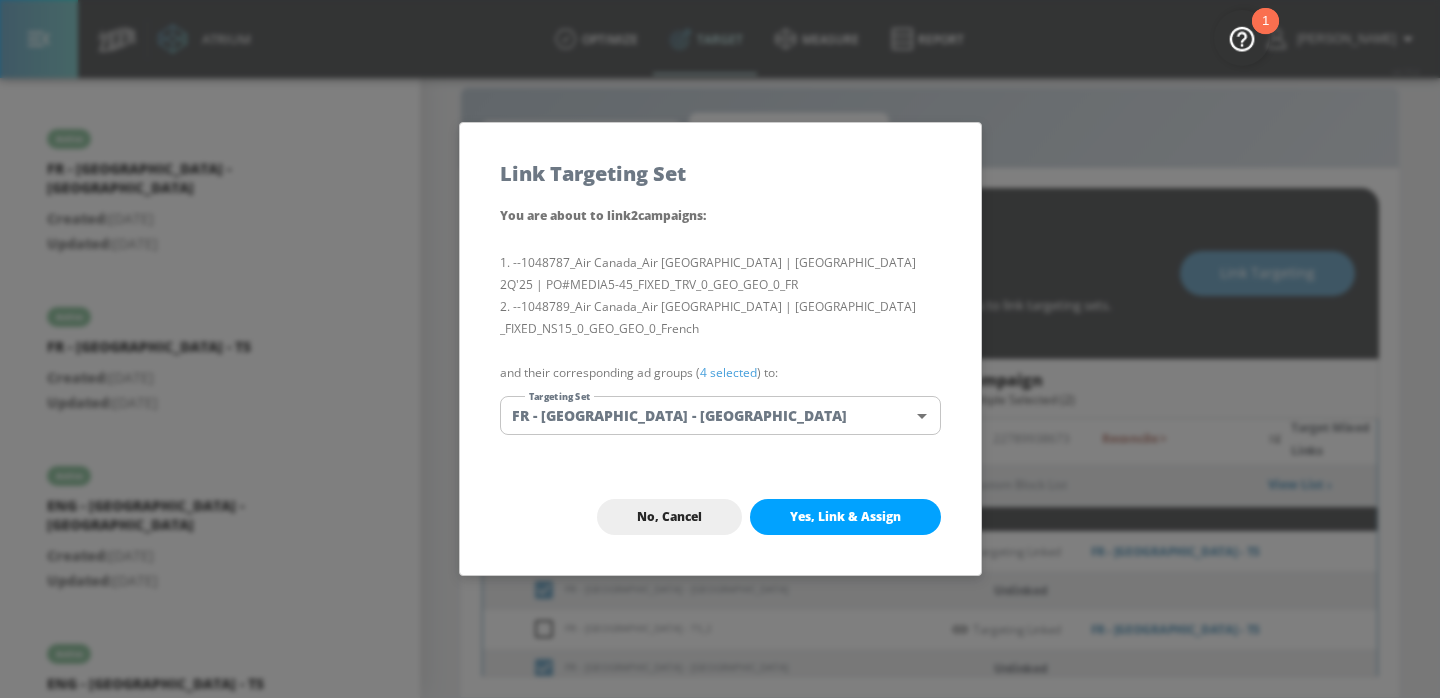 scroll, scrollTop: 16270, scrollLeft: 0, axis: vertical 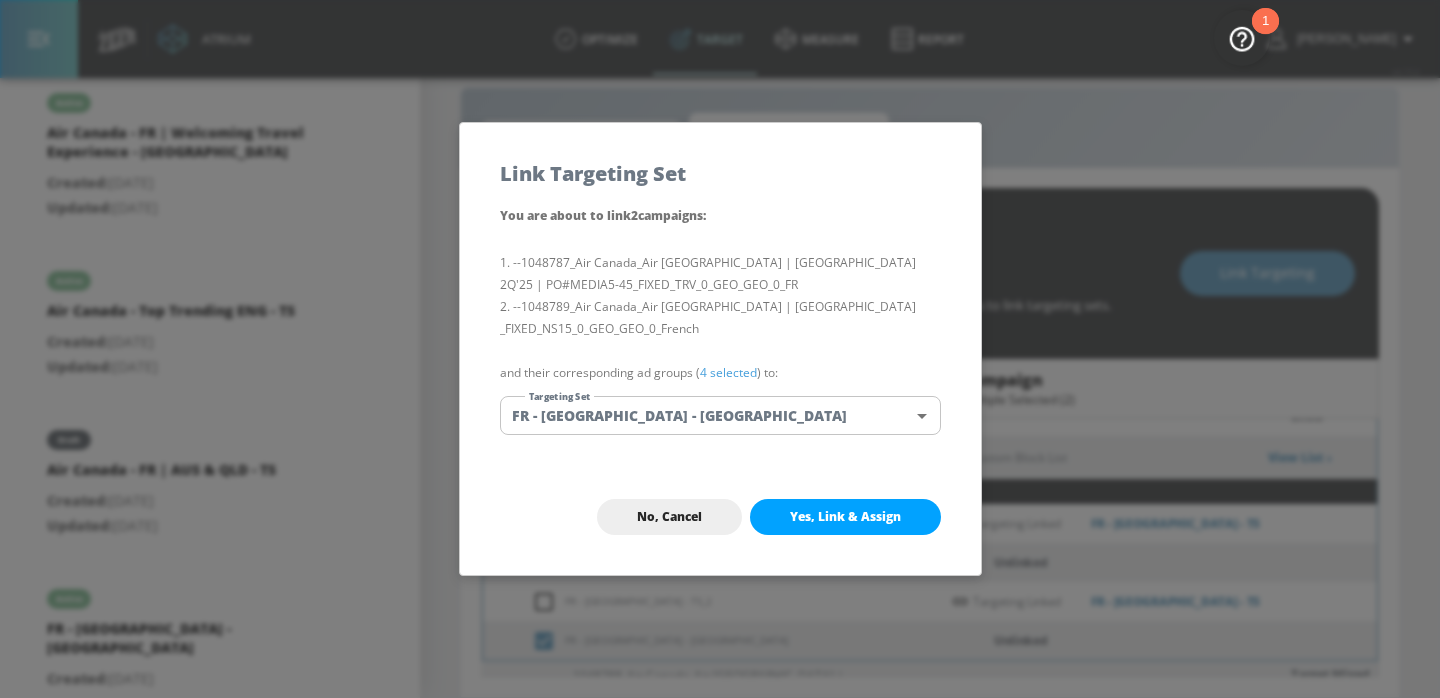 click on "No, Cancel Yes, Link & Assign" at bounding box center (720, 517) 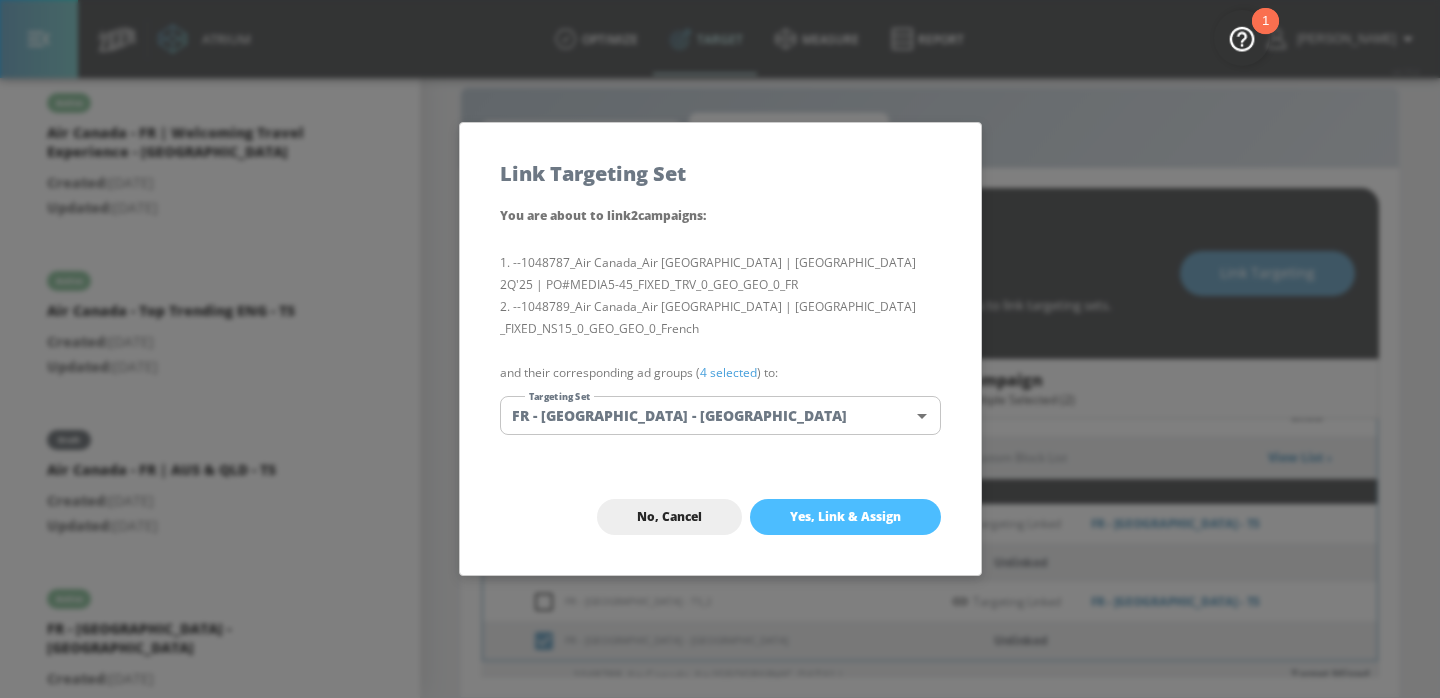 checkbox on "false" 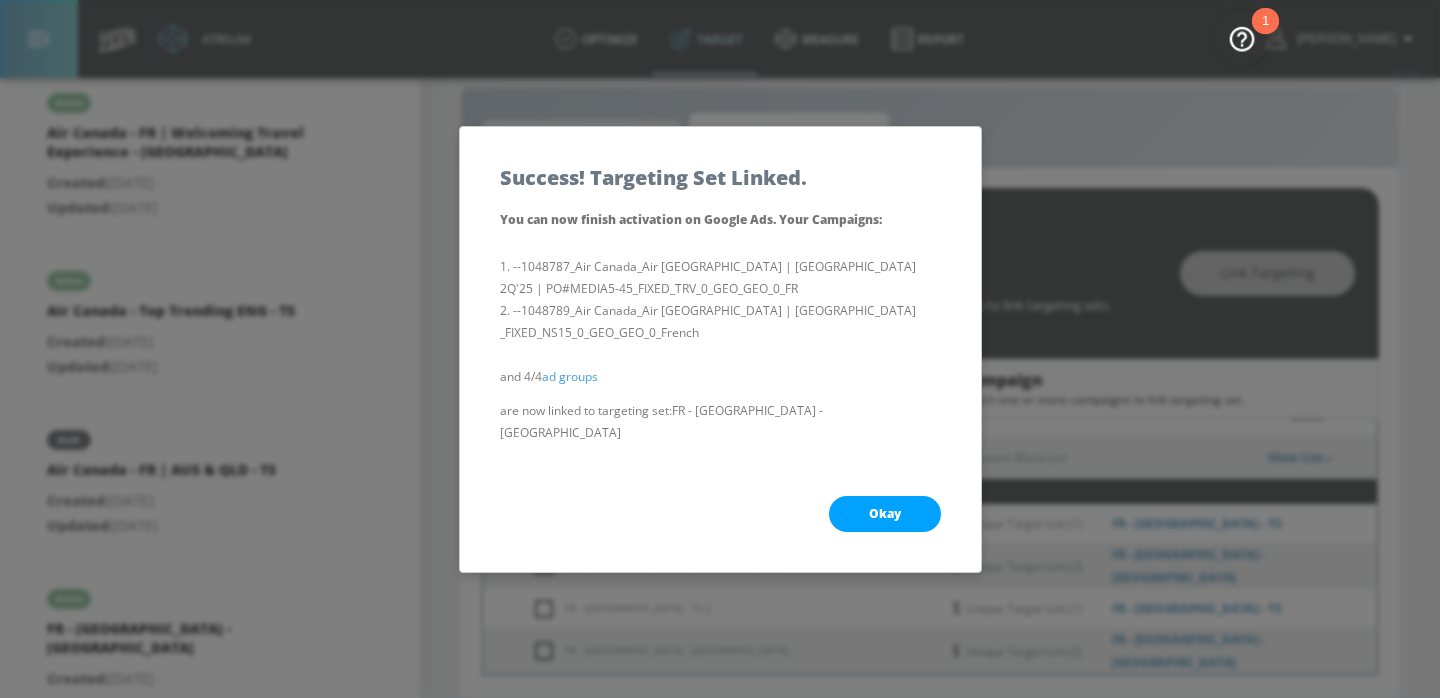 click on "and 4/4  ad groups" at bounding box center [720, 377] 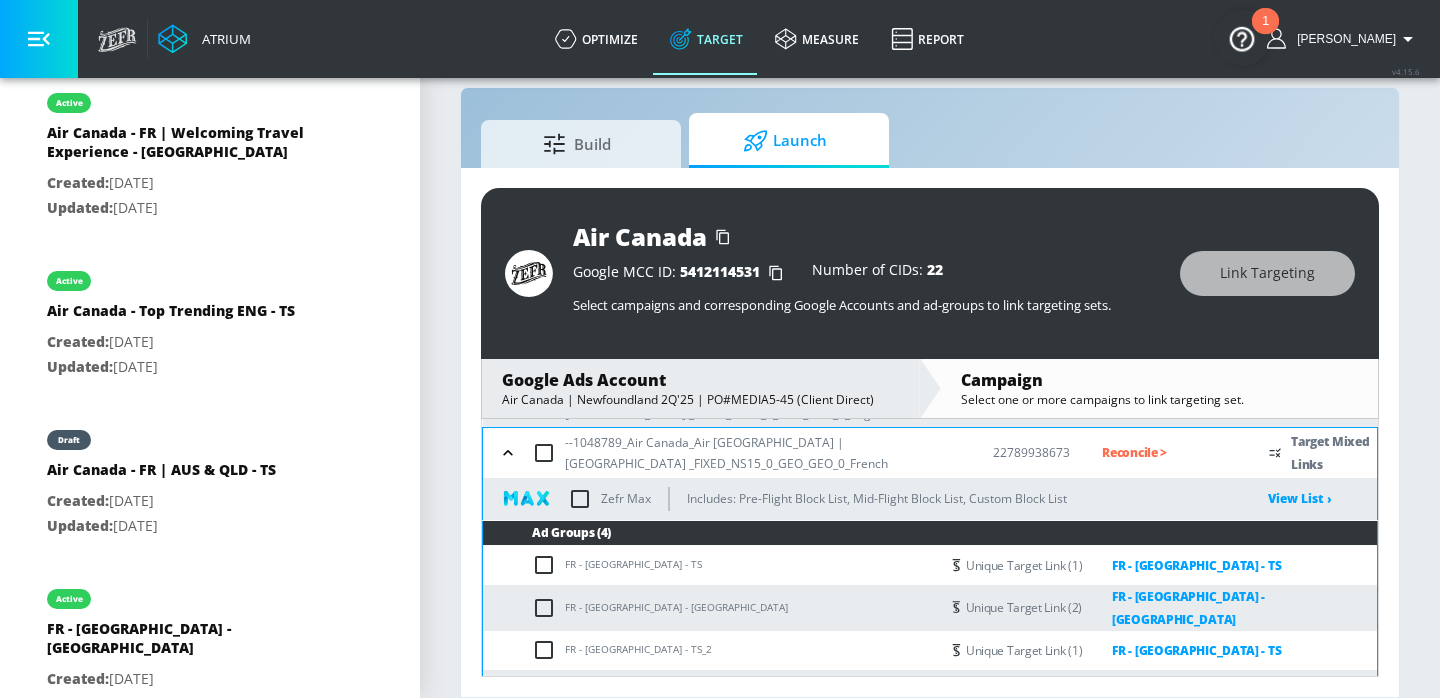 scroll, scrollTop: 495, scrollLeft: 0, axis: vertical 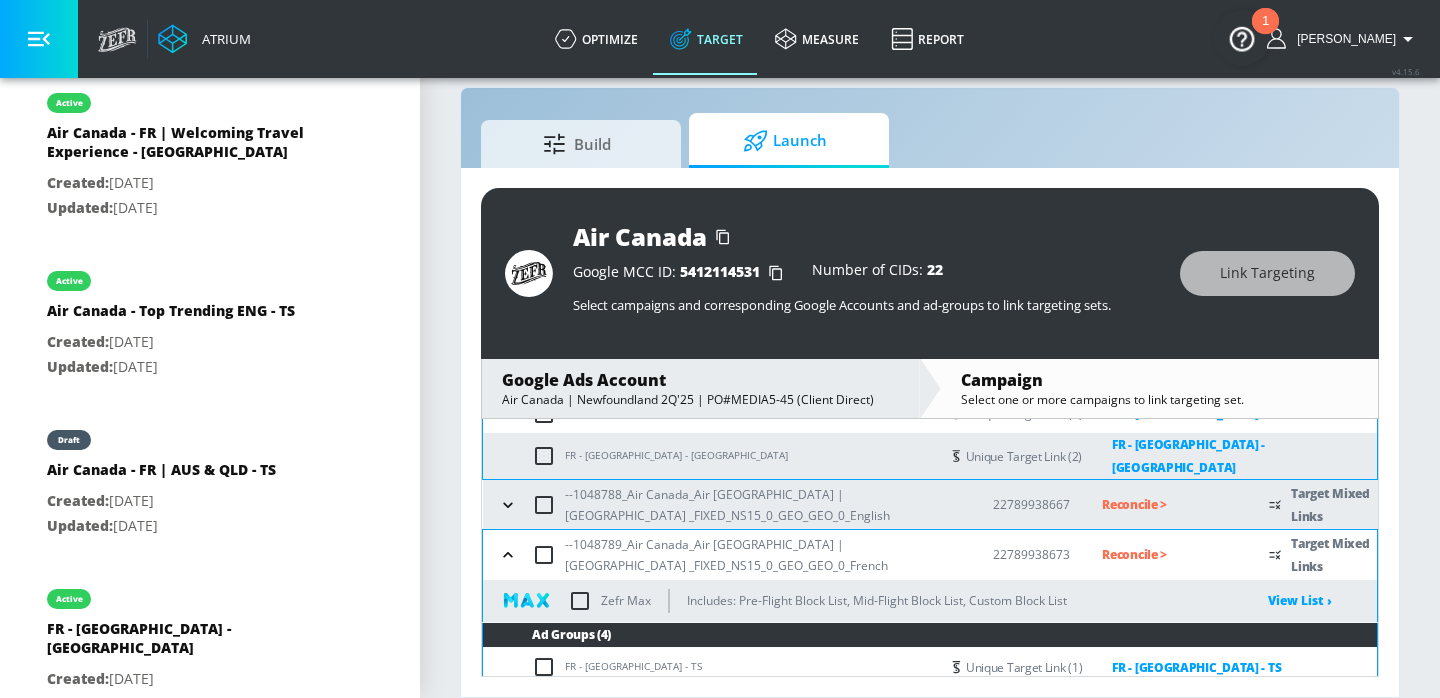 click 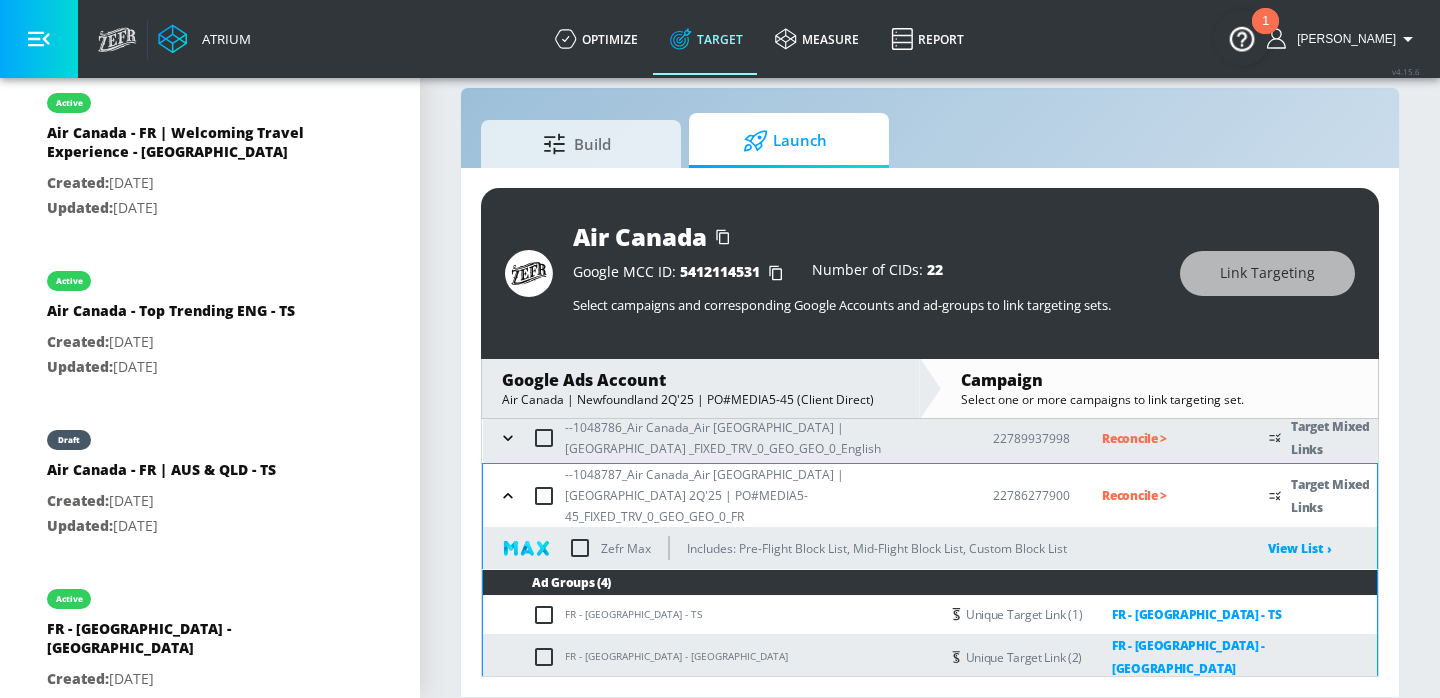 scroll, scrollTop: 171, scrollLeft: 0, axis: vertical 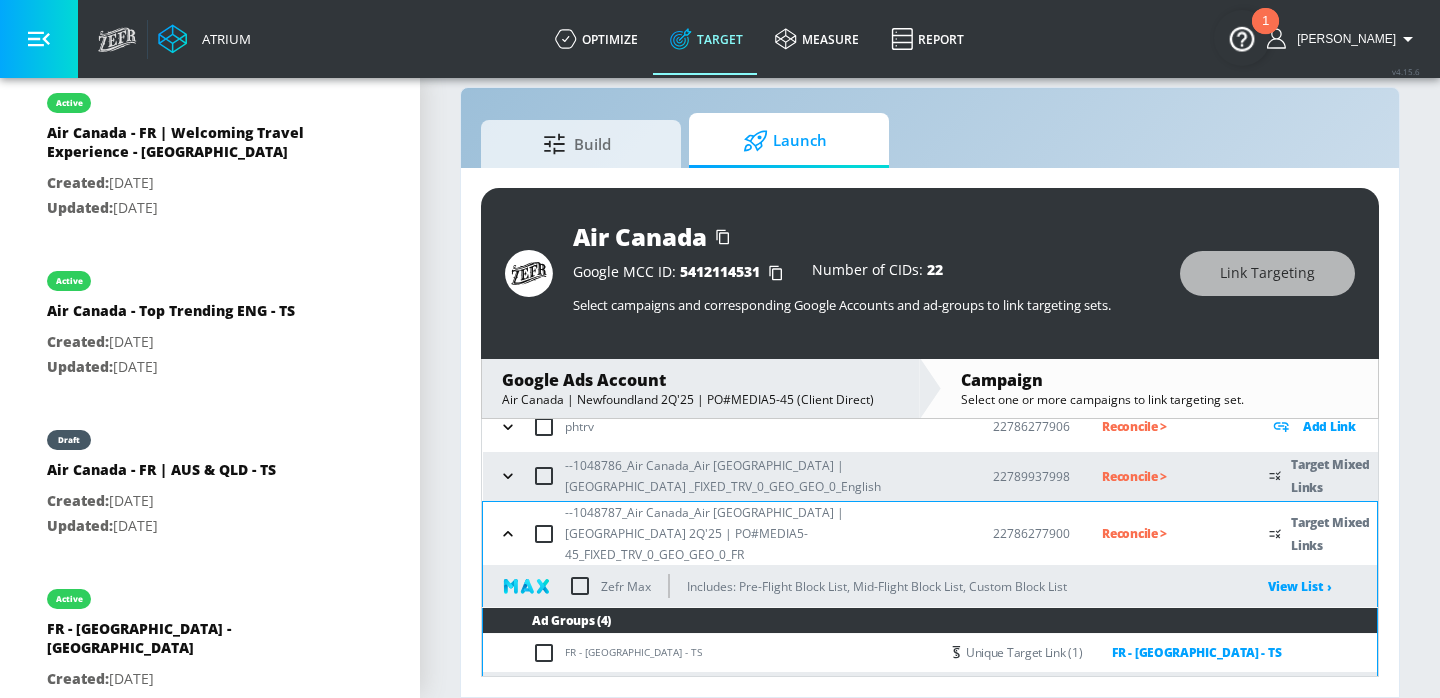 click 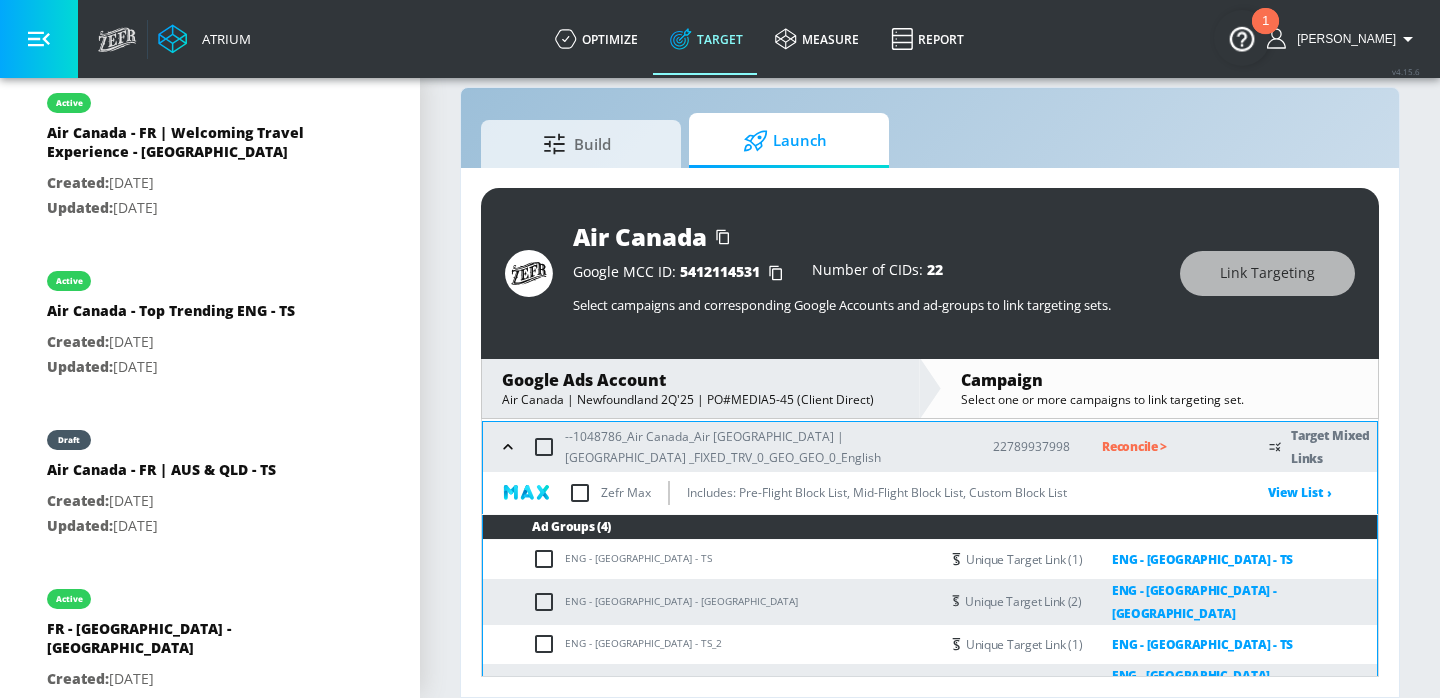 scroll, scrollTop: 228, scrollLeft: 0, axis: vertical 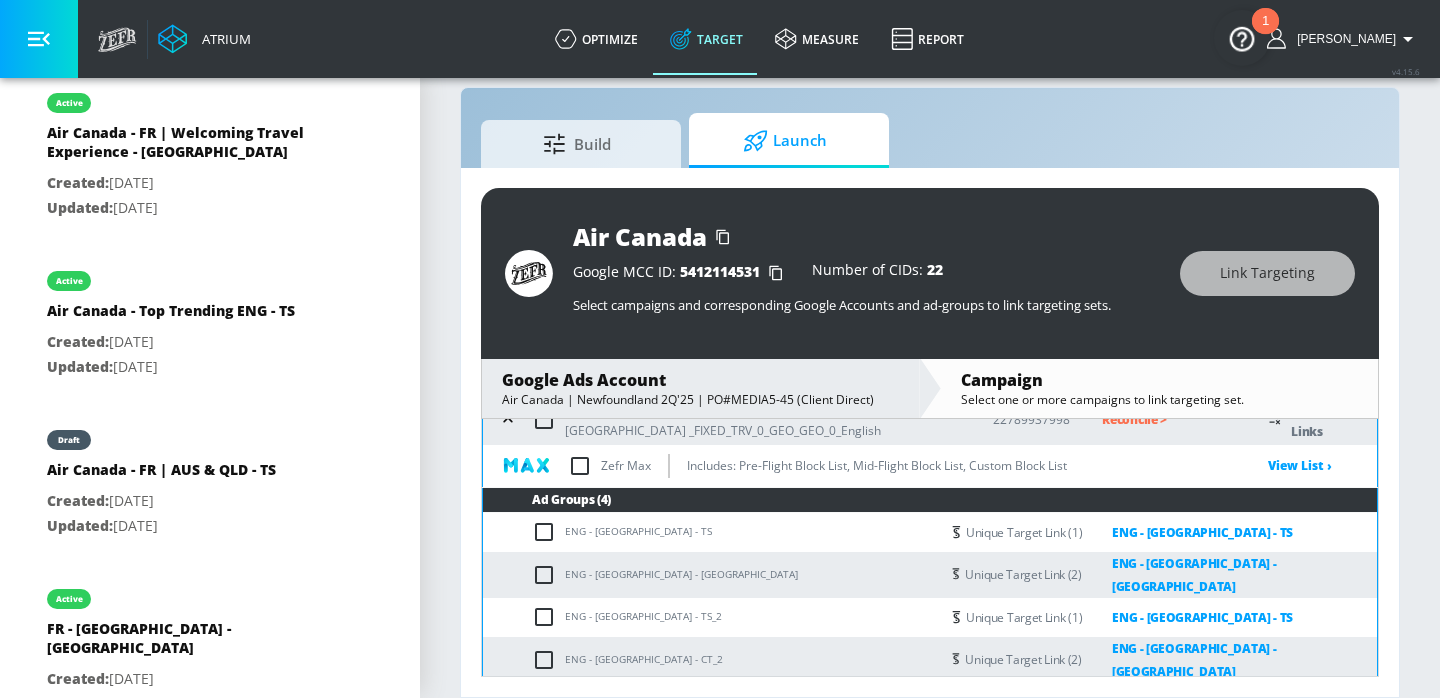 click at bounding box center (580, 466) 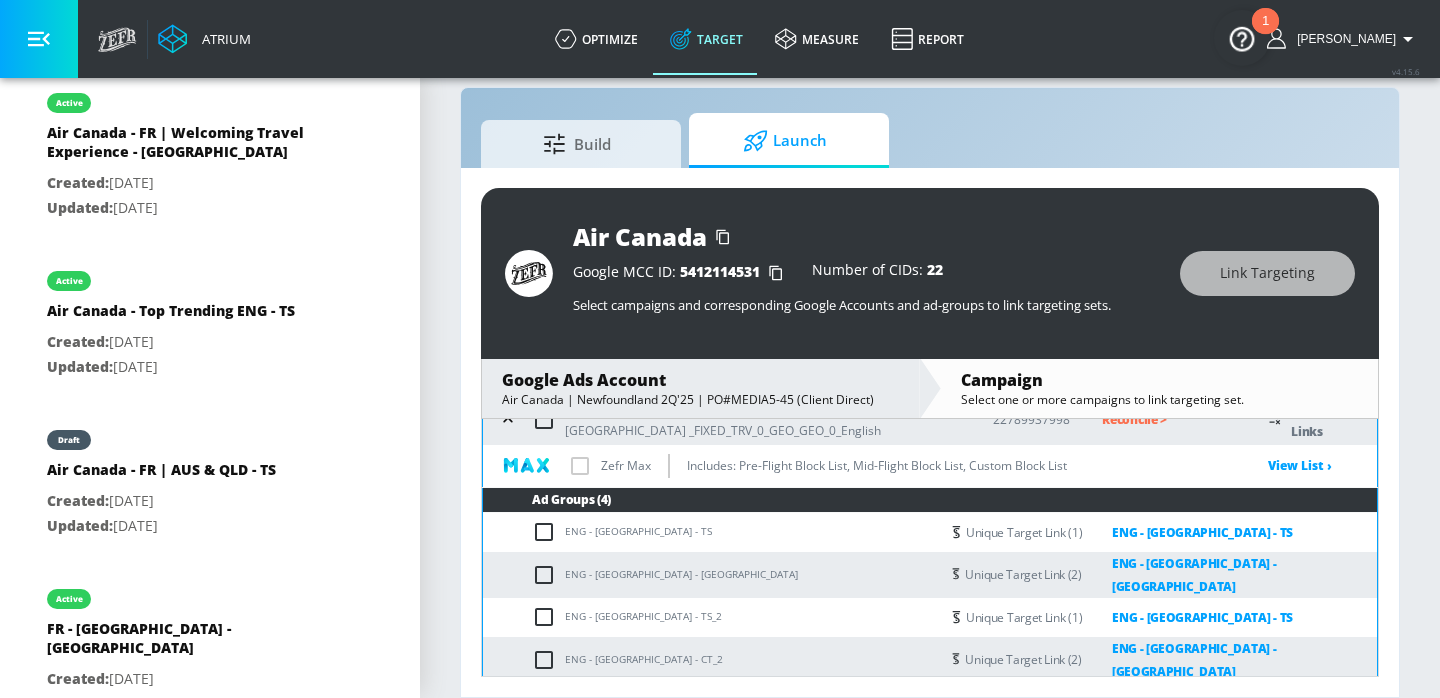 checkbox on "true" 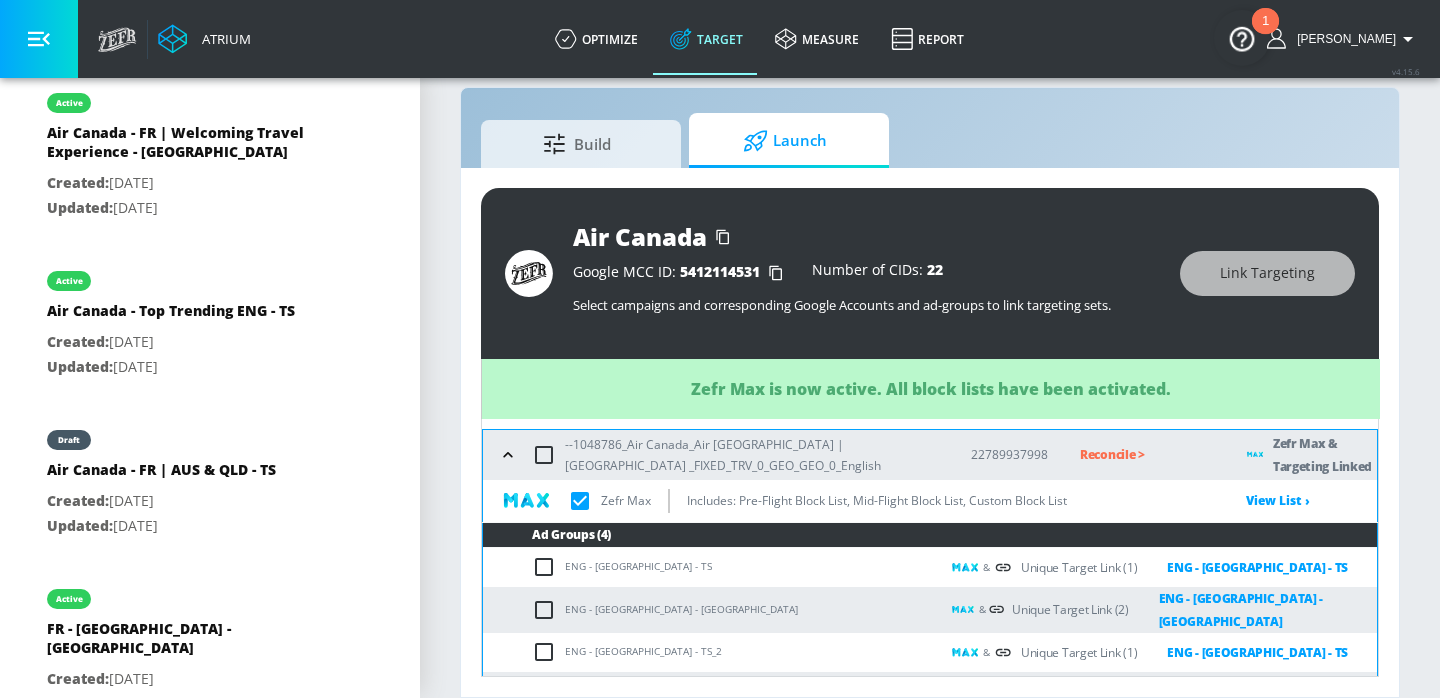 scroll, scrollTop: 183, scrollLeft: 0, axis: vertical 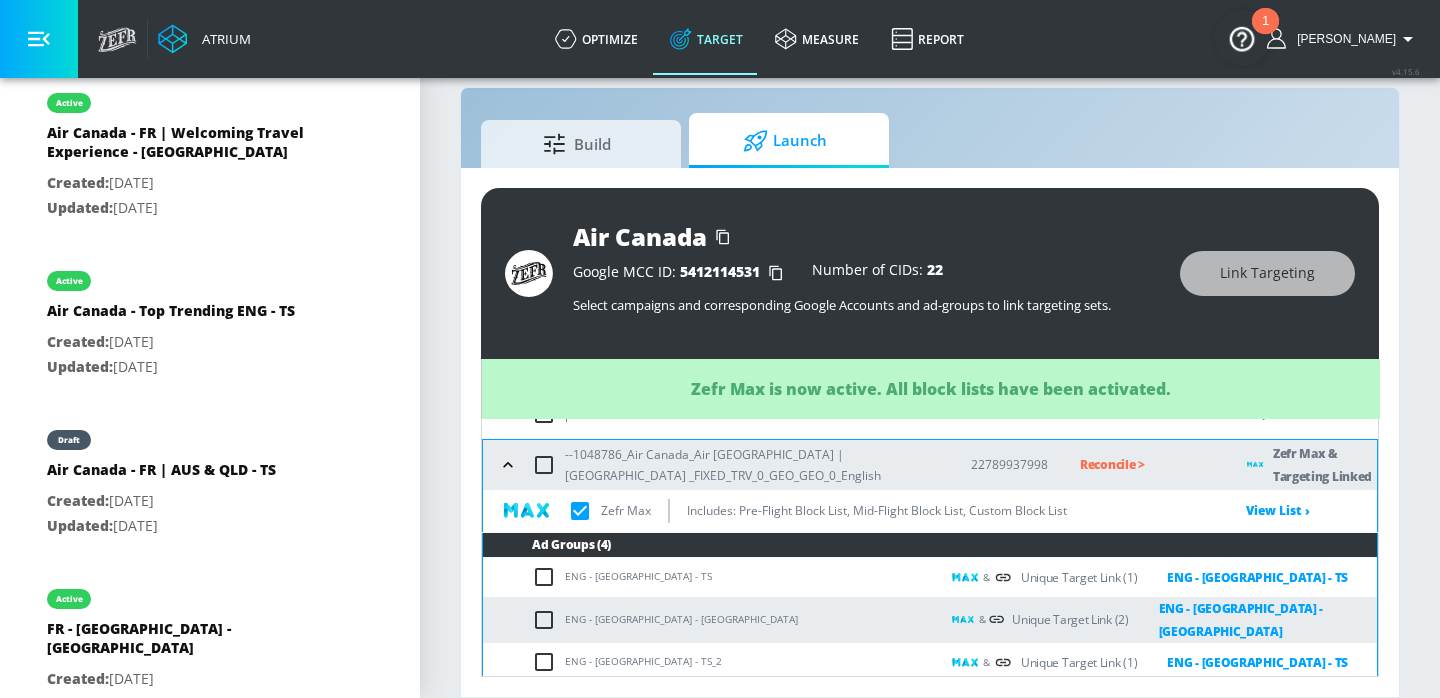 click 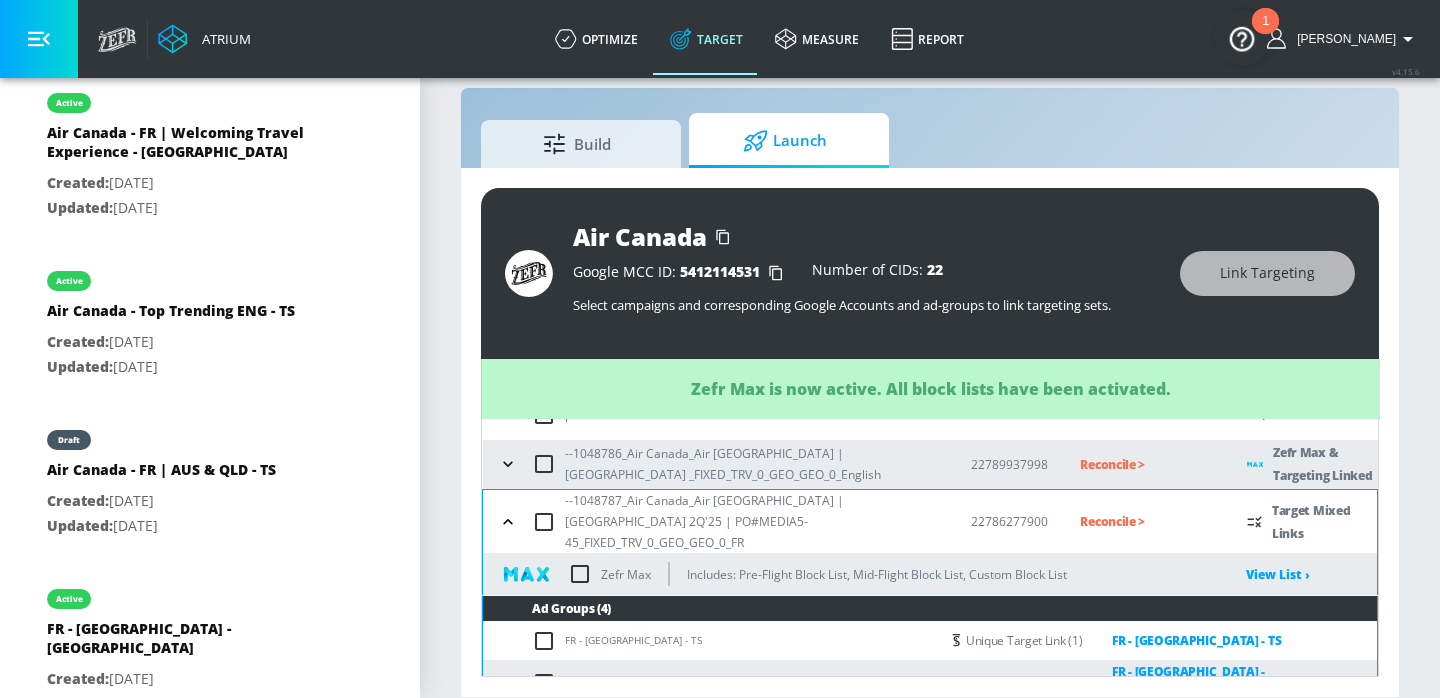 scroll, scrollTop: 237, scrollLeft: 0, axis: vertical 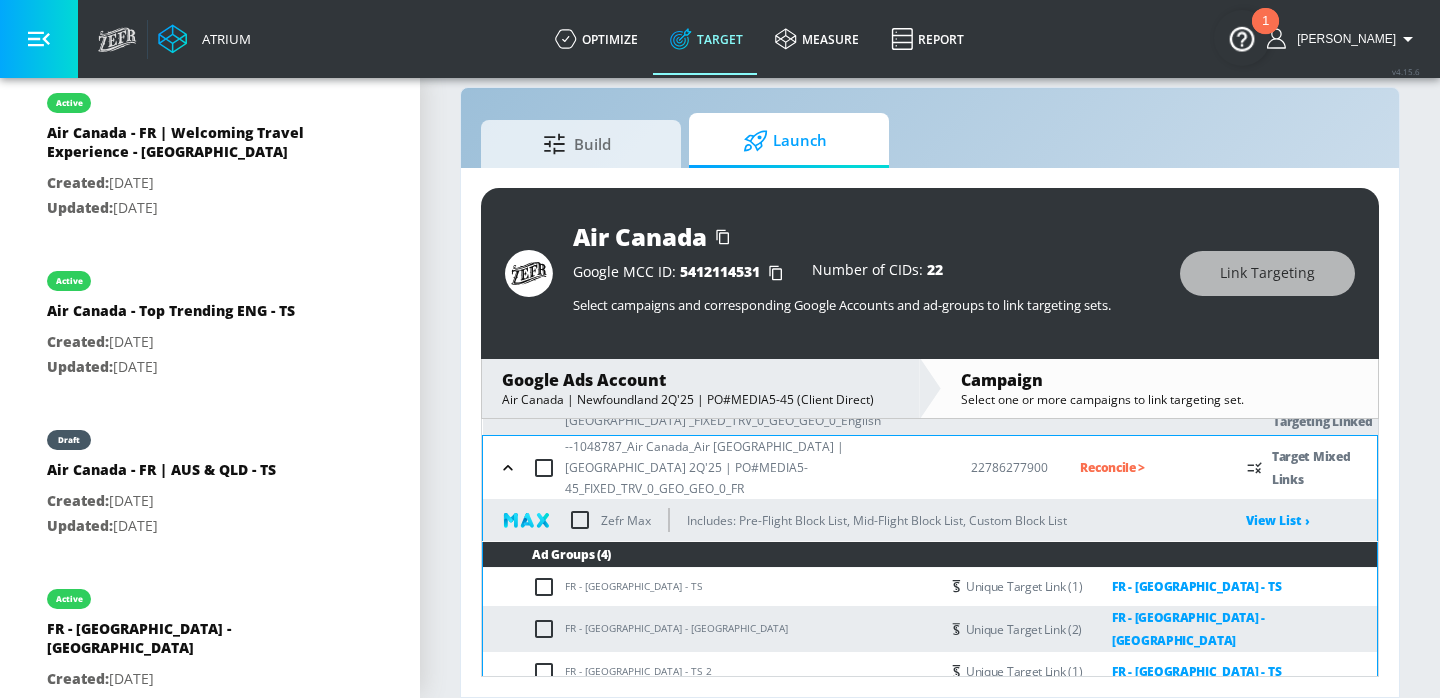 click at bounding box center (580, 520) 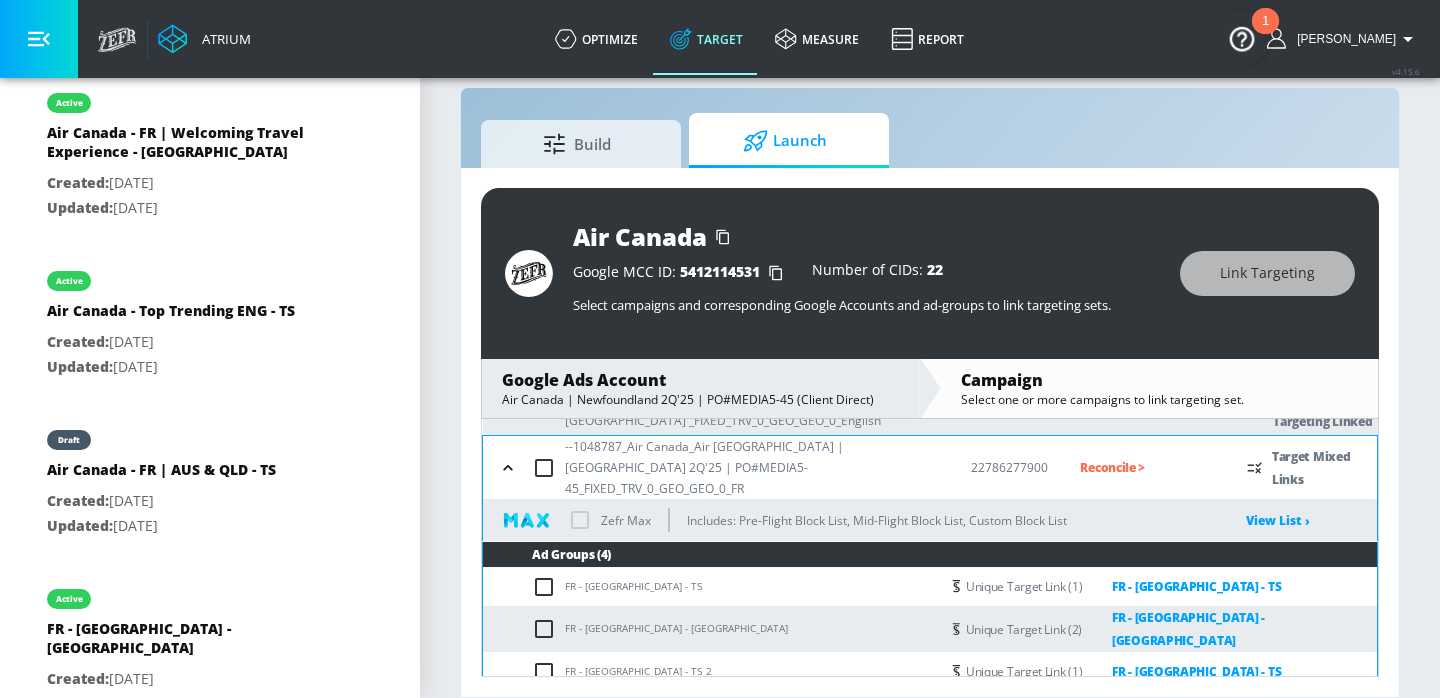 checkbox on "true" 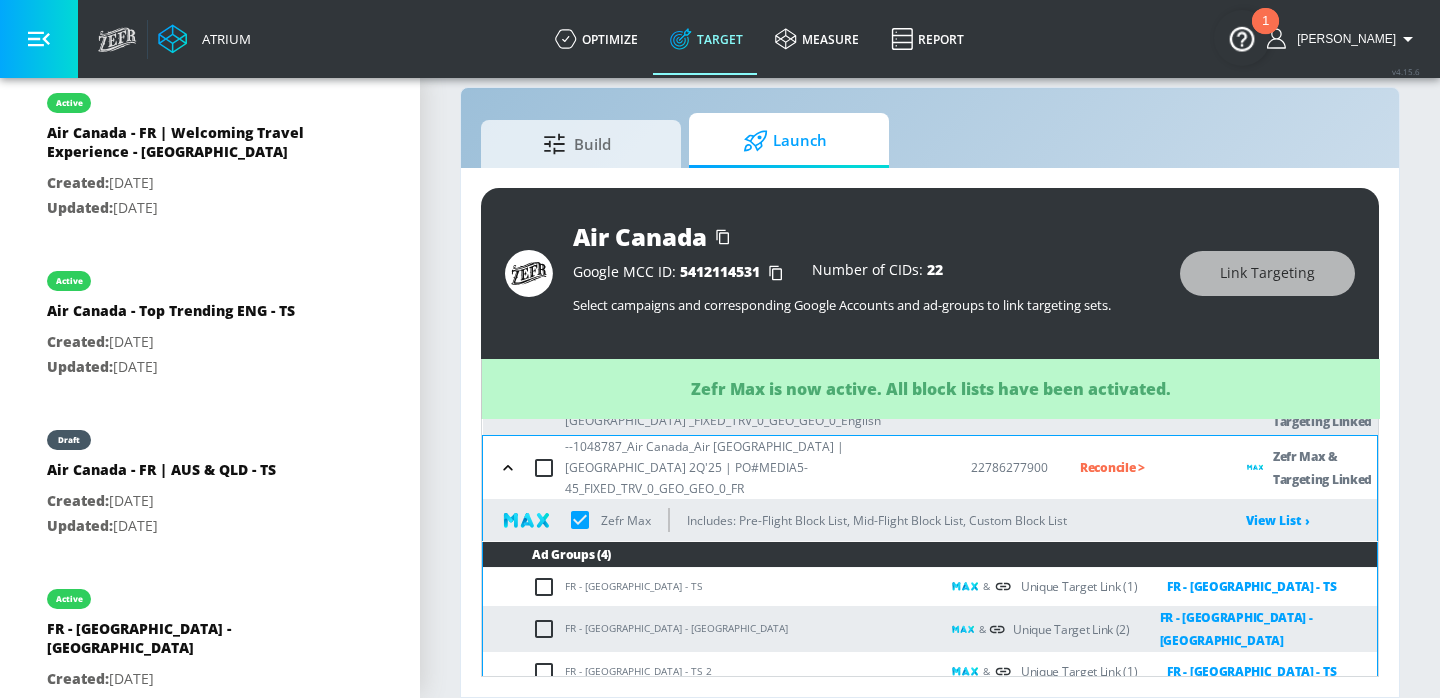 click 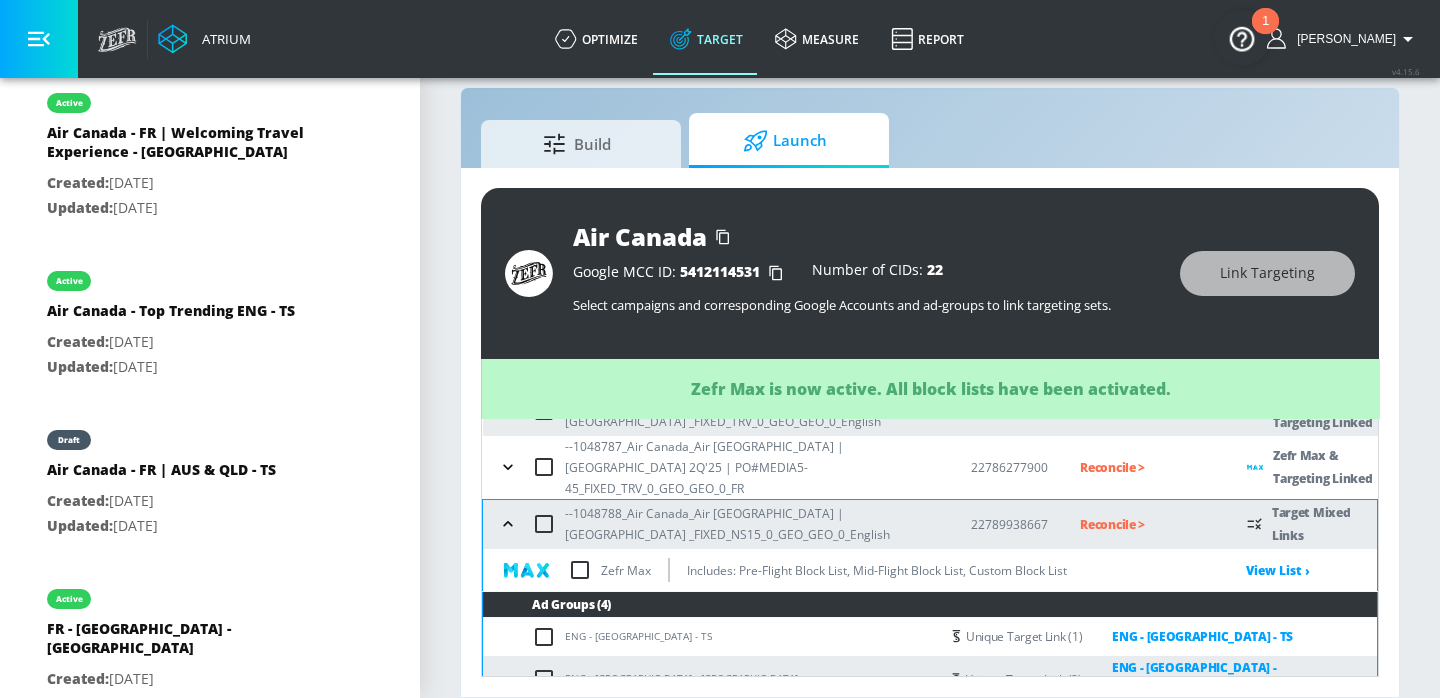 scroll, scrollTop: 259, scrollLeft: 0, axis: vertical 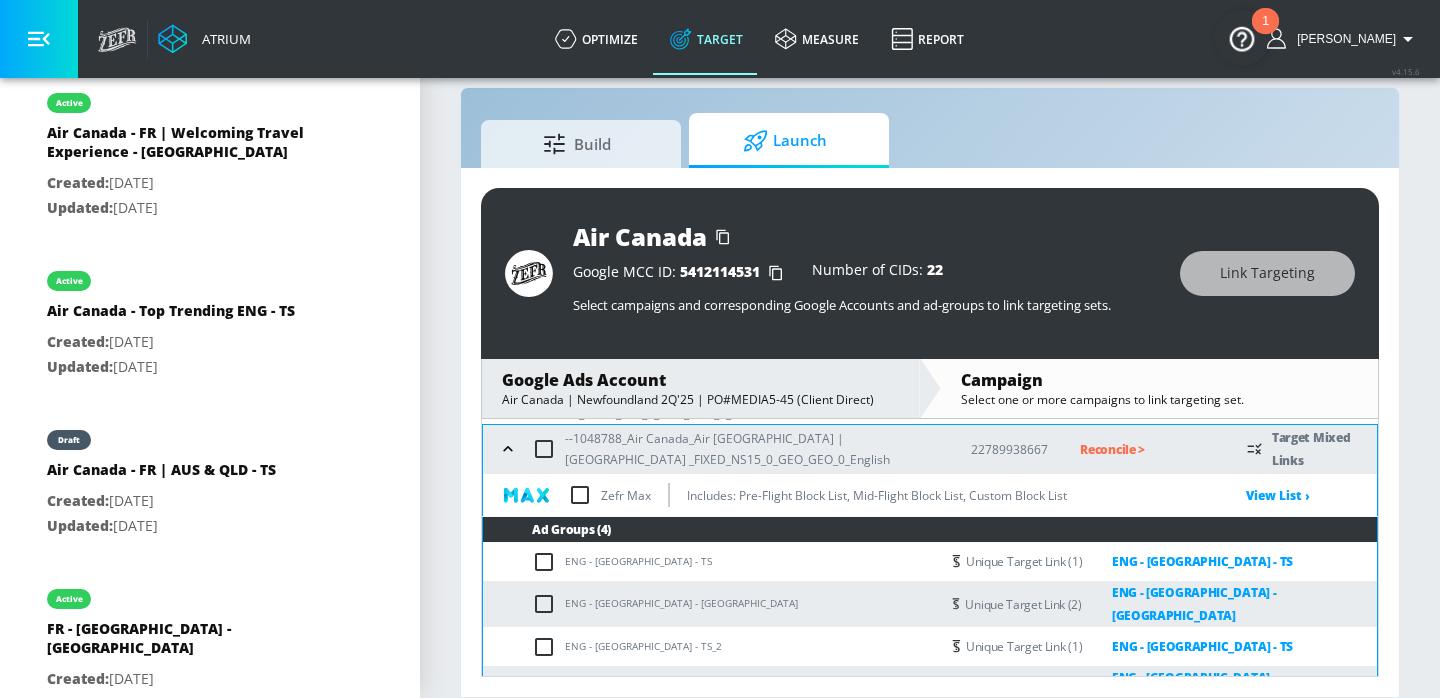 click at bounding box center (580, 495) 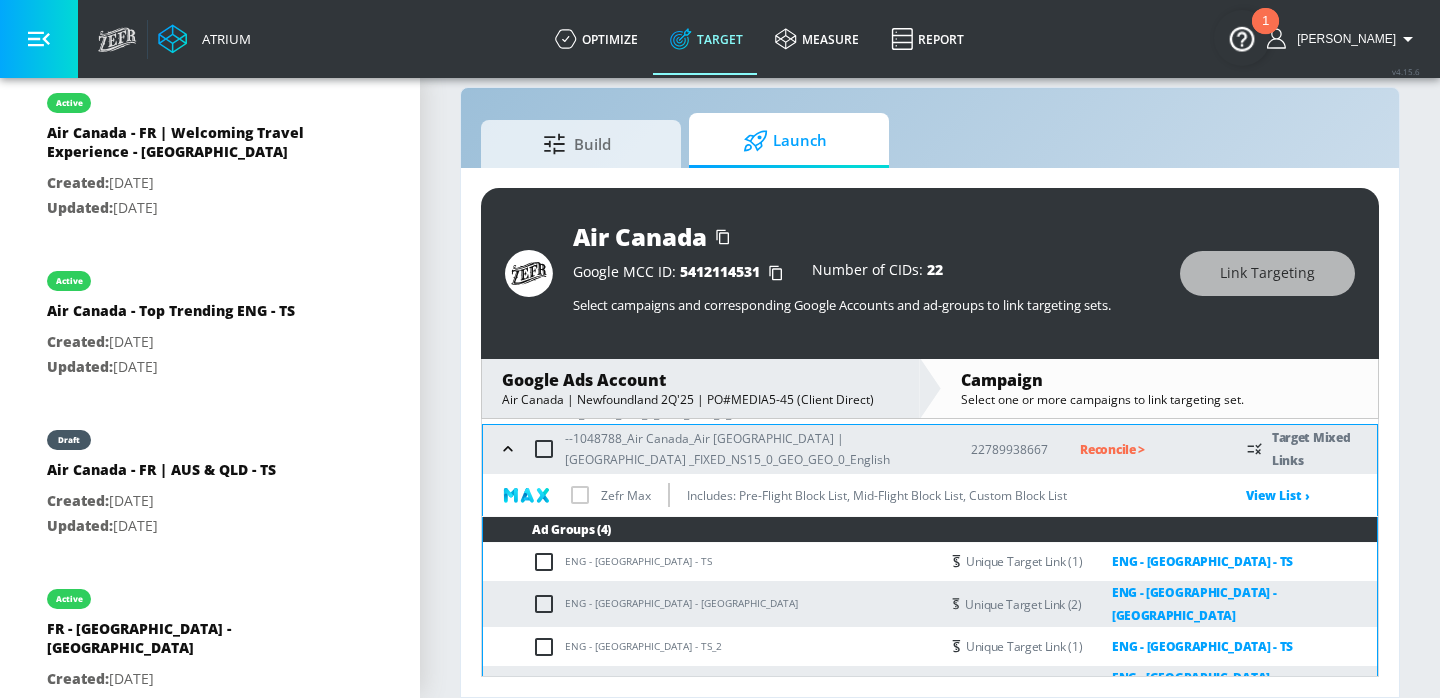 checkbox on "true" 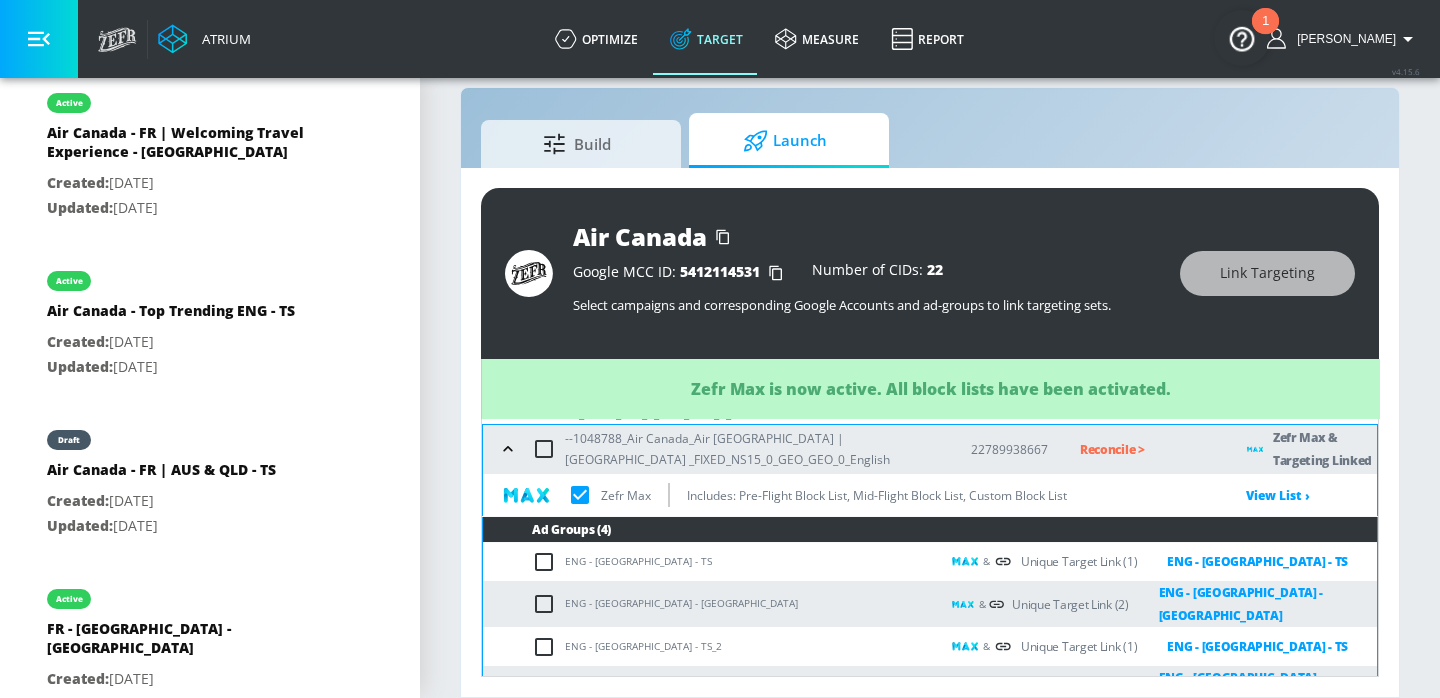click 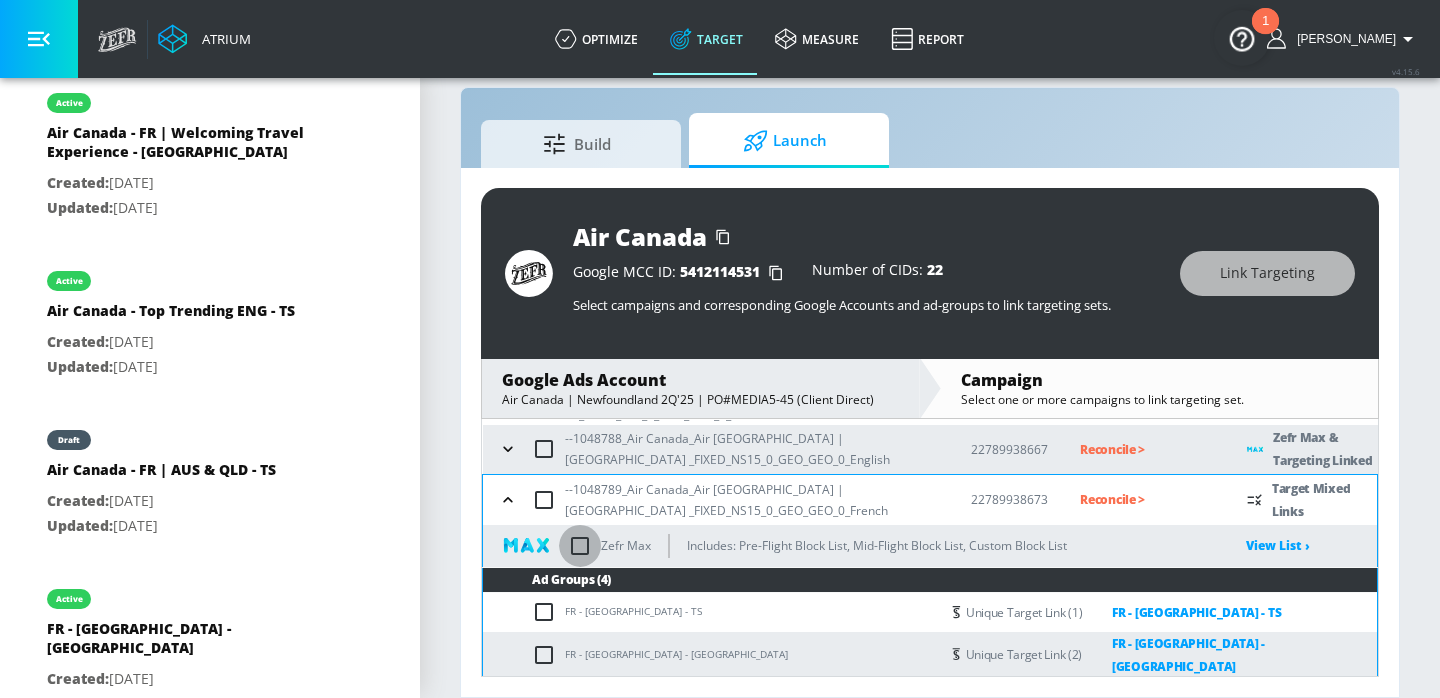 click at bounding box center (580, 546) 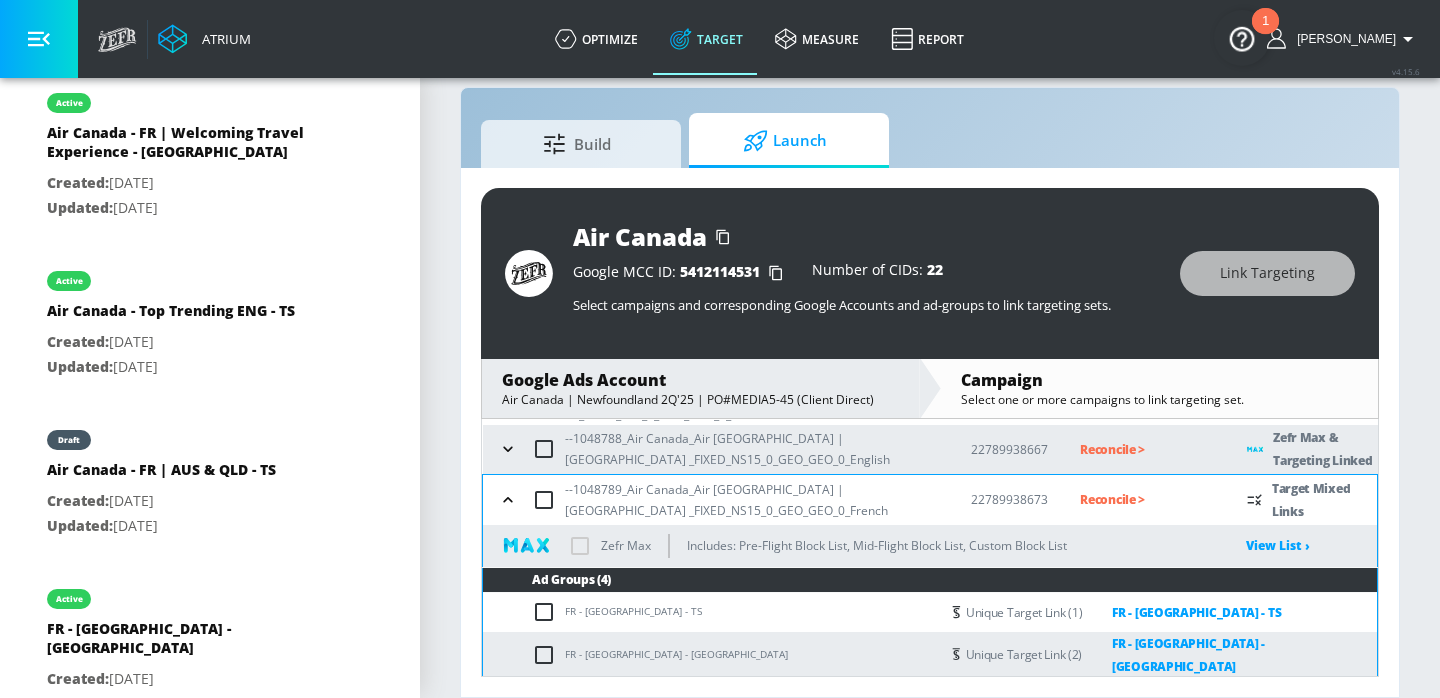 checkbox on "true" 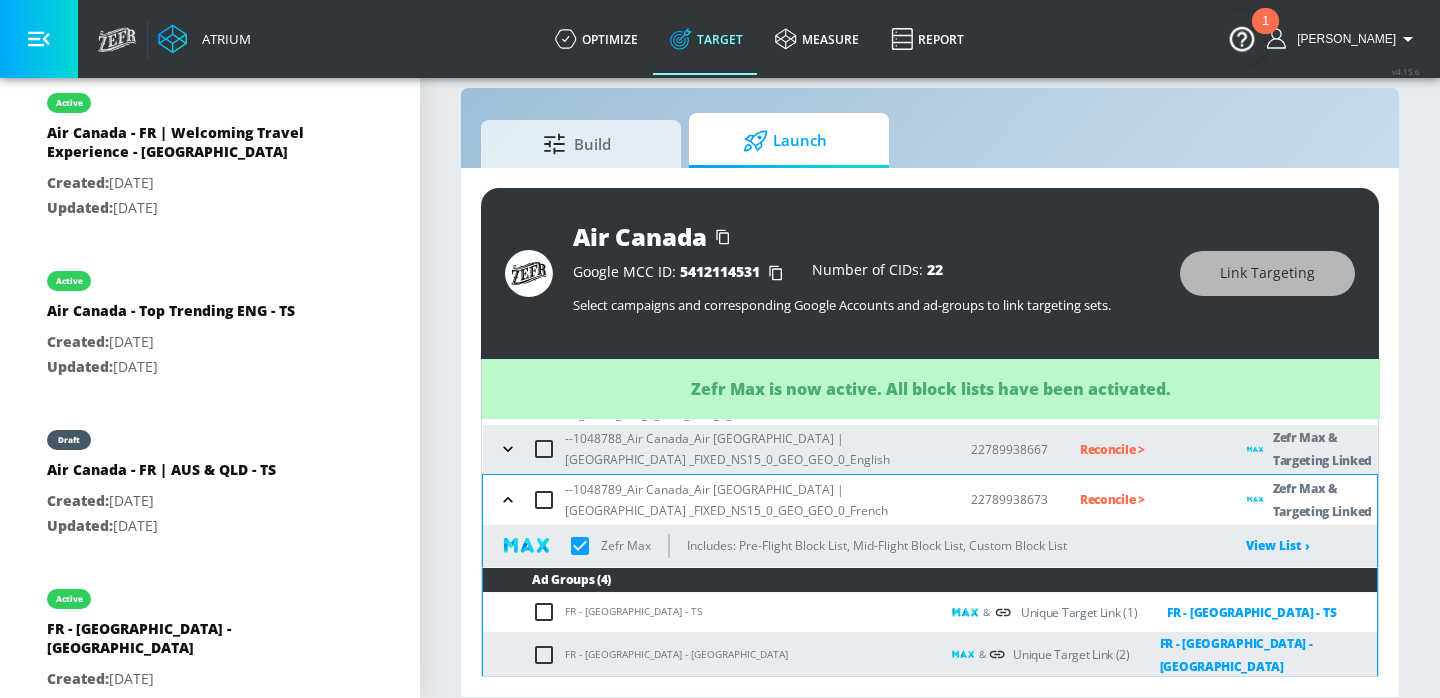 click 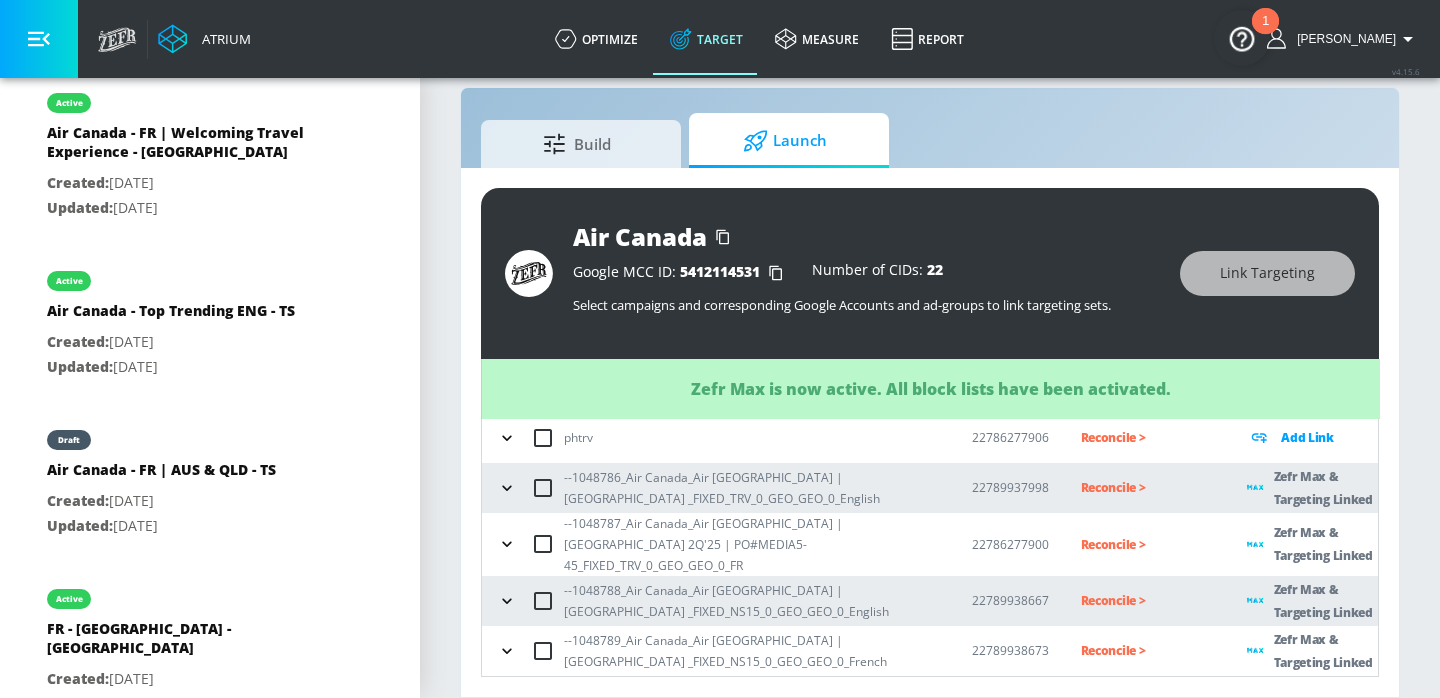 scroll, scrollTop: 146, scrollLeft: 0, axis: vertical 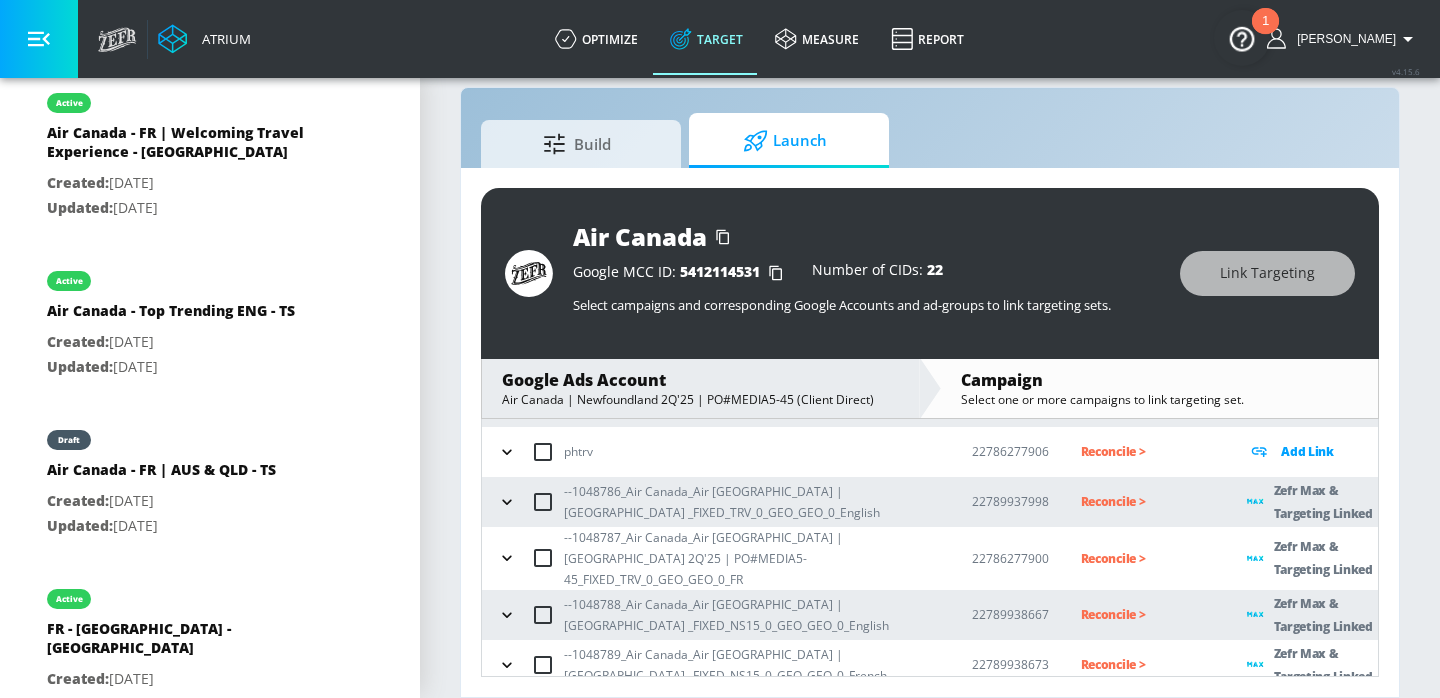 click on "Reconcile >" at bounding box center (1148, 501) 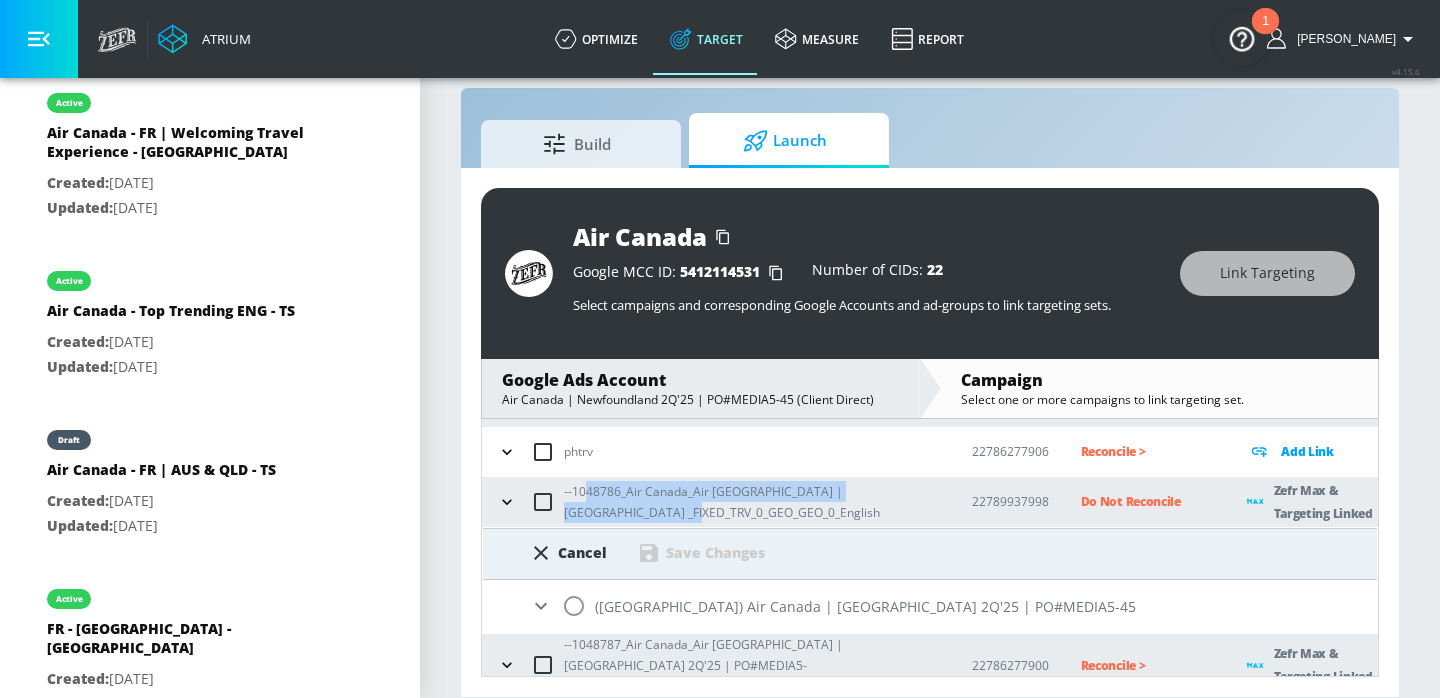 drag, startPoint x: 690, startPoint y: 515, endPoint x: 588, endPoint y: 493, distance: 104.34558 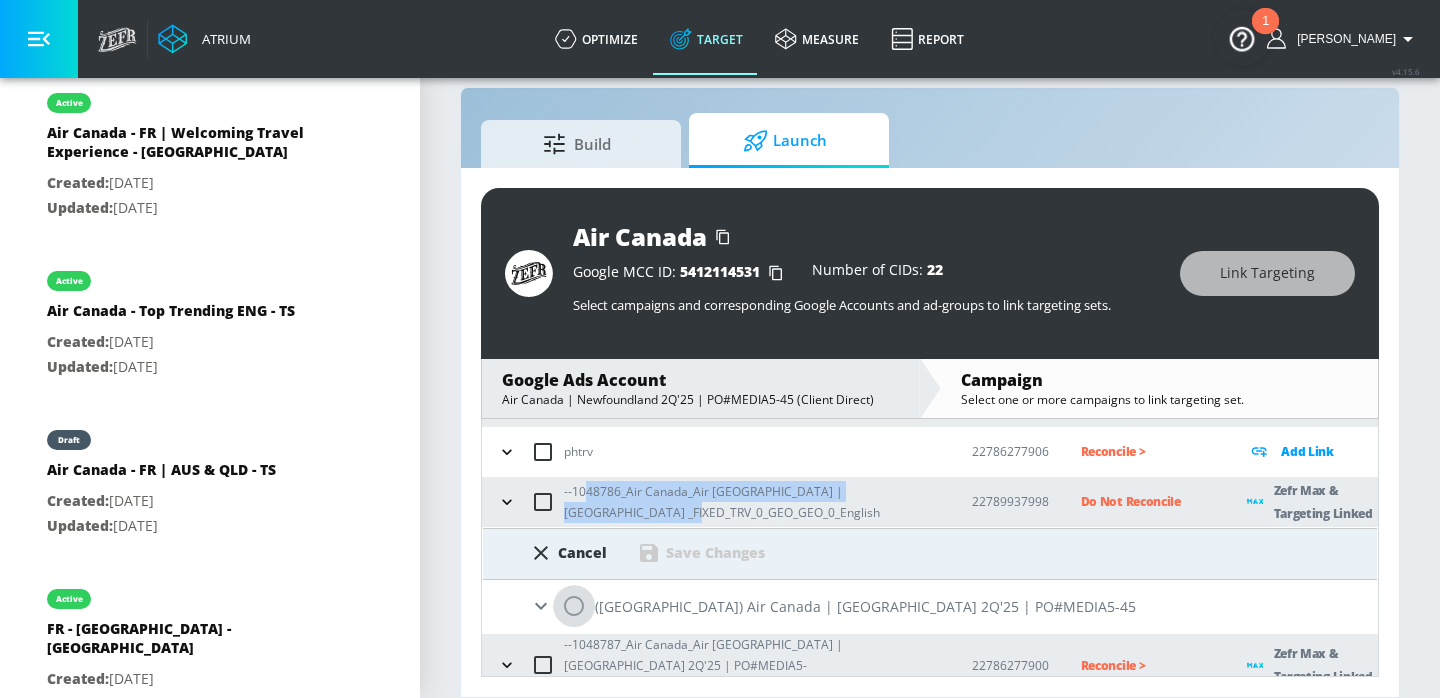 click at bounding box center [574, 606] 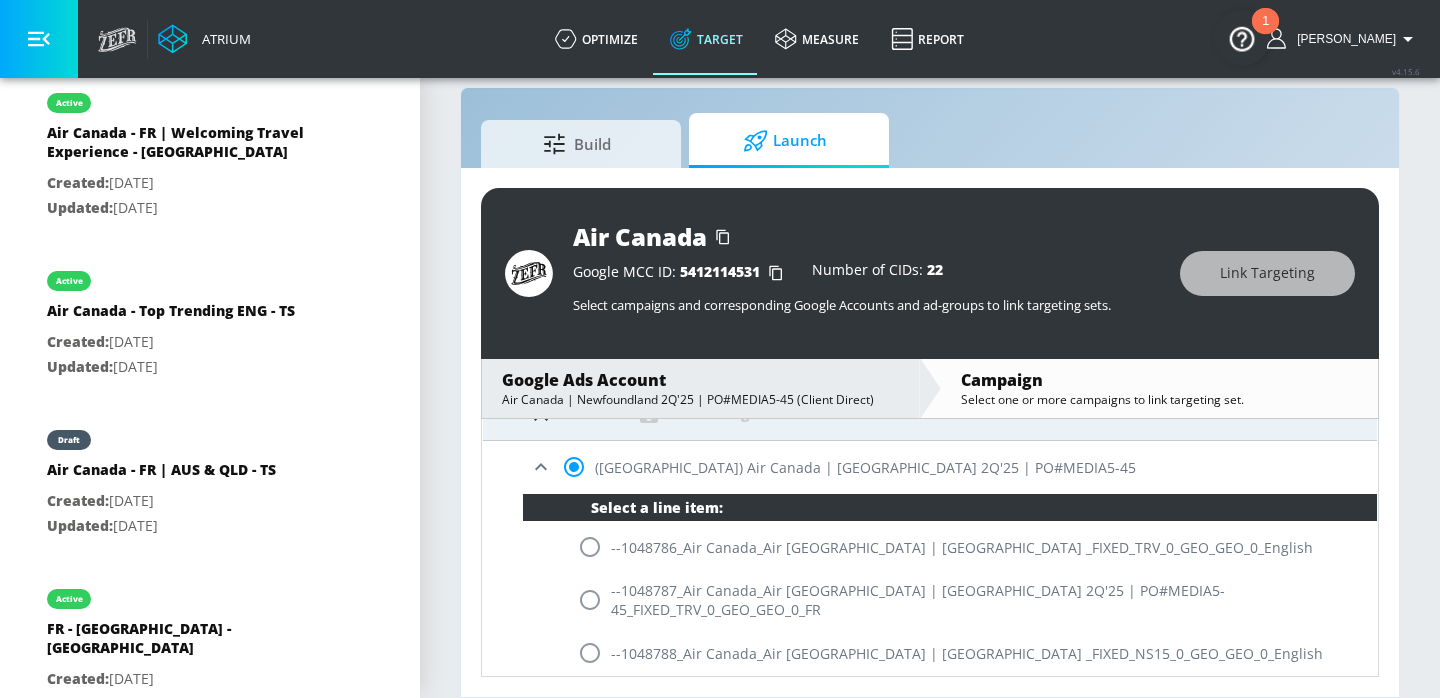 click at bounding box center [590, 547] 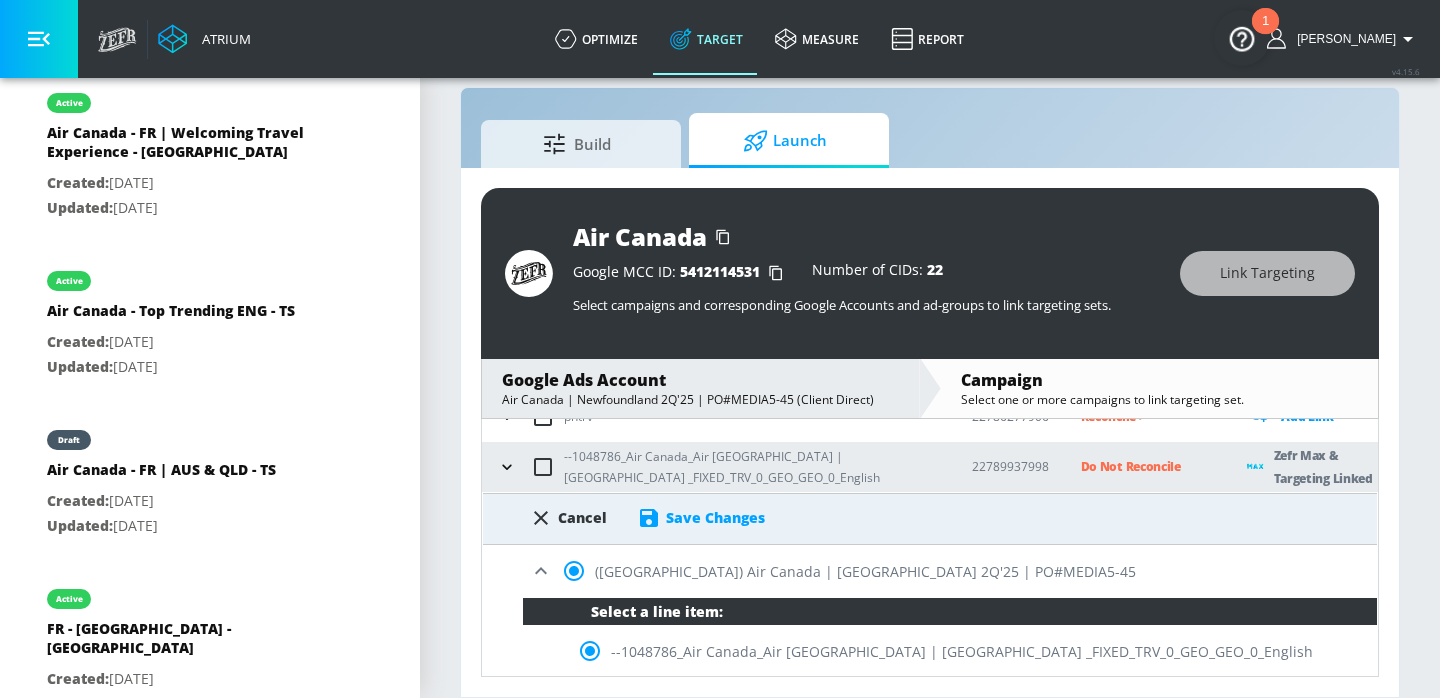 scroll, scrollTop: 174, scrollLeft: 0, axis: vertical 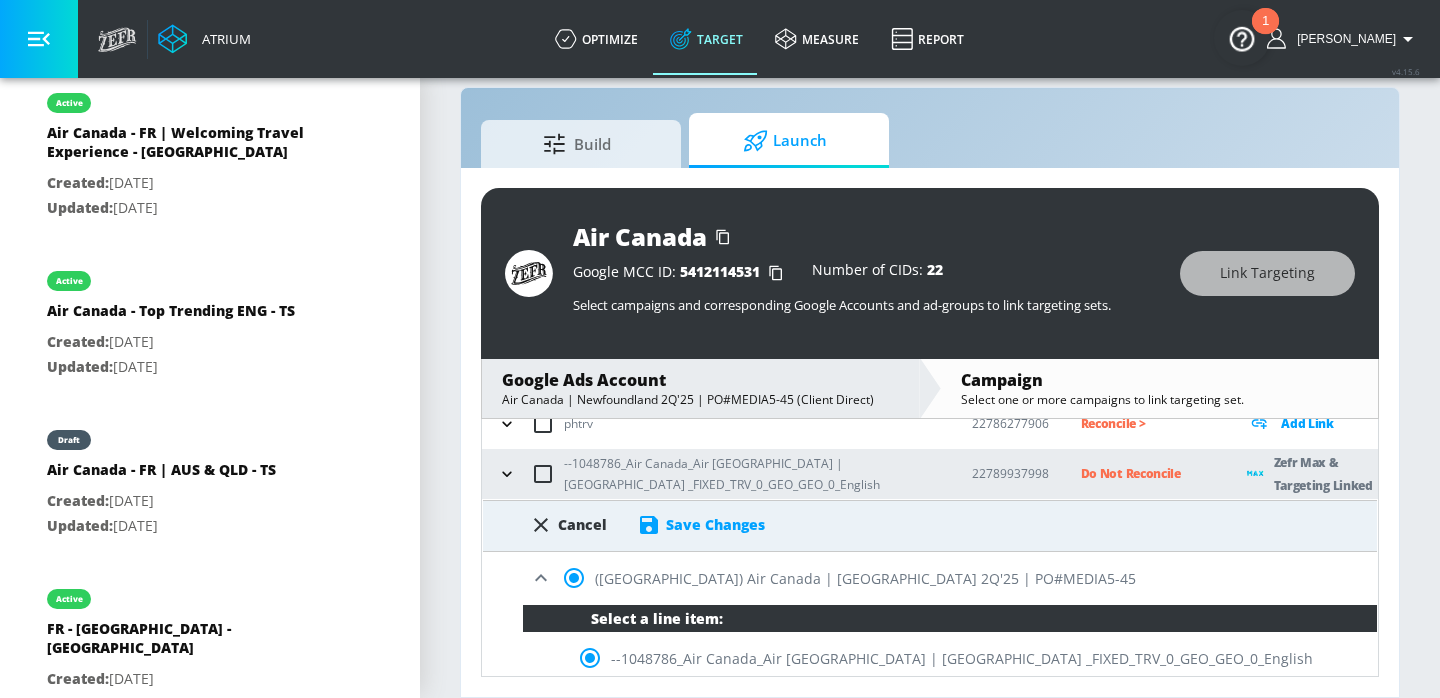 click on "Save Changes" at bounding box center [715, 524] 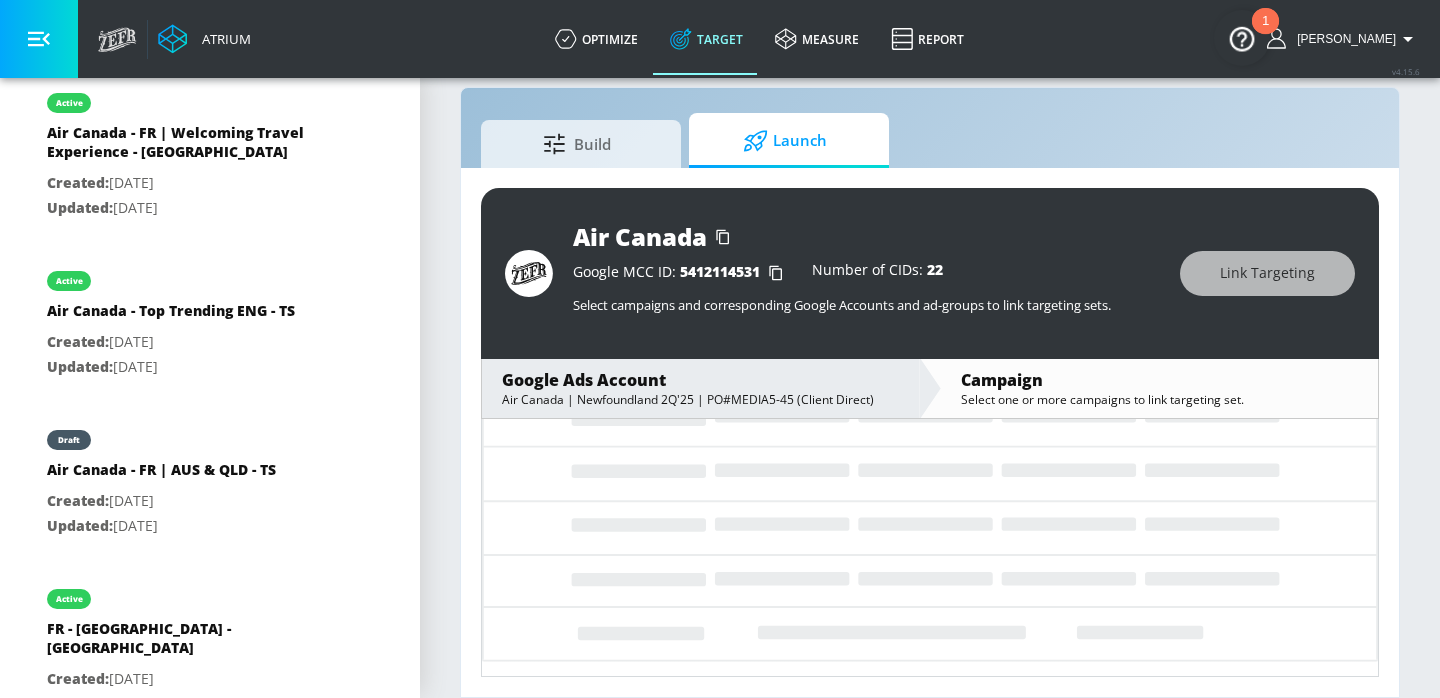 scroll, scrollTop: 146, scrollLeft: 0, axis: vertical 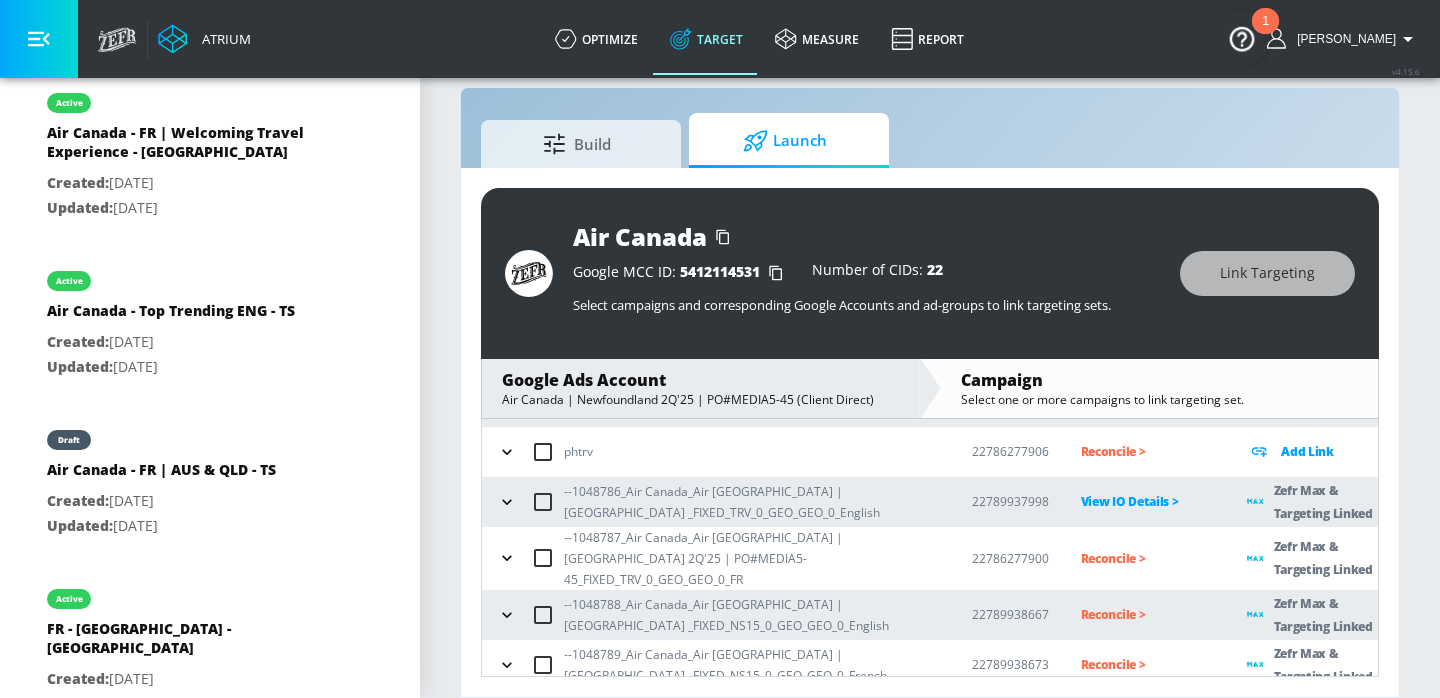 click on "Reconcile >" at bounding box center (1148, 558) 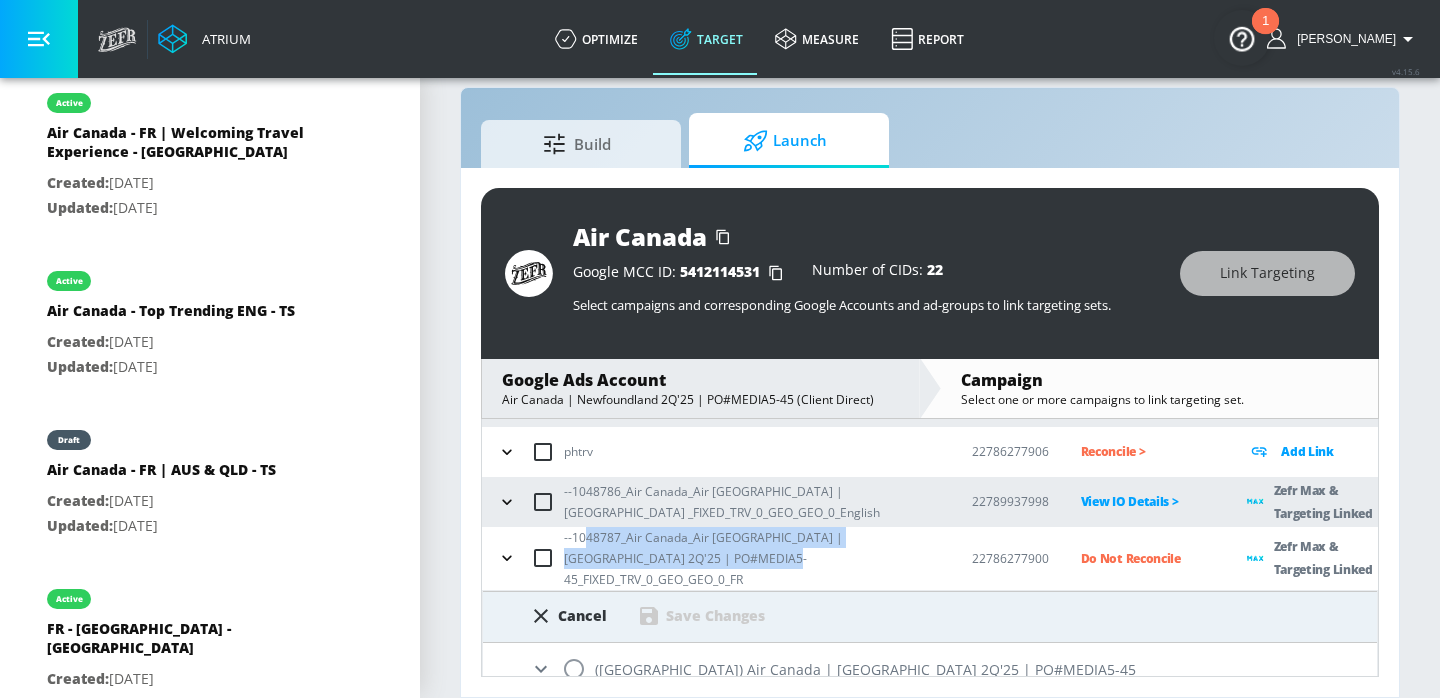 drag, startPoint x: 734, startPoint y: 558, endPoint x: 587, endPoint y: 540, distance: 148.09795 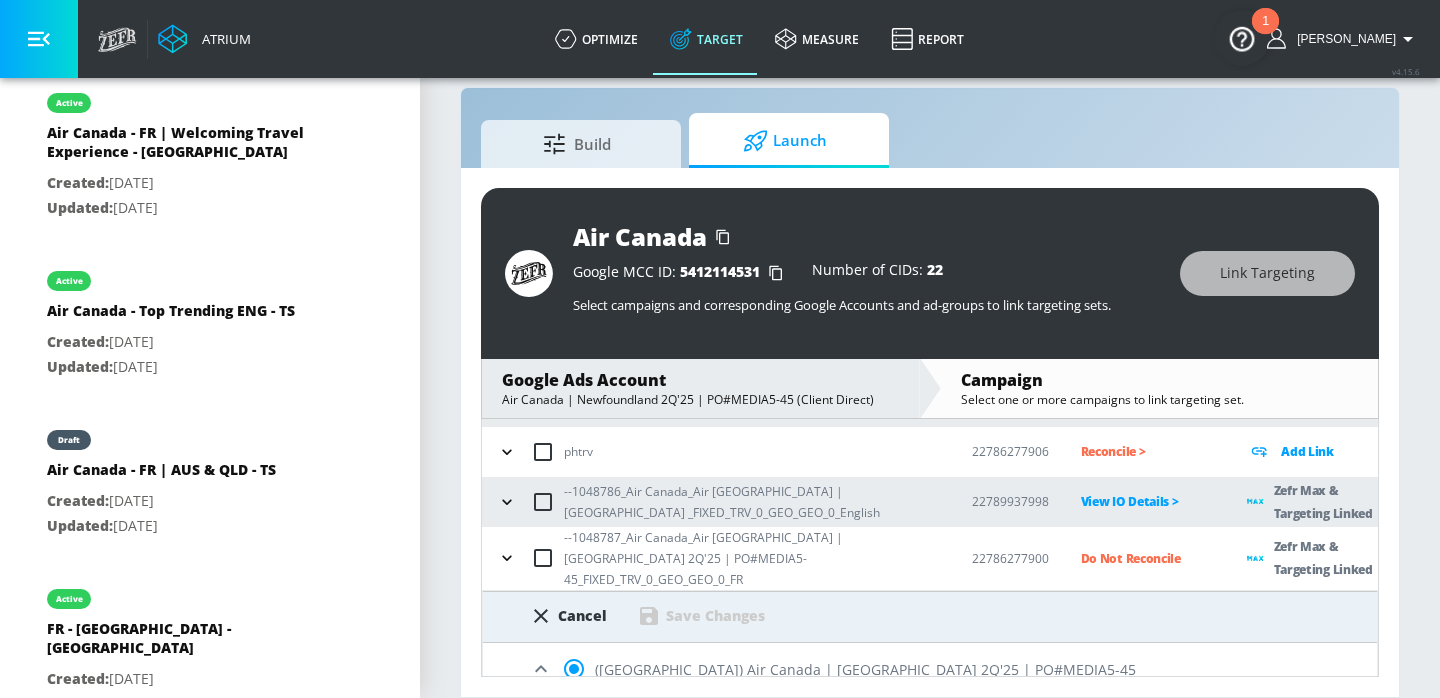 scroll, scrollTop: 388, scrollLeft: 0, axis: vertical 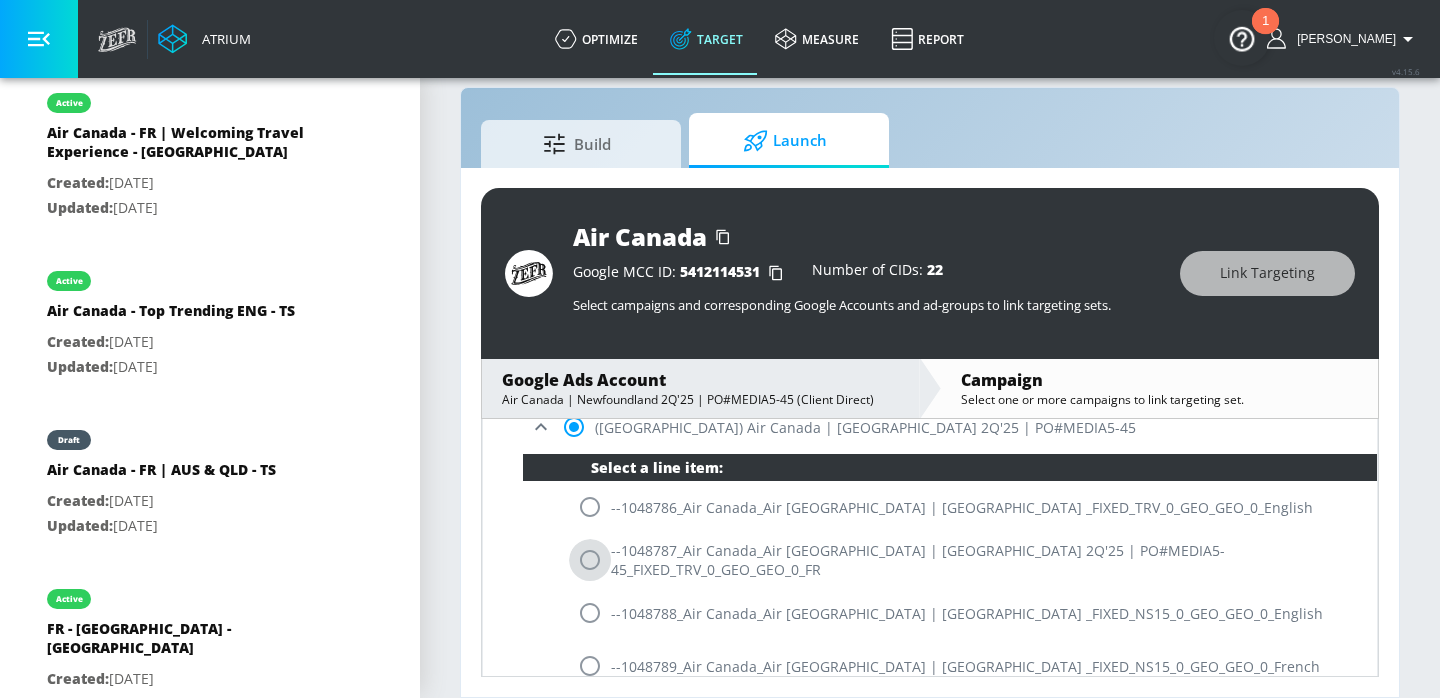 click at bounding box center (590, 560) 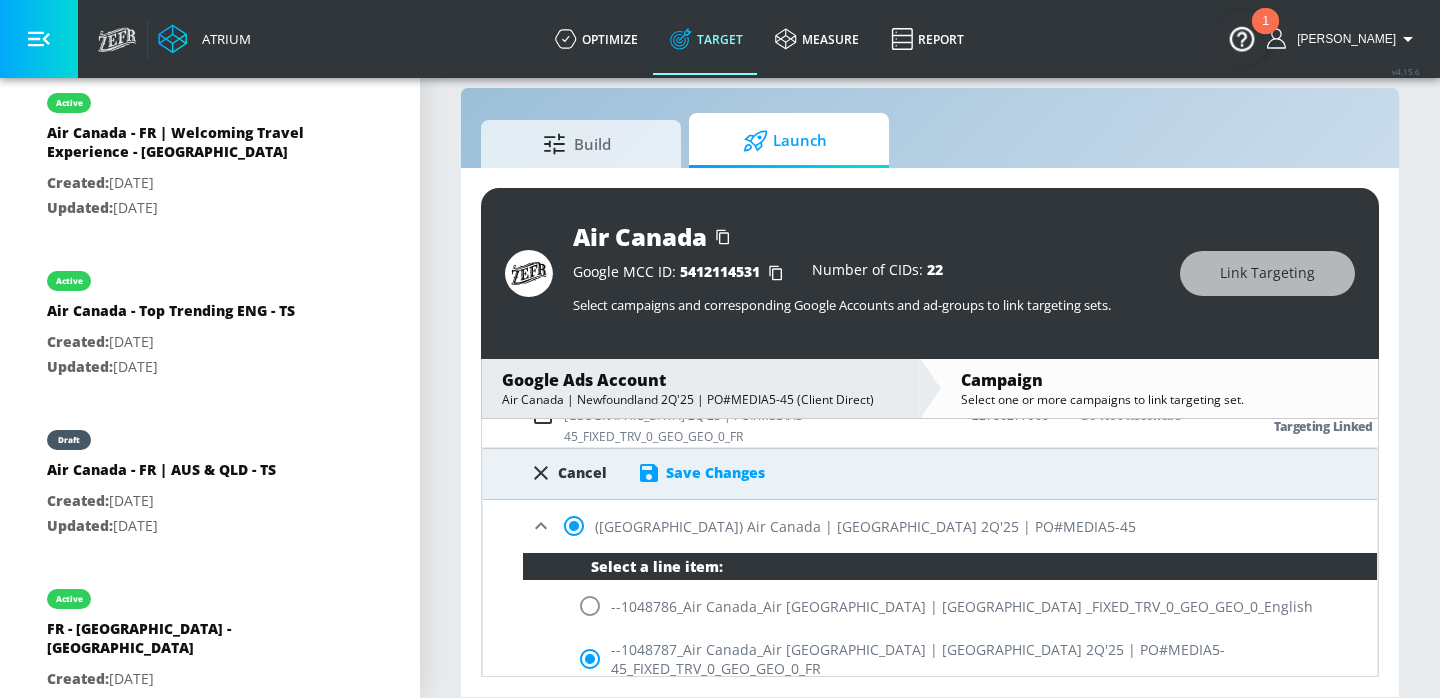 scroll, scrollTop: 276, scrollLeft: 0, axis: vertical 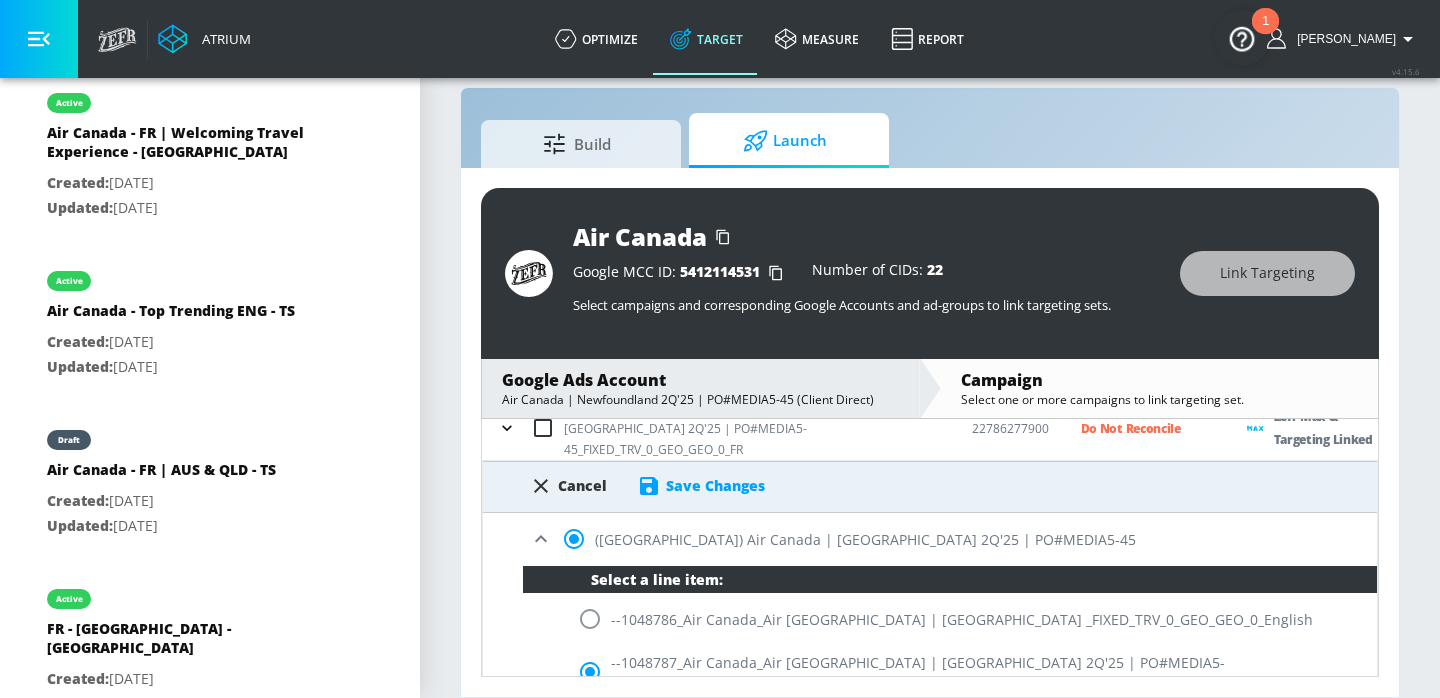 click on "Save Changes" at bounding box center [715, 485] 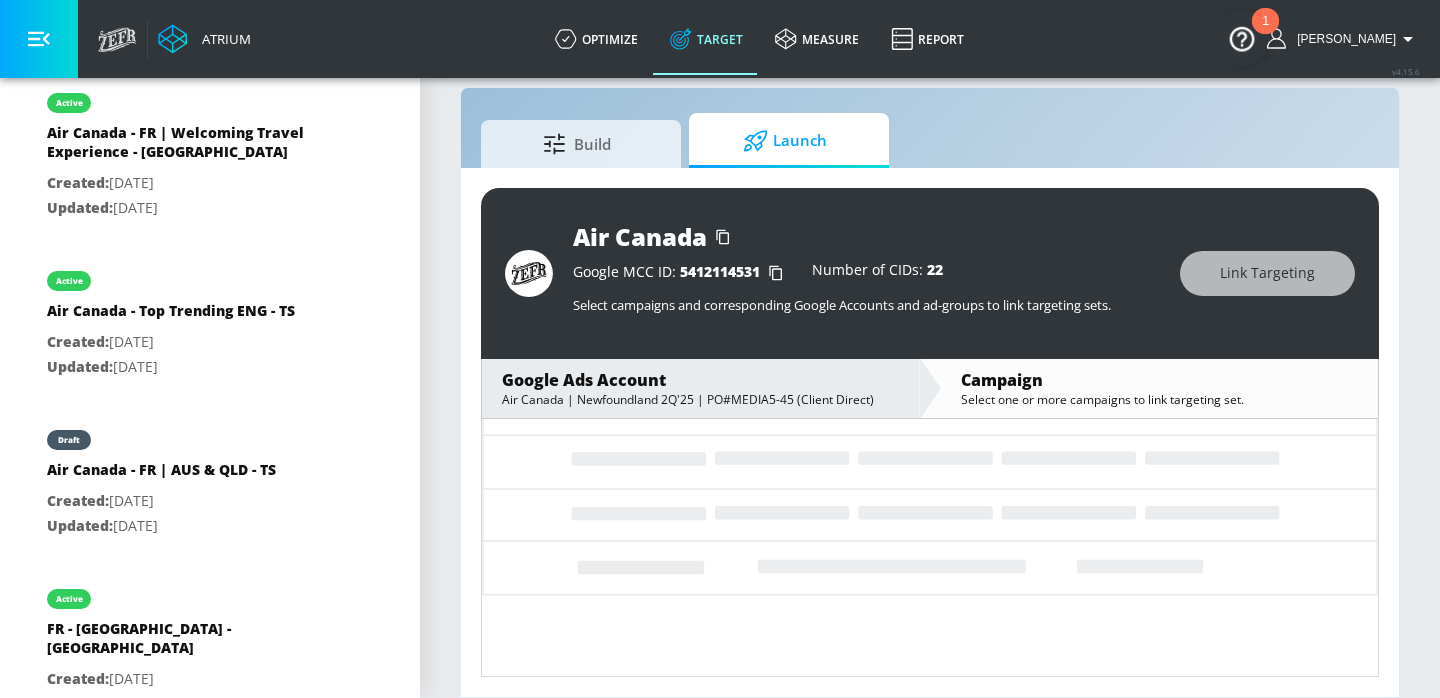 scroll, scrollTop: 146, scrollLeft: 0, axis: vertical 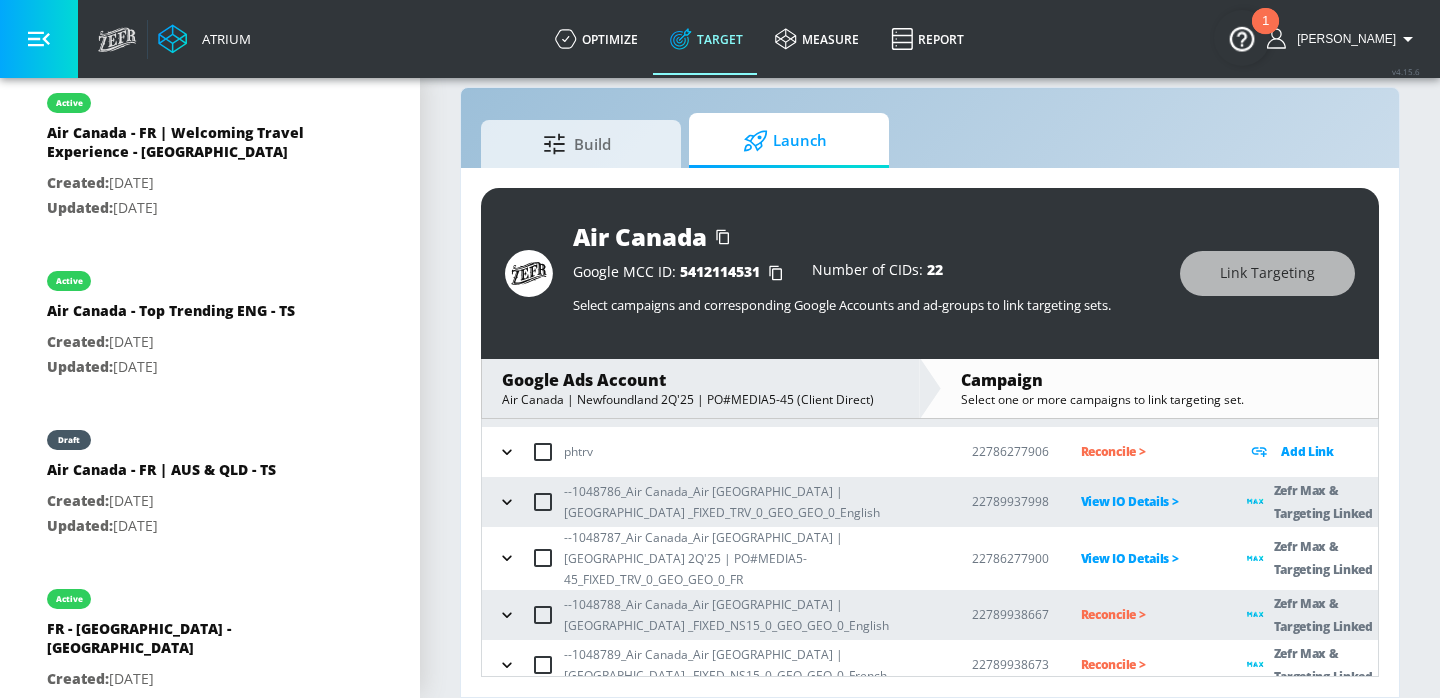 click on "Reconcile >" at bounding box center [1148, 614] 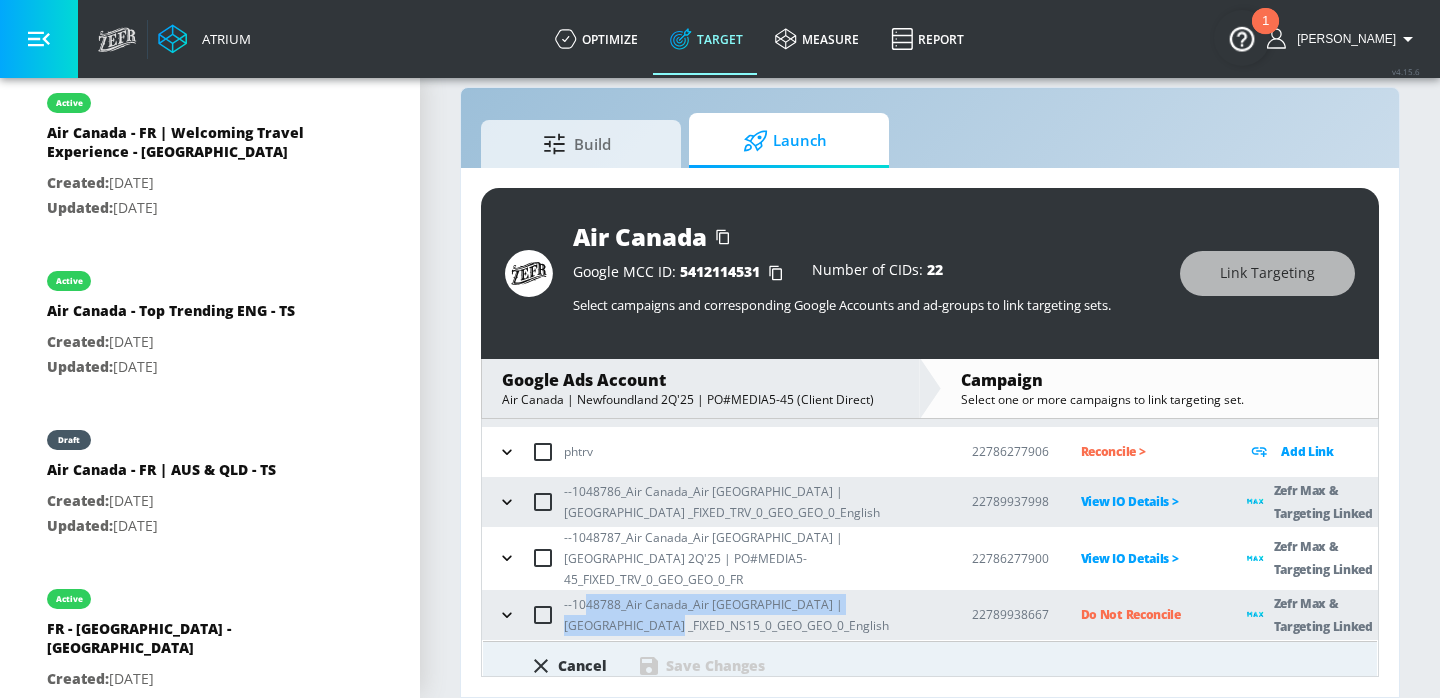 drag, startPoint x: 664, startPoint y: 611, endPoint x: 587, endPoint y: 589, distance: 80.08121 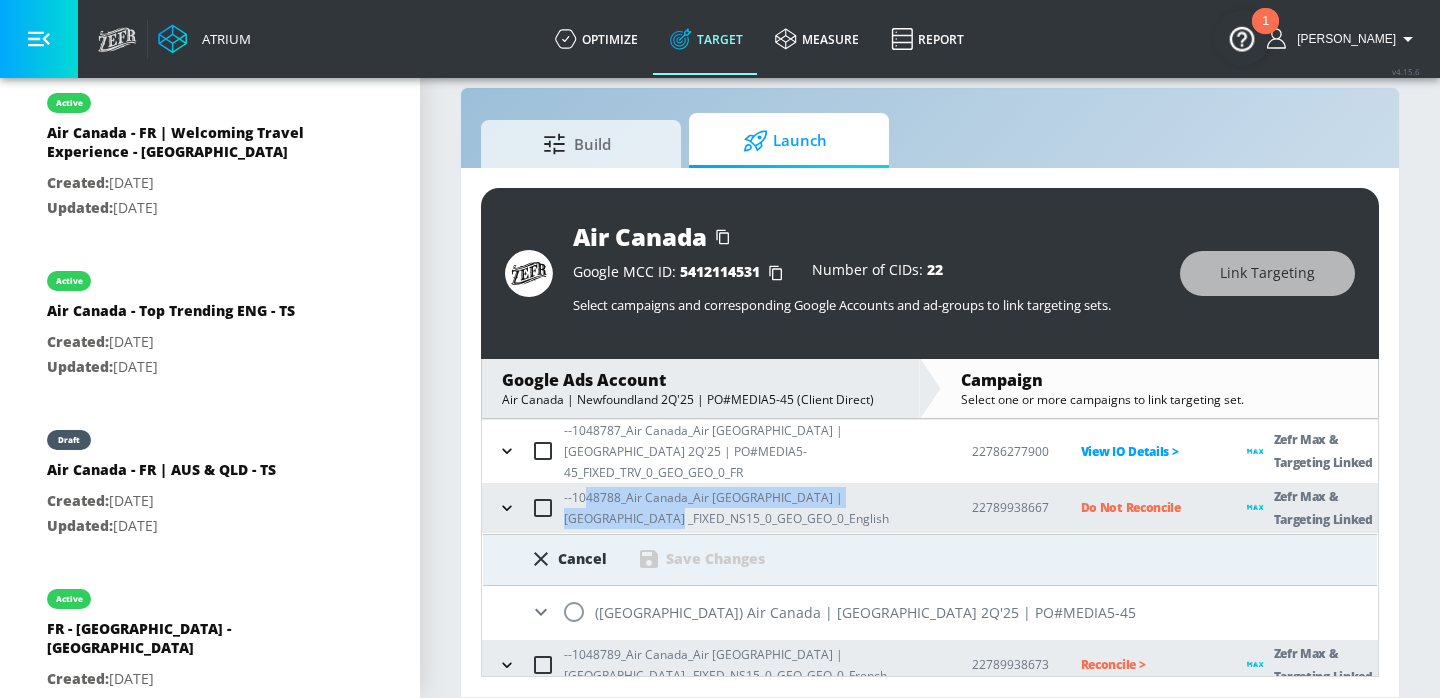 click at bounding box center (574, 612) 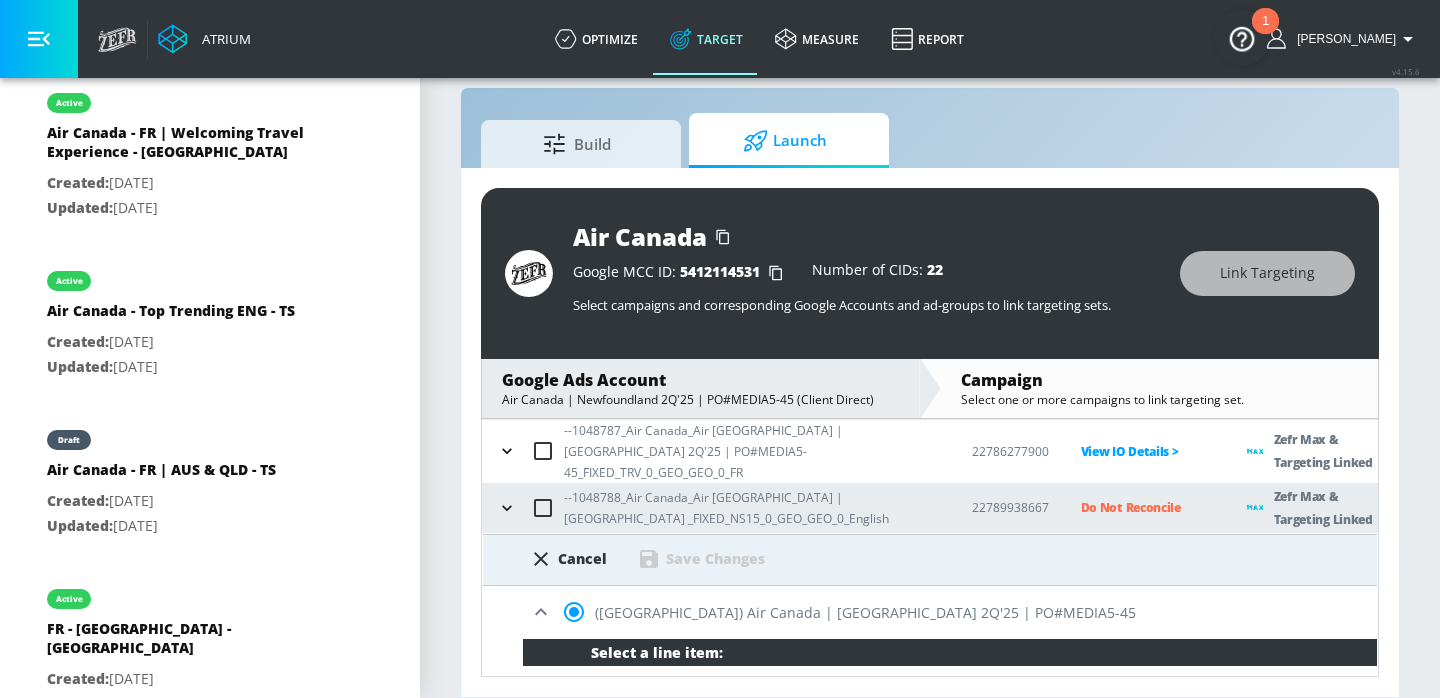 scroll, scrollTop: 491, scrollLeft: 0, axis: vertical 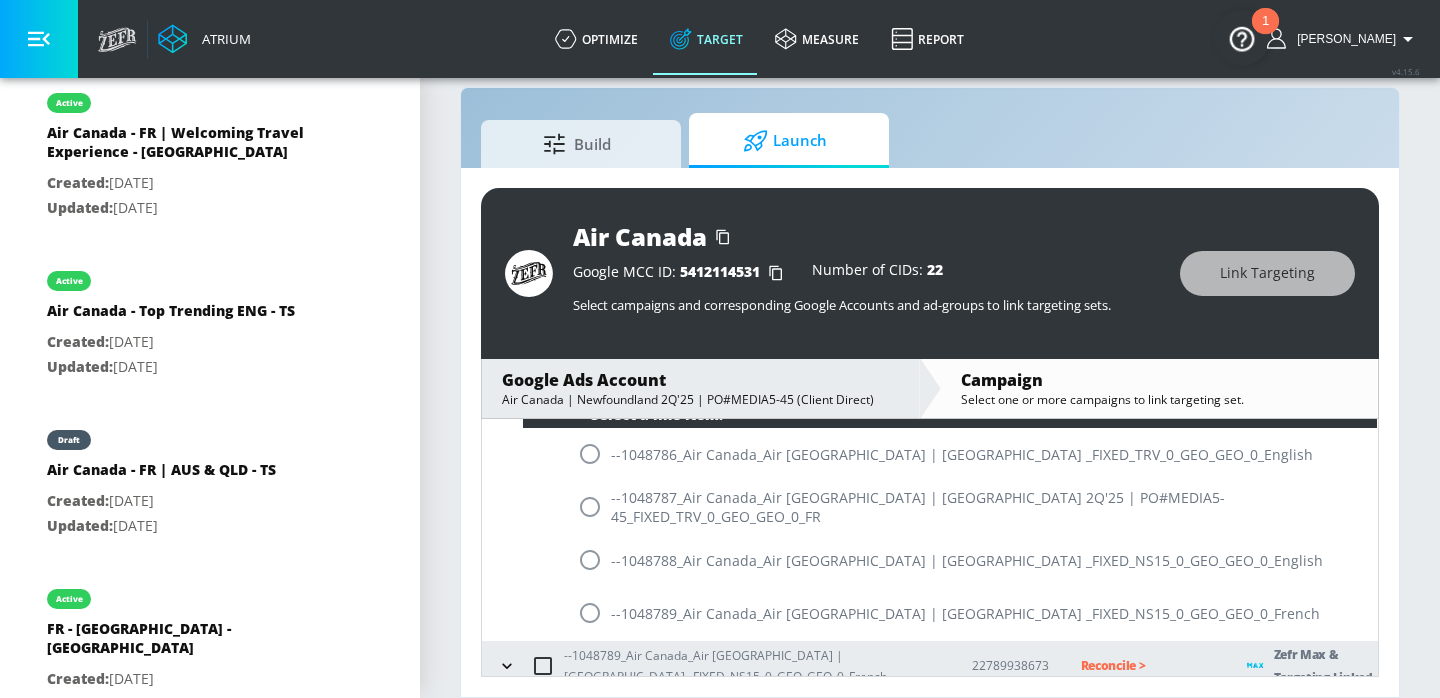 click at bounding box center [590, 560] 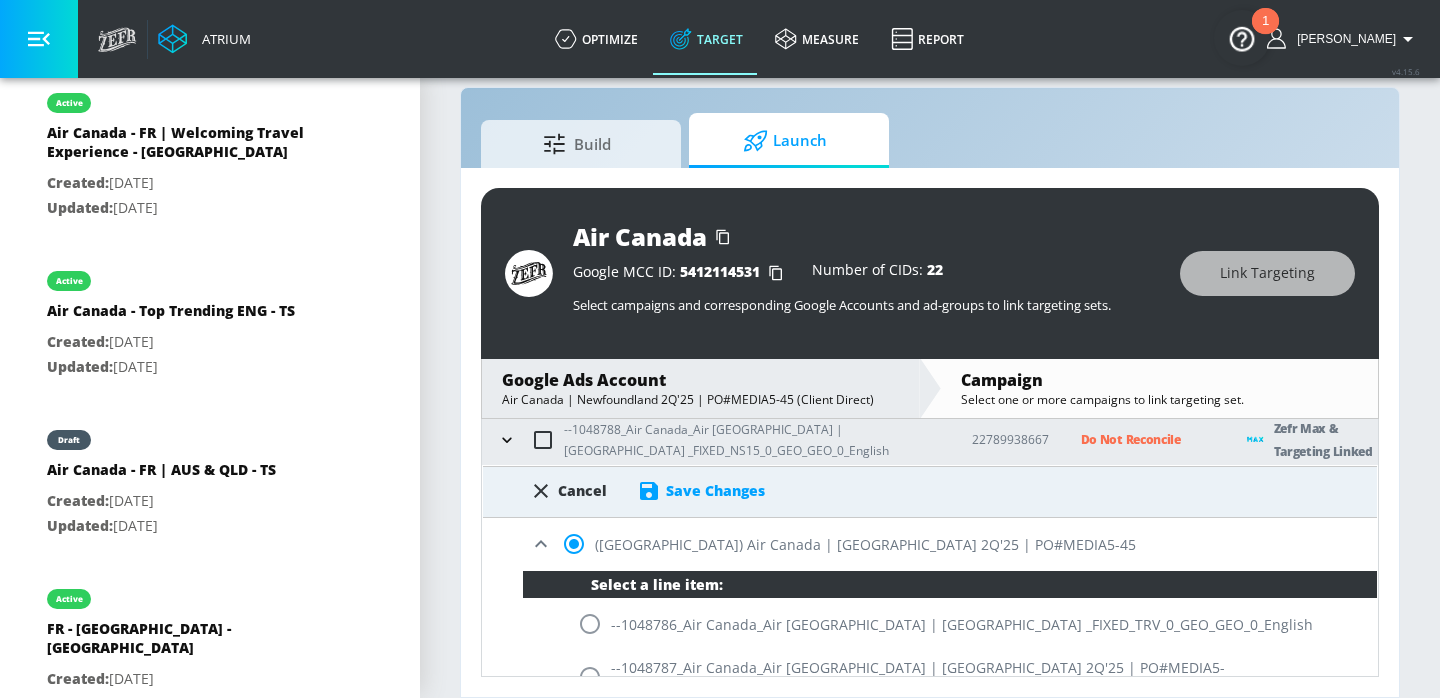 scroll, scrollTop: 301, scrollLeft: 0, axis: vertical 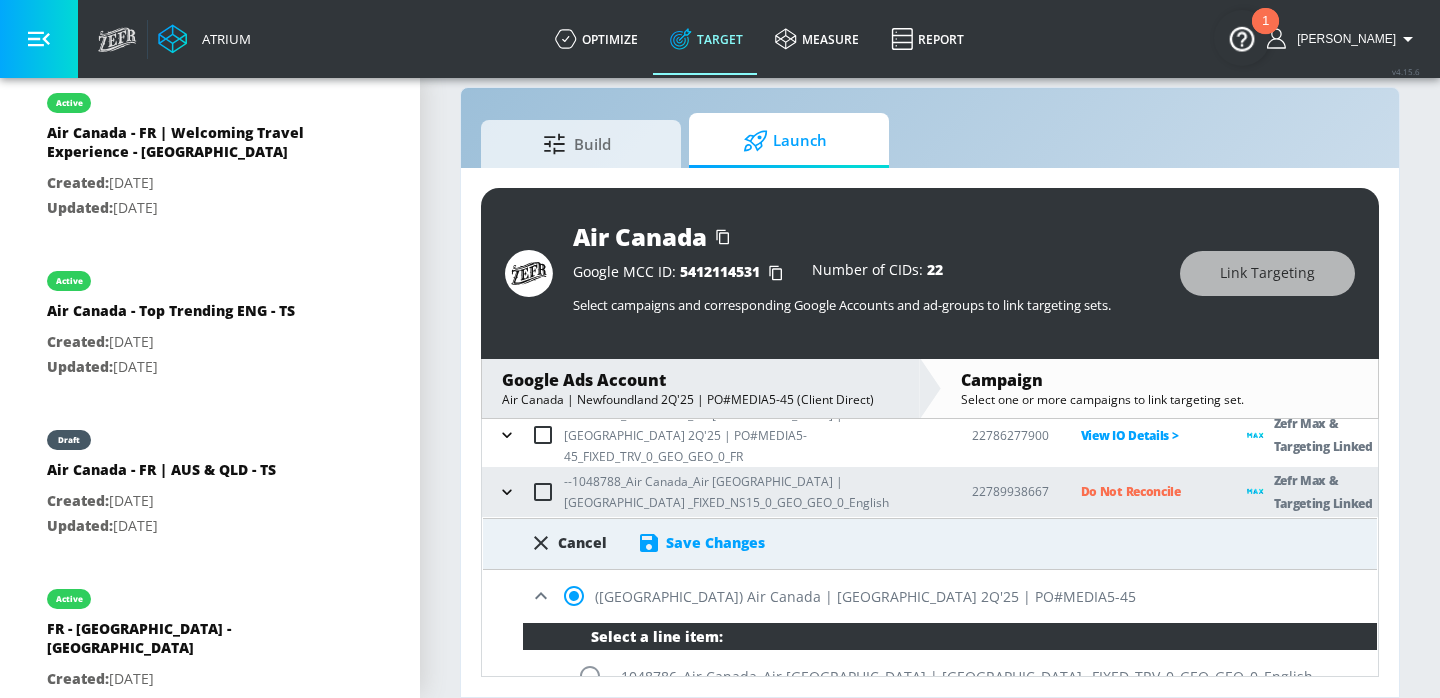 click on "Save Changes" at bounding box center (715, 542) 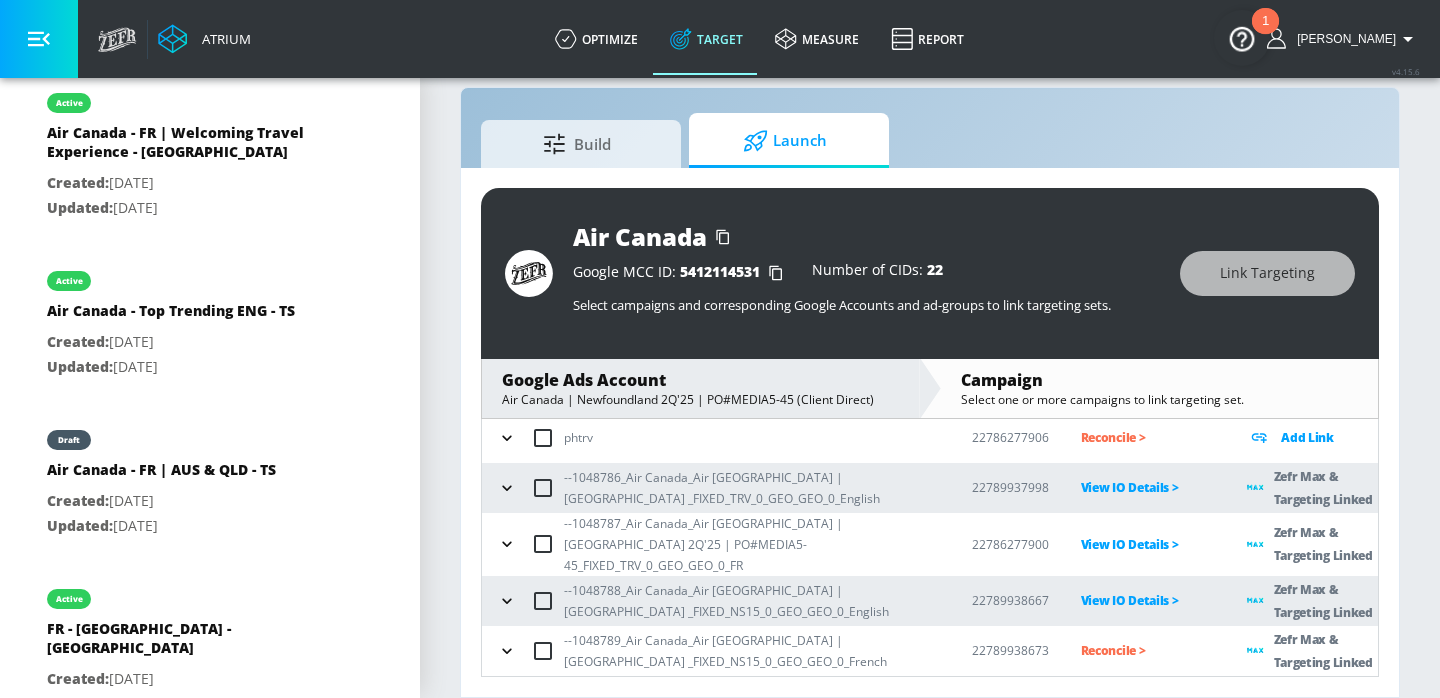 scroll, scrollTop: 146, scrollLeft: 0, axis: vertical 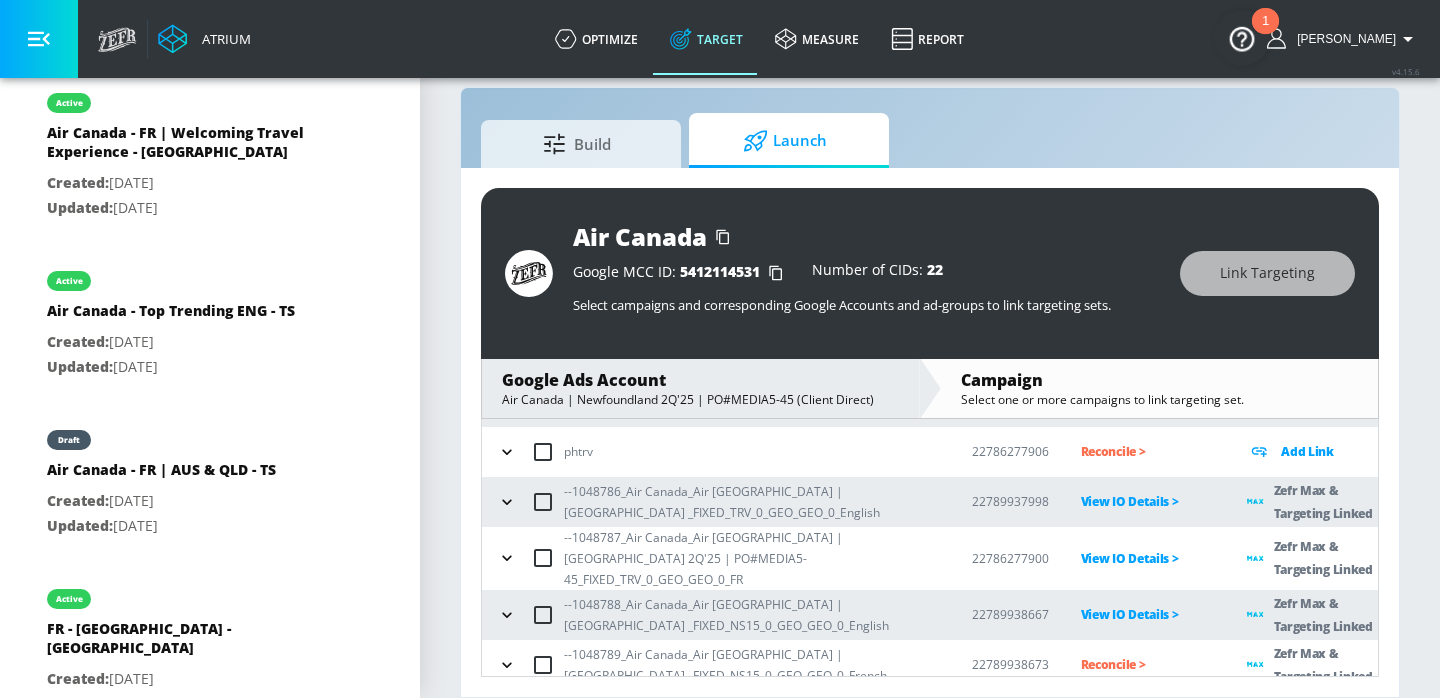click on "Reconcile >" at bounding box center [1148, 664] 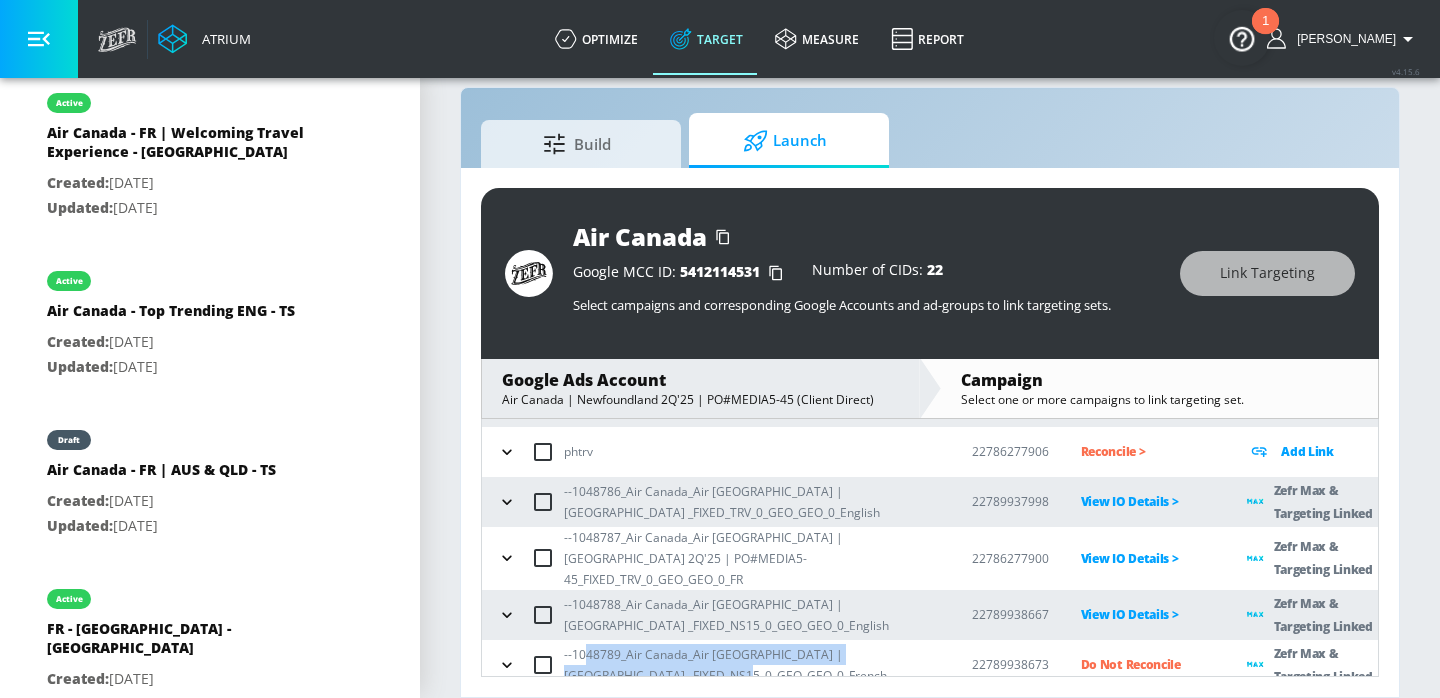 drag, startPoint x: 739, startPoint y: 664, endPoint x: 582, endPoint y: 635, distance: 159.65588 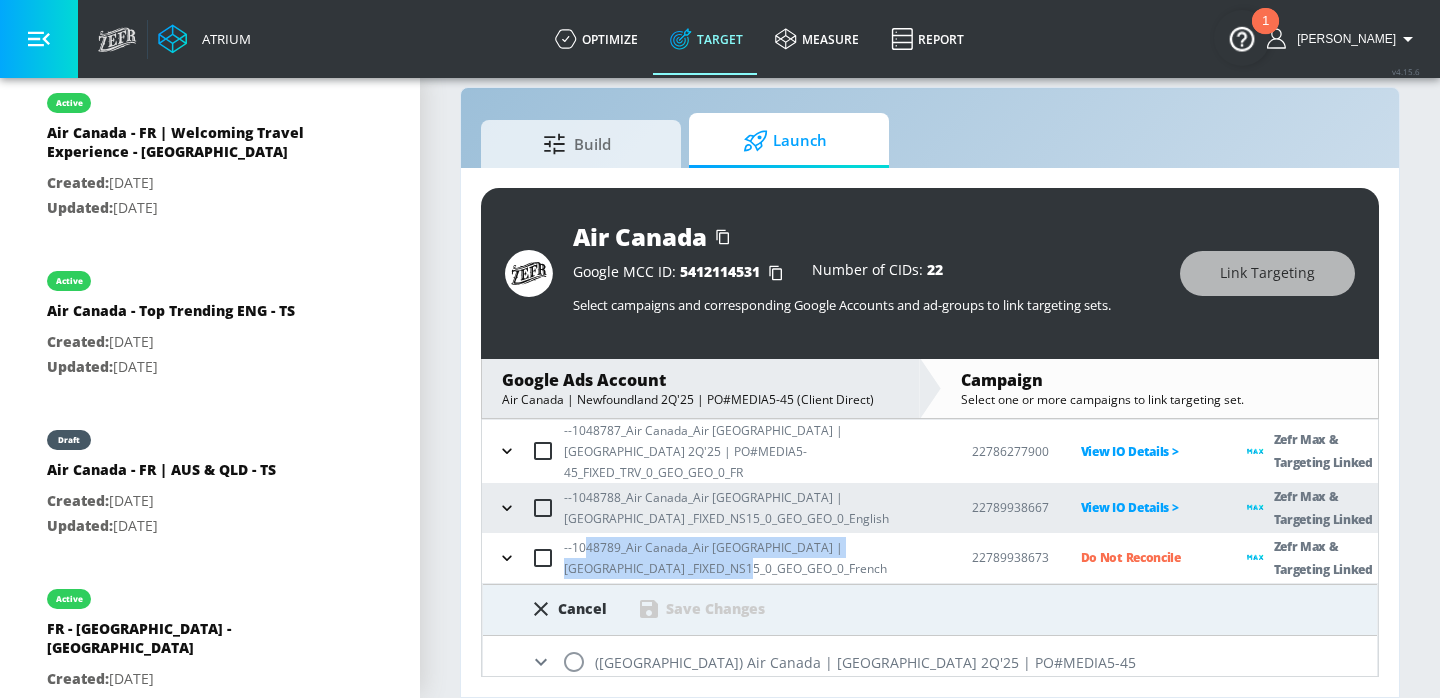 click at bounding box center [574, 662] 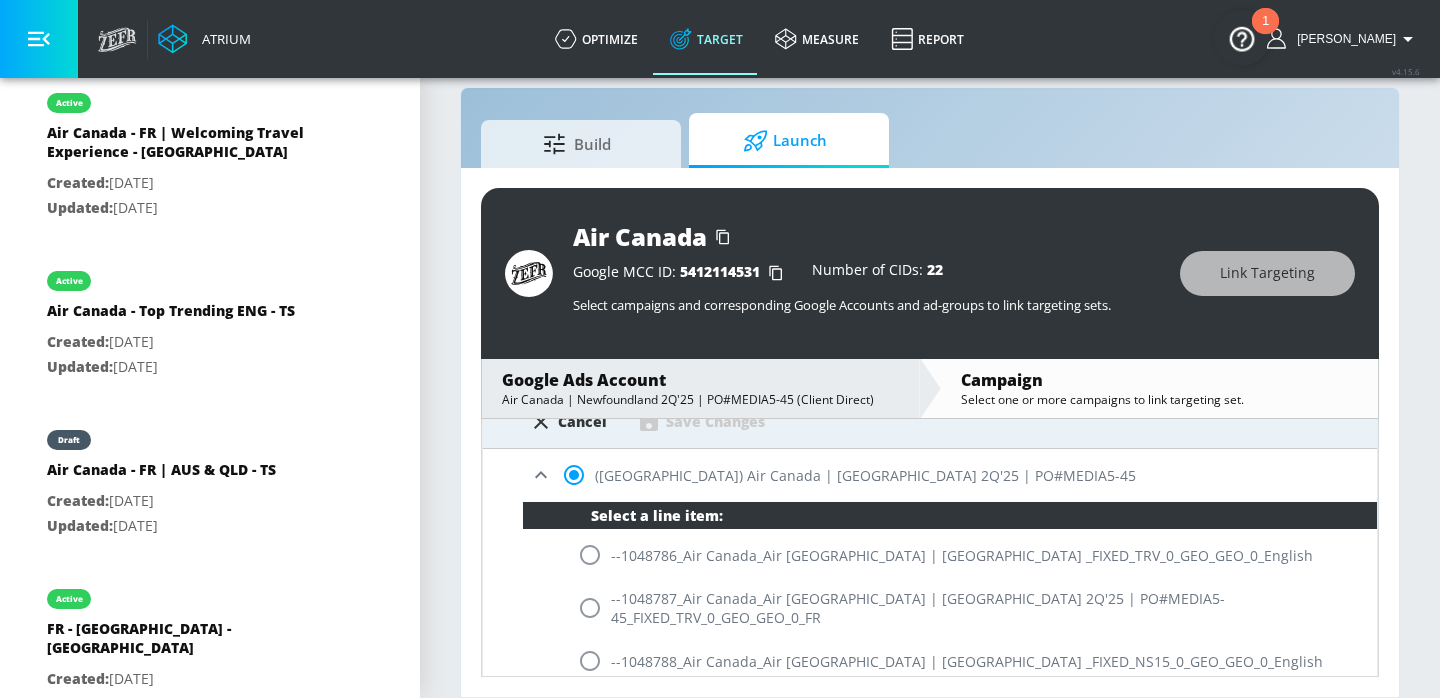 scroll, scrollTop: 492, scrollLeft: 0, axis: vertical 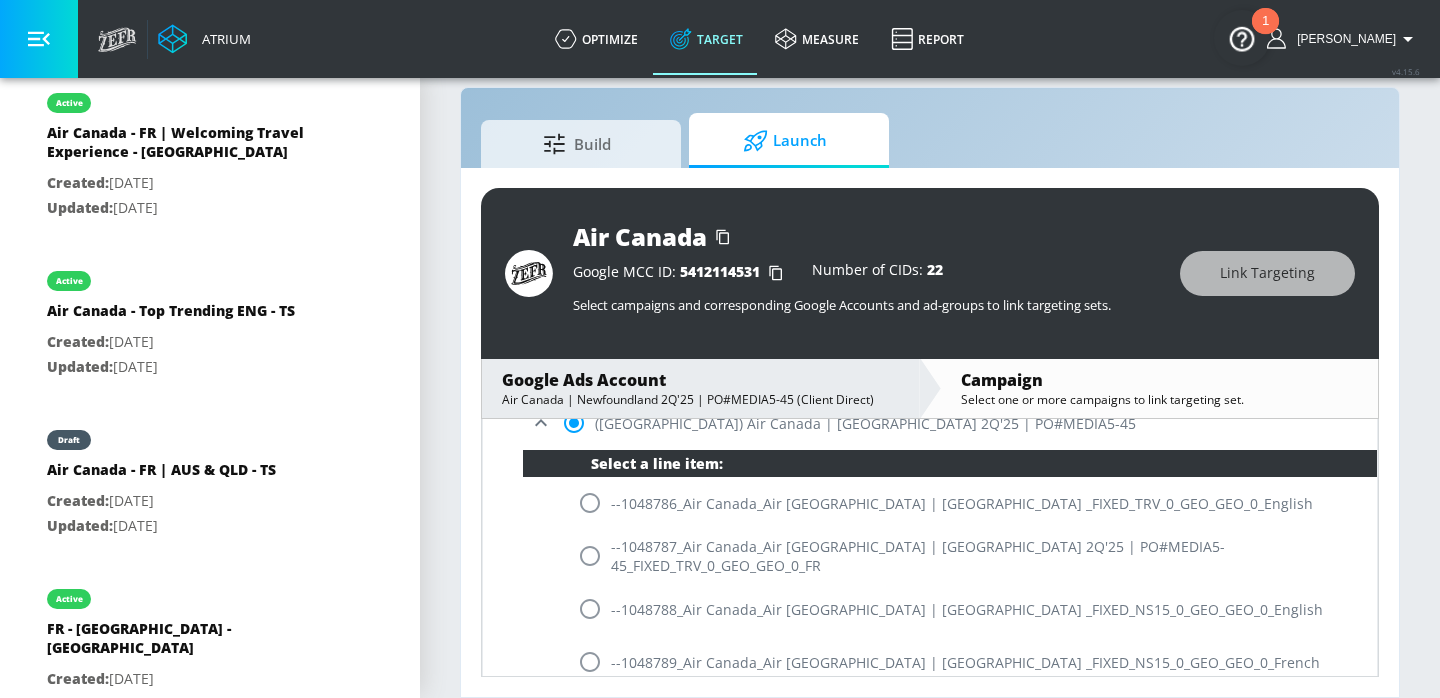 click on "--1048789_Air Canada_Air [GEOGRAPHIC_DATA] | [GEOGRAPHIC_DATA] _FIXED_NS15_0_GEO_GEO_0_French" at bounding box center (950, 662) 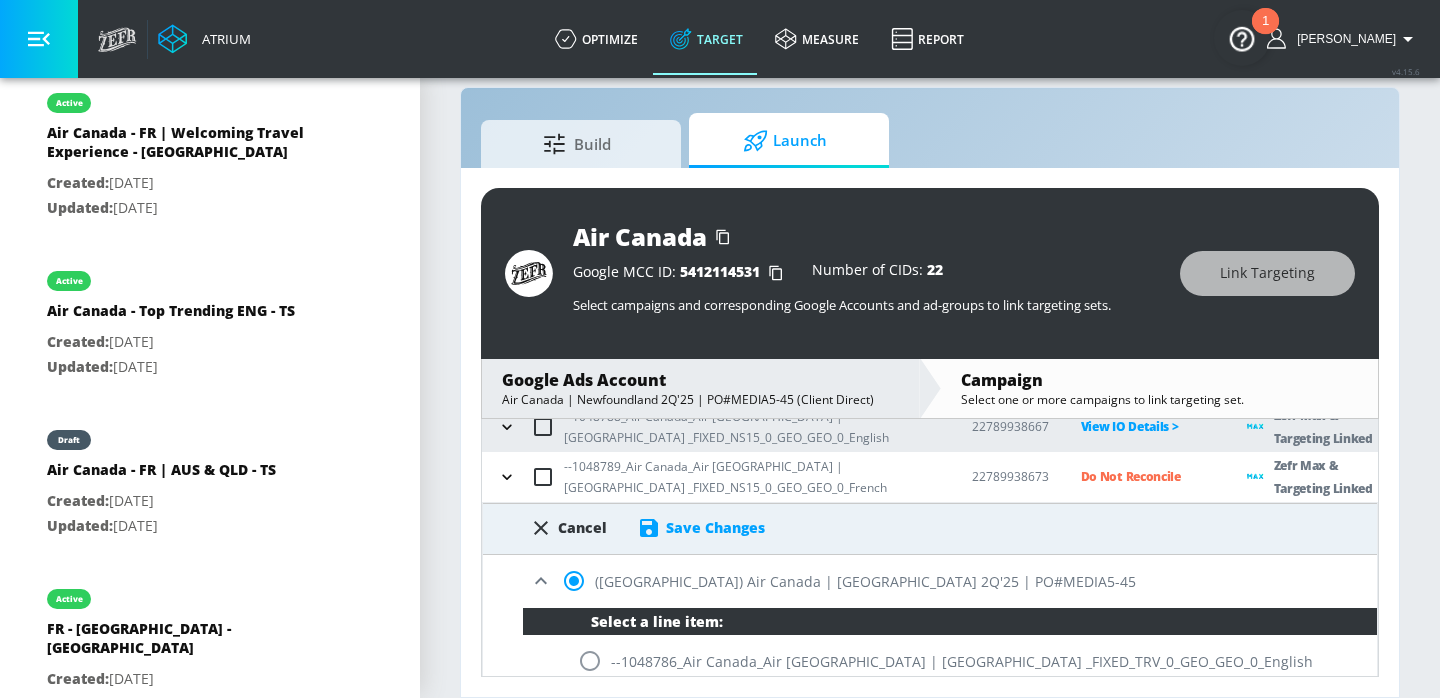 scroll, scrollTop: 309, scrollLeft: 0, axis: vertical 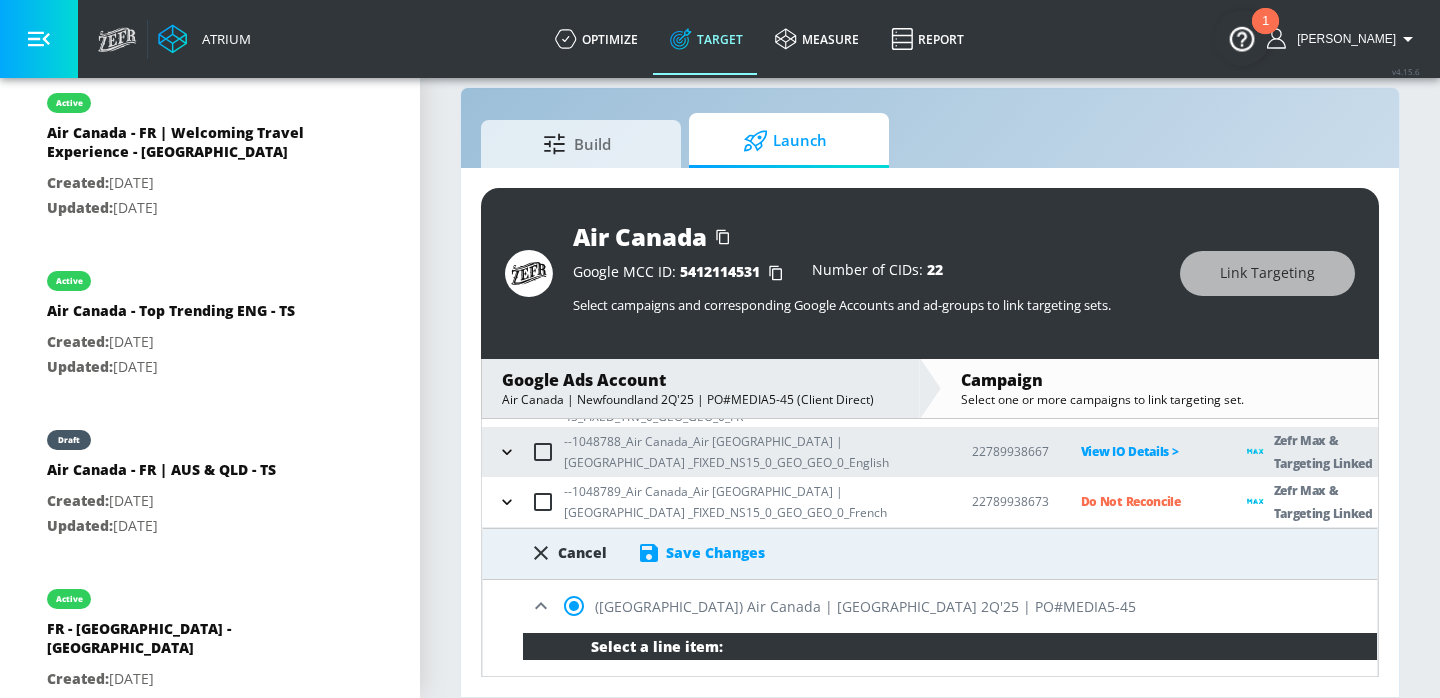 click on "Save Changes" at bounding box center (715, 552) 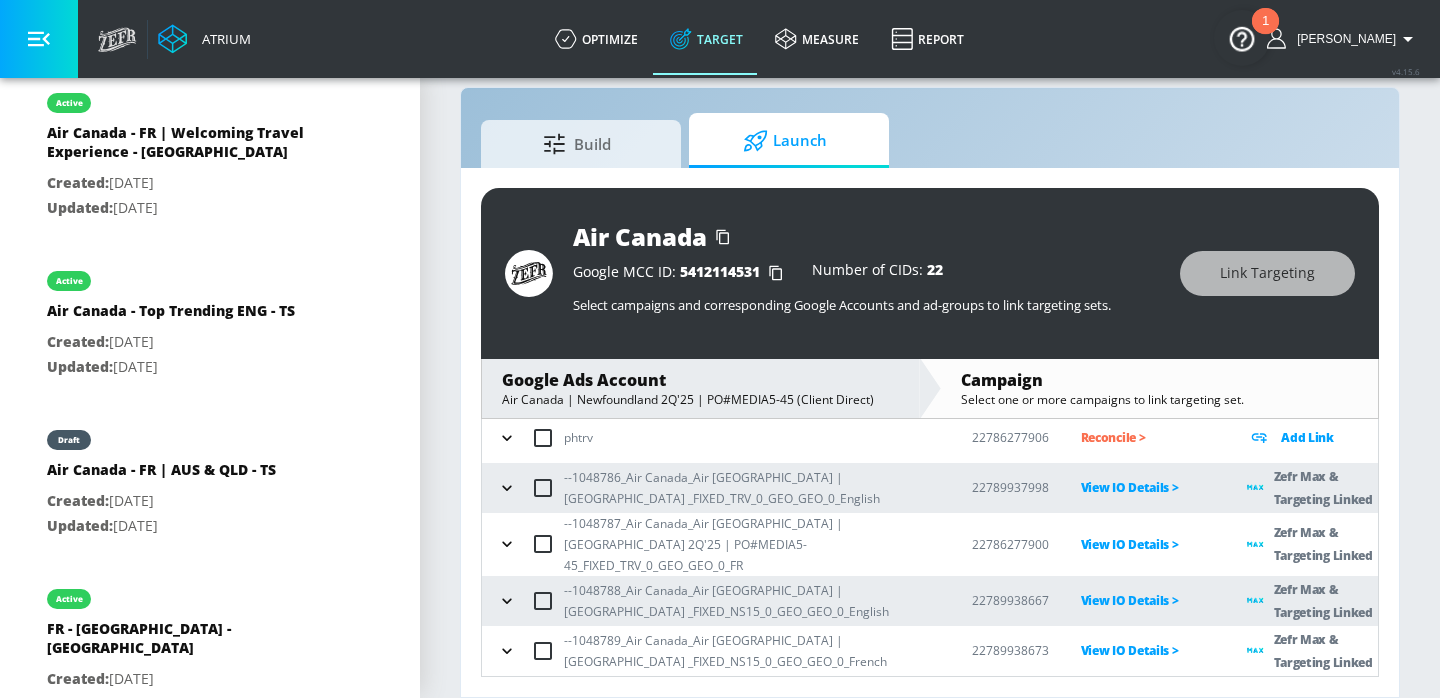 scroll, scrollTop: 146, scrollLeft: 0, axis: vertical 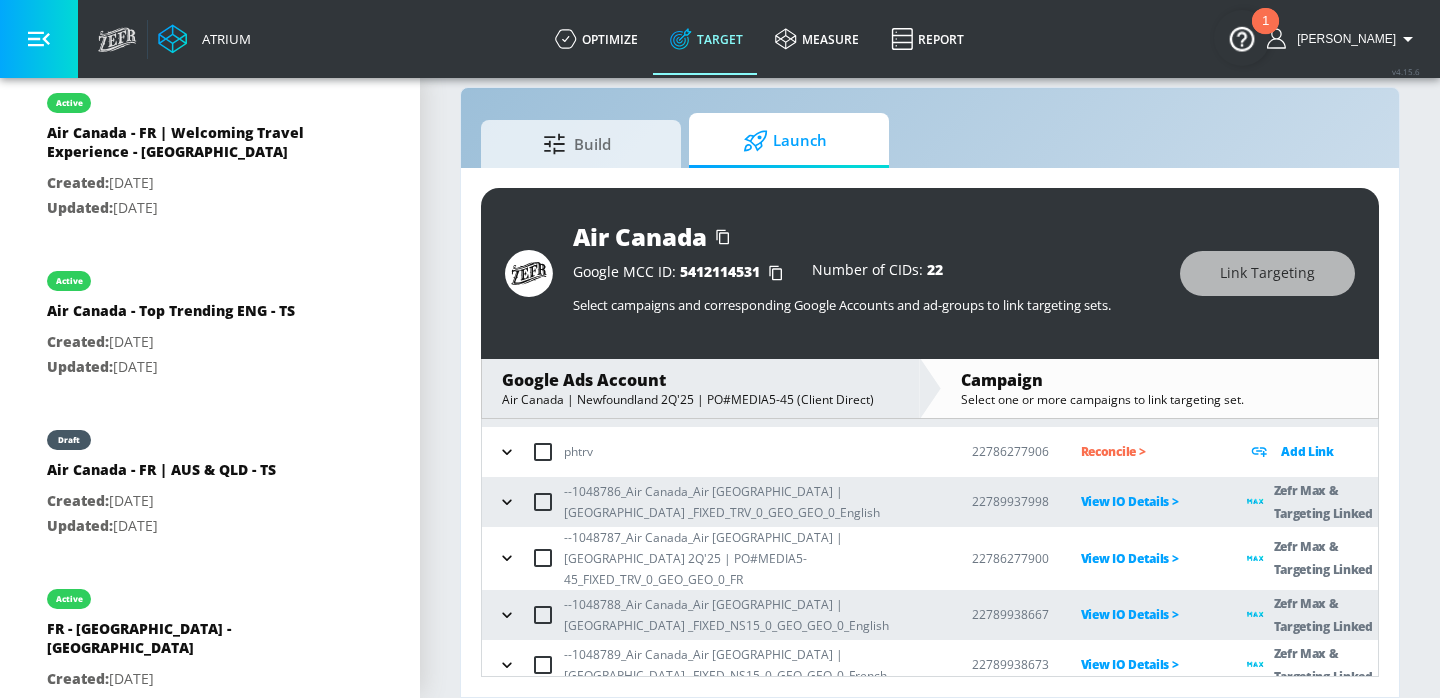 click on "Google Ads Account" at bounding box center (700, 380) 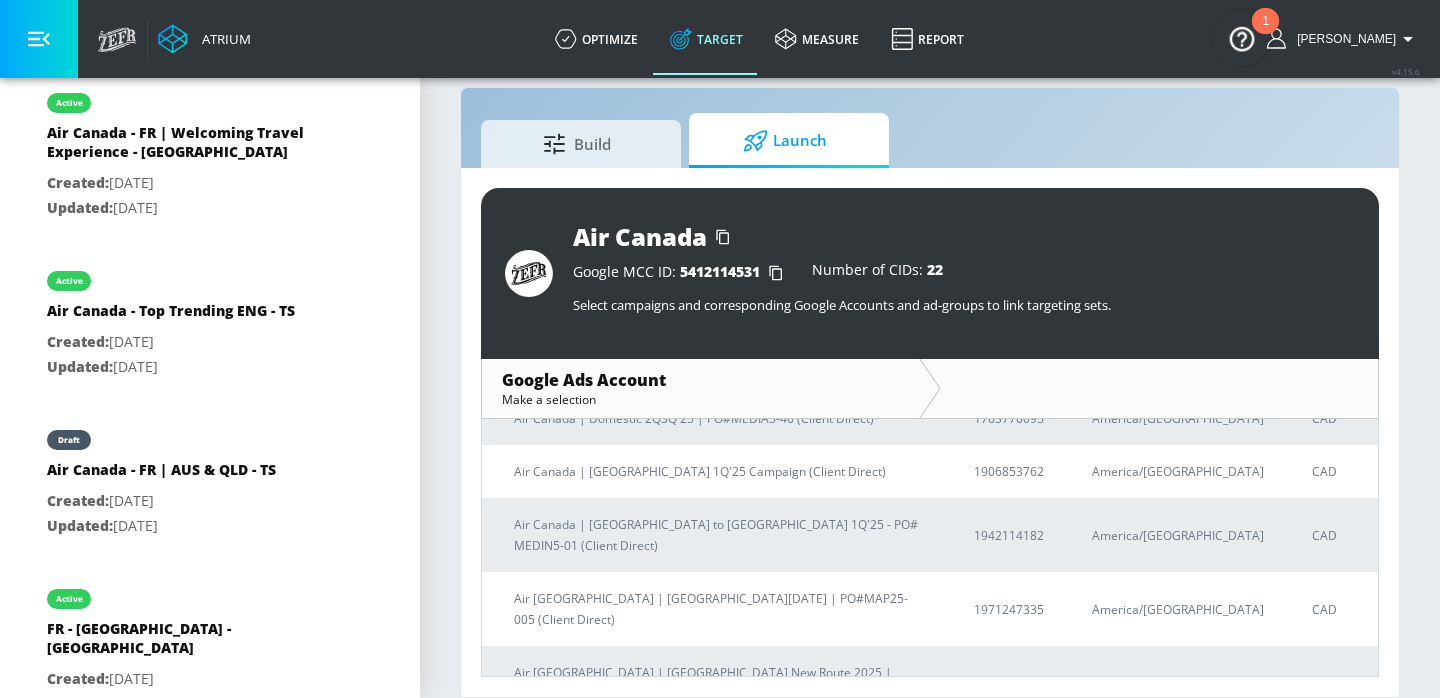 scroll, scrollTop: 0, scrollLeft: 0, axis: both 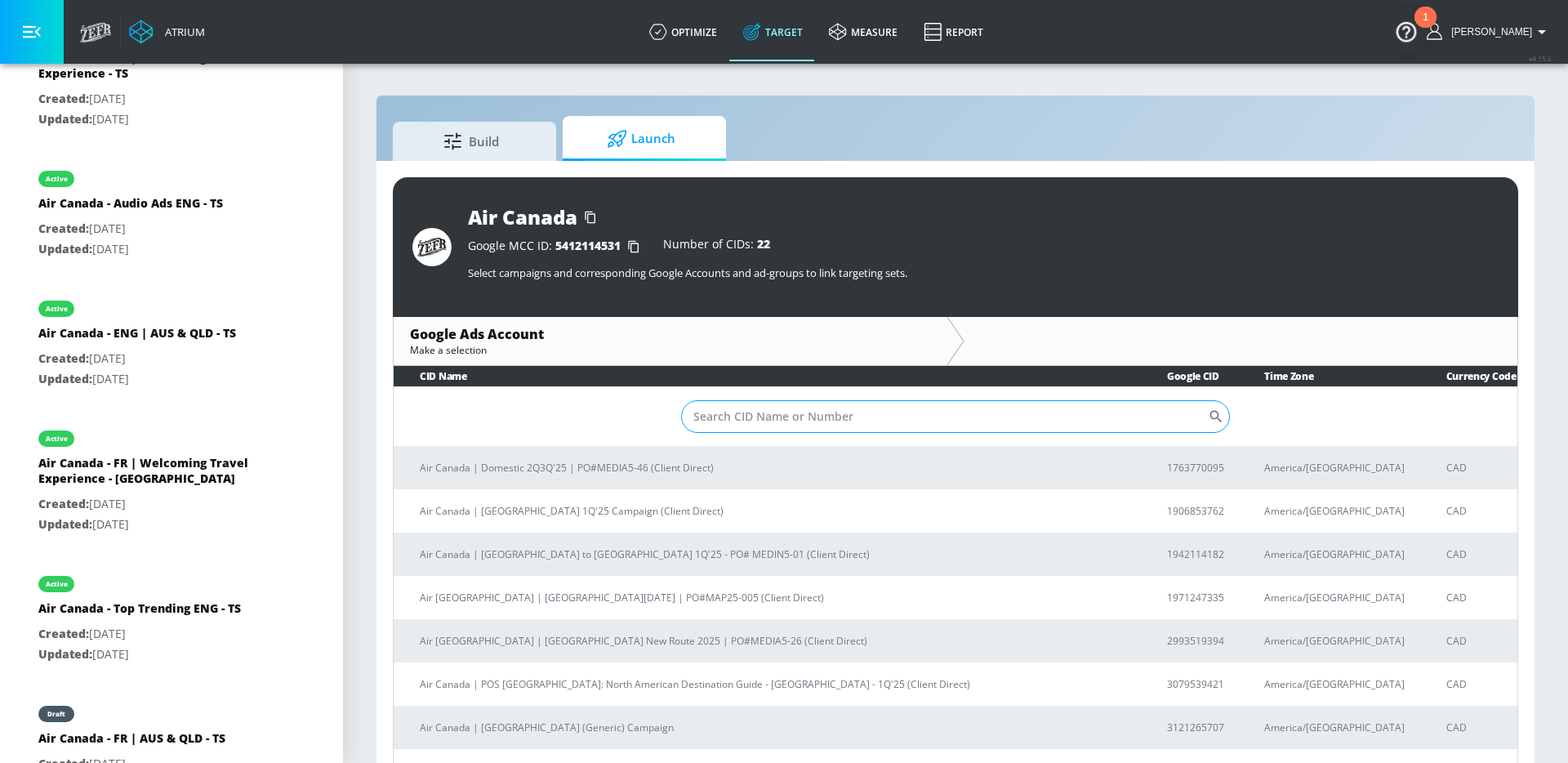 click on "Sort By" at bounding box center [944, 417] 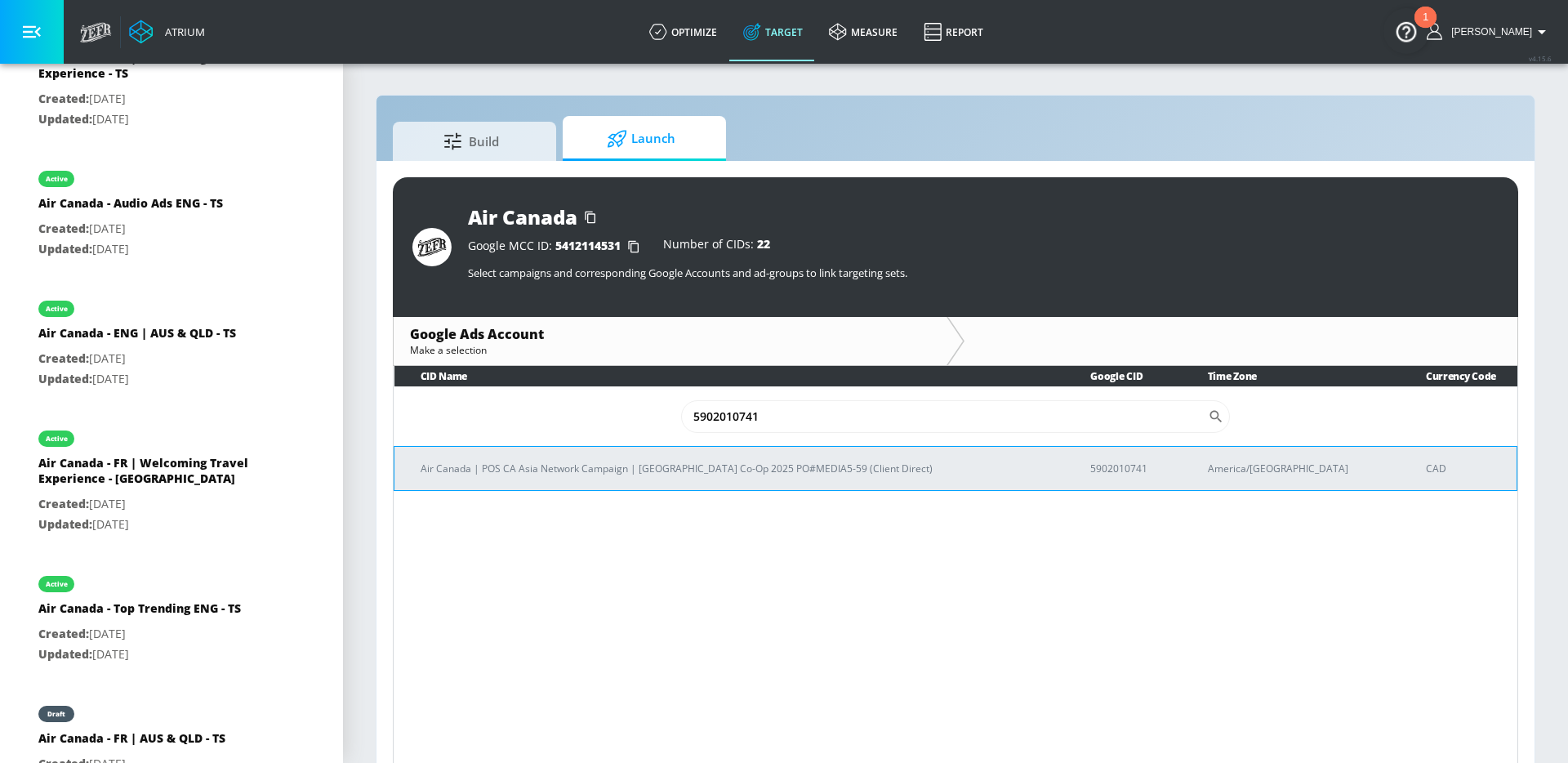 type on "5902010741" 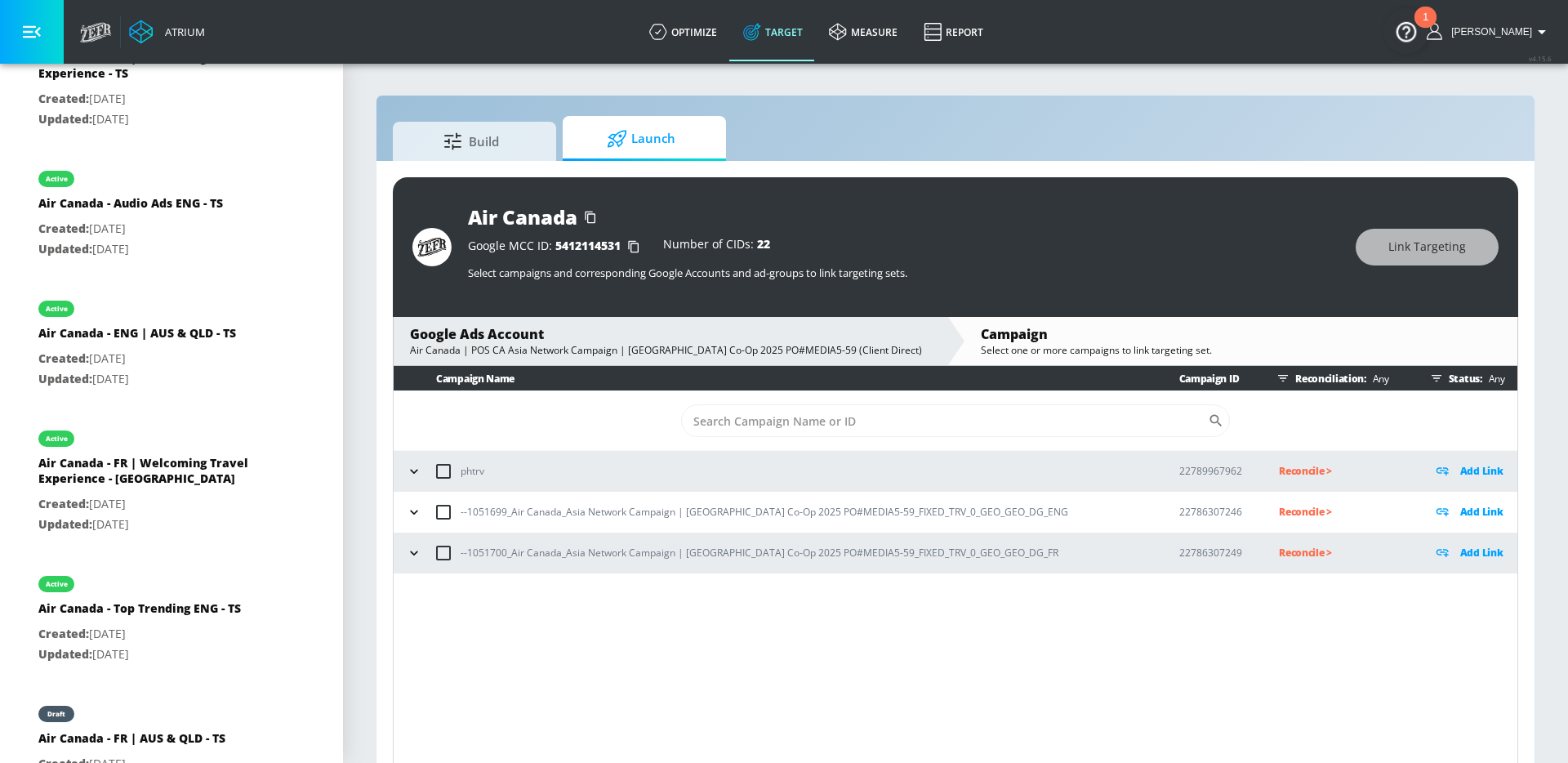 click 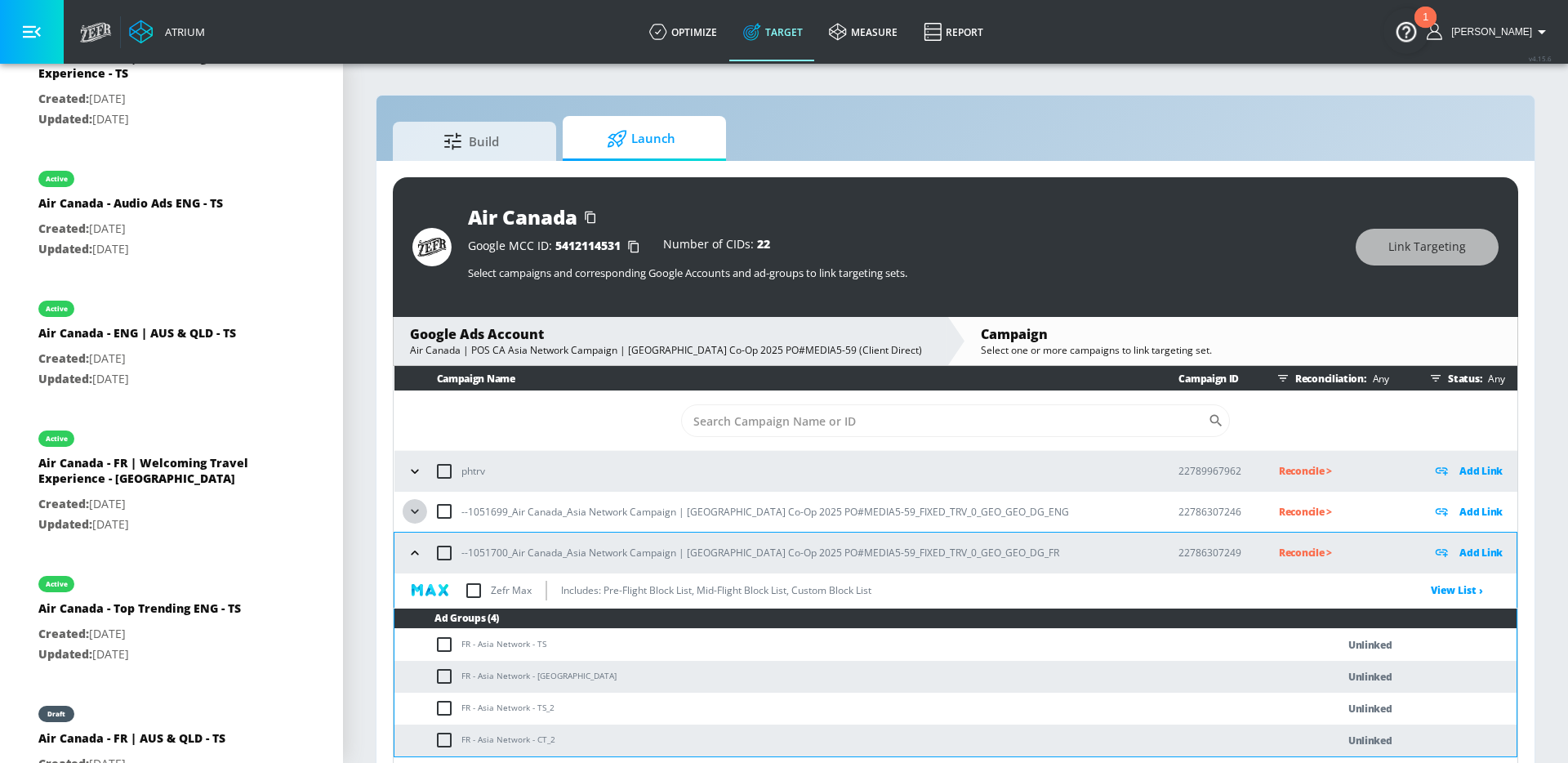 click 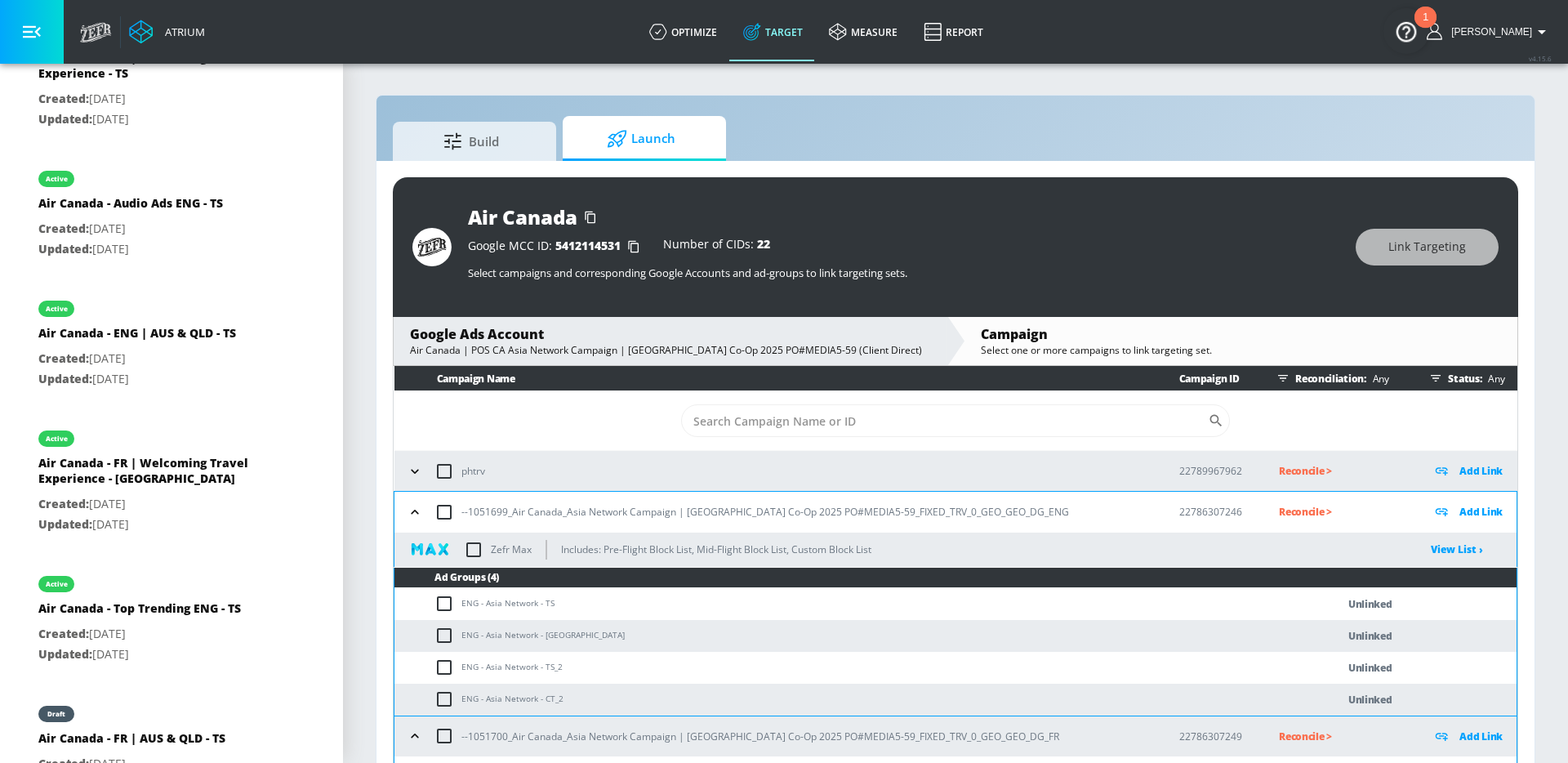 scroll, scrollTop: 127, scrollLeft: 0, axis: vertical 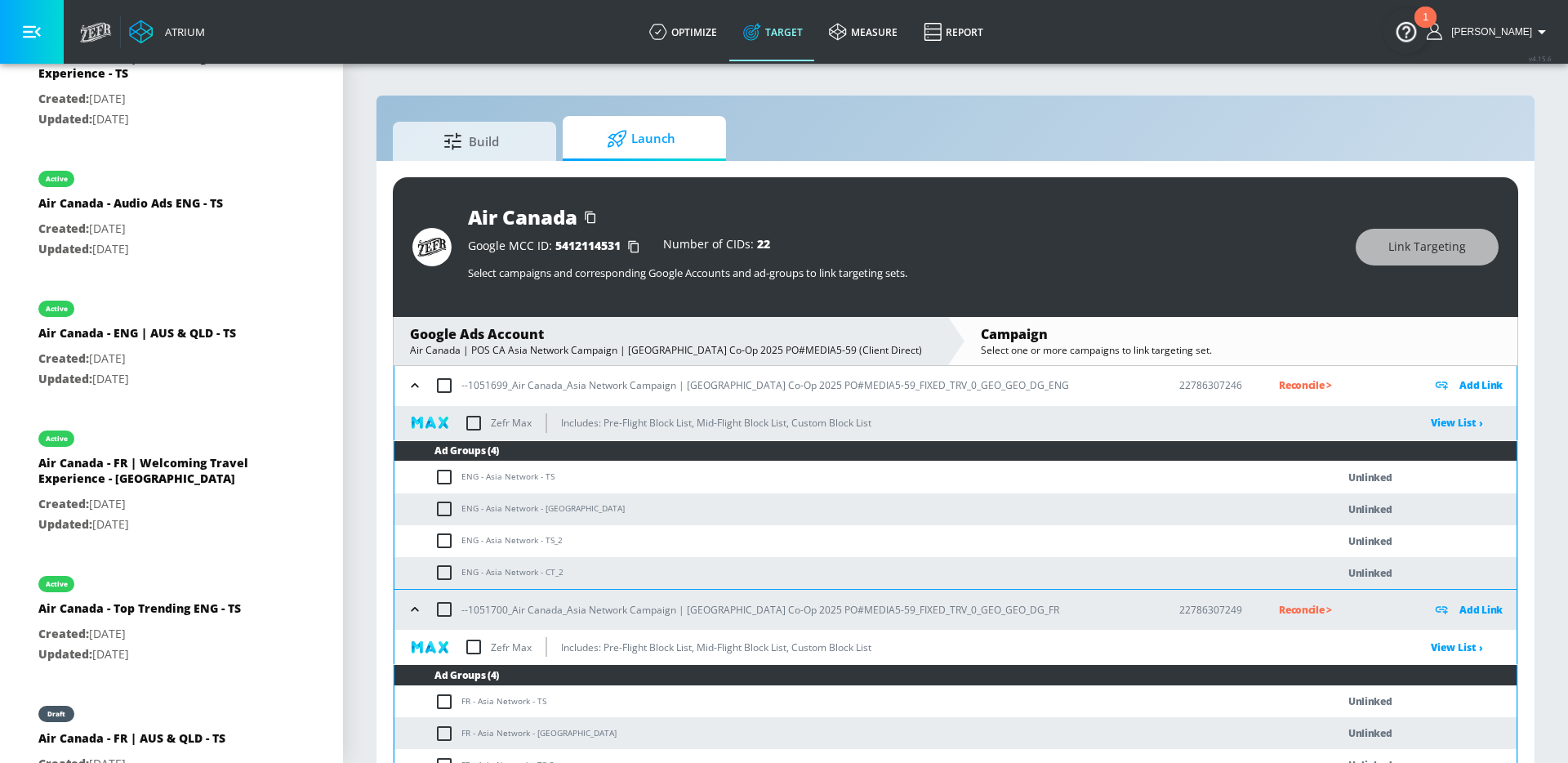click on "ENG - Asia Network - TS" at bounding box center [849, 477] 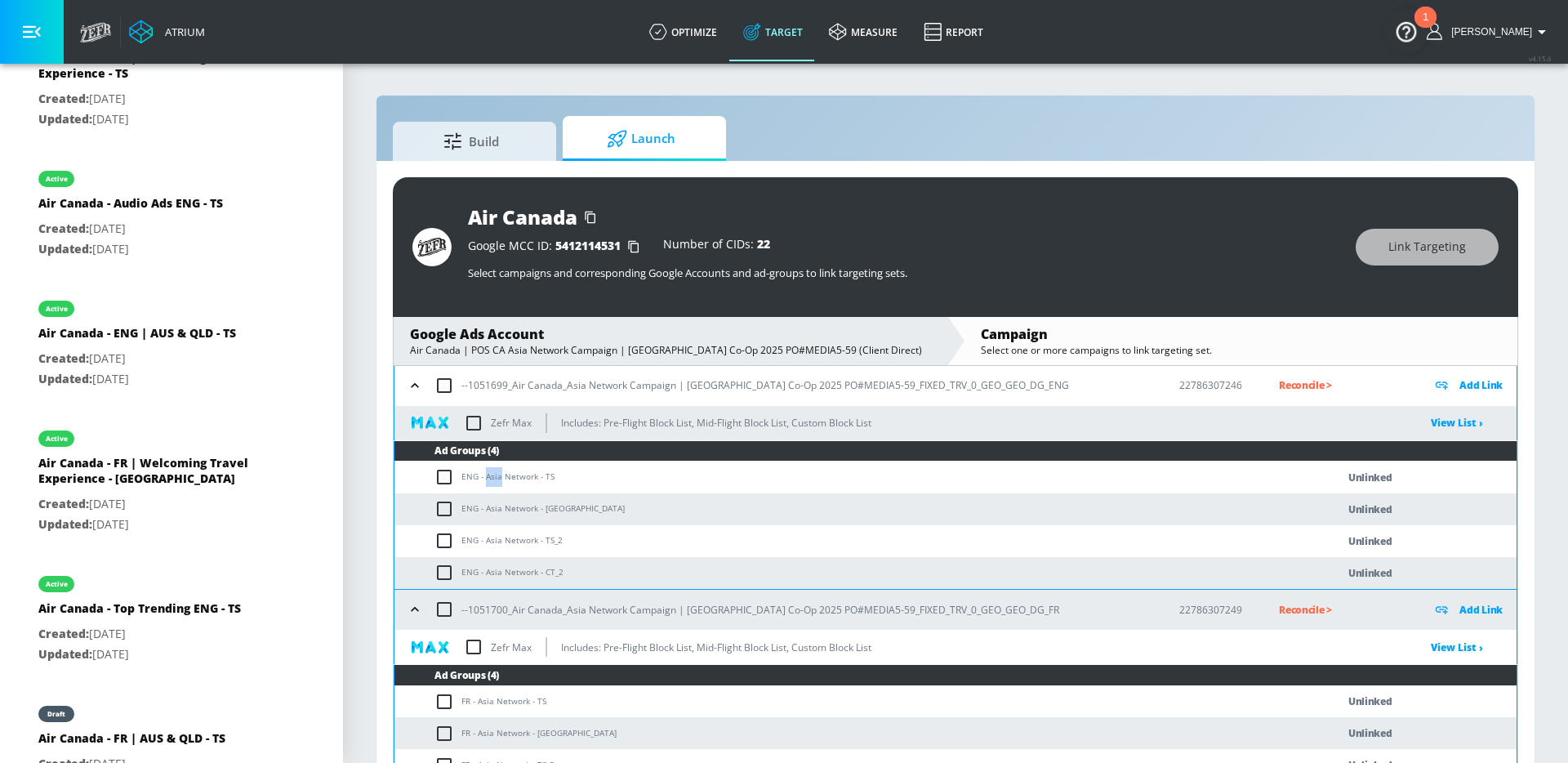 click on "ENG - Asia Network - TS" at bounding box center [849, 477] 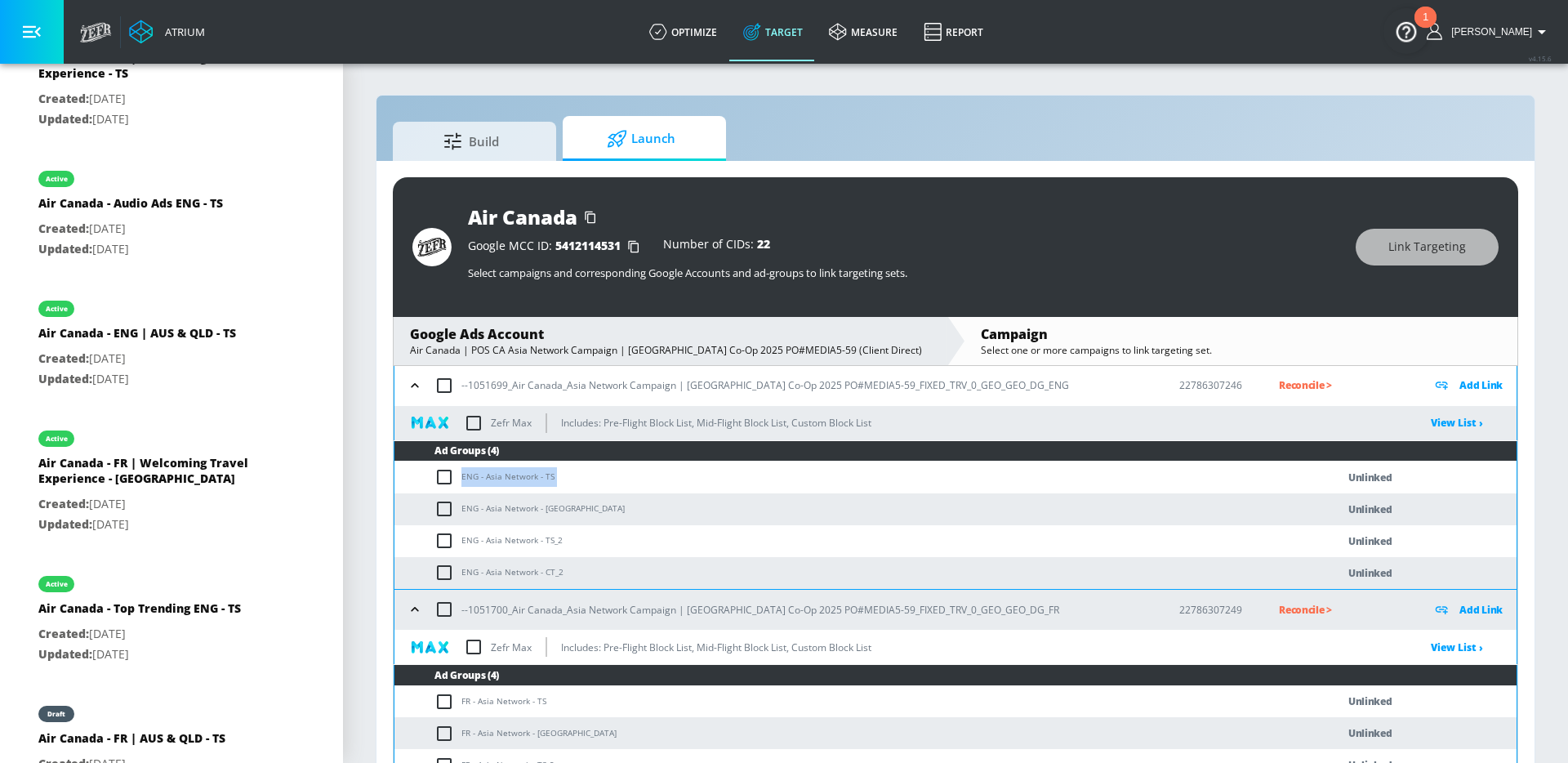 copy on "ENG - Asia Network - TS" 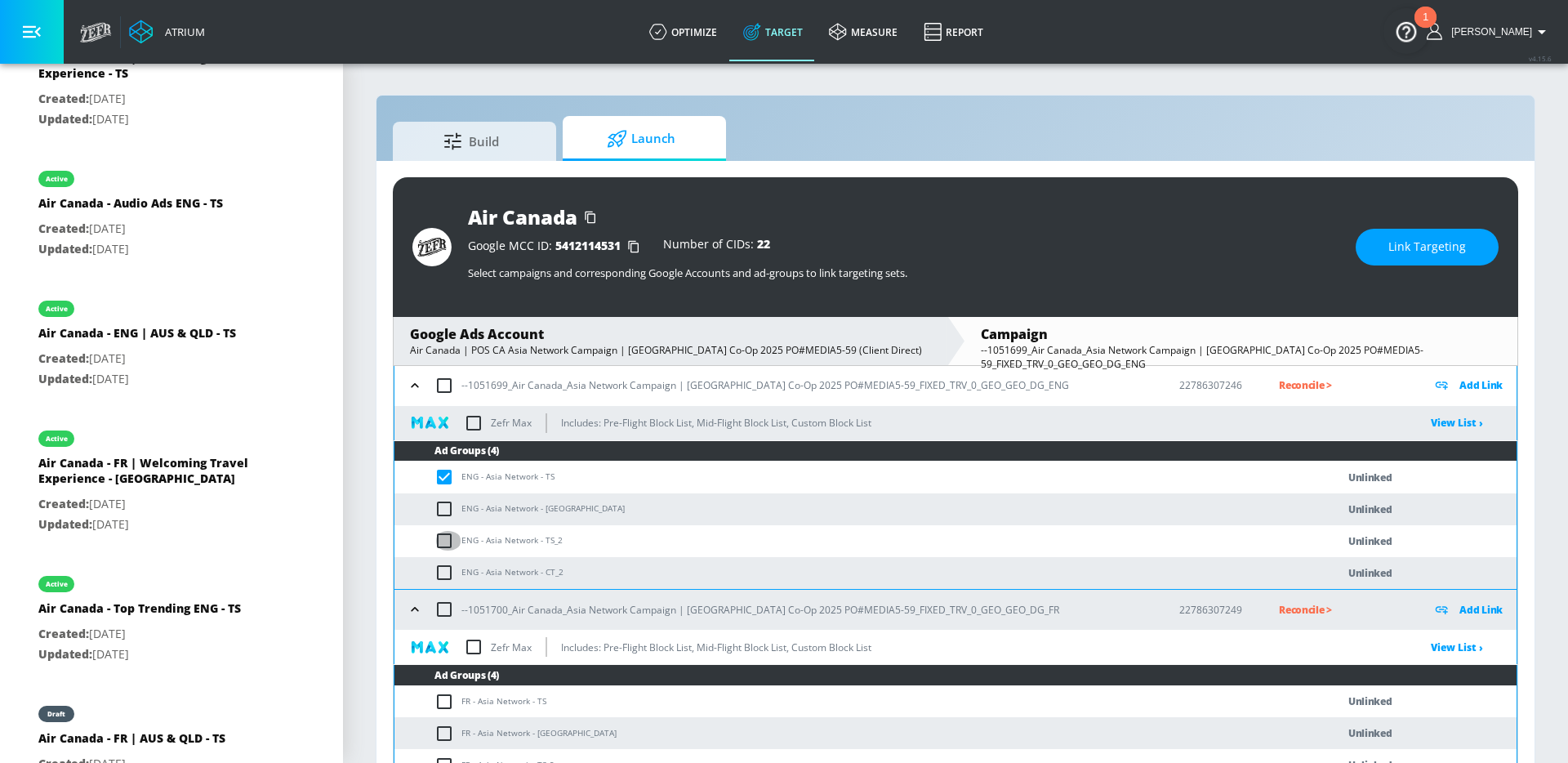 click at bounding box center (448, 541) 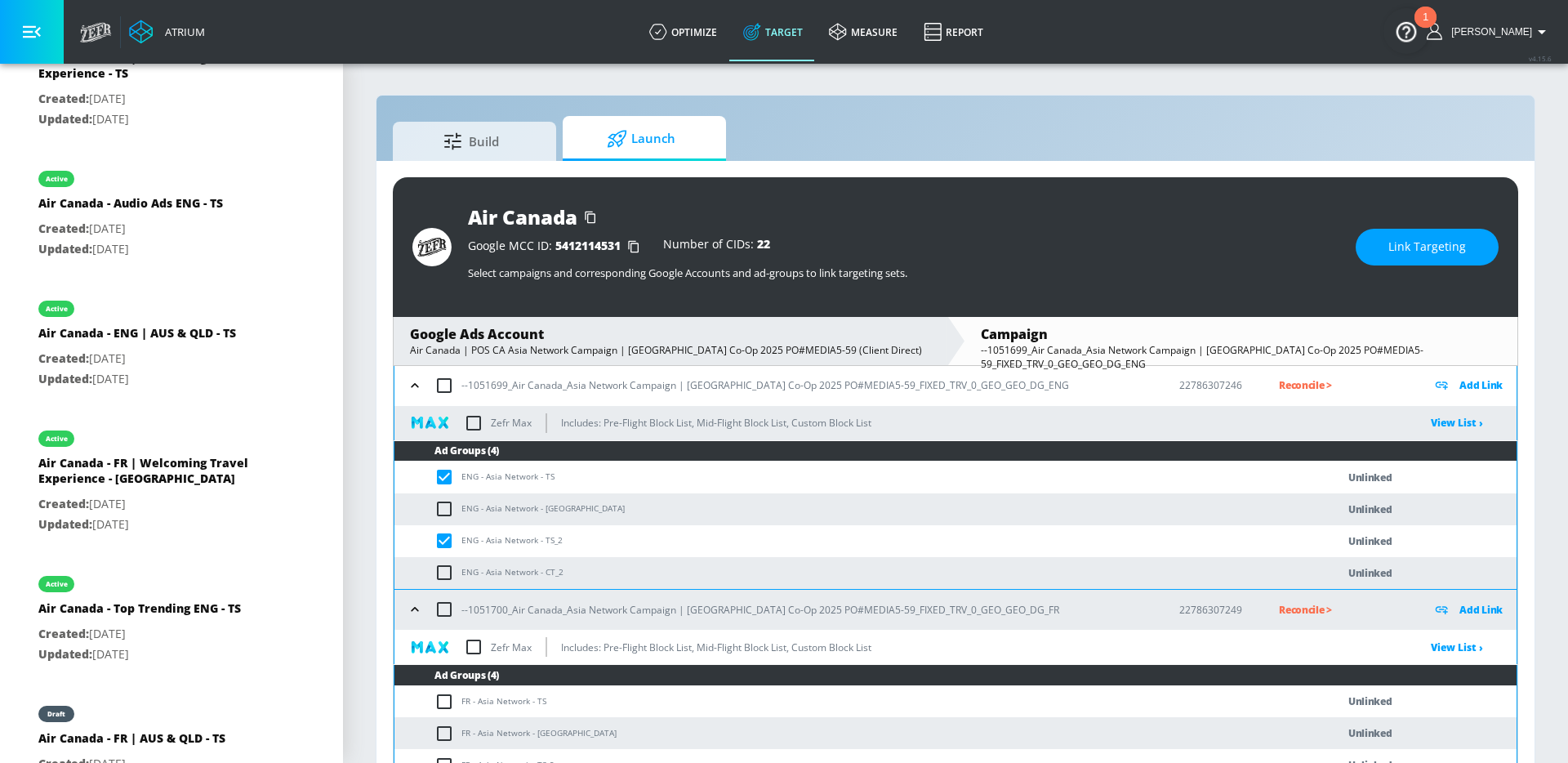 scroll, scrollTop: 172, scrollLeft: 0, axis: vertical 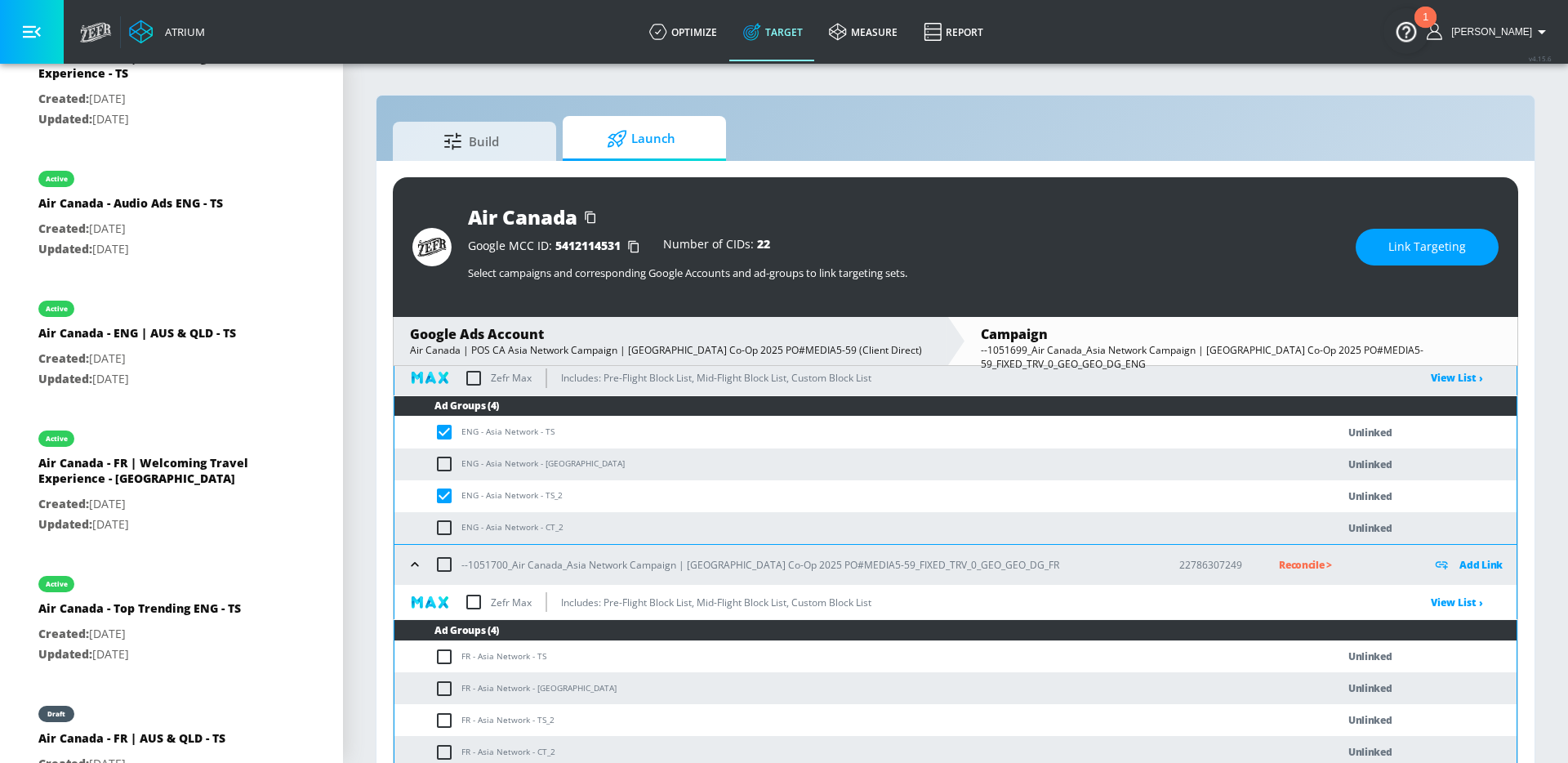 click on "Link Targeting" at bounding box center (1427, 247) 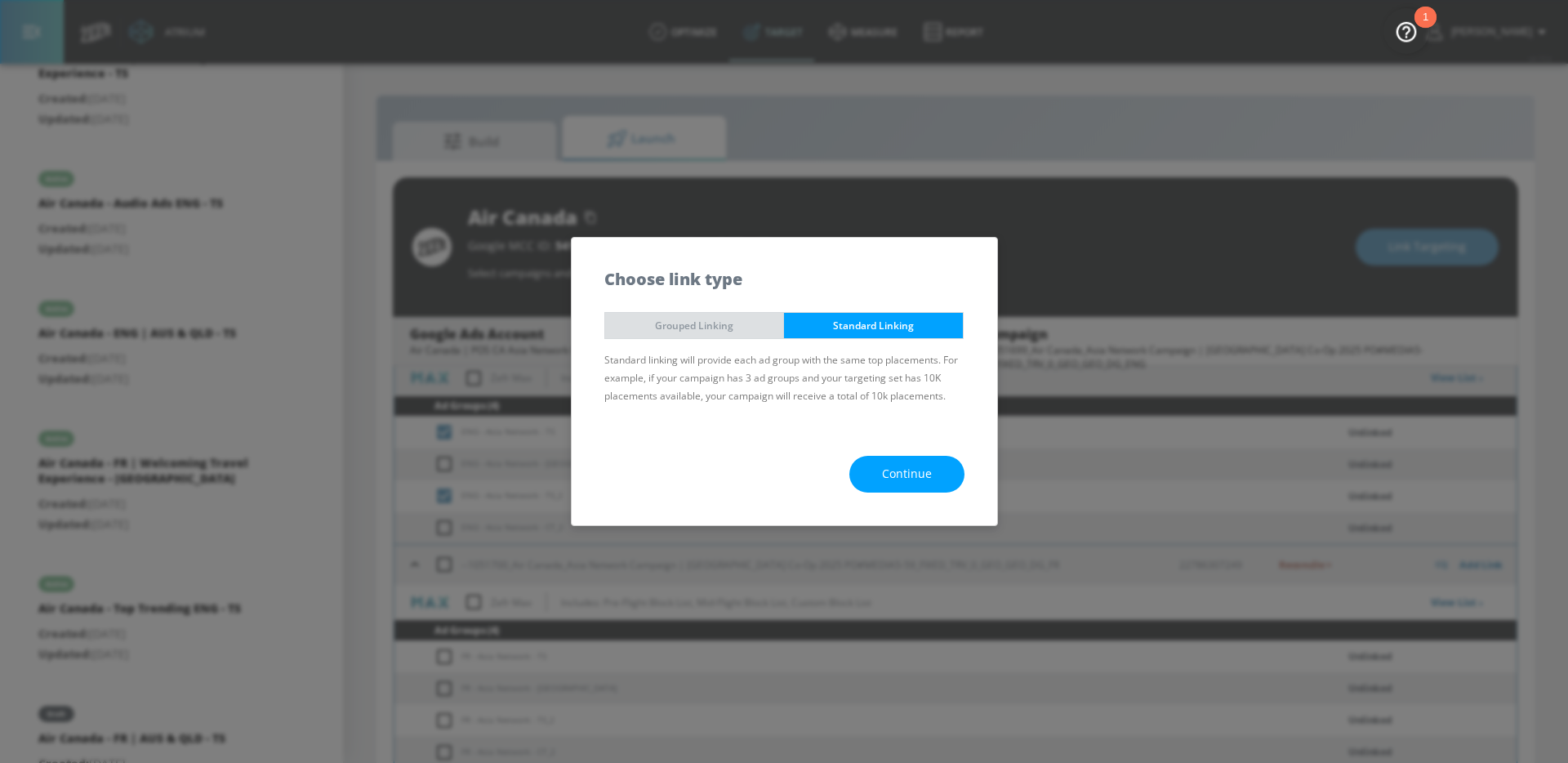 click on "Grouped Linking" at bounding box center [694, 325] 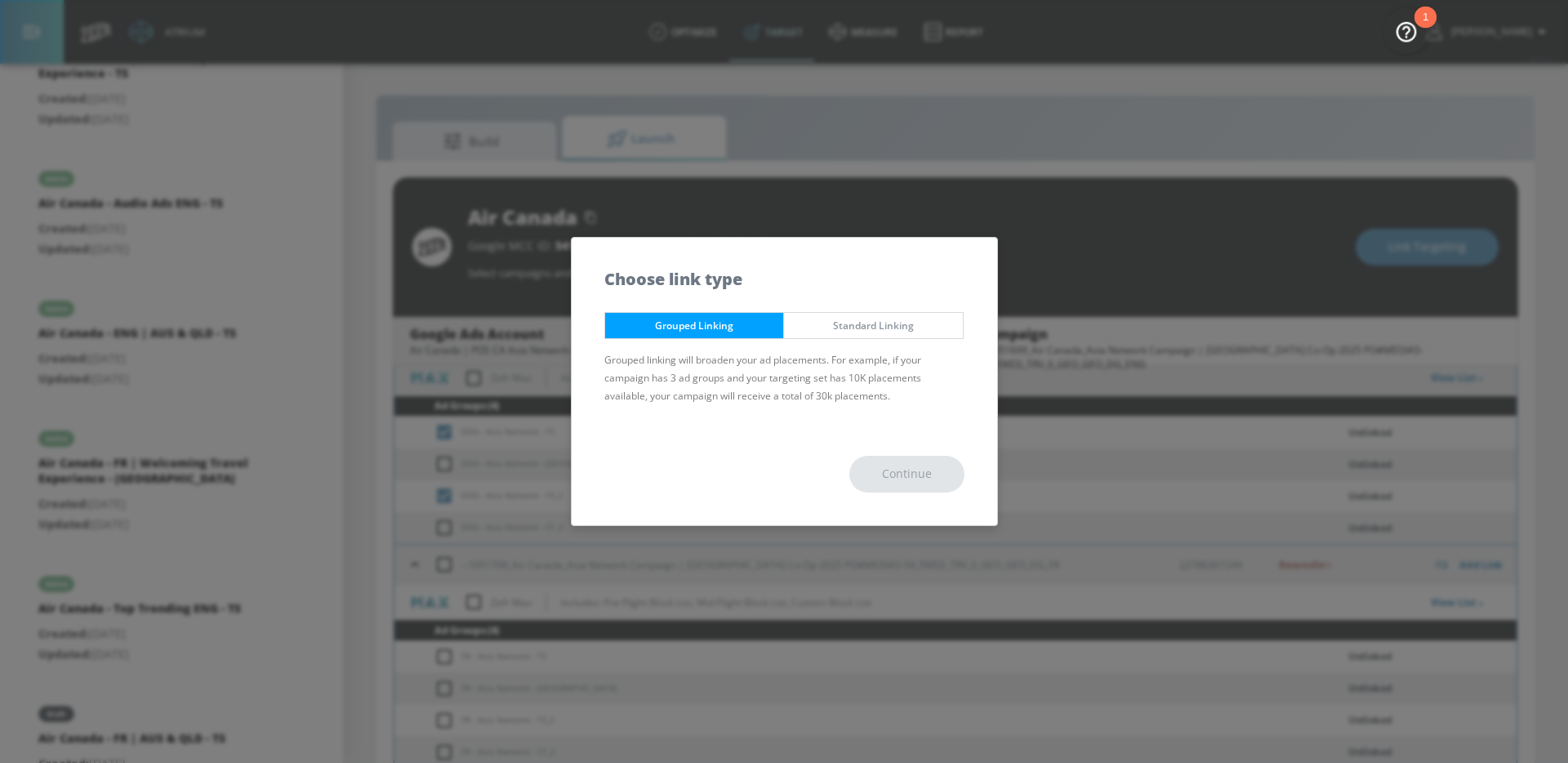 click on "Standard Linking" at bounding box center (873, 325) 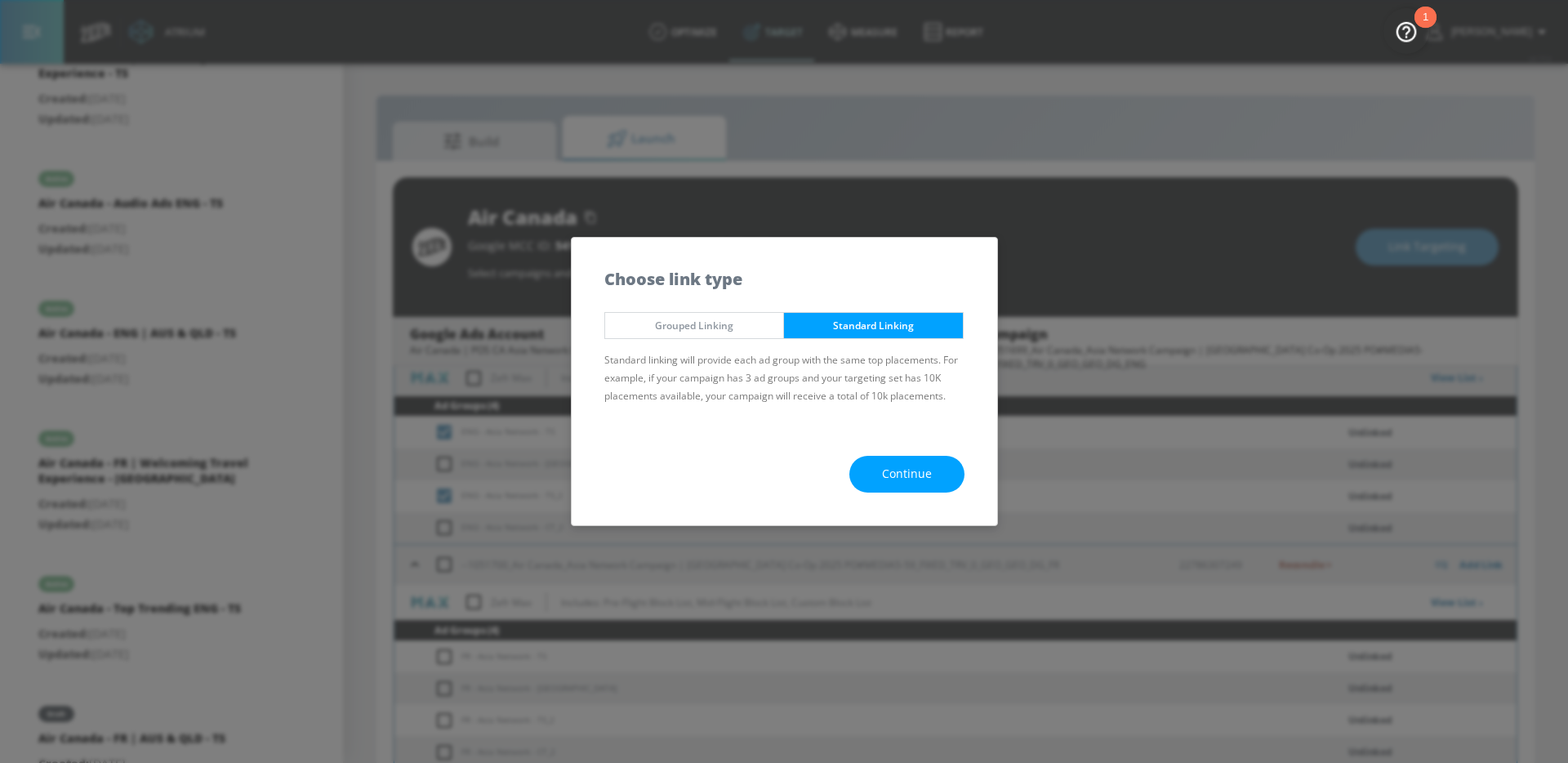 click on "Continue" at bounding box center (906, 474) 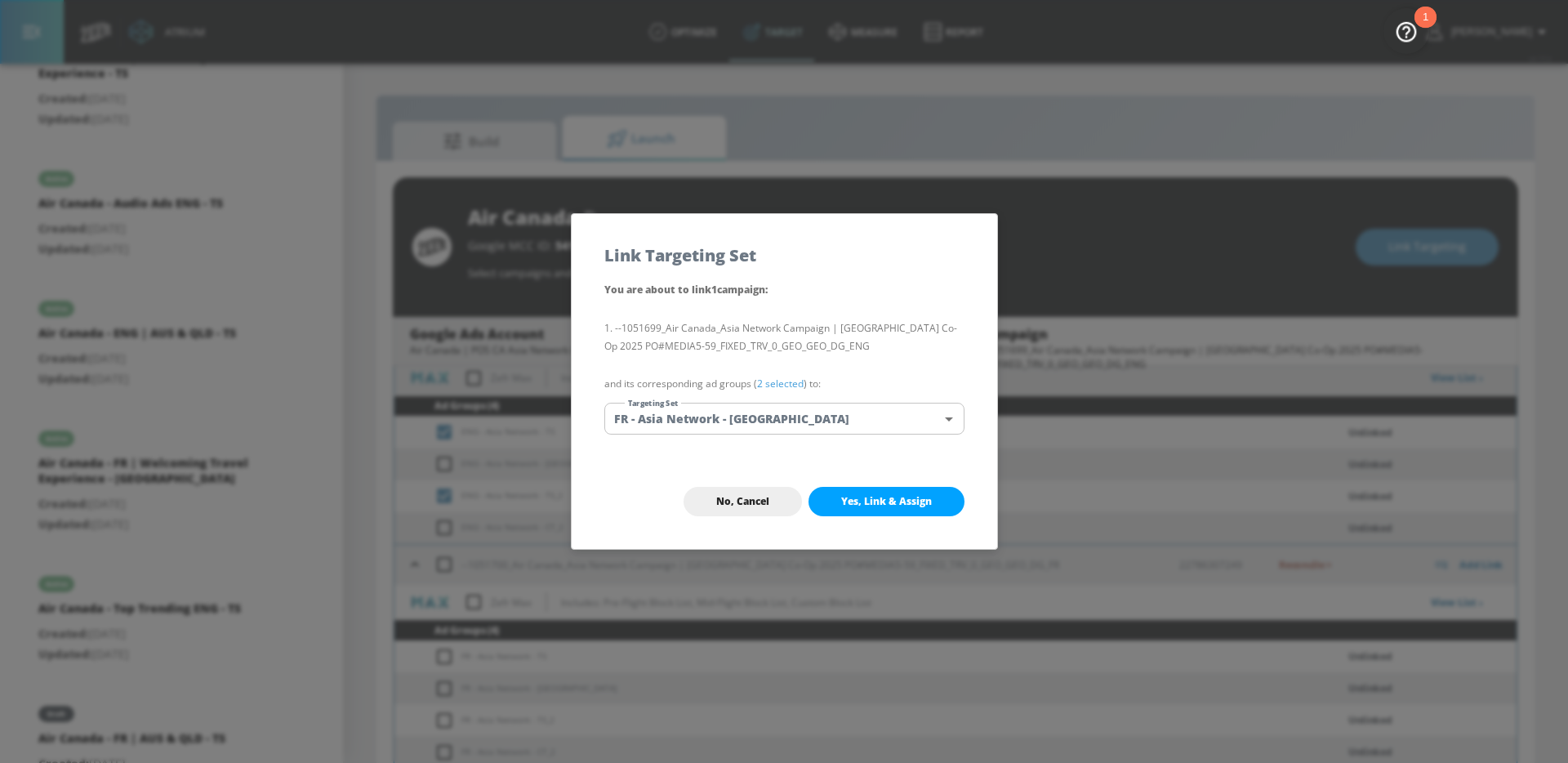 click on "Atrium optimize Target measure Report optimize Target measure Report v 4.15.6 [PERSON_NAME] Platform DV360:   Youtube DV360:   Youtube Advertiser air canada Sort By A-Z asc ​ Add Account Air Canada Linked as: Air Canada (YouTube) Agency: Air Canada - Client Direct Vertical: Travel alicyn test Linked as: Zefr Demos Agency: alicyn test Vertical: Healthcare Parry Test Linked as: Zefr Demos Agency: Parry Test Vertical: Music [PERSON_NAME] Test Account Linked as: Zefr Demos Agency: [PERSON_NAME] Agency Vertical: Fashion [PERSON_NAME] TEST Linked as: Zefr Demos Agency: [PERSON_NAME] TEST Vertical: Other KZ Test  Linked as: Zefr Demos Agency: Kaitlin test  Vertical: Other Test Linked as: Zefr Demos Agency: Test Vertical: Travel Shaq Test Account Linked as: Zefr Demos Agency: Zefr Vertical: Software Benz TEST Linked as: Zefr Demos Agency: ZEFR Vertical: Other Rawan Test Linked as: Zefr Demos Agency: Test Vertical: Entertainment TikTok Brand (TT TESTING) Linked as: TikTok Brand Agency: None Vertical: Other [PERSON_NAME] & [PERSON_NAME][MEDICAL_DATA] Account Agency:" at bounding box center (784, 393) 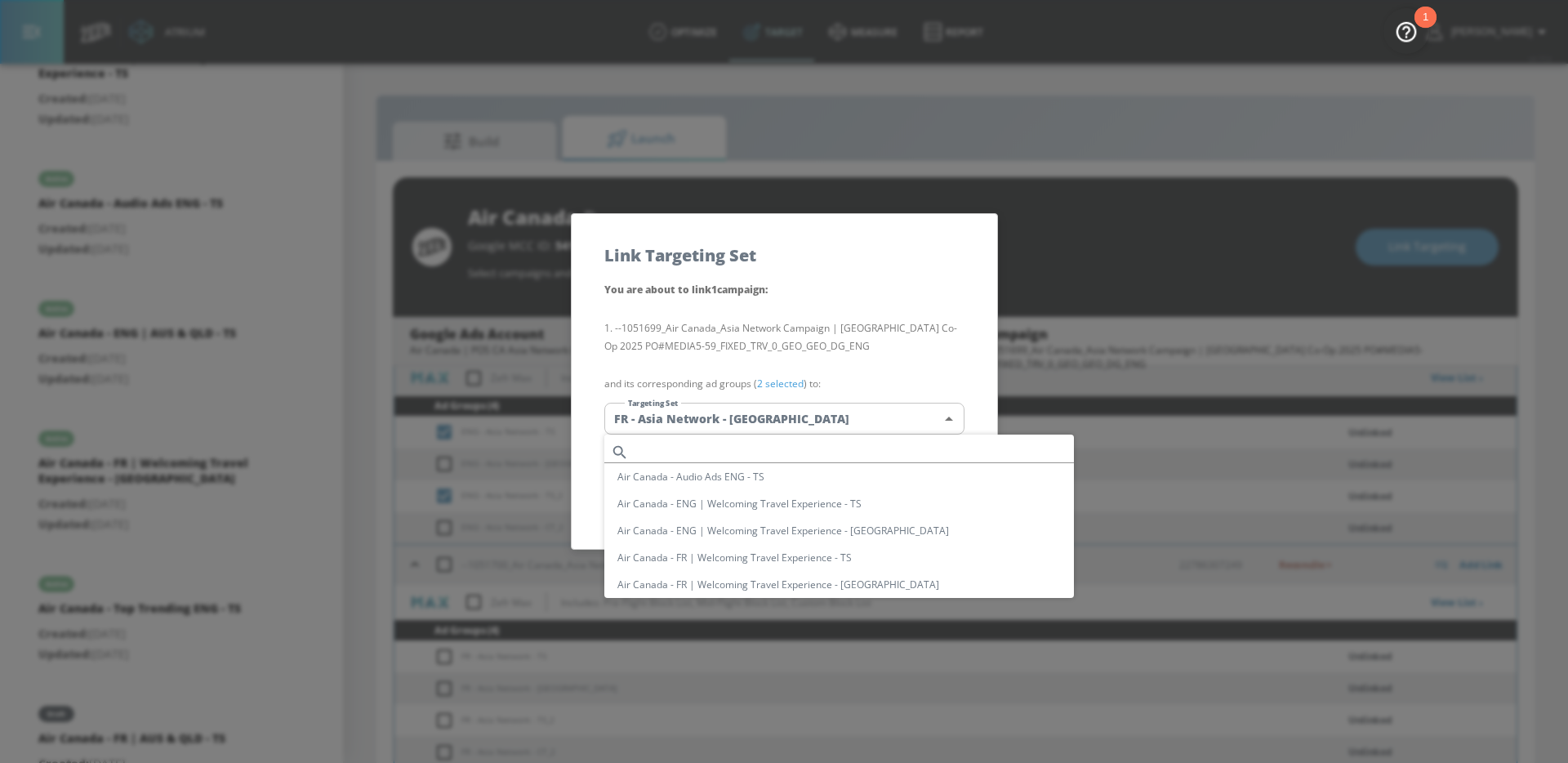 type 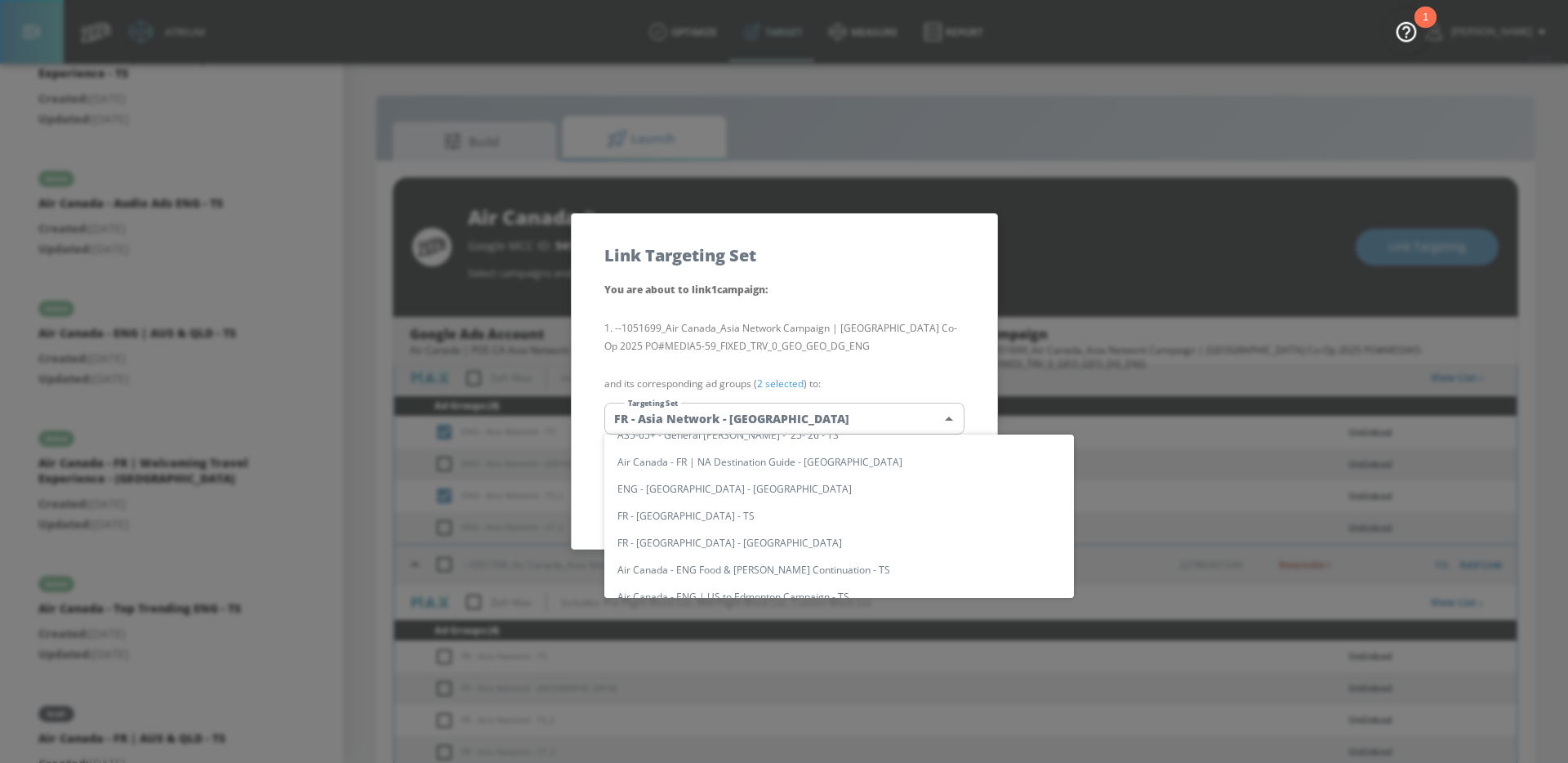 scroll, scrollTop: 1309, scrollLeft: 0, axis: vertical 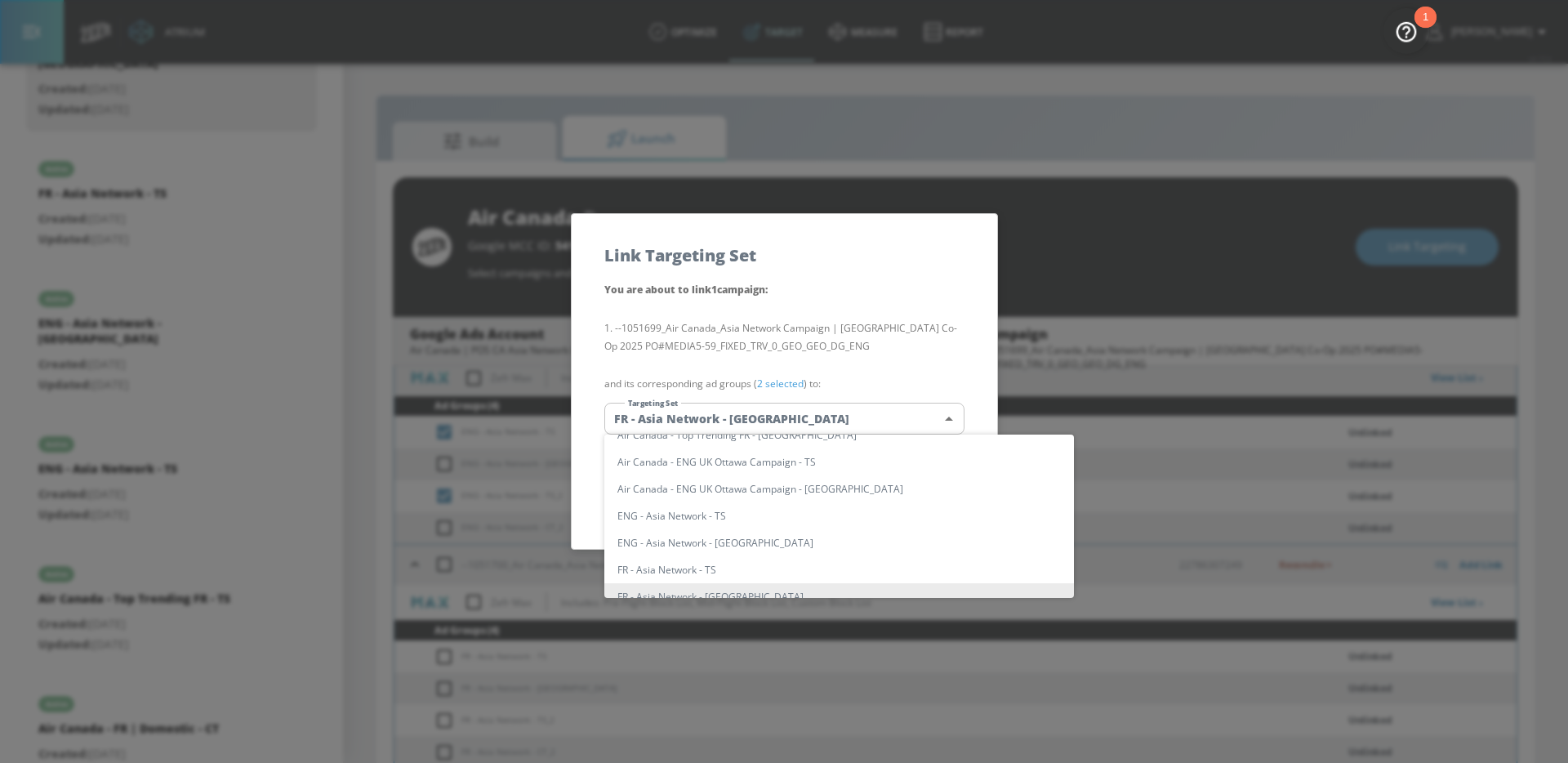 click on "ENG - Asia Network - TS" at bounding box center (839, 515) 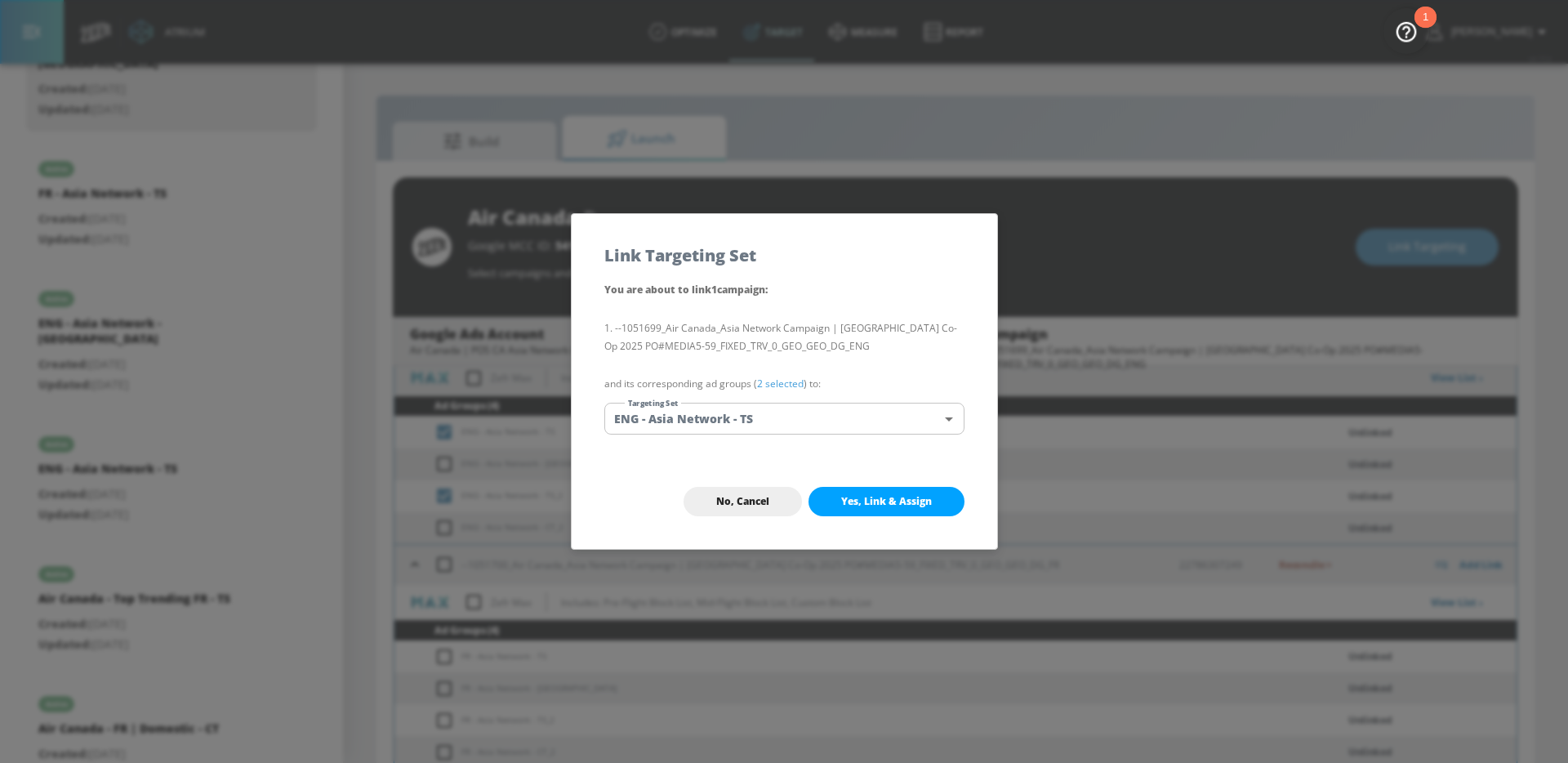 click on "No, Cancel Yes, Link & Assign" at bounding box center (784, 502) 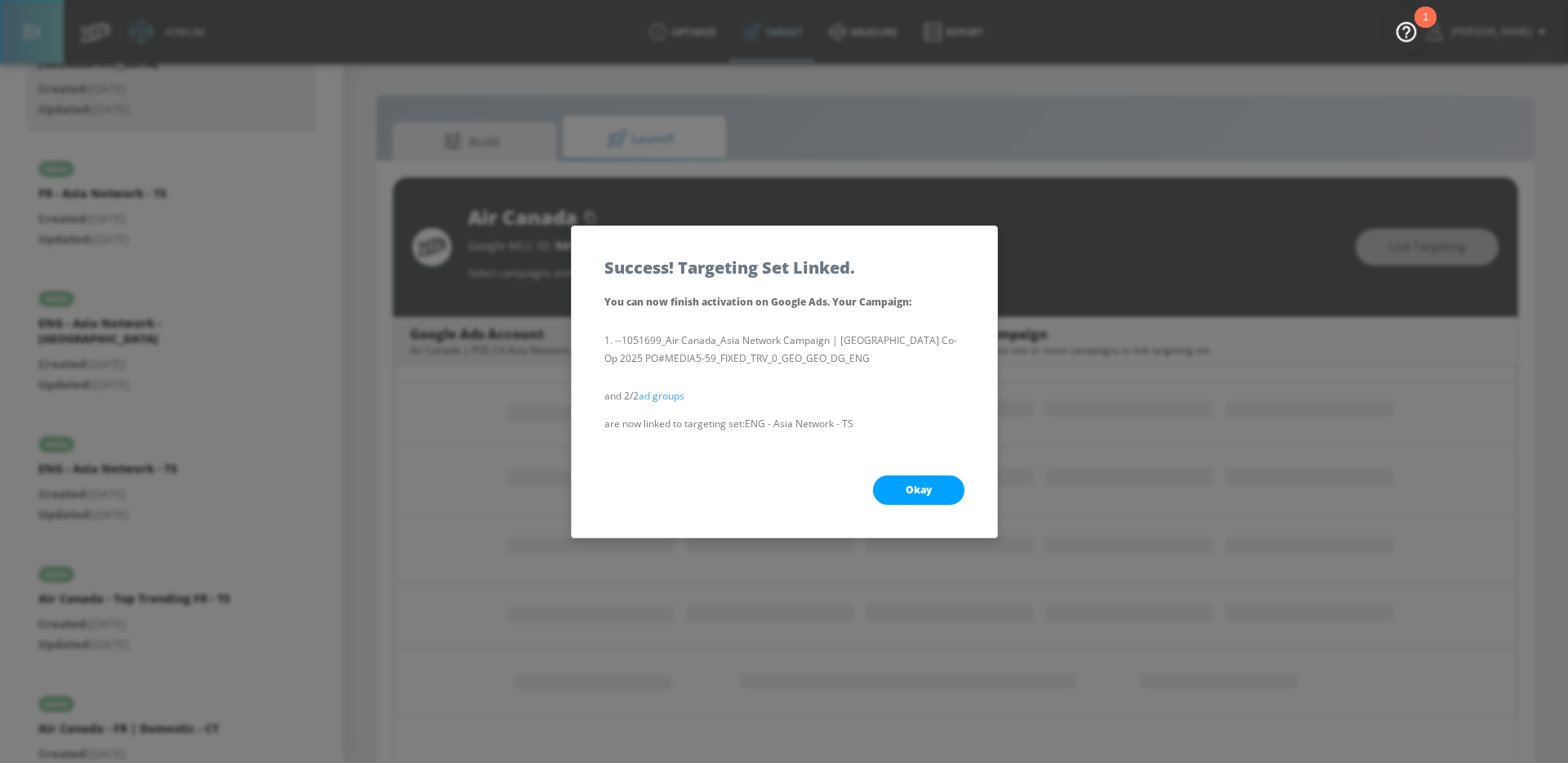 scroll, scrollTop: 0, scrollLeft: 0, axis: both 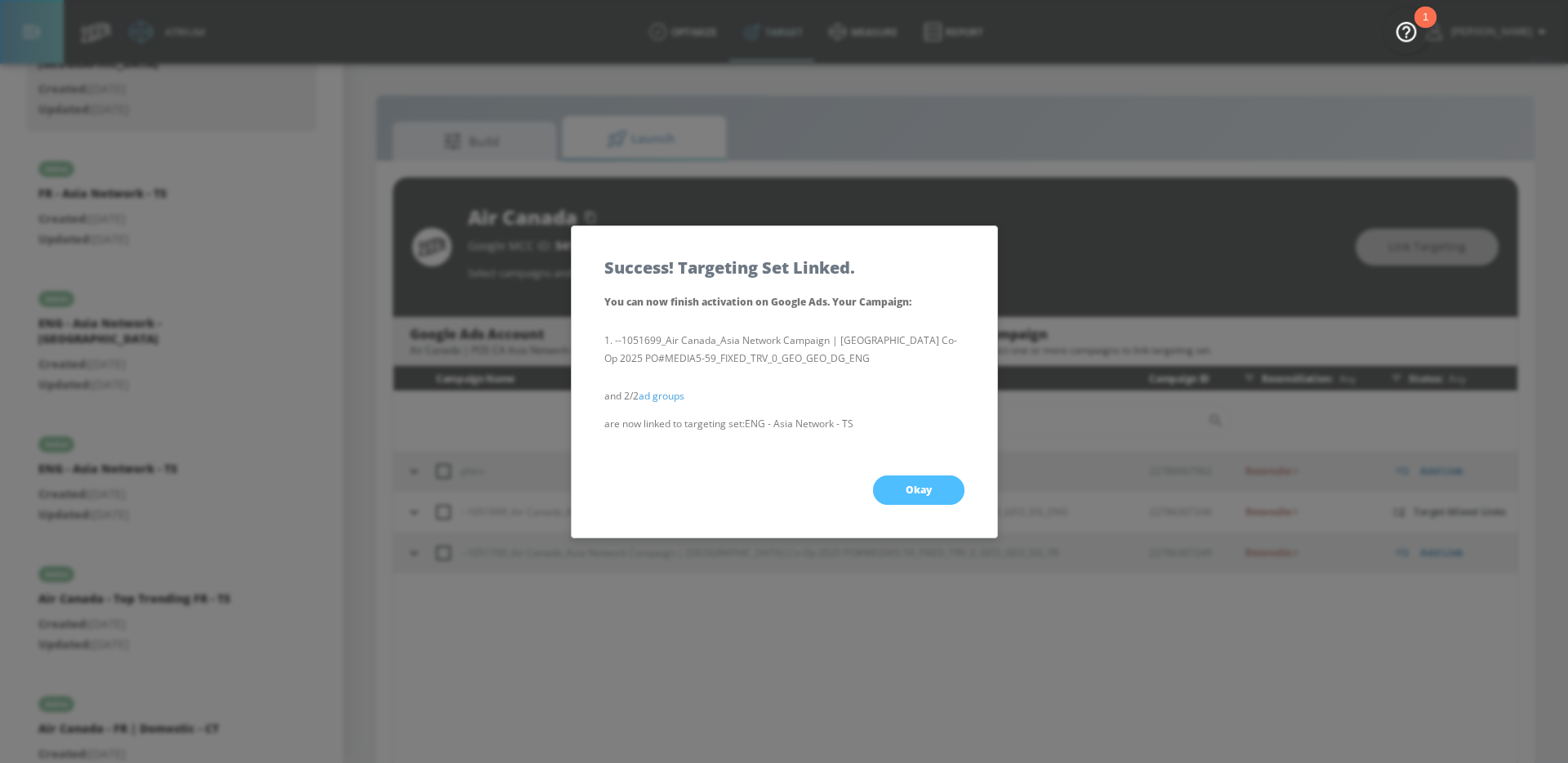 click on "Okay" at bounding box center [919, 490] 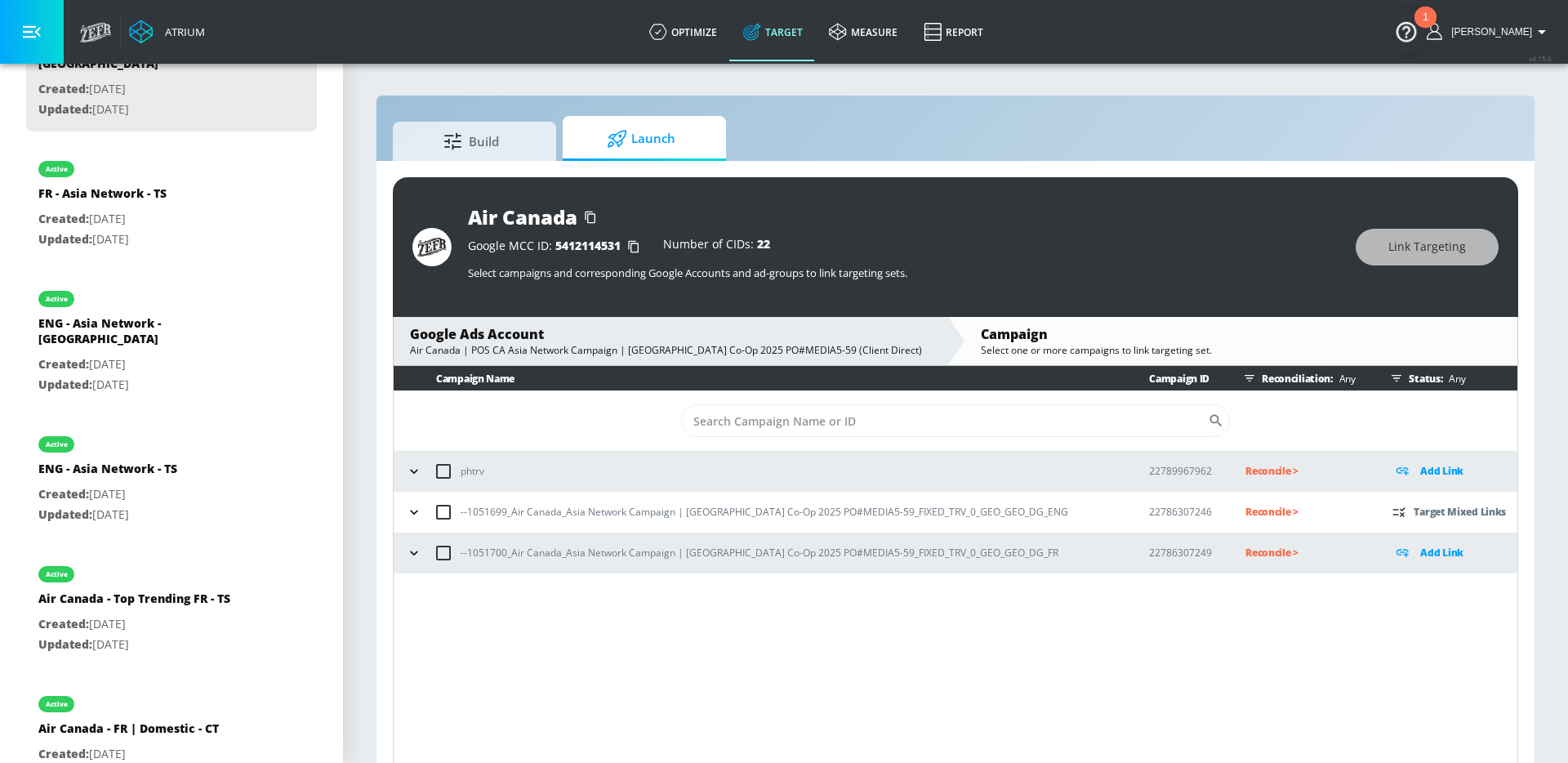 click at bounding box center [414, 512] 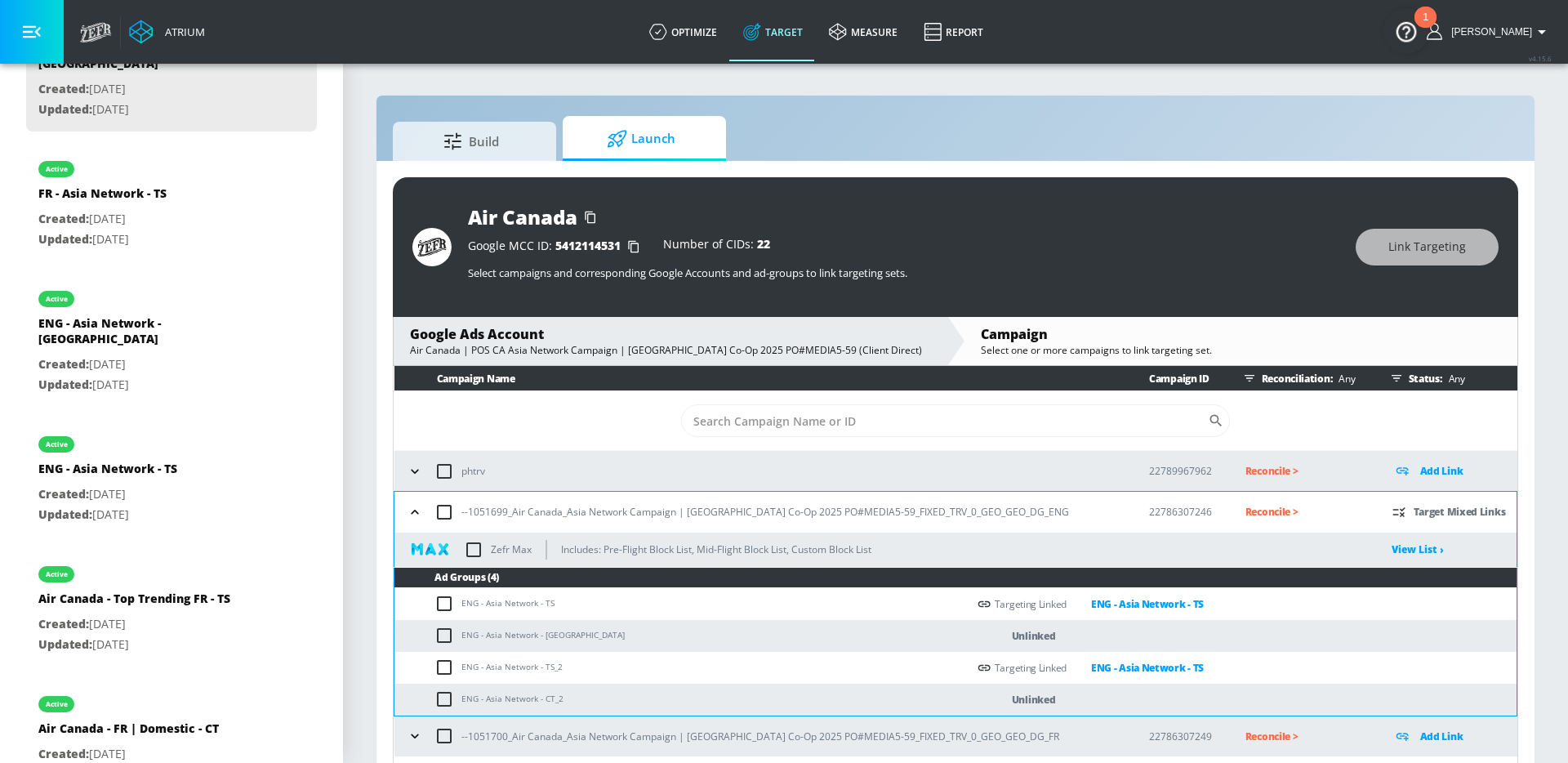 scroll, scrollTop: 11, scrollLeft: 0, axis: vertical 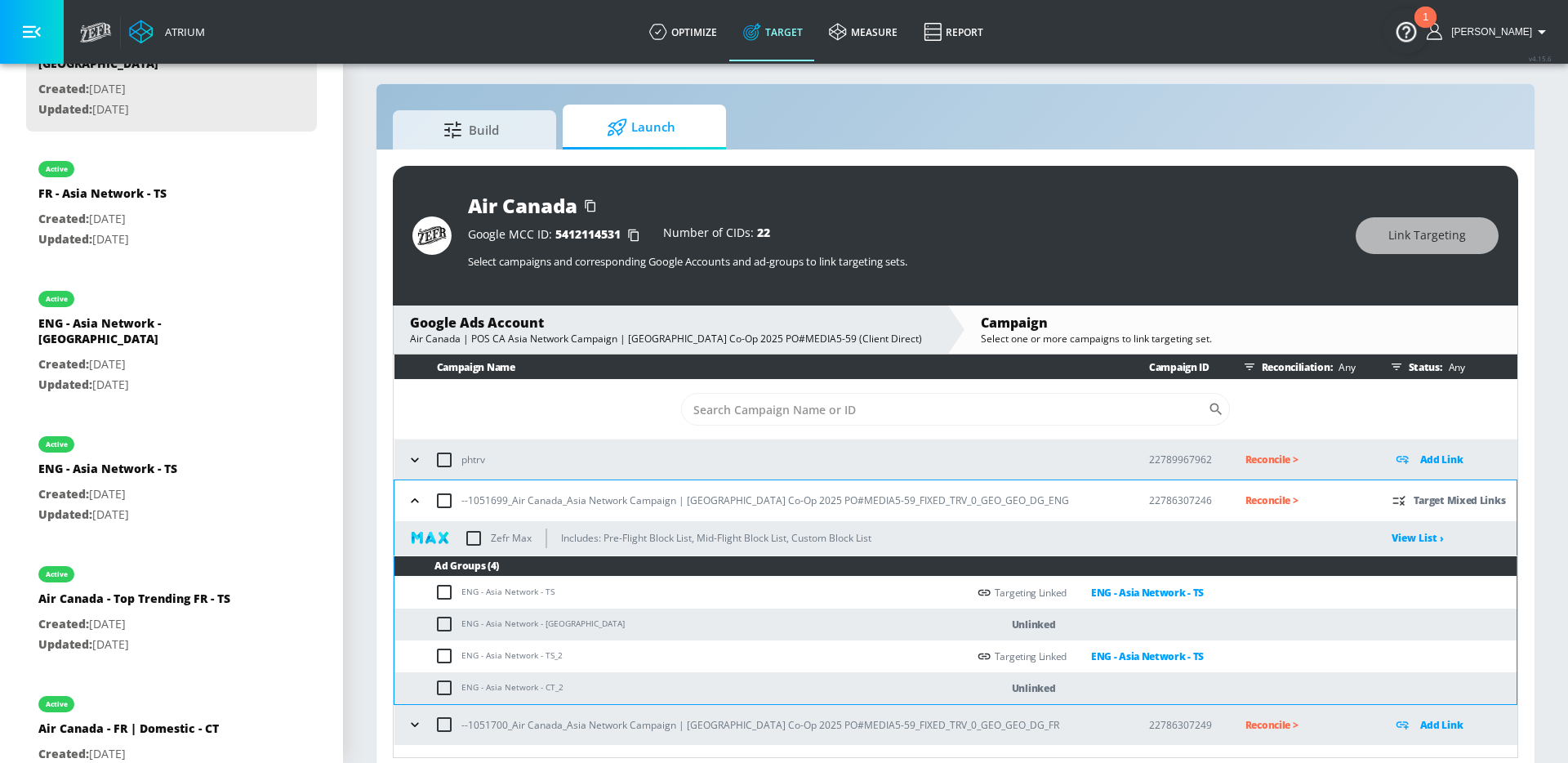 click on "ENG - Asia Network - [GEOGRAPHIC_DATA]" at bounding box center [680, 624] 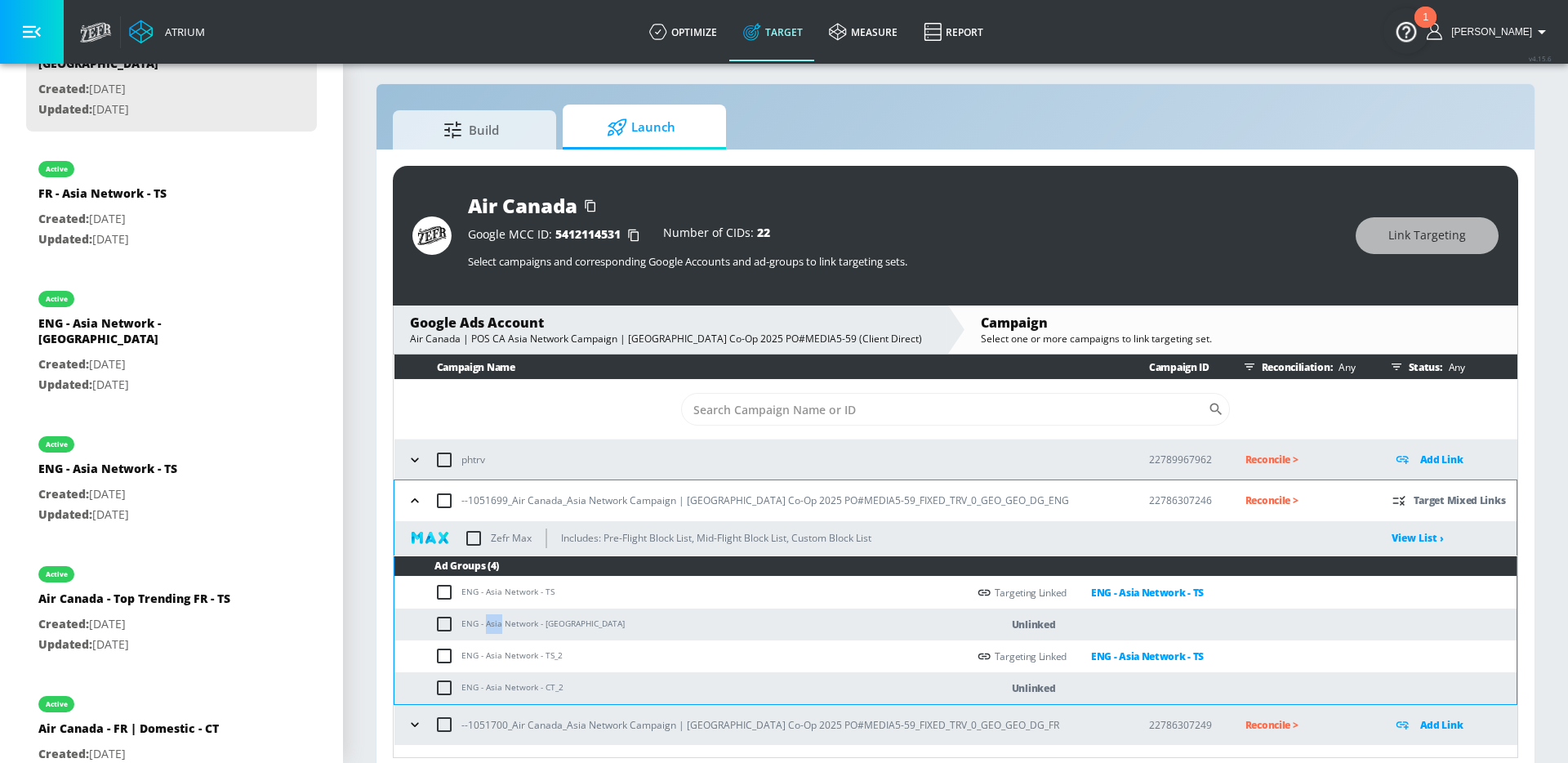 click on "ENG - Asia Network - [GEOGRAPHIC_DATA]" at bounding box center (680, 624) 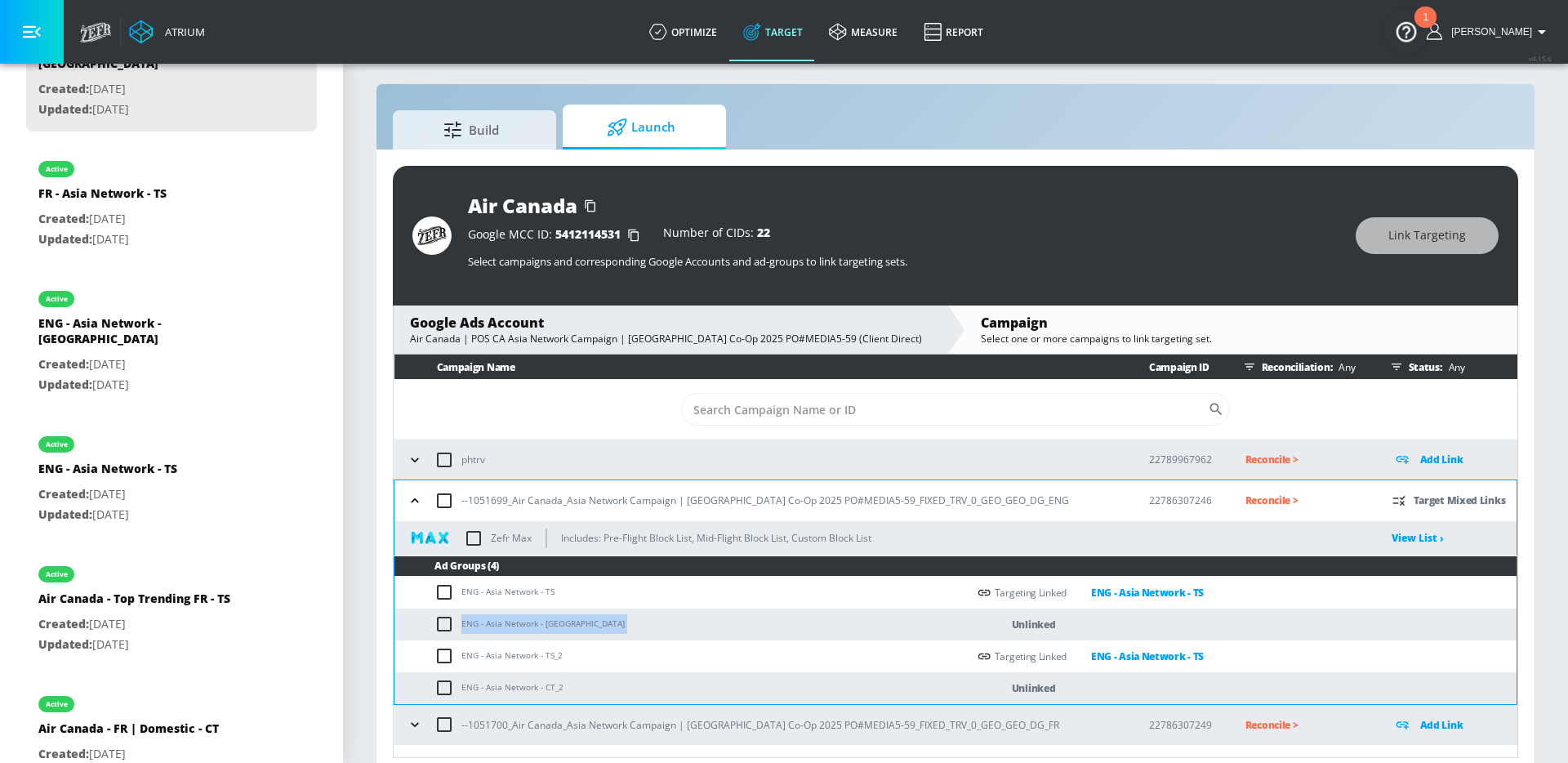 click on "ENG - Asia Network - [GEOGRAPHIC_DATA]" at bounding box center [680, 624] 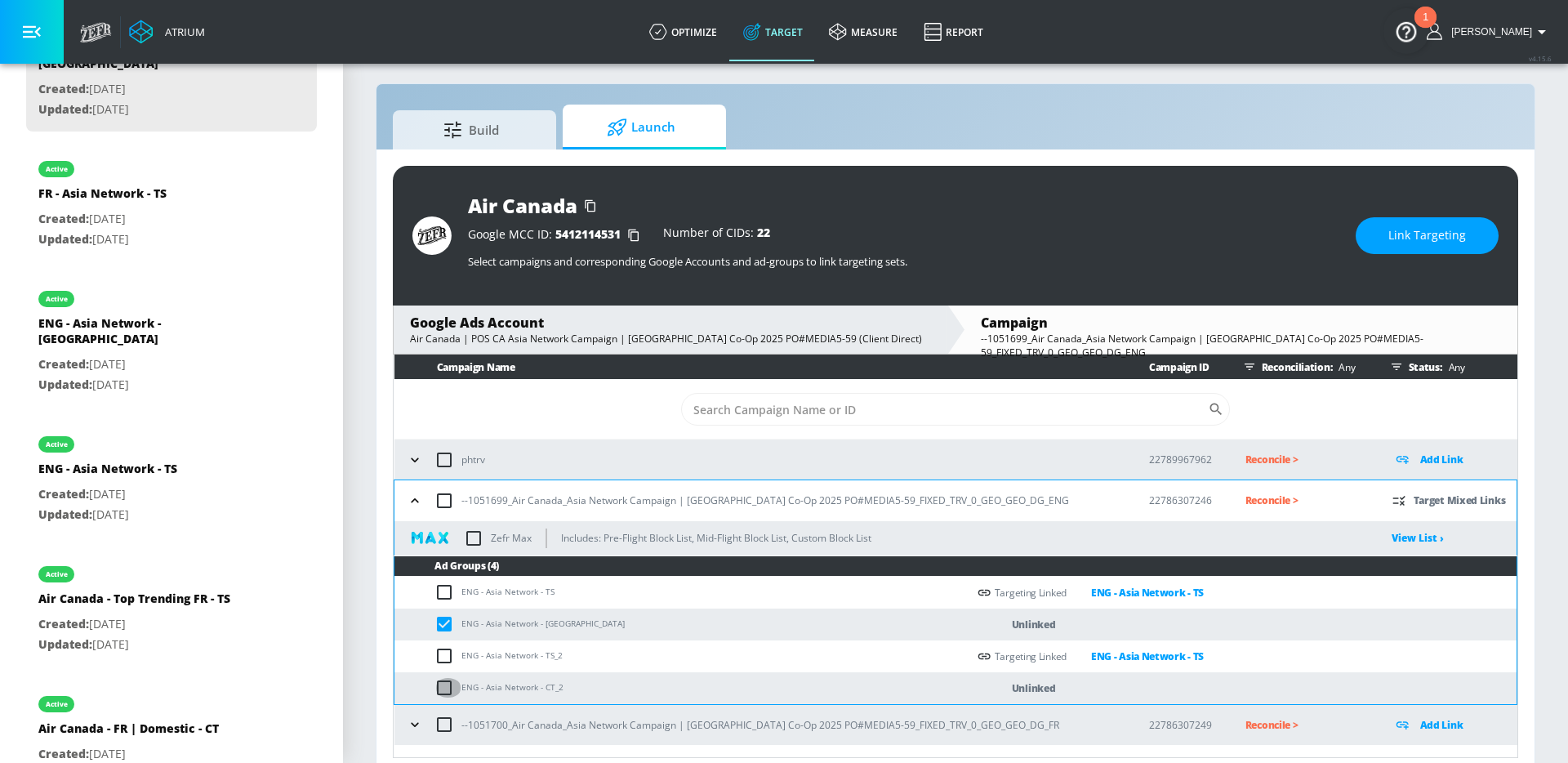 click at bounding box center (448, 688) 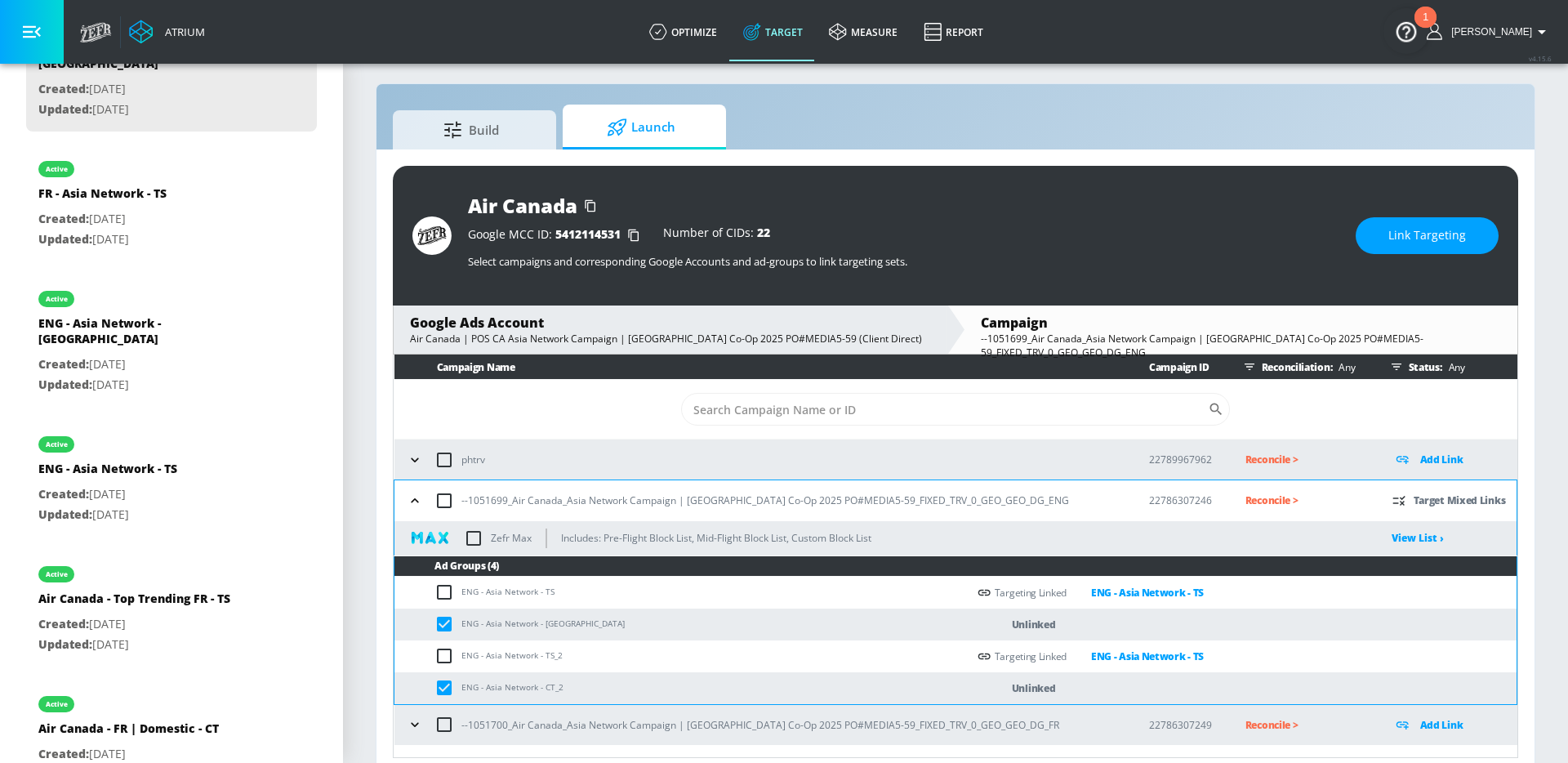 click on "Link Targeting" at bounding box center [1427, 235] 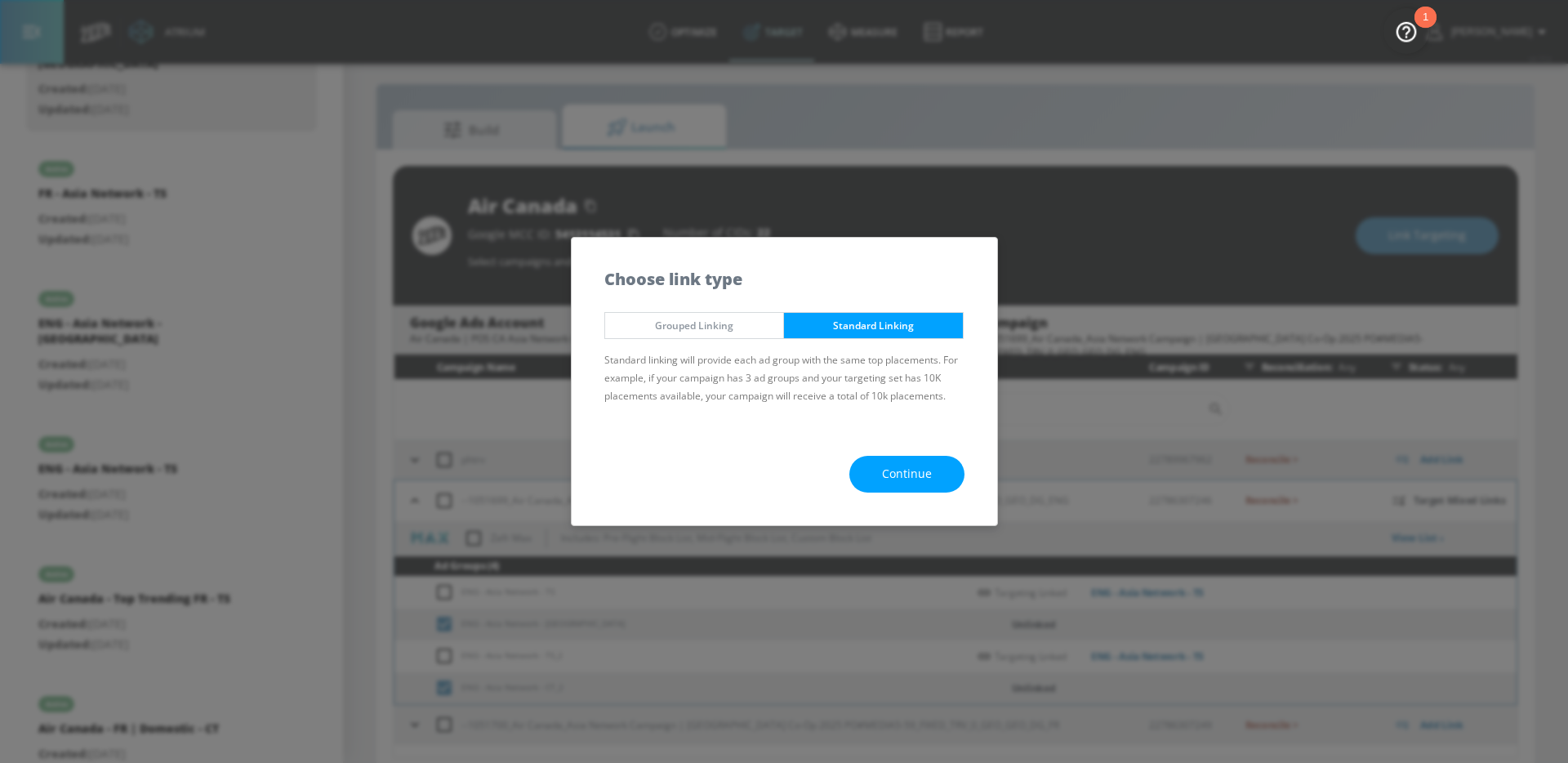 click on "Continue" at bounding box center [906, 474] 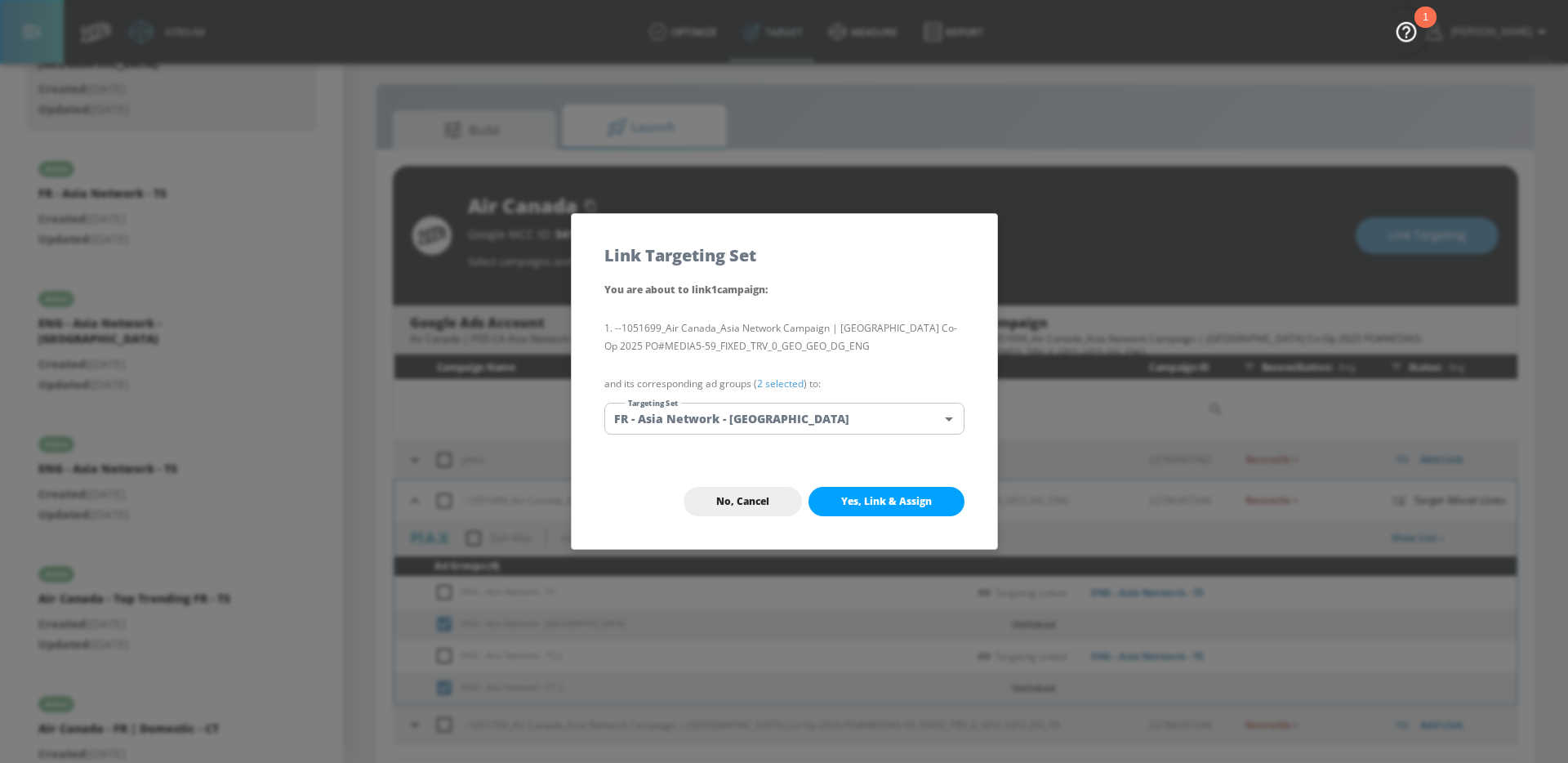 click on "Atrium optimize Target measure Report optimize Target measure Report v 4.15.6 [PERSON_NAME] Platform DV360:   Youtube DV360:   Youtube Advertiser air canada Sort By A-Z asc ​ Add Account Air Canada Linked as: Air Canada (YouTube) Agency: Air Canada - Client Direct Vertical: Travel alicyn test Linked as: Zefr Demos Agency: alicyn test Vertical: Healthcare Parry Test Linked as: Zefr Demos Agency: Parry Test Vertical: Music [PERSON_NAME] Test Account Linked as: Zefr Demos Agency: [PERSON_NAME] Agency Vertical: Fashion [PERSON_NAME] TEST Linked as: Zefr Demos Agency: [PERSON_NAME] TEST Vertical: Other KZ Test  Linked as: Zefr Demos Agency: Kaitlin test  Vertical: Other Test Linked as: Zefr Demos Agency: Test Vertical: Travel Shaq Test Account Linked as: Zefr Demos Agency: Zefr Vertical: Software Benz TEST Linked as: Zefr Demos Agency: ZEFR Vertical: Other Rawan Test Linked as: Zefr Demos Agency: Test Vertical: Entertainment TikTok Brand (TT TESTING) Linked as: TikTok Brand Agency: None Vertical: Other [PERSON_NAME] & [PERSON_NAME][MEDICAL_DATA] Account Agency:" at bounding box center (784, 382) 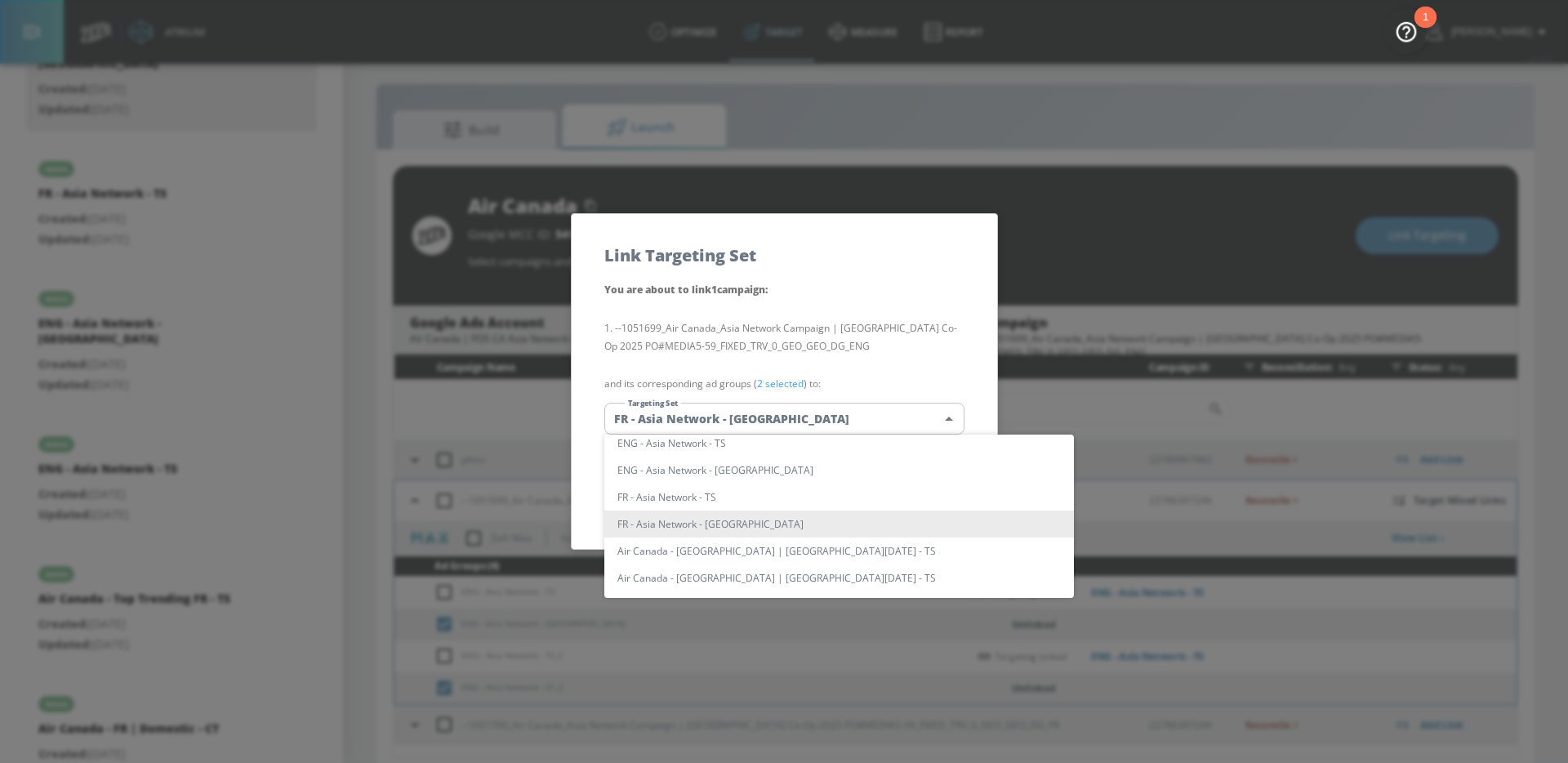 type 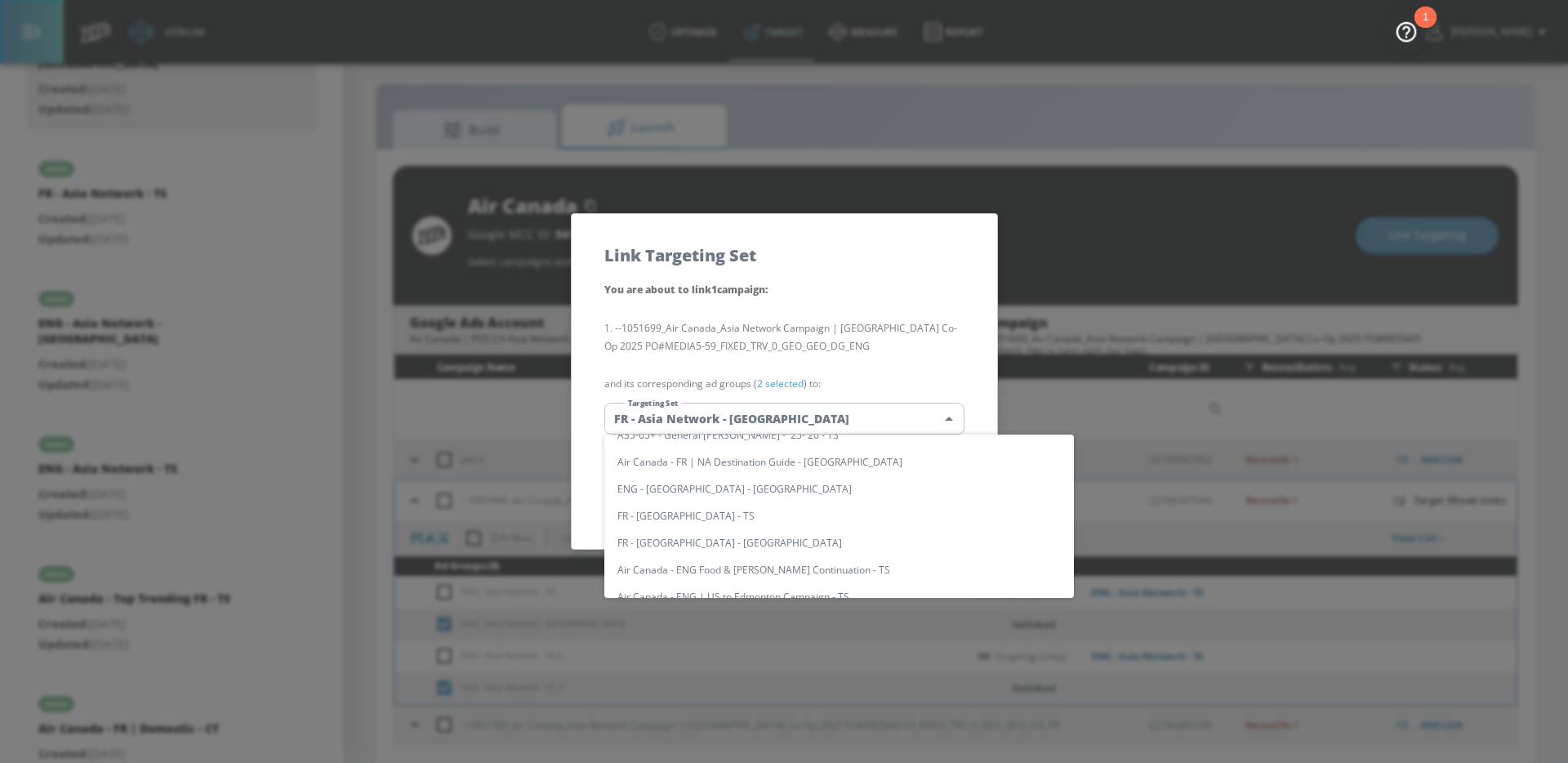 scroll, scrollTop: 1336, scrollLeft: 0, axis: vertical 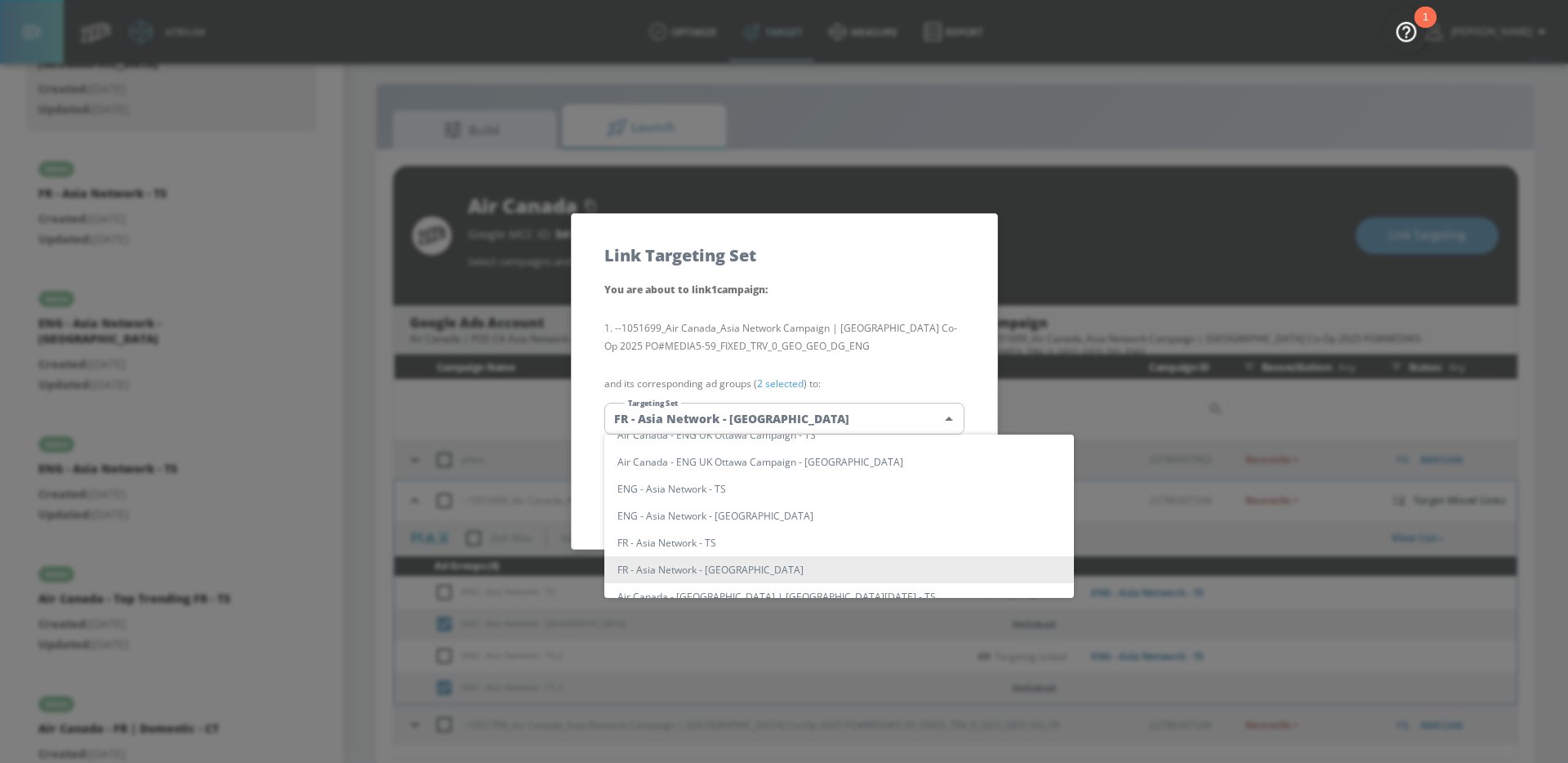 click on "ENG - Asia Network - [GEOGRAPHIC_DATA]" at bounding box center [839, 515] 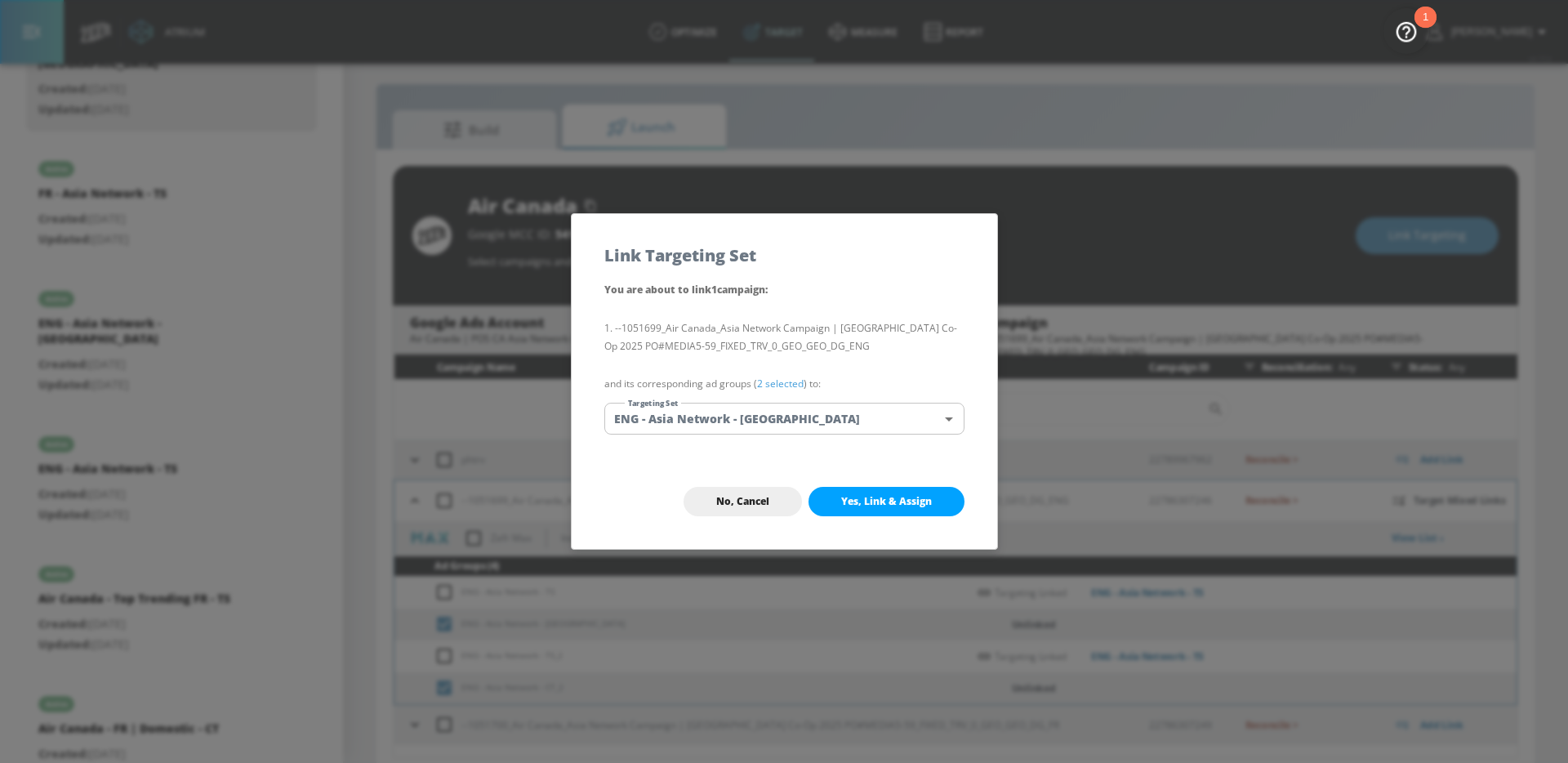 click on "Yes, Link & Assign" at bounding box center (886, 502) 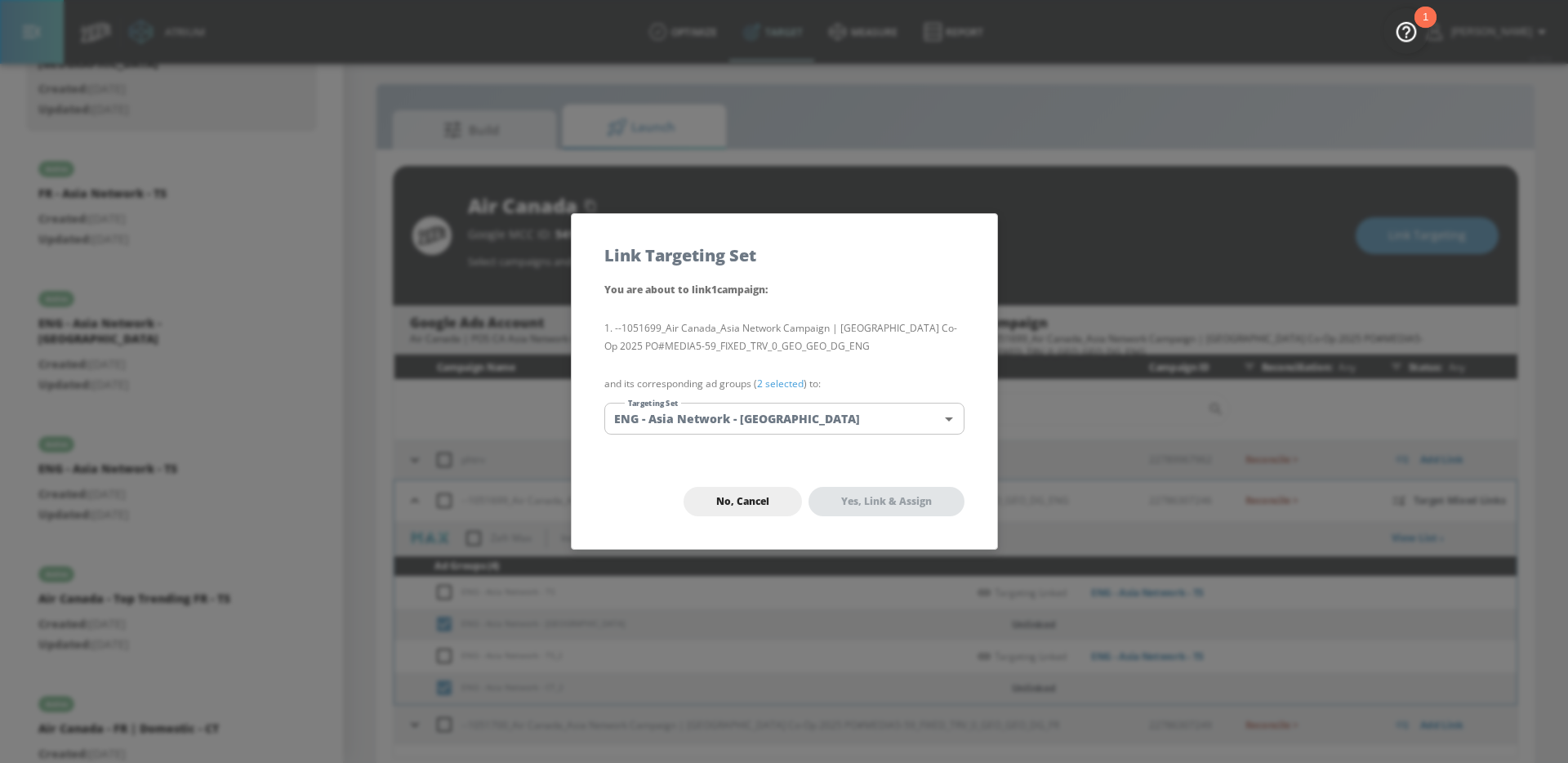 checkbox on "false" 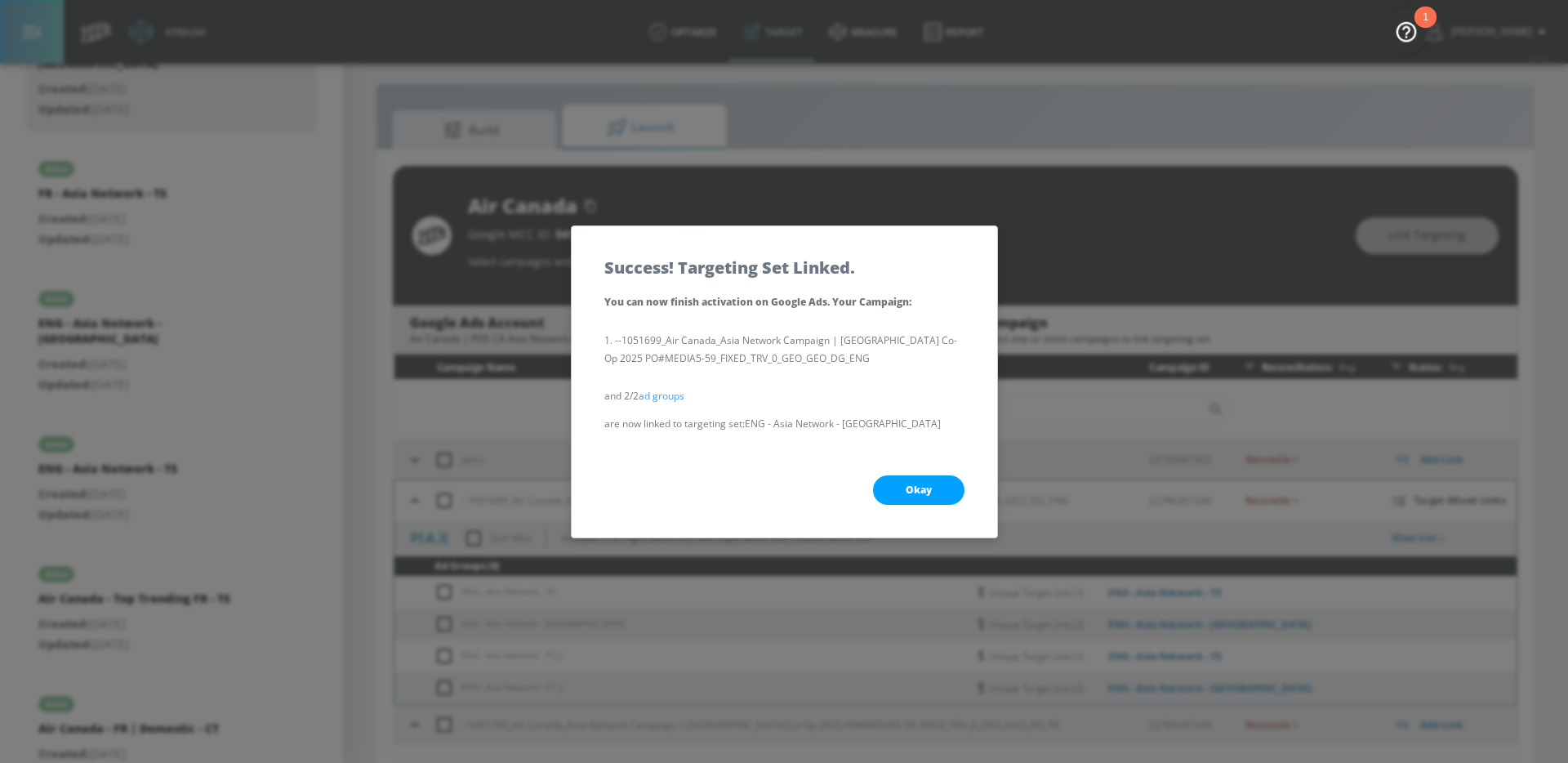 click on "Okay" at bounding box center [919, 490] 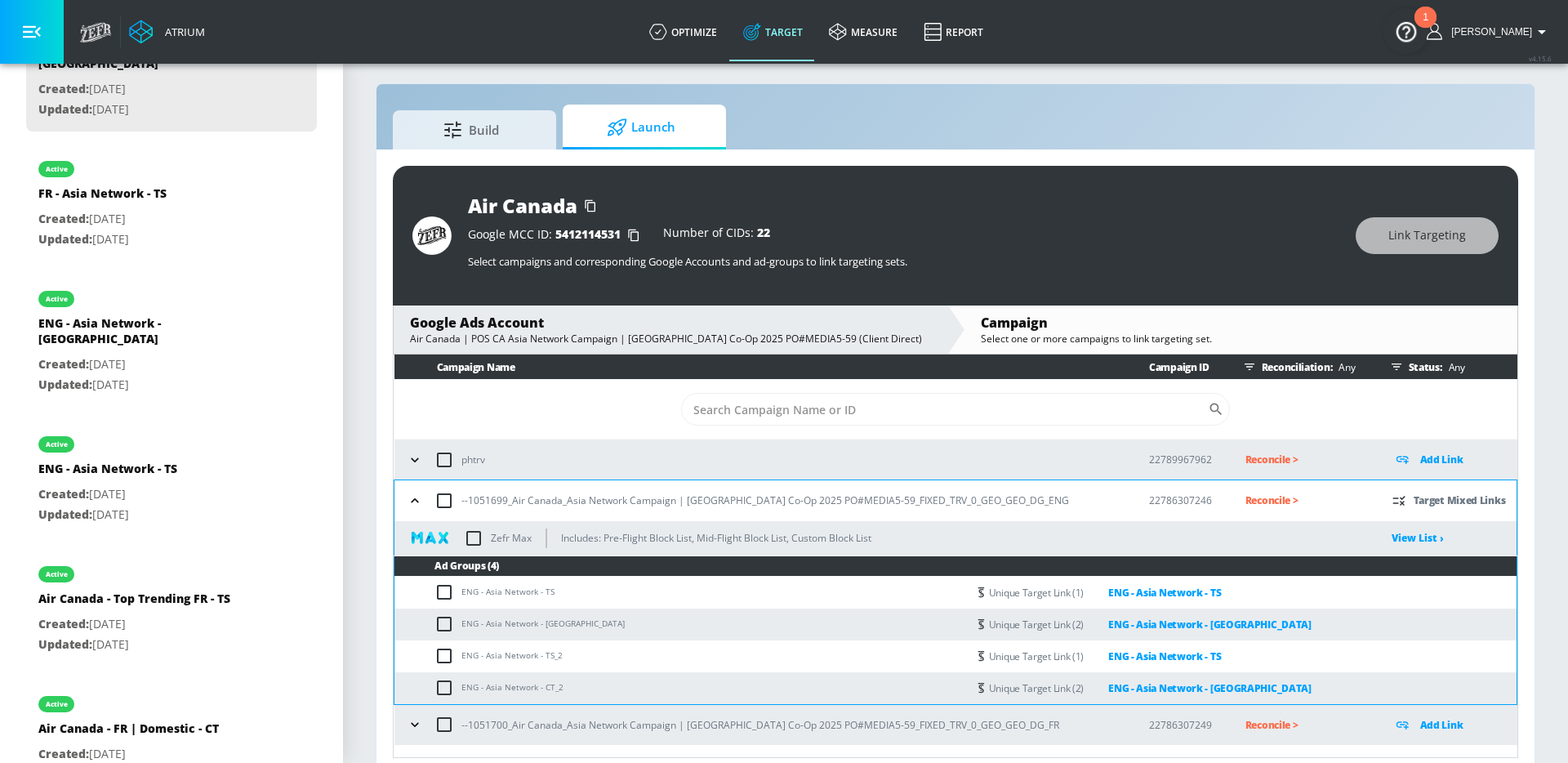 scroll, scrollTop: 24, scrollLeft: 0, axis: vertical 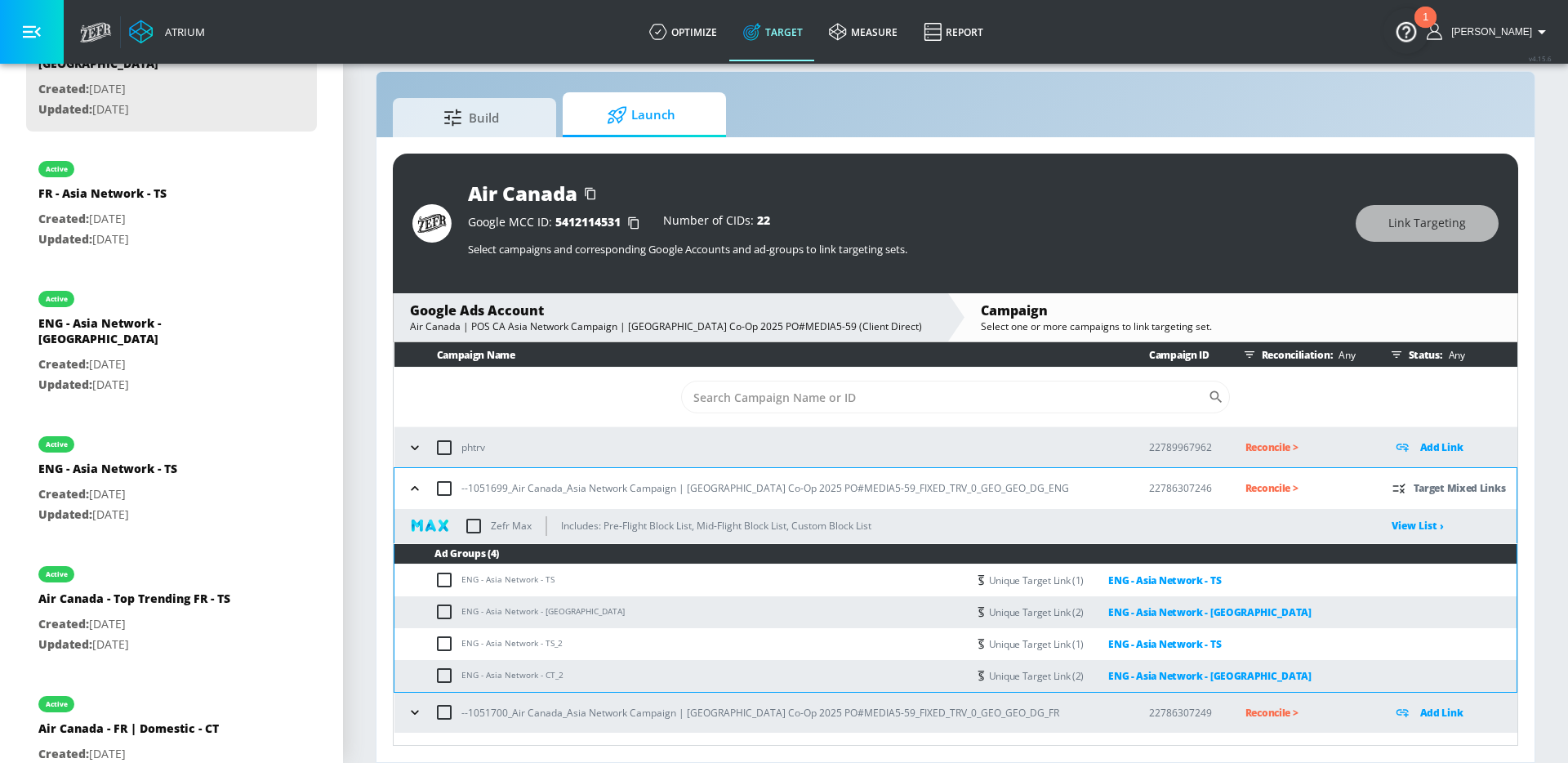 click 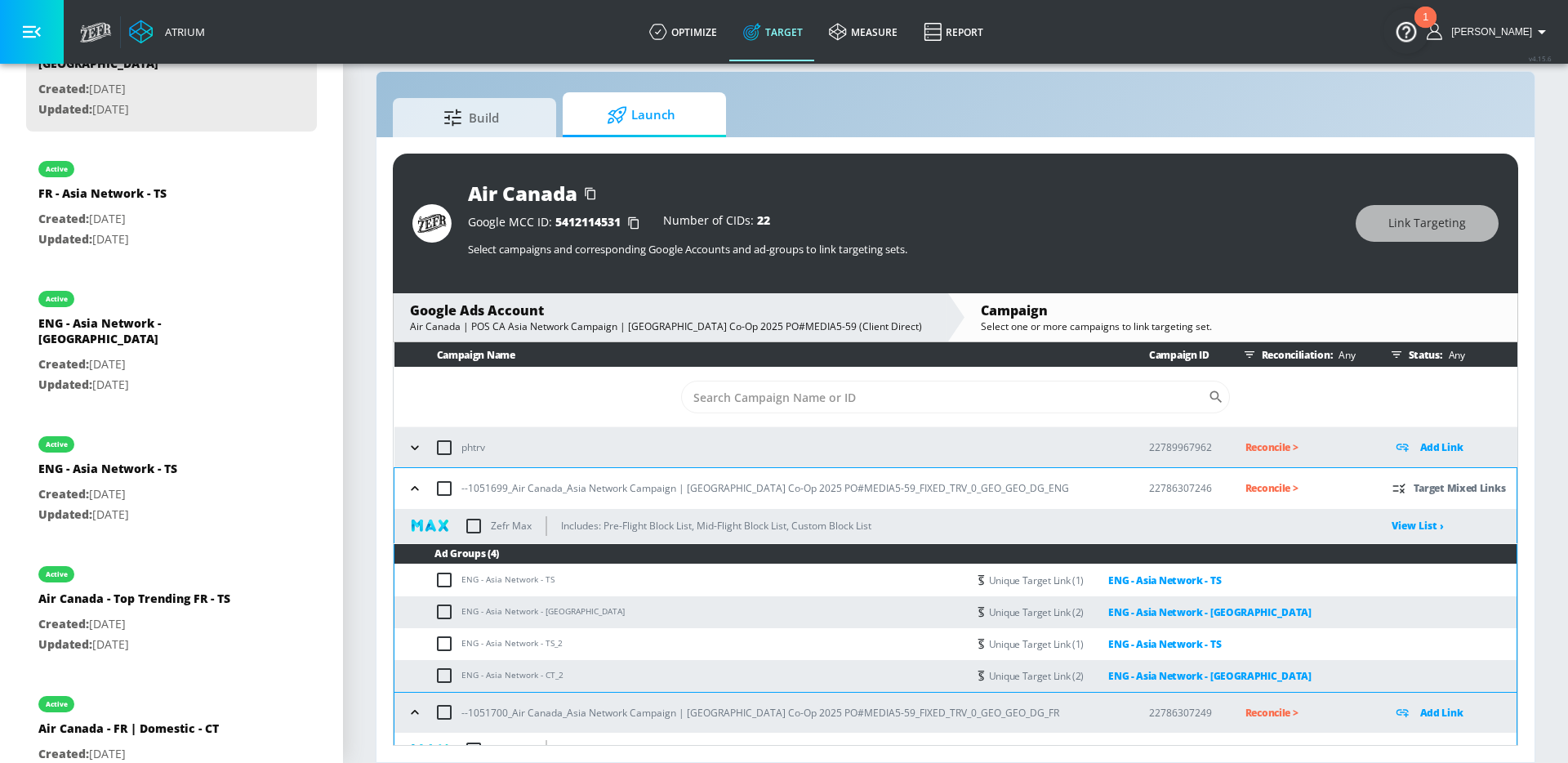 scroll, scrollTop: 172, scrollLeft: 0, axis: vertical 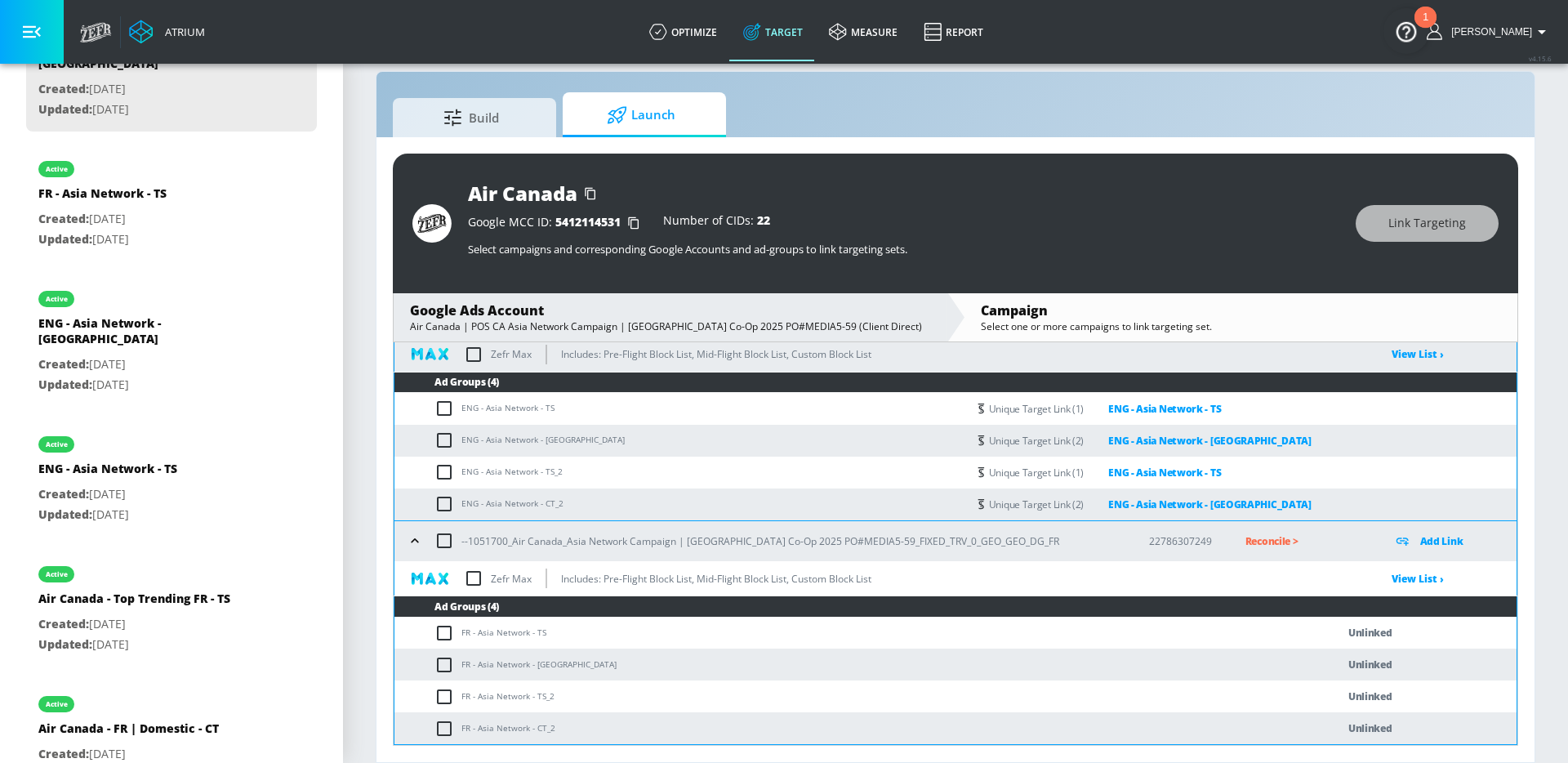 click on "FR - Asia Network - TS" at bounding box center [849, 632] 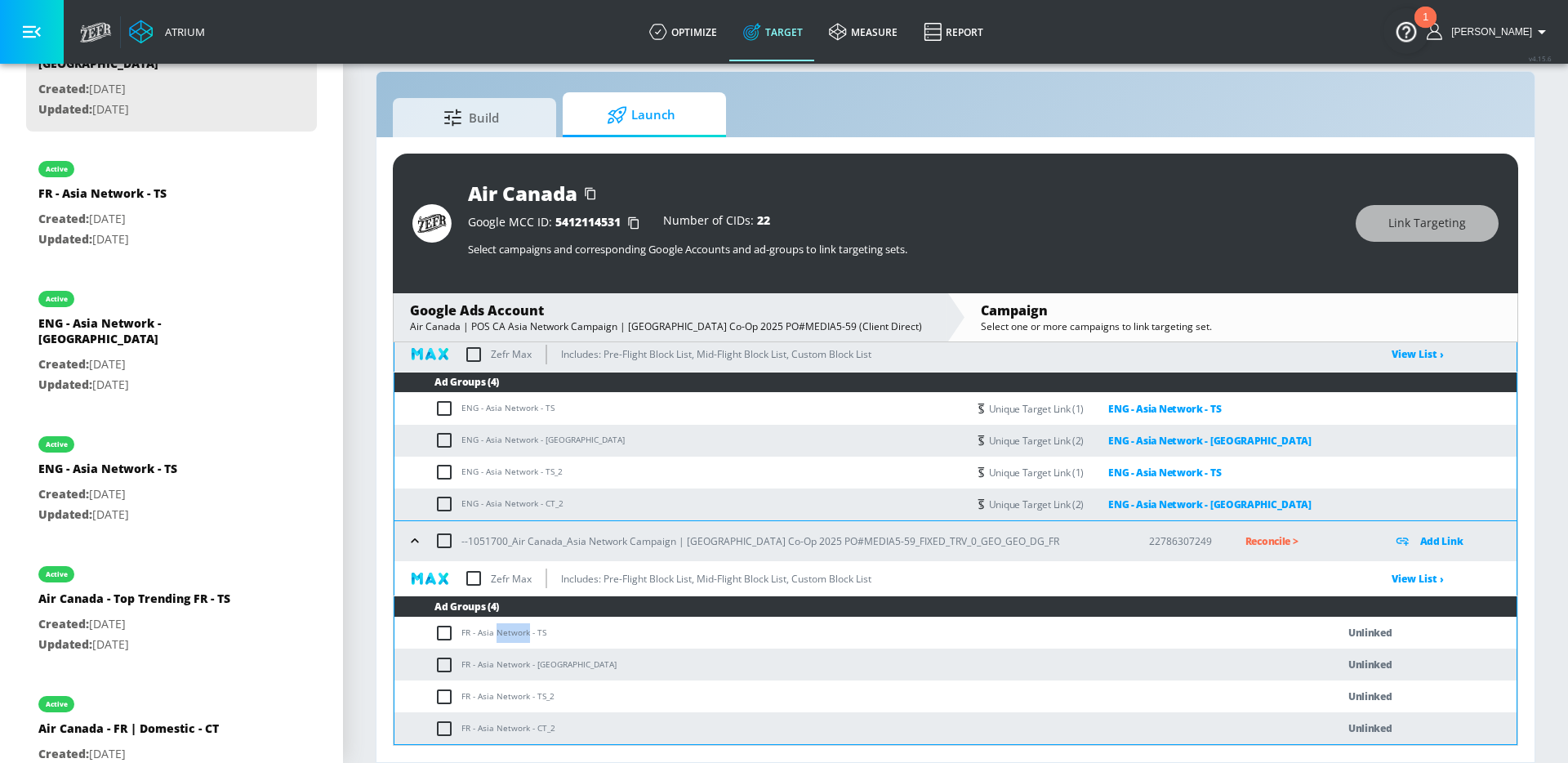 click on "FR - Asia Network - TS" at bounding box center (849, 632) 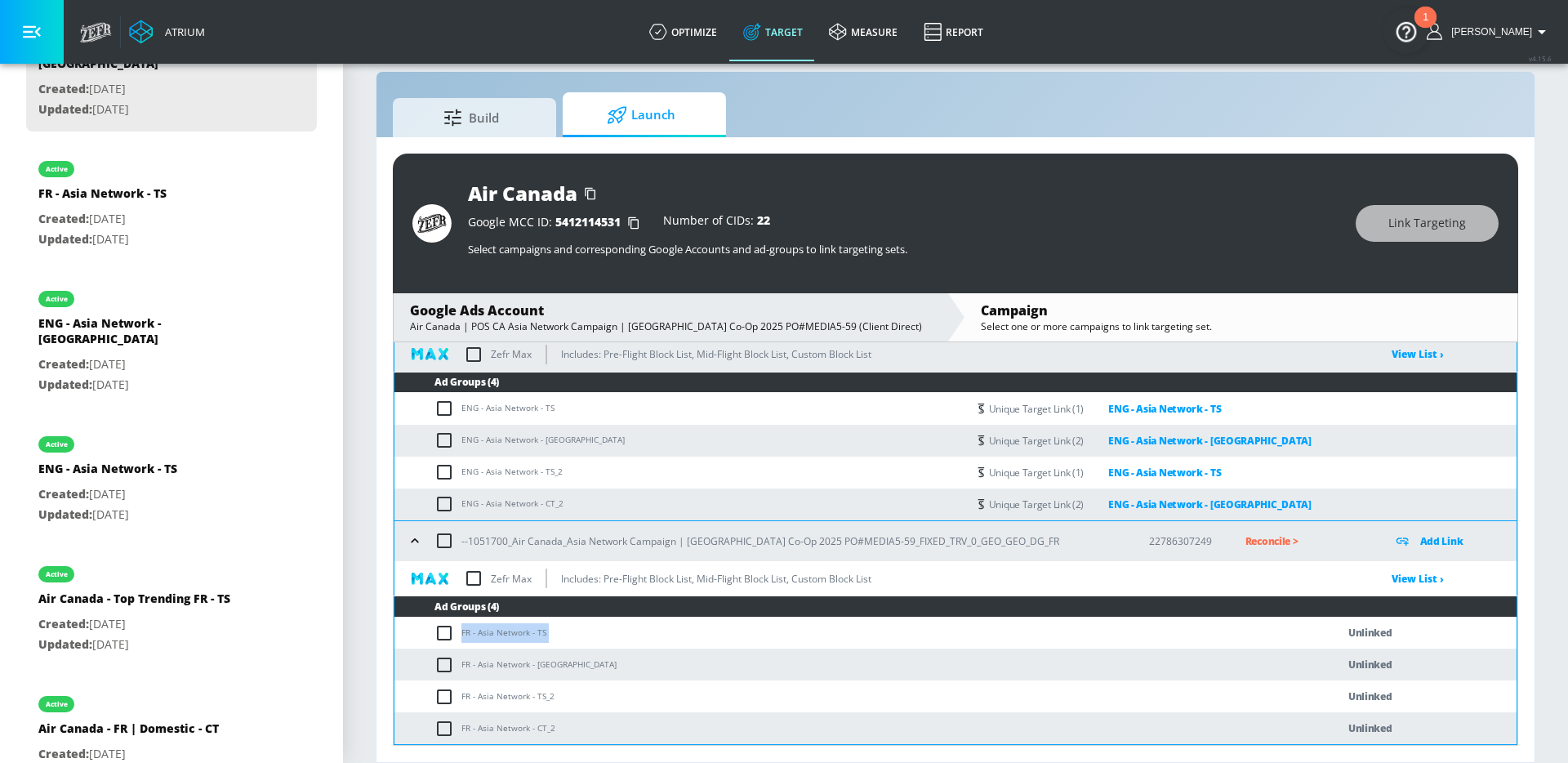 click on "FR - Asia Network - TS" at bounding box center [849, 632] 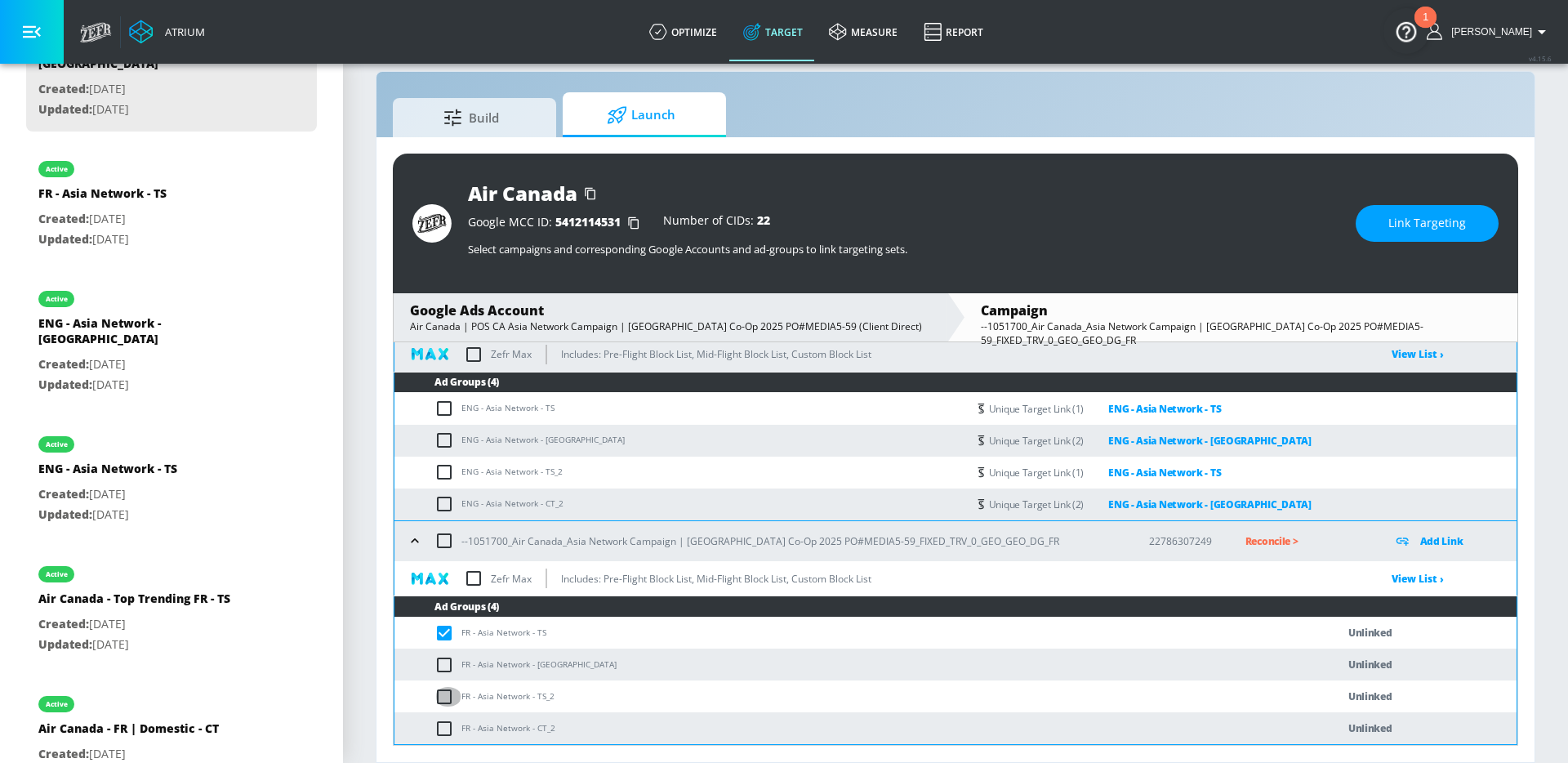 click at bounding box center (448, 697) 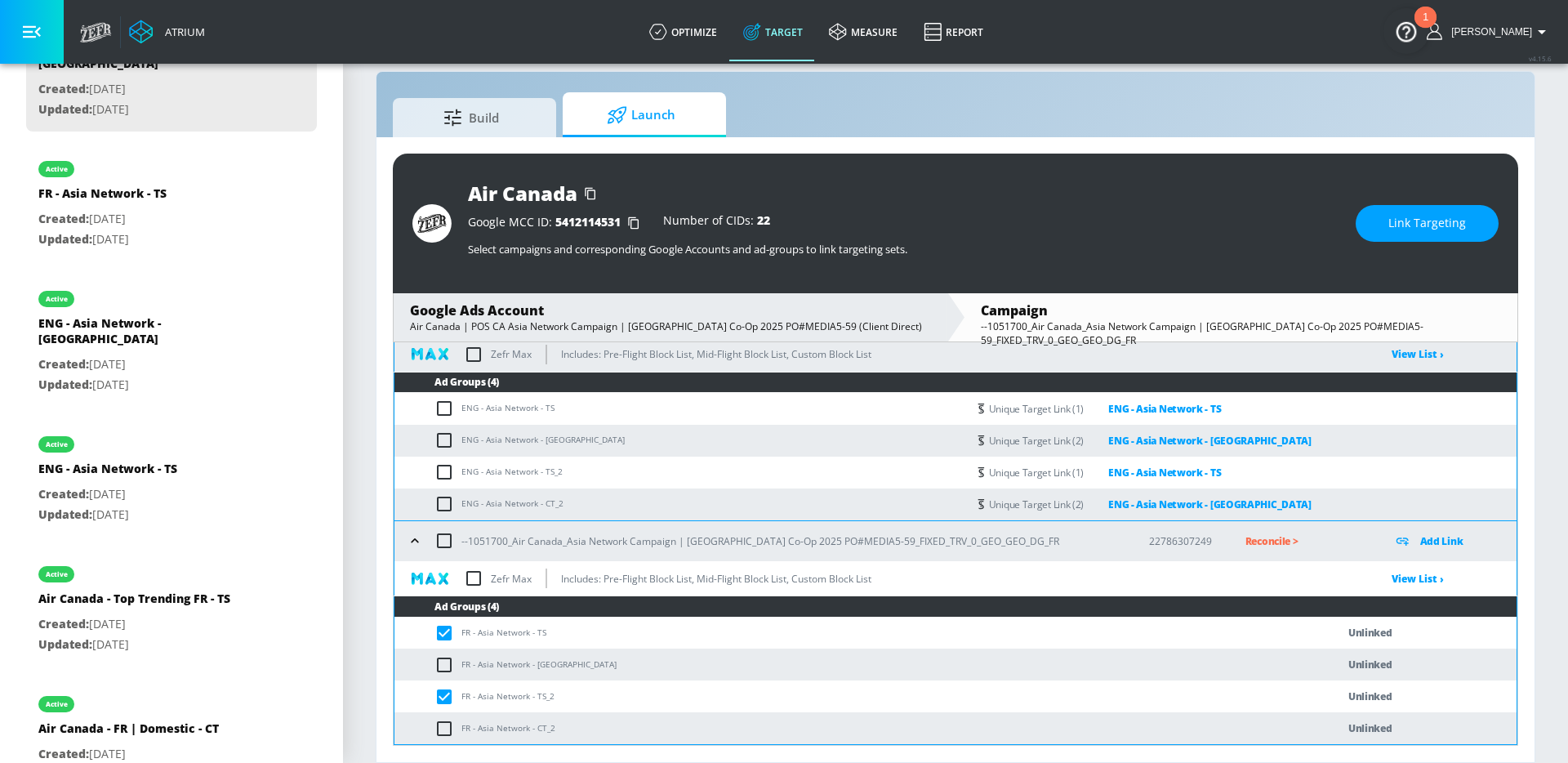 click on "Link Targeting" at bounding box center [1427, 223] 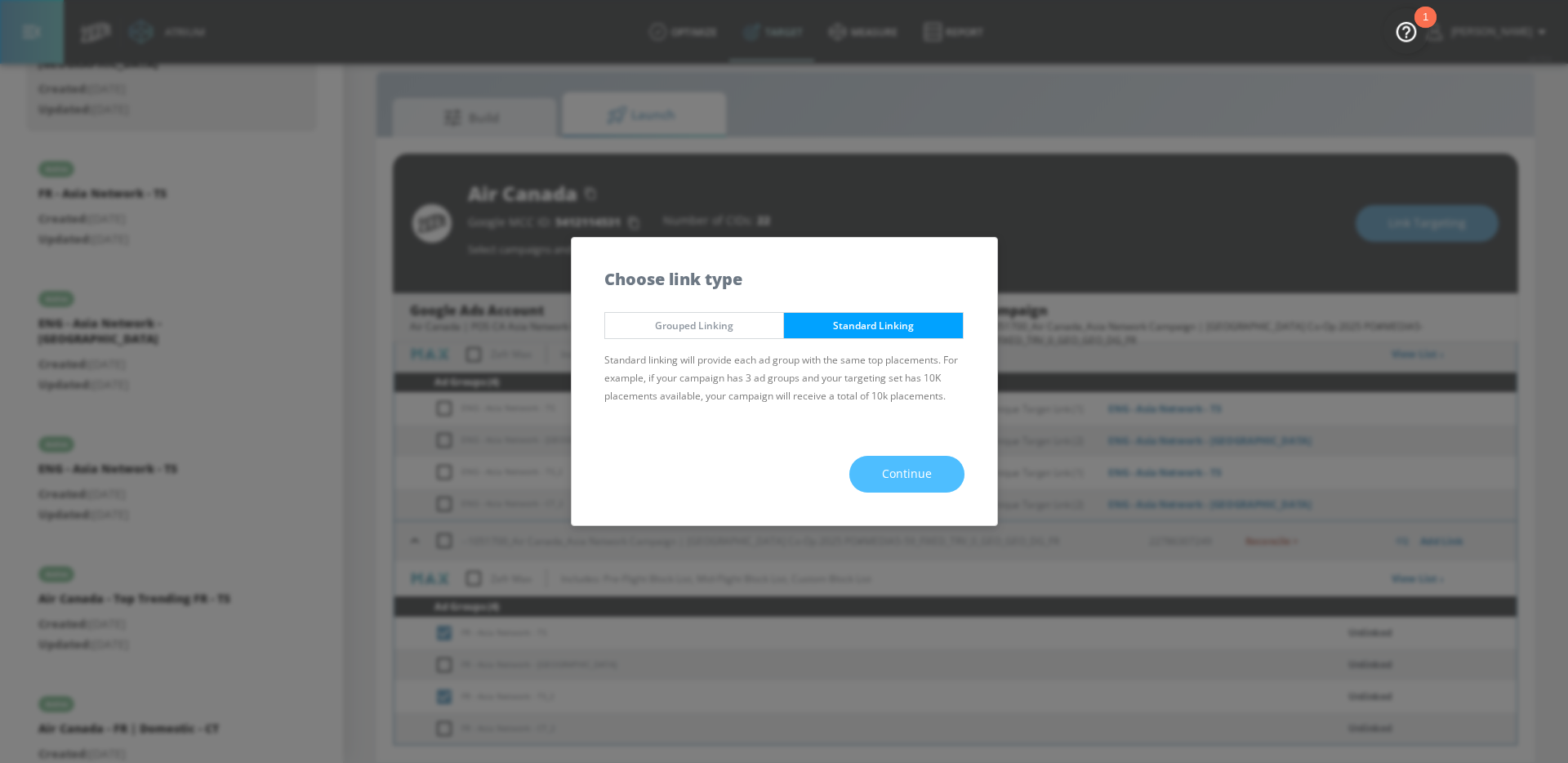 click on "Continue" at bounding box center [906, 474] 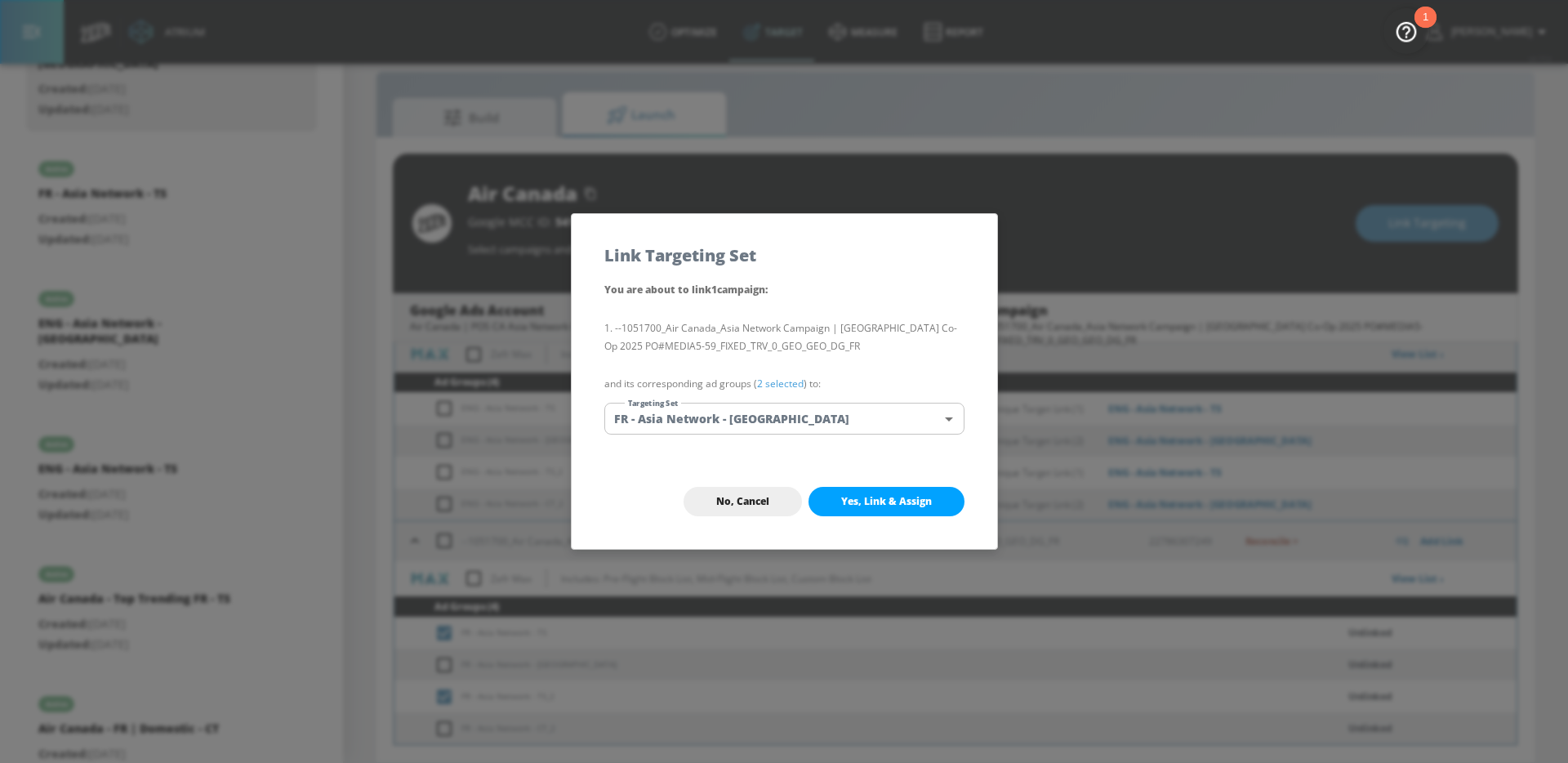 click on "Atrium optimize Target measure Report optimize Target measure Report v 4.15.6 [PERSON_NAME] Platform DV360:   Youtube DV360:   Youtube Advertiser air canada Sort By A-Z asc ​ Add Account Air Canada Linked as: Air Canada (YouTube) Agency: Air Canada - Client Direct Vertical: Travel alicyn test Linked as: Zefr Demos Agency: alicyn test Vertical: Healthcare Parry Test Linked as: Zefr Demos Agency: Parry Test Vertical: Music [PERSON_NAME] Test Account Linked as: Zefr Demos Agency: [PERSON_NAME] Agency Vertical: Fashion [PERSON_NAME] TEST Linked as: Zefr Demos Agency: [PERSON_NAME] TEST Vertical: Other KZ Test  Linked as: Zefr Demos Agency: Kaitlin test  Vertical: Other Test Linked as: Zefr Demos Agency: Test Vertical: Travel Shaq Test Account Linked as: Zefr Demos Agency: Zefr Vertical: Software Benz TEST Linked as: Zefr Demos Agency: ZEFR Vertical: Other Rawan Test Linked as: Zefr Demos Agency: Test Vertical: Entertainment TikTok Brand (TT TESTING) Linked as: TikTok Brand Agency: None Vertical: Other [PERSON_NAME] & [PERSON_NAME][MEDICAL_DATA] Account Agency:" at bounding box center (784, 369) 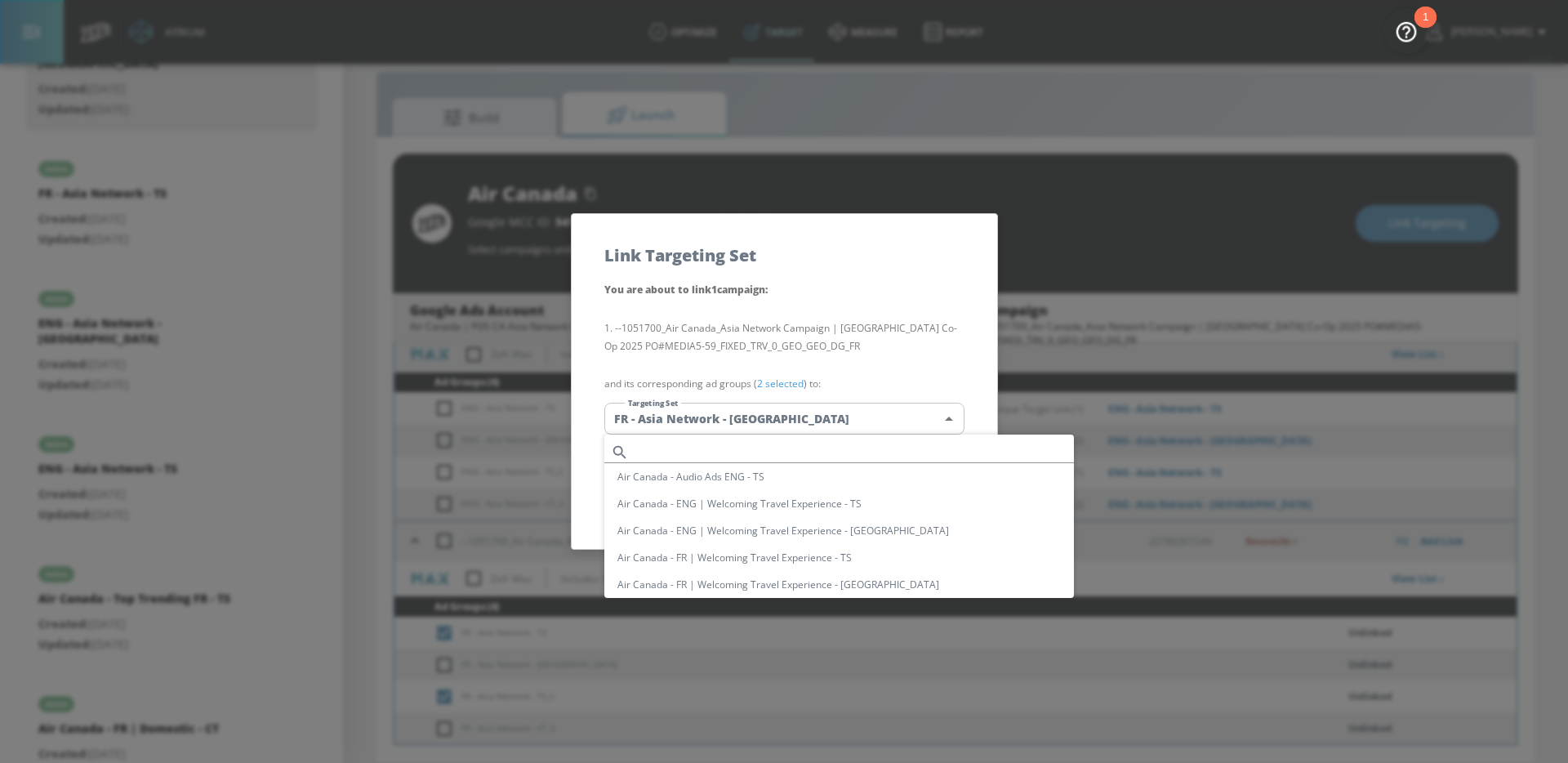 type 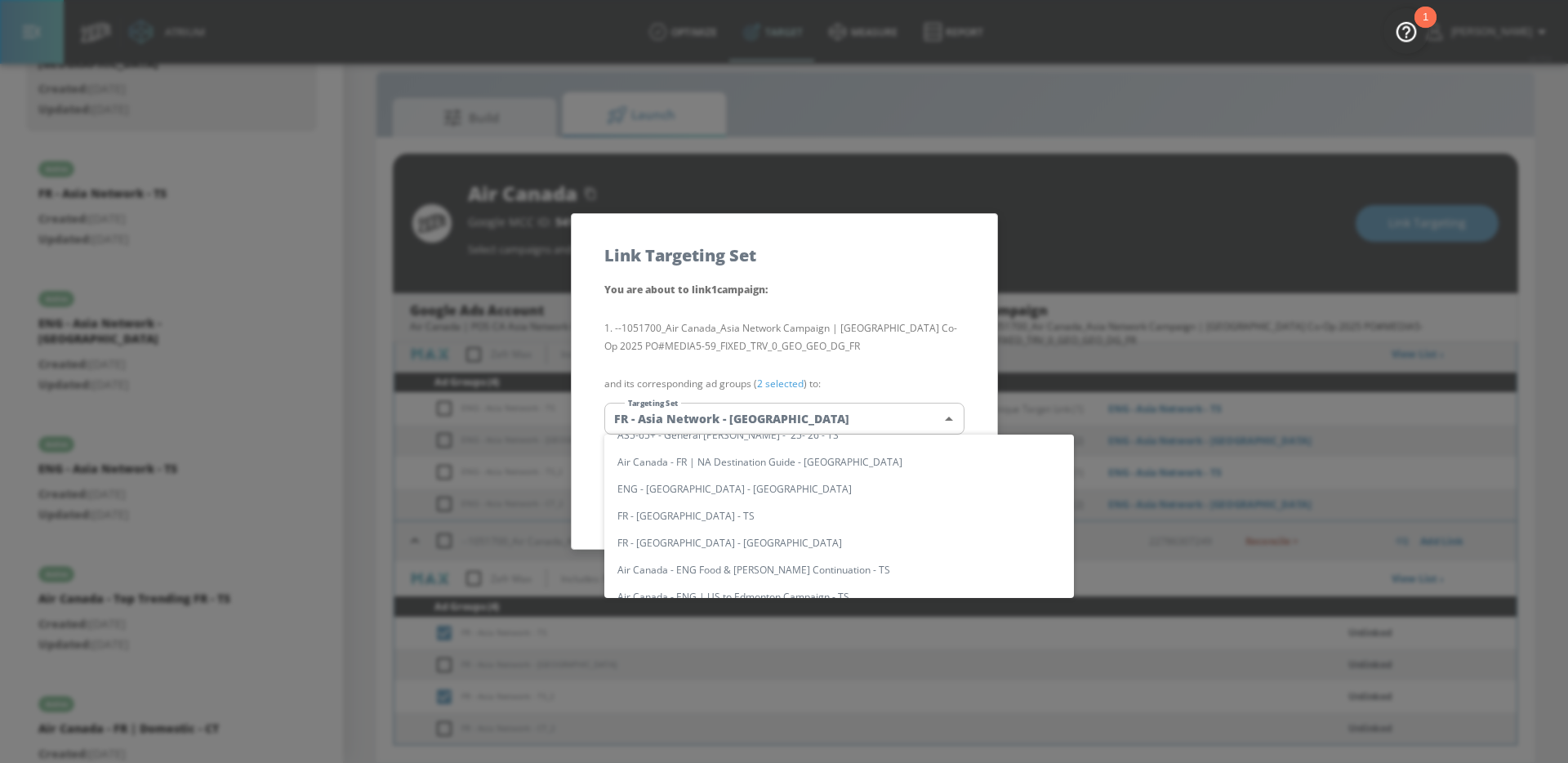 scroll, scrollTop: 1363, scrollLeft: 0, axis: vertical 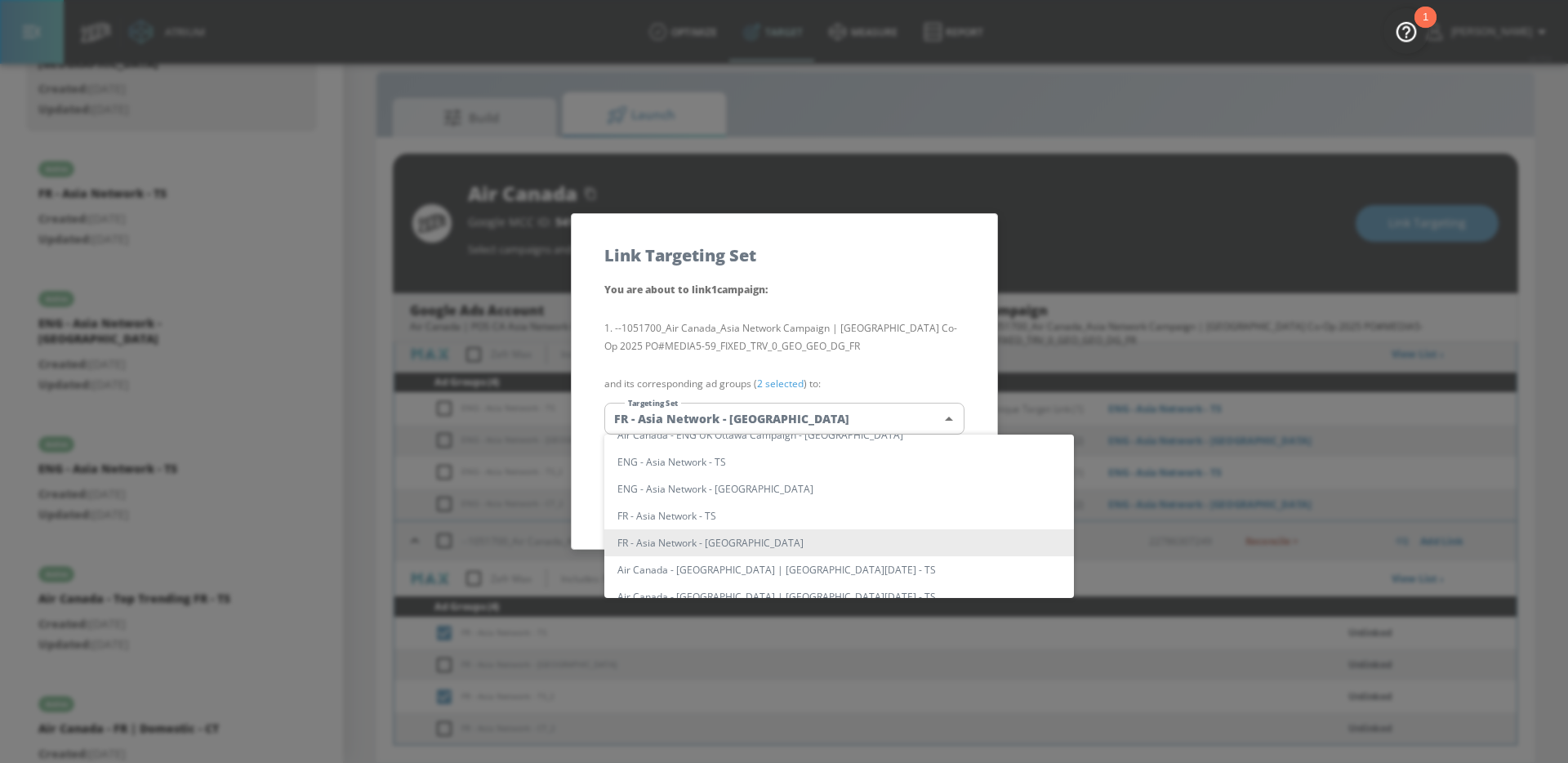 click on "FR - Asia Network - TS" at bounding box center [839, 515] 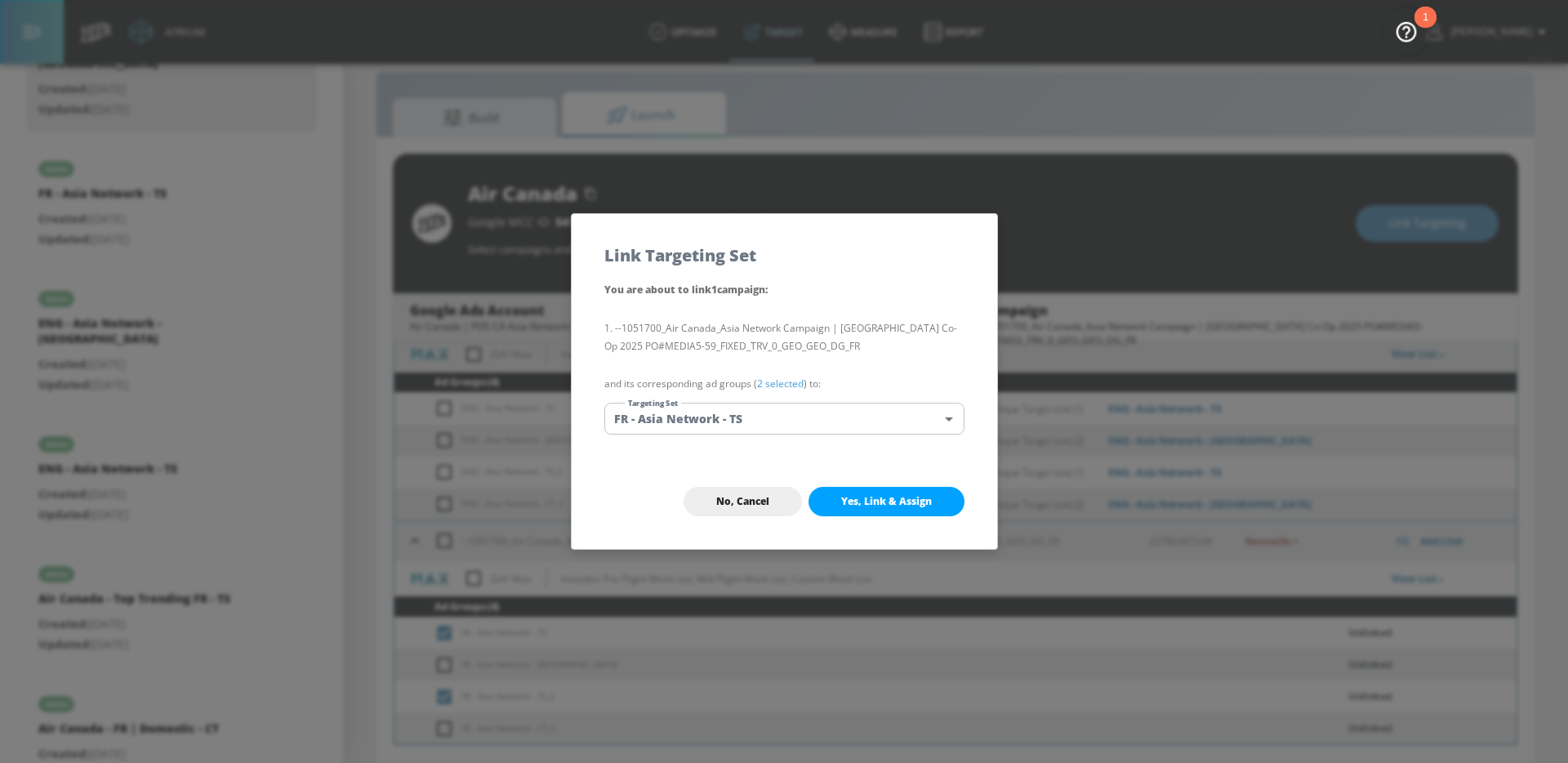 click on "Yes, Link & Assign" at bounding box center [886, 502] 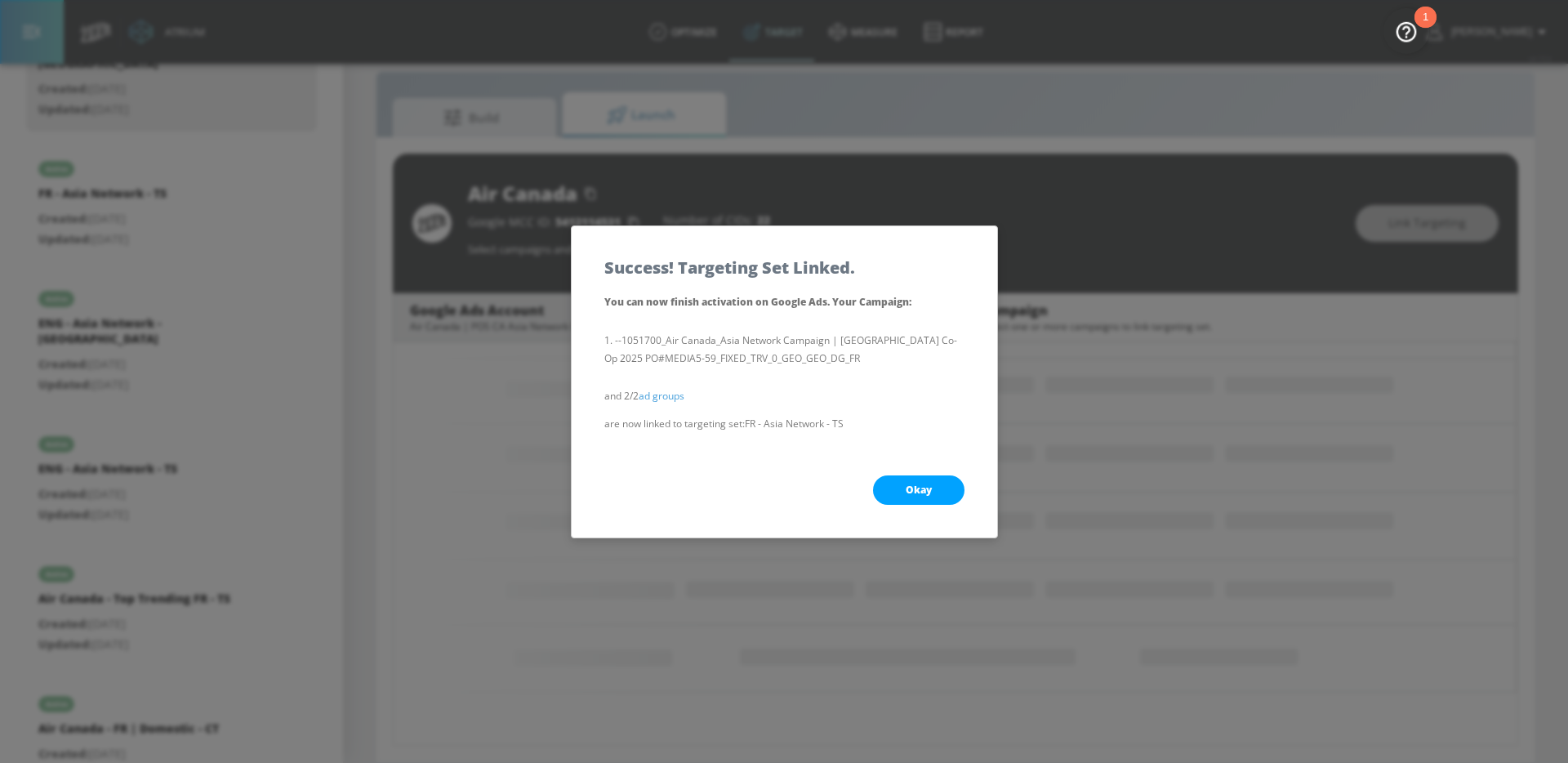 click on "Okay" at bounding box center [919, 490] 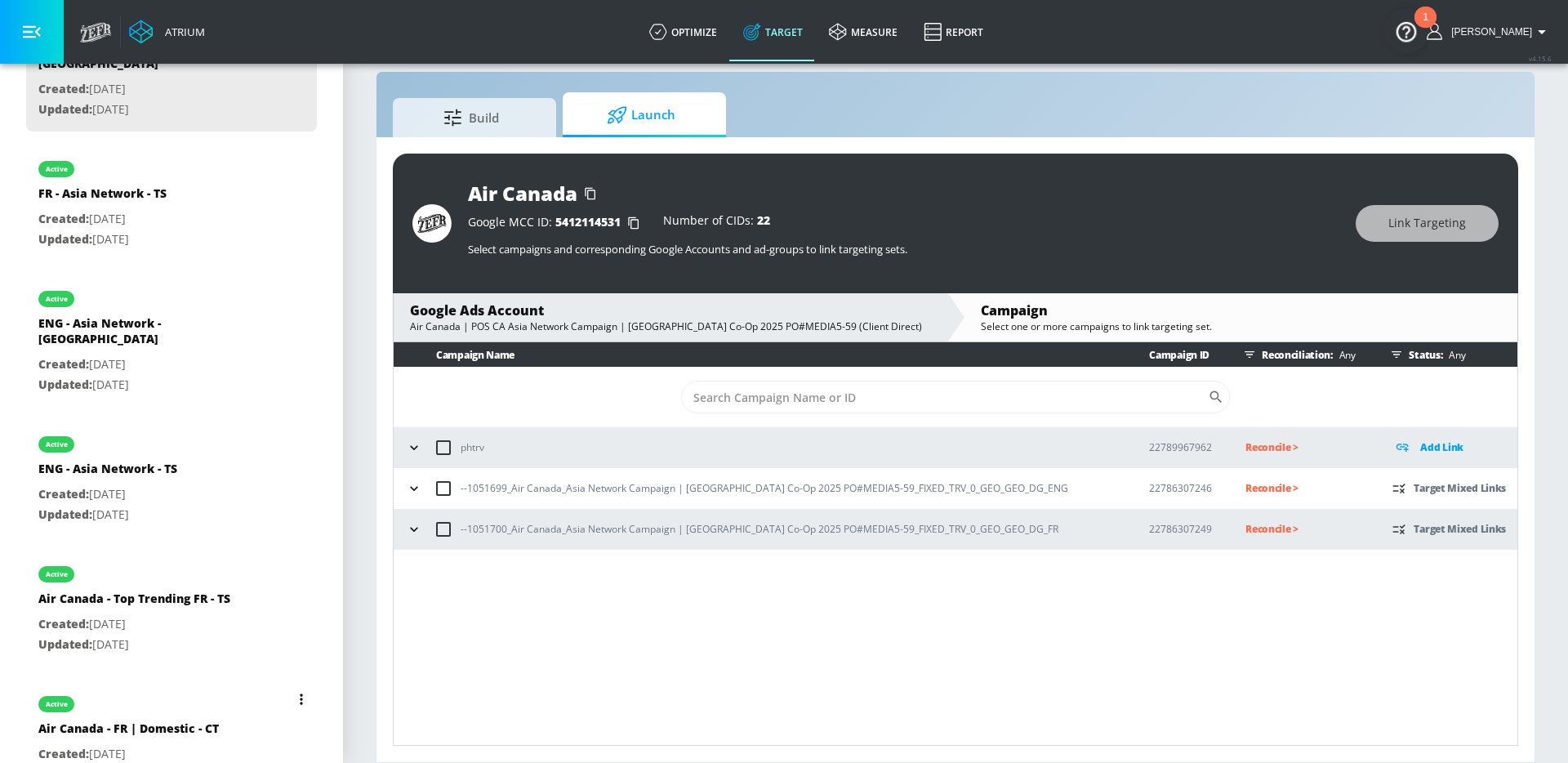 scroll, scrollTop: 0, scrollLeft: 0, axis: both 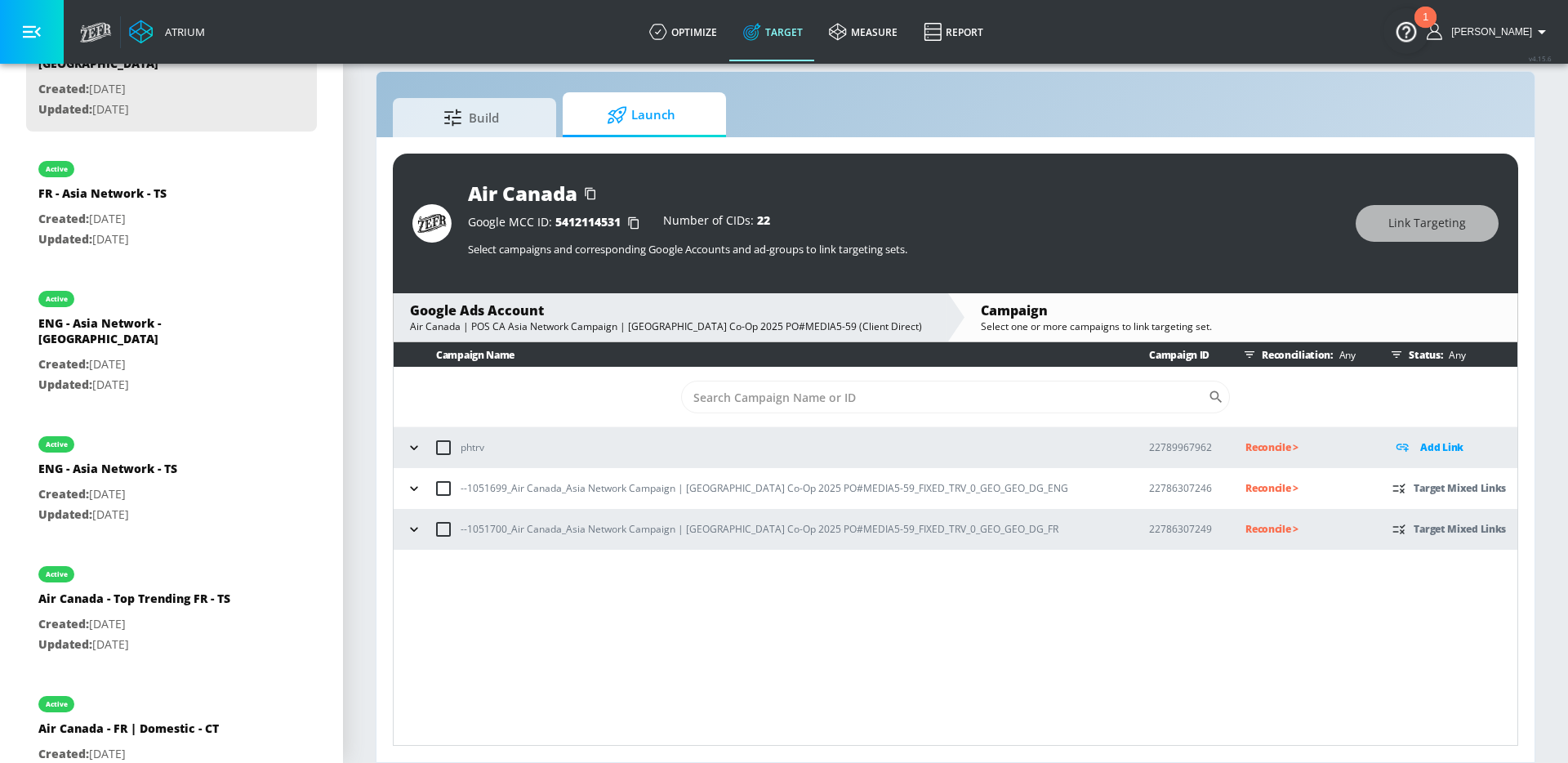 click 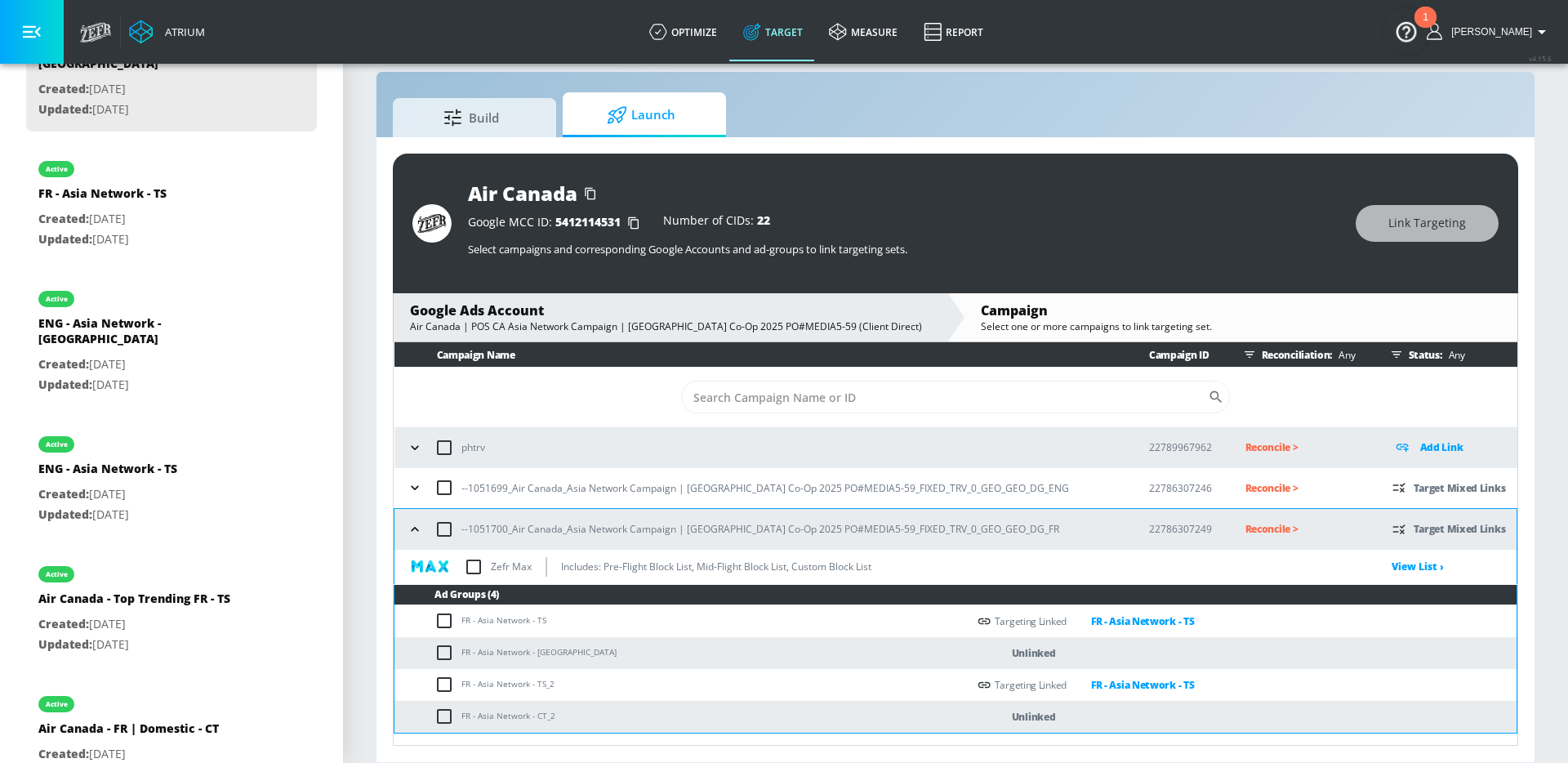 click on "FR - Asia Network - [GEOGRAPHIC_DATA]" at bounding box center [680, 653] 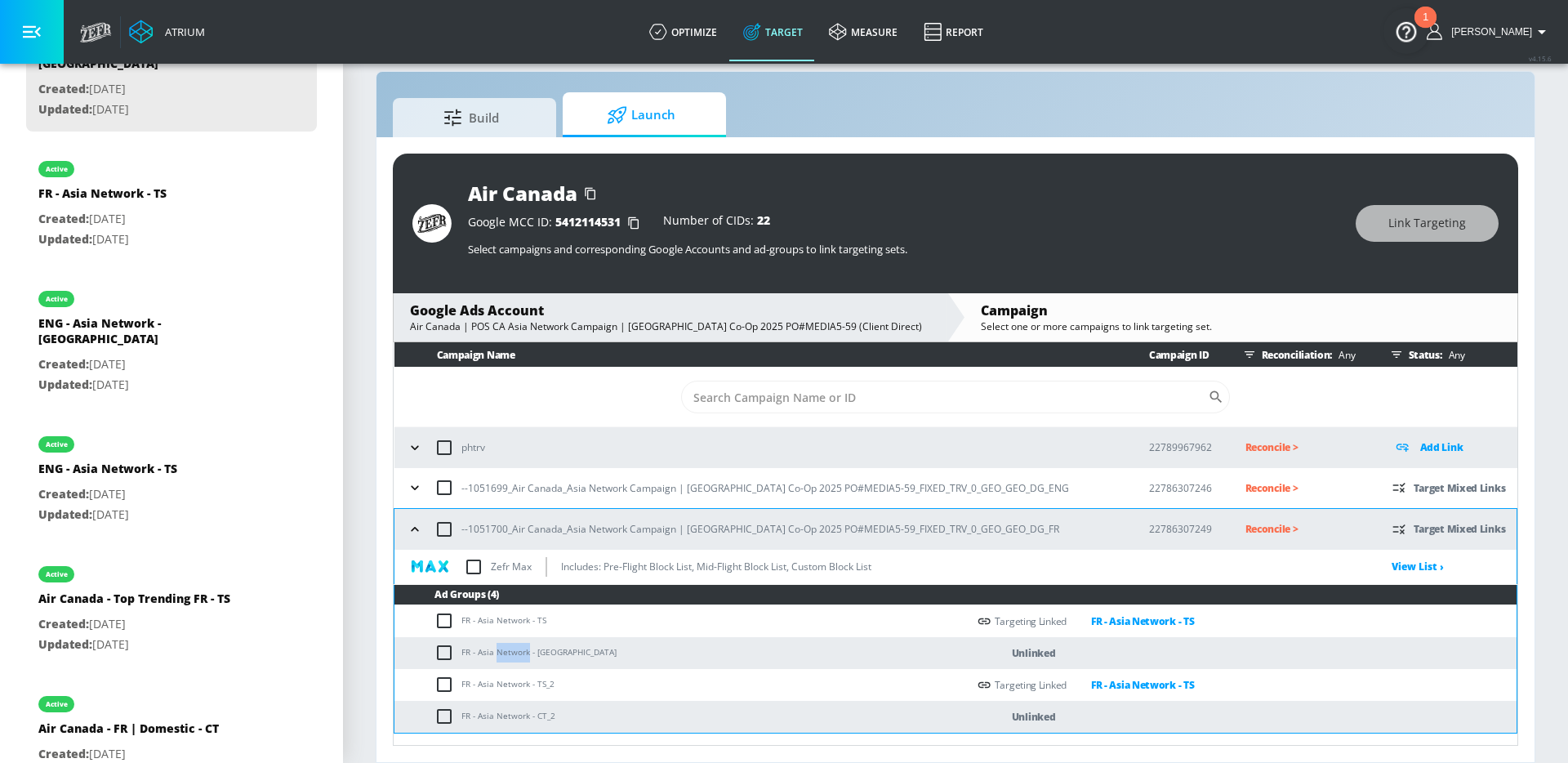 click on "FR - Asia Network - [GEOGRAPHIC_DATA]" at bounding box center [680, 653] 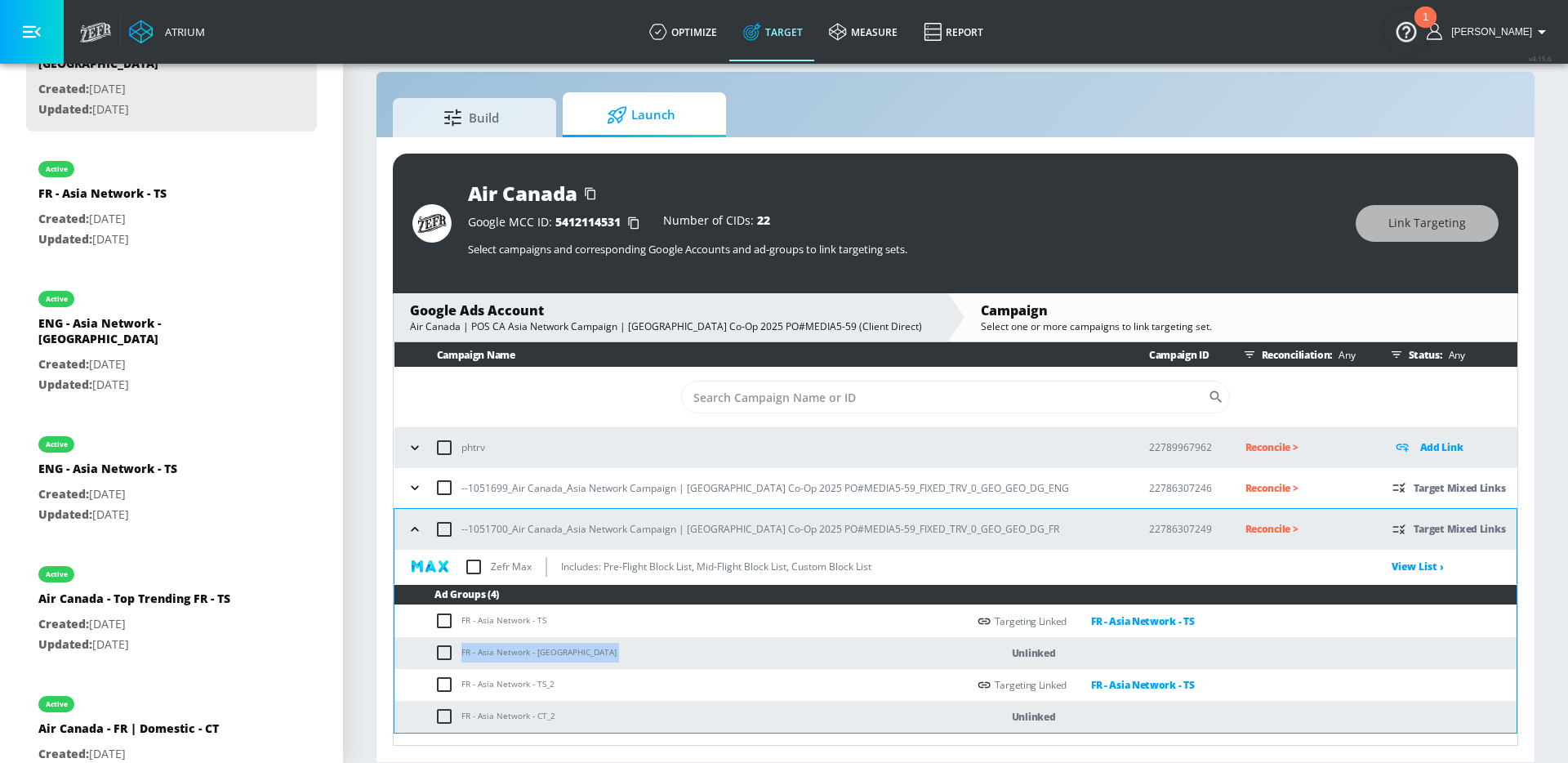 click on "FR - Asia Network - [GEOGRAPHIC_DATA]" at bounding box center [680, 653] 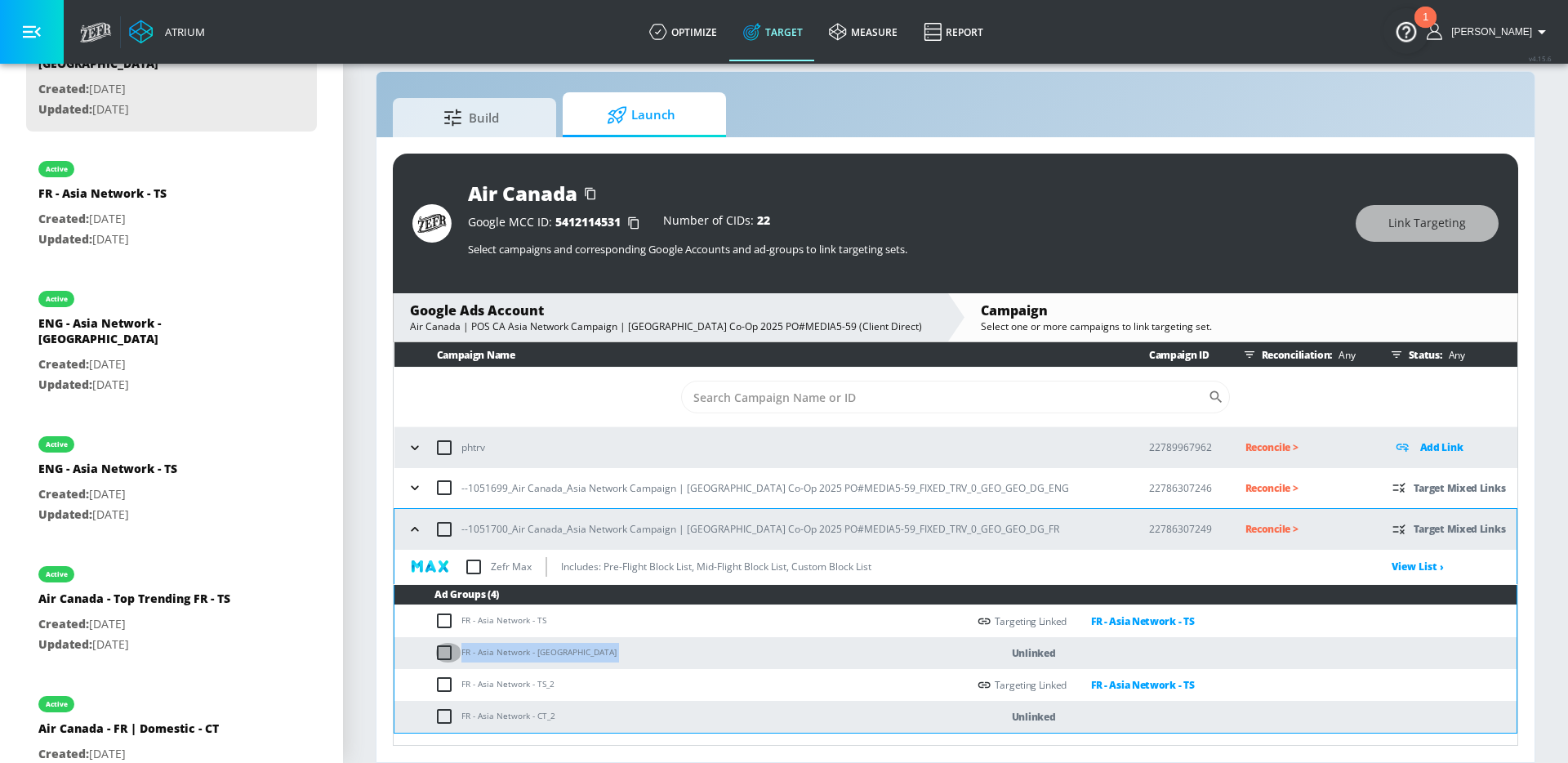 click at bounding box center (448, 653) 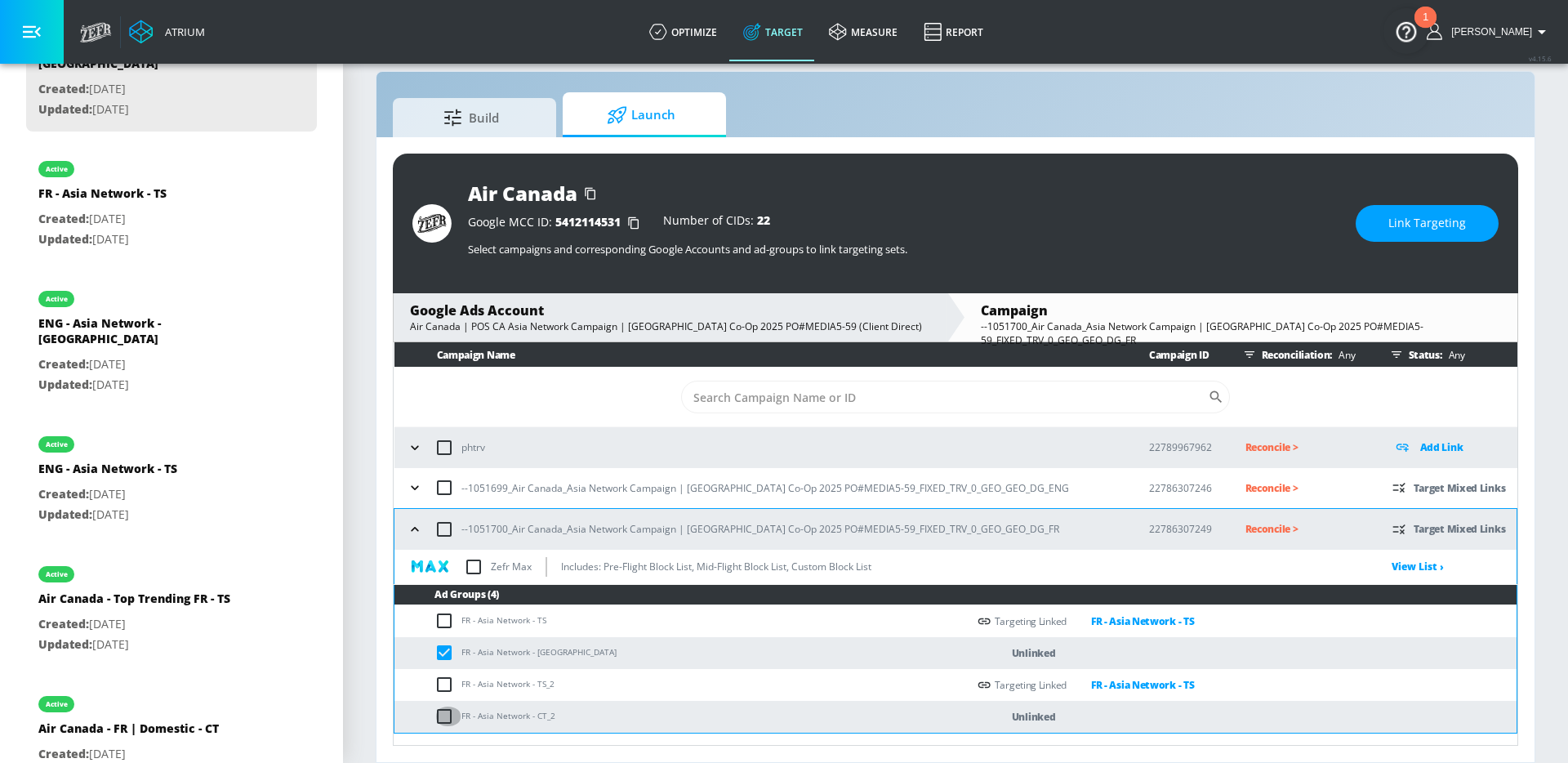 click at bounding box center (448, 716) 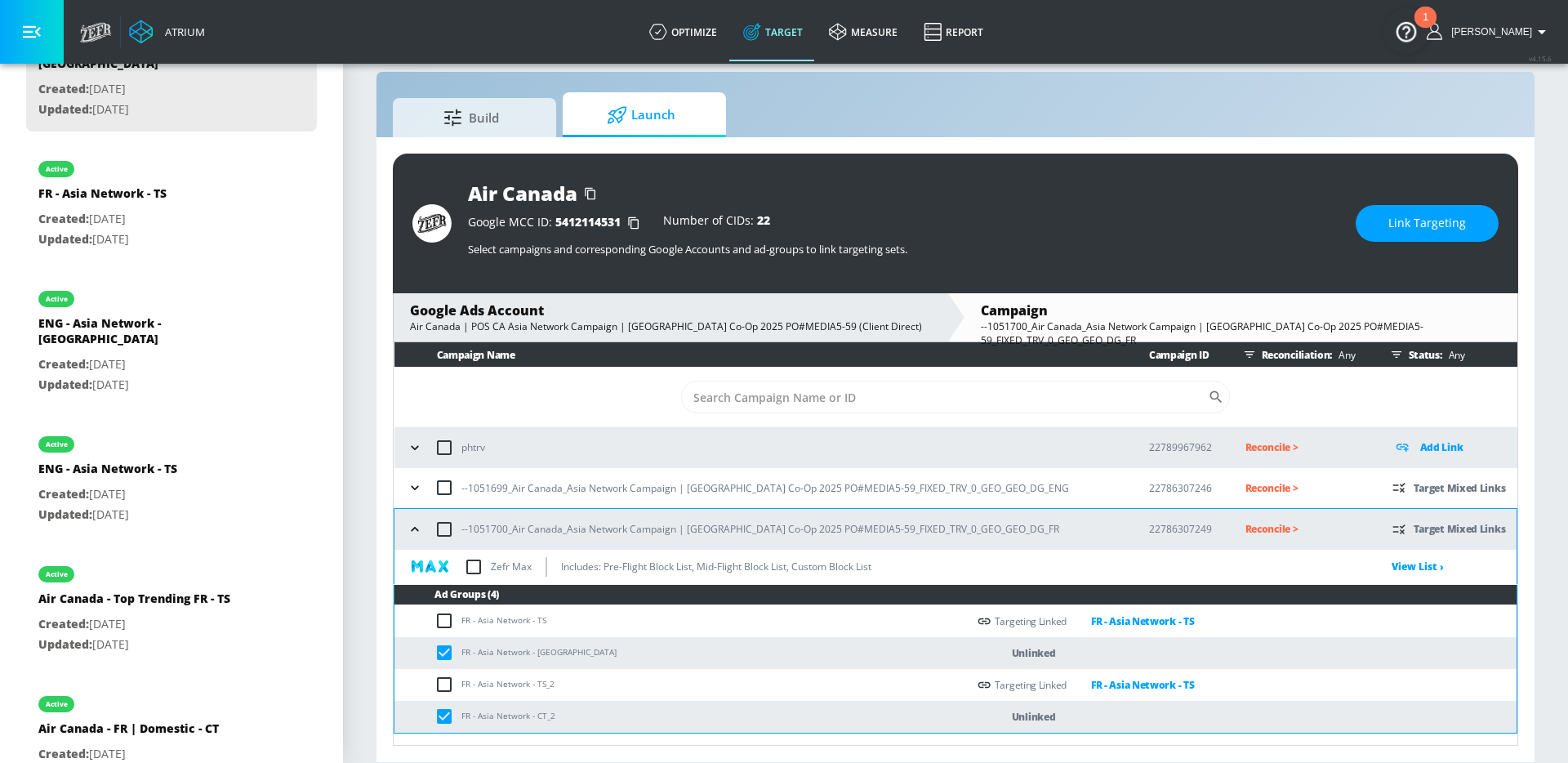 click on "Link Targeting" at bounding box center [1427, 223] 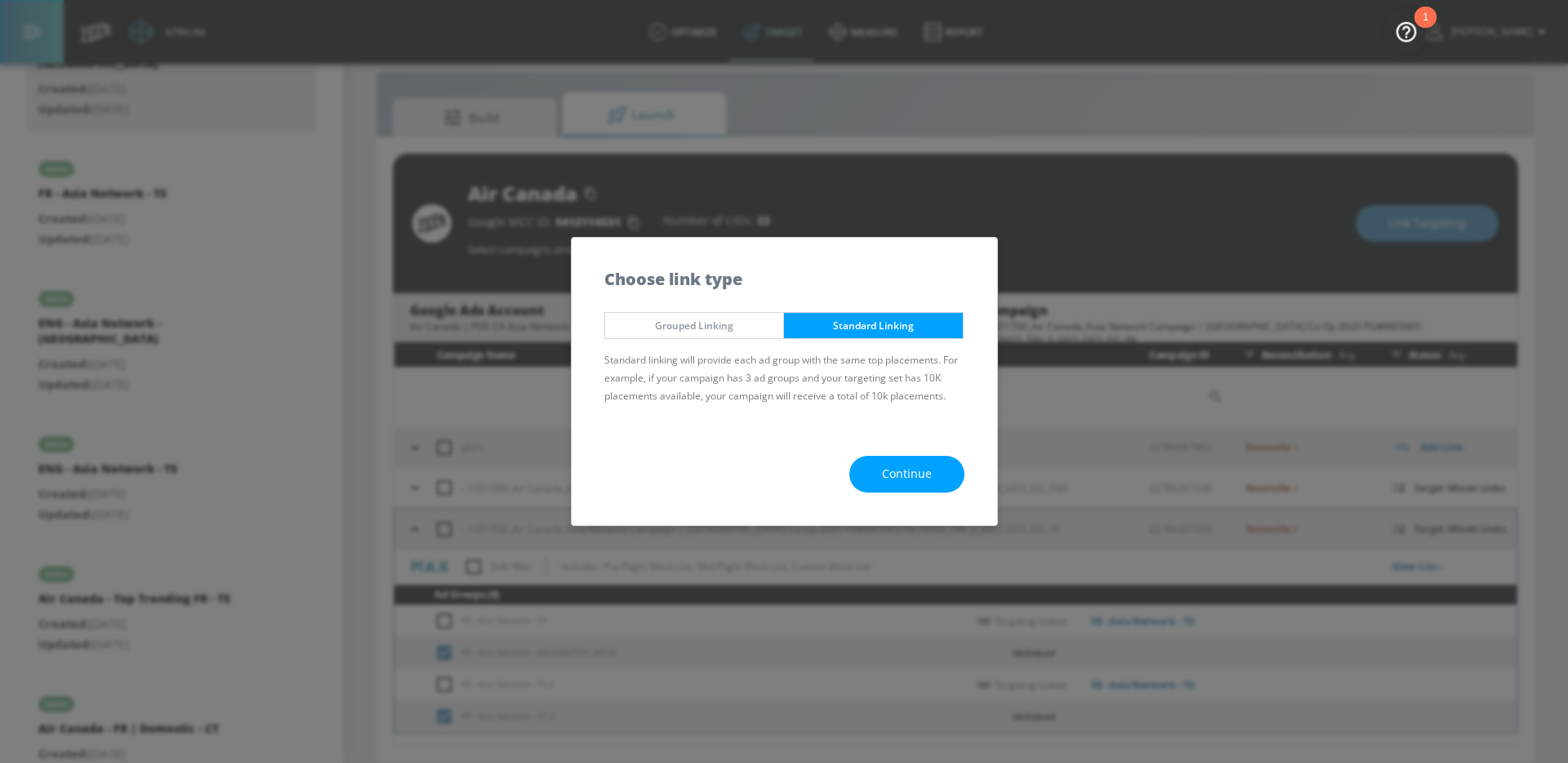 click on "Continue" at bounding box center [906, 474] 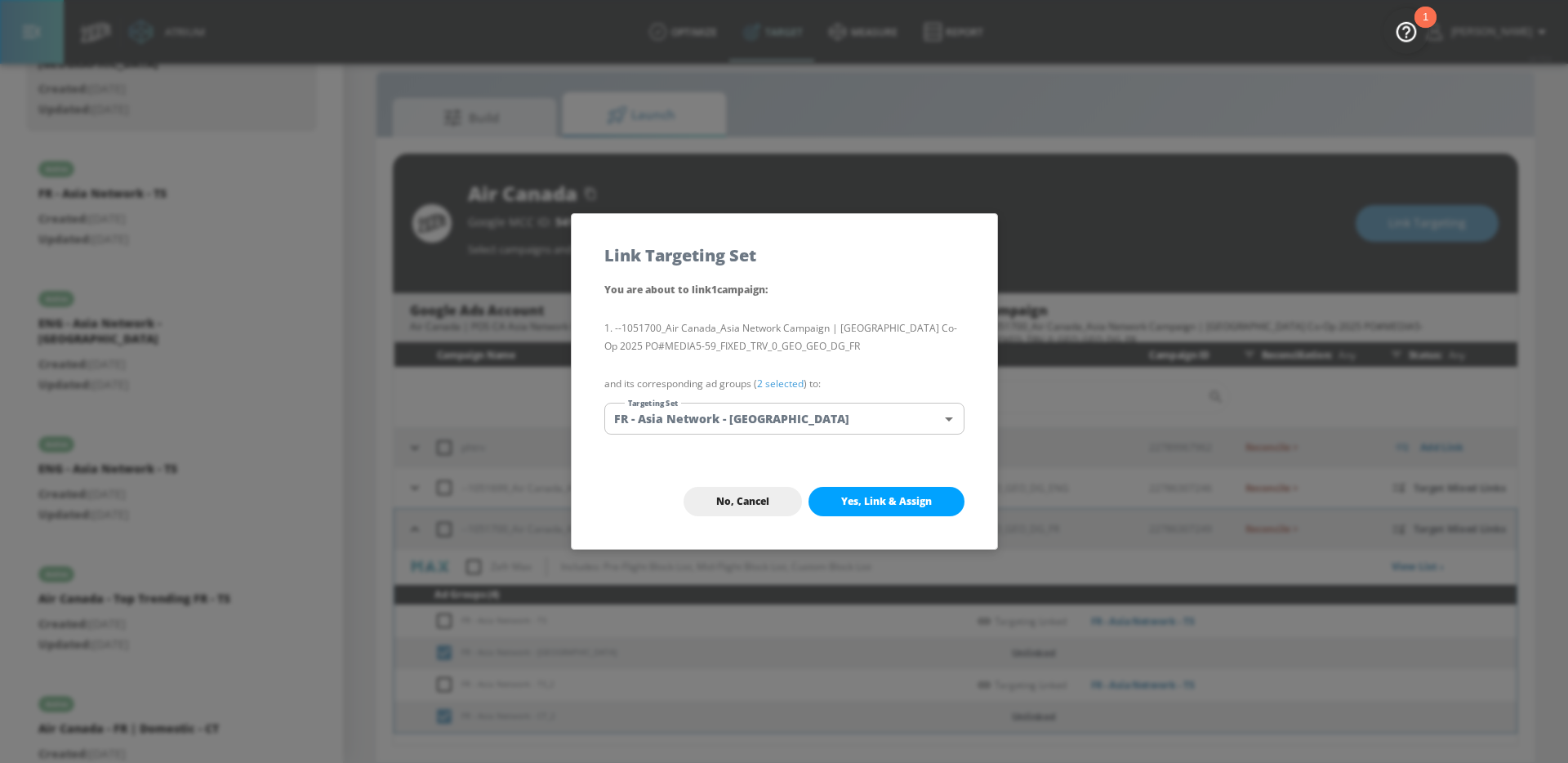 click on "Atrium optimize Target measure Report optimize Target measure Report v 4.15.6 [PERSON_NAME] Platform DV360:   Youtube DV360:   Youtube Advertiser air canada Sort By A-Z asc ​ Add Account Air Canada Linked as: Air Canada (YouTube) Agency: Air Canada - Client Direct Vertical: Travel alicyn test Linked as: Zefr Demos Agency: alicyn test Vertical: Healthcare Parry Test Linked as: Zefr Demos Agency: Parry Test Vertical: Music [PERSON_NAME] Test Account Linked as: Zefr Demos Agency: [PERSON_NAME] Agency Vertical: Fashion [PERSON_NAME] TEST Linked as: Zefr Demos Agency: [PERSON_NAME] TEST Vertical: Other KZ Test  Linked as: Zefr Demos Agency: Kaitlin test  Vertical: Other Test Linked as: Zefr Demos Agency: Test Vertical: Travel Shaq Test Account Linked as: Zefr Demos Agency: Zefr Vertical: Software Benz TEST Linked as: Zefr Demos Agency: ZEFR Vertical: Other Rawan Test Linked as: Zefr Demos Agency: Test Vertical: Entertainment TikTok Brand (TT TESTING) Linked as: TikTok Brand Agency: None Vertical: Other [PERSON_NAME] & [PERSON_NAME][MEDICAL_DATA] Account Agency:" at bounding box center [784, 369] 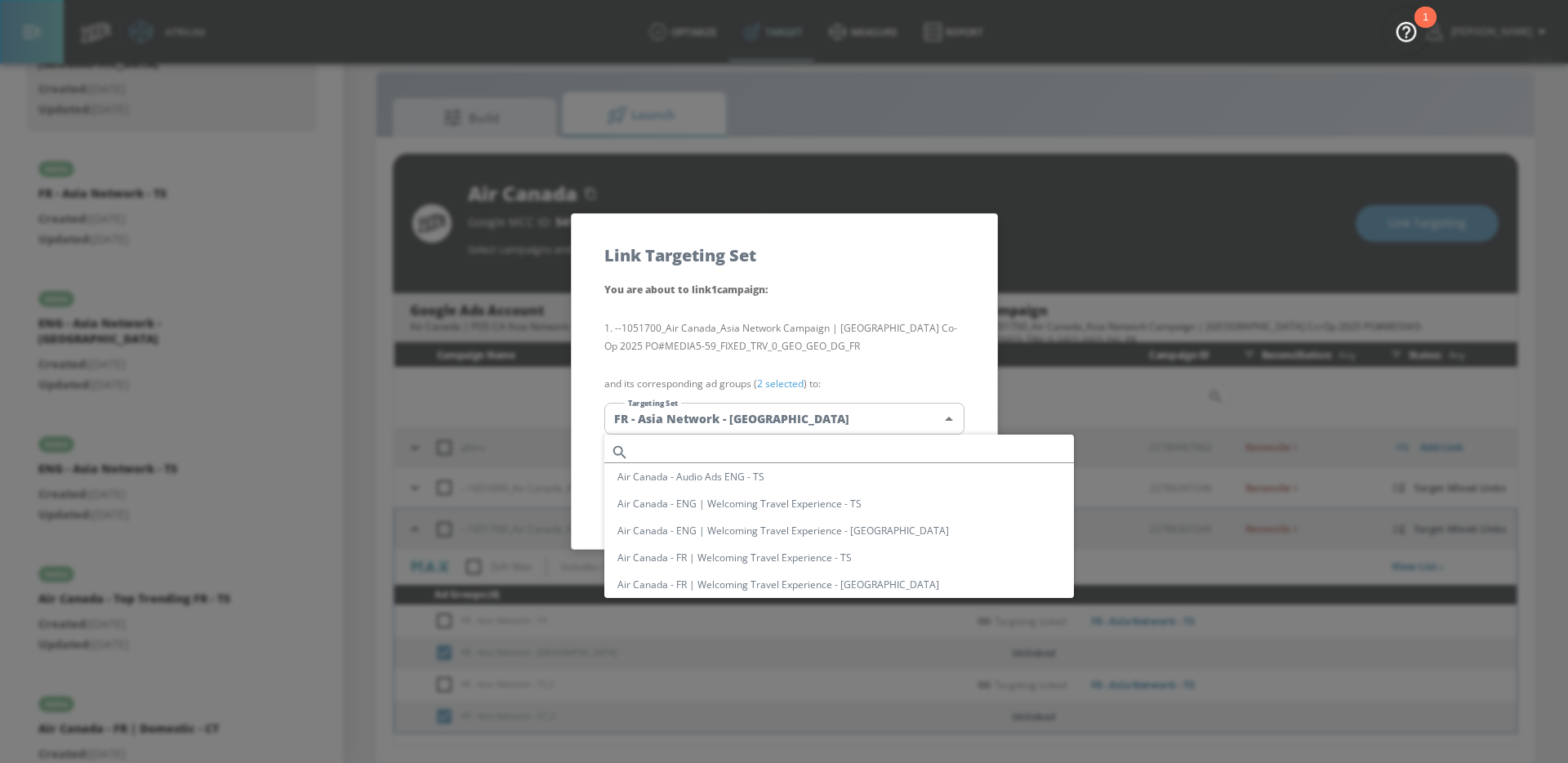 type 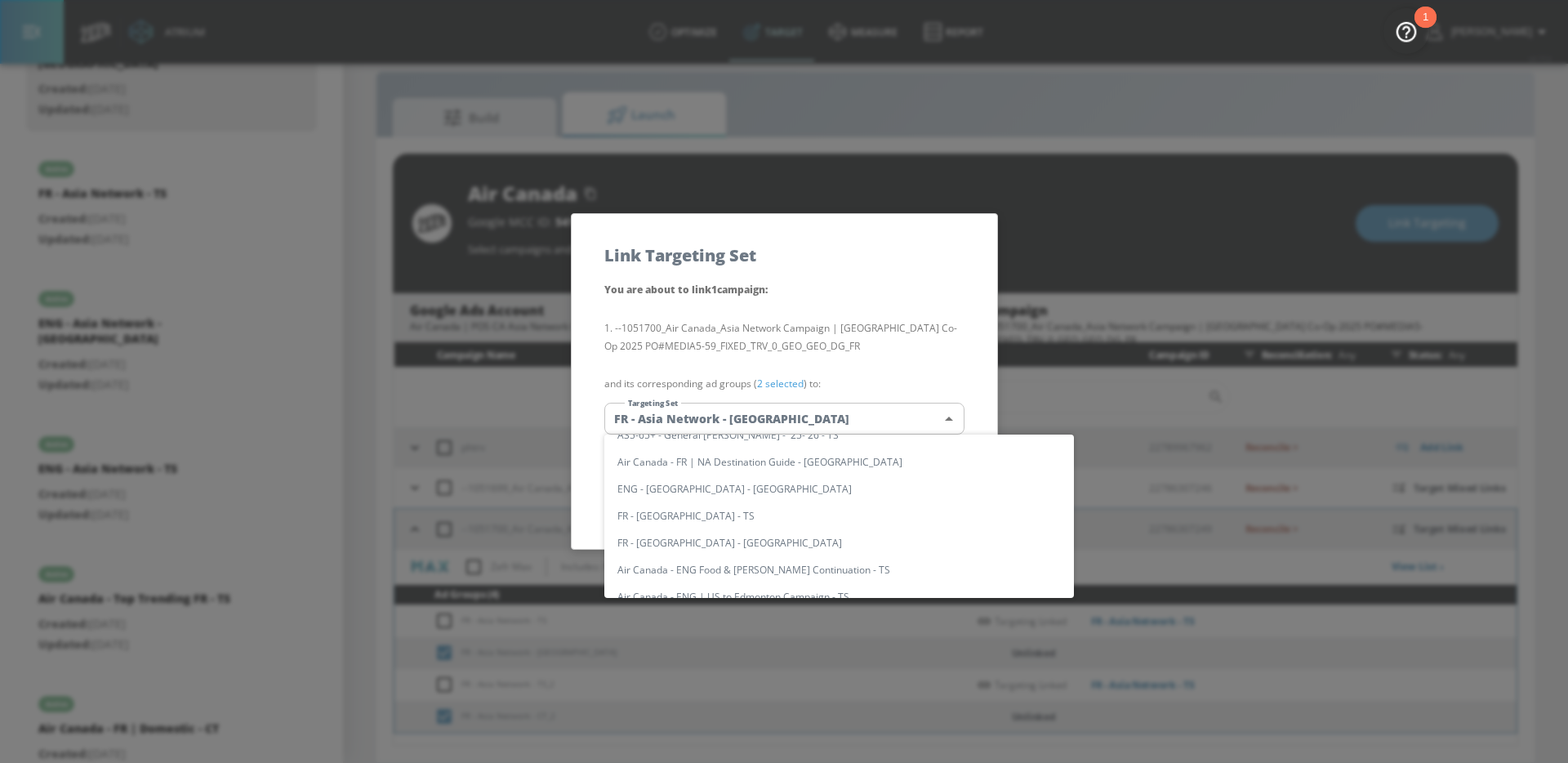 scroll, scrollTop: 1381, scrollLeft: 0, axis: vertical 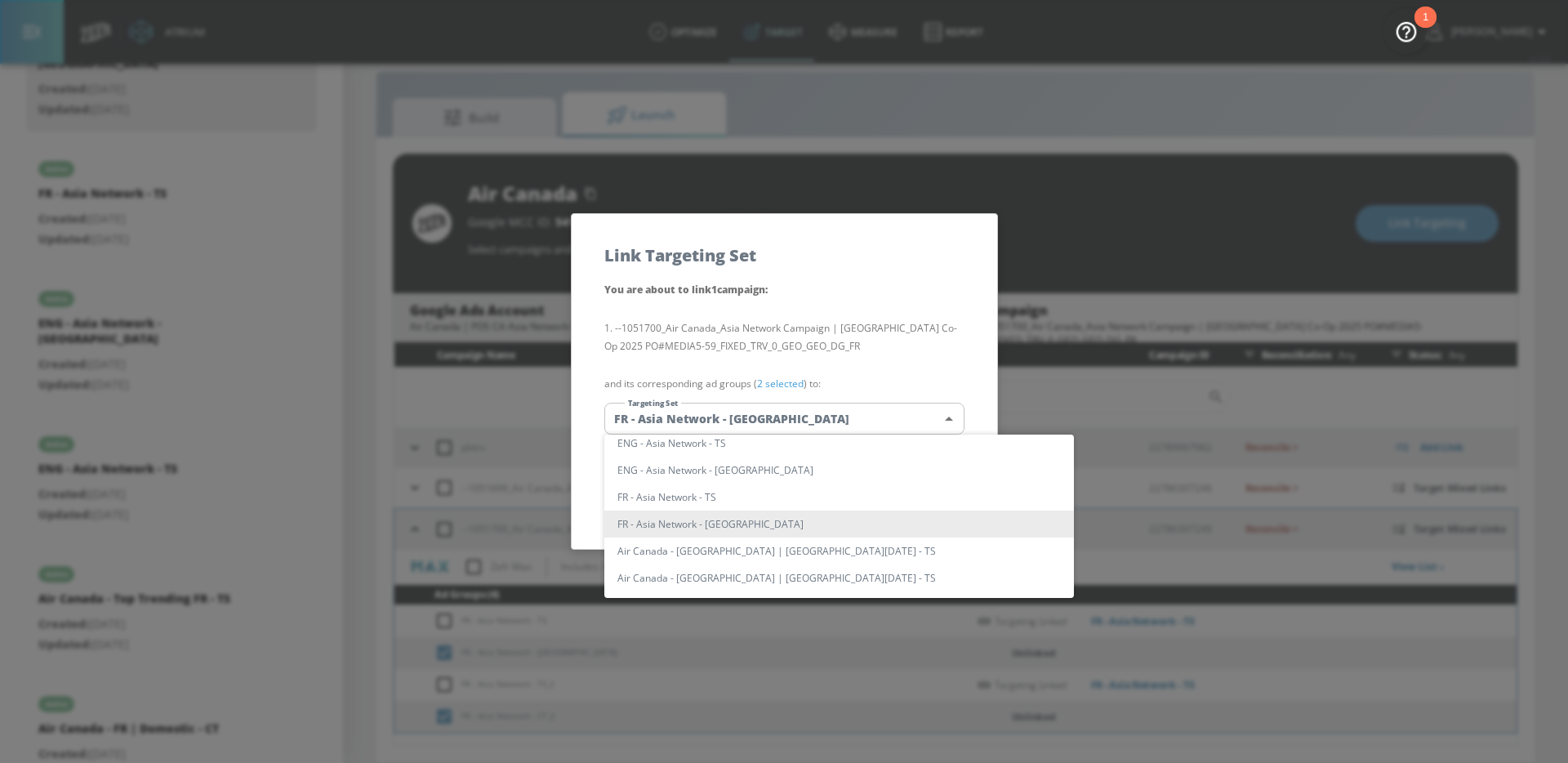 click on "FR - Asia Network - [GEOGRAPHIC_DATA]" at bounding box center [839, 524] 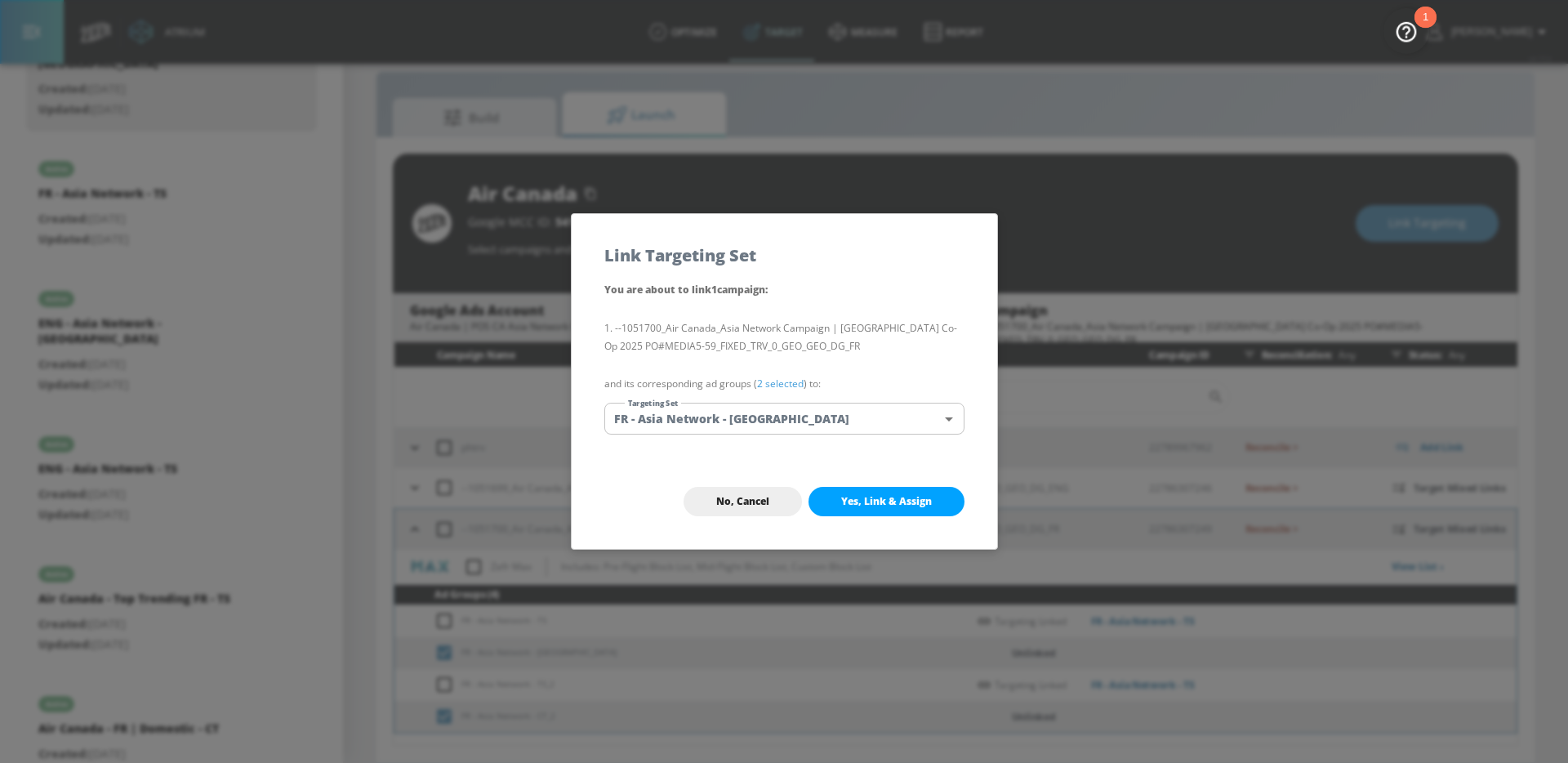 scroll, scrollTop: 11066, scrollLeft: 0, axis: vertical 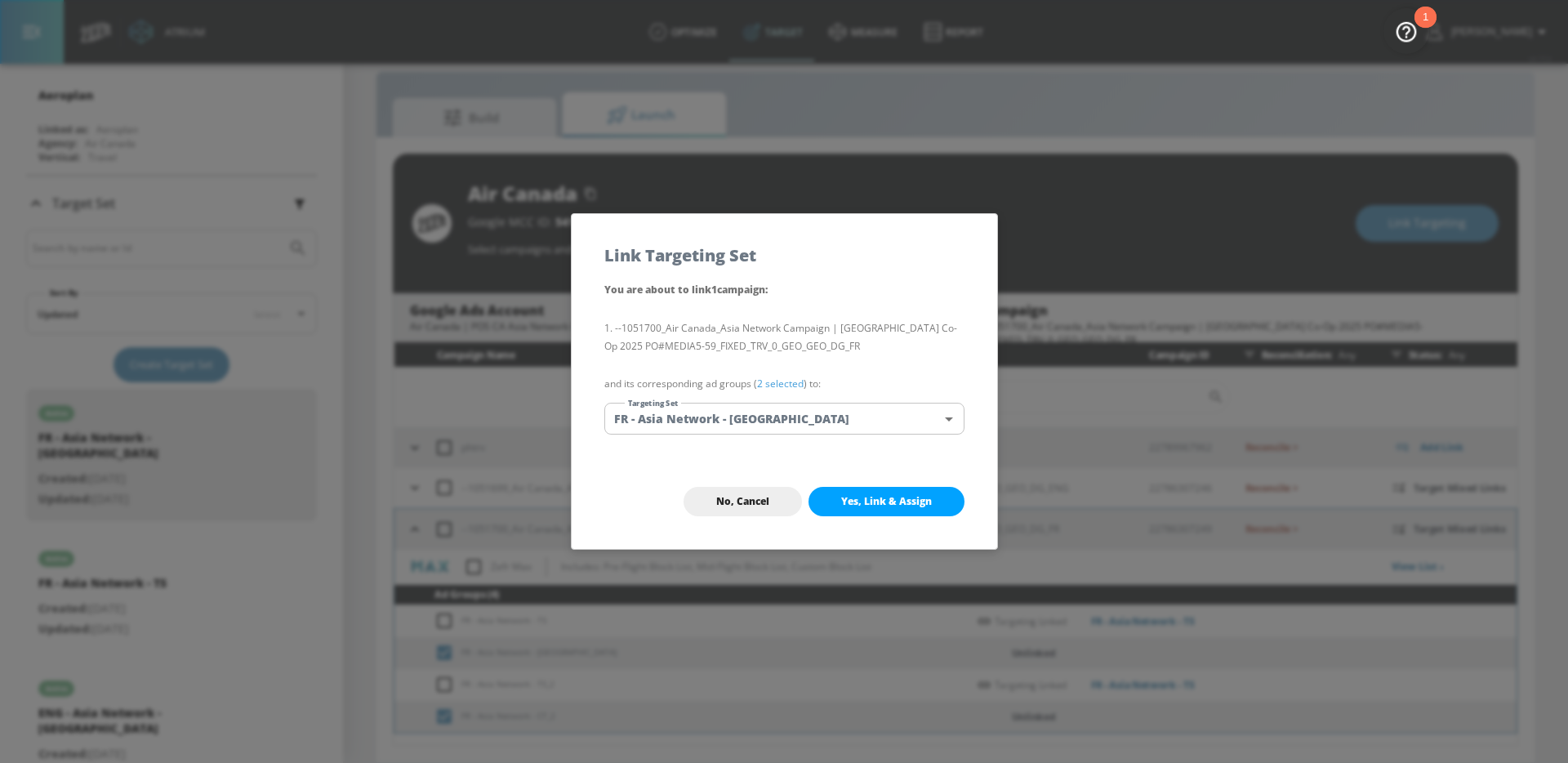 click on "Yes, Link & Assign" at bounding box center [886, 502] 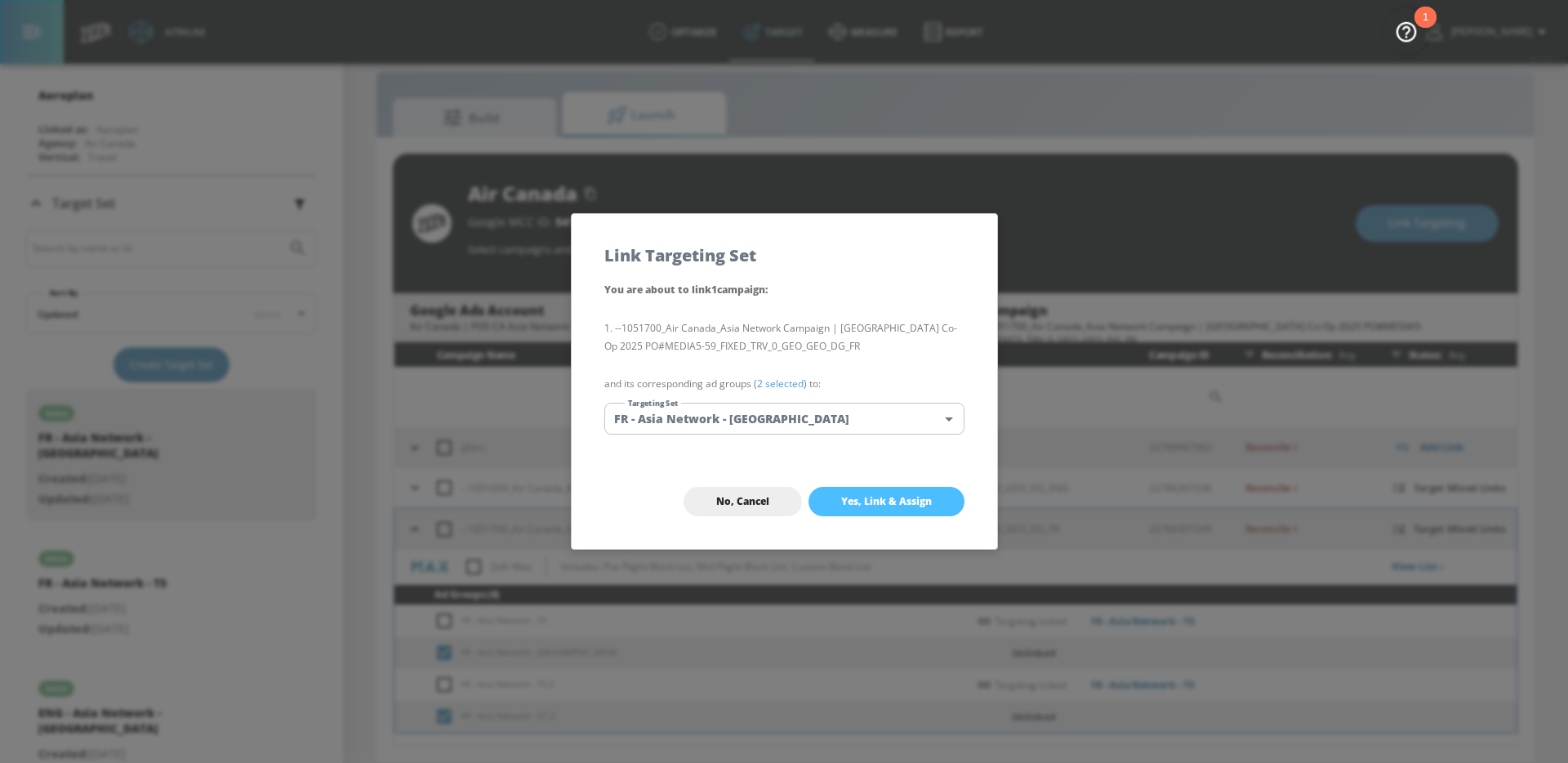 checkbox on "false" 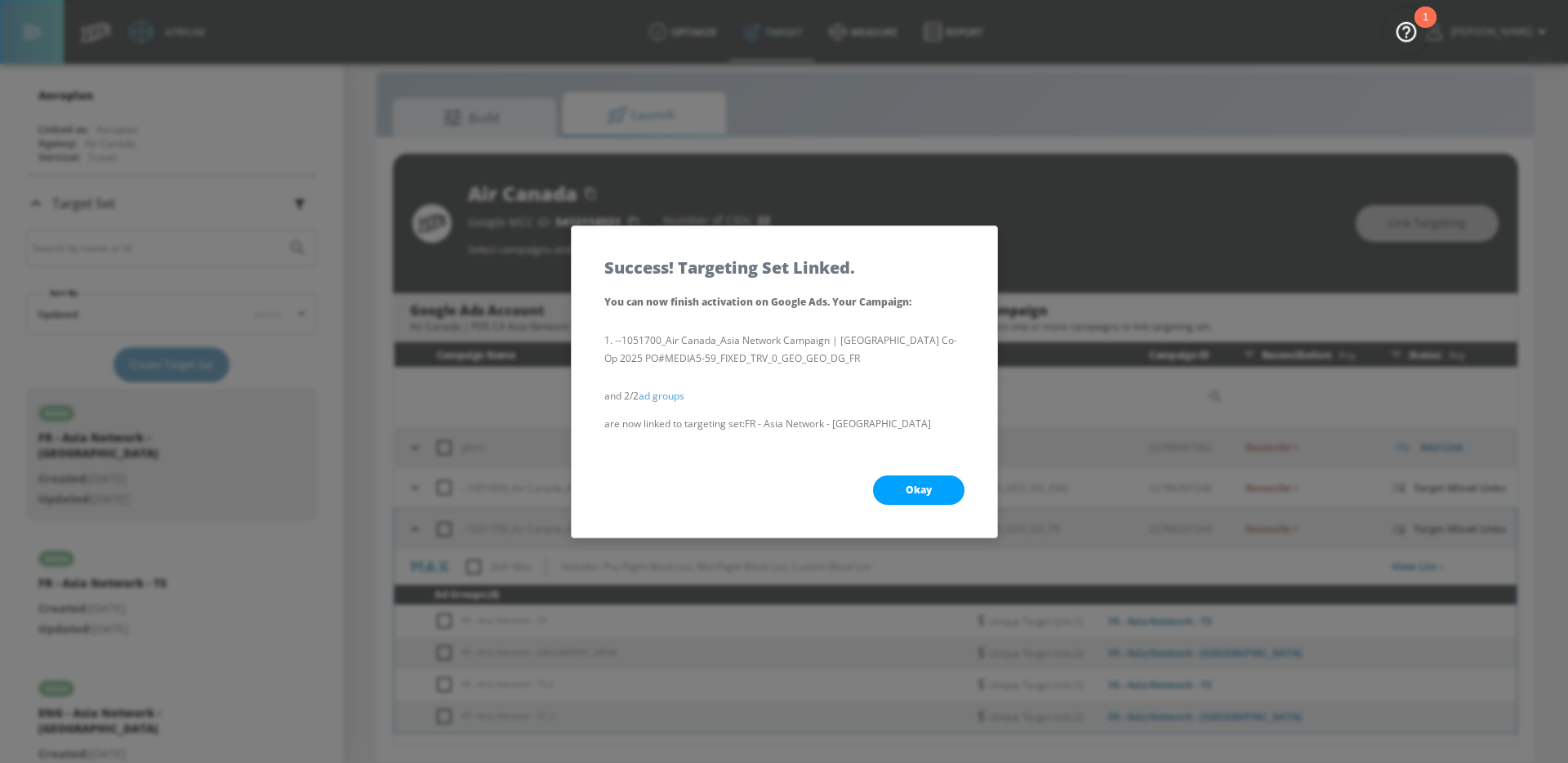 click on "Okay" at bounding box center [919, 490] 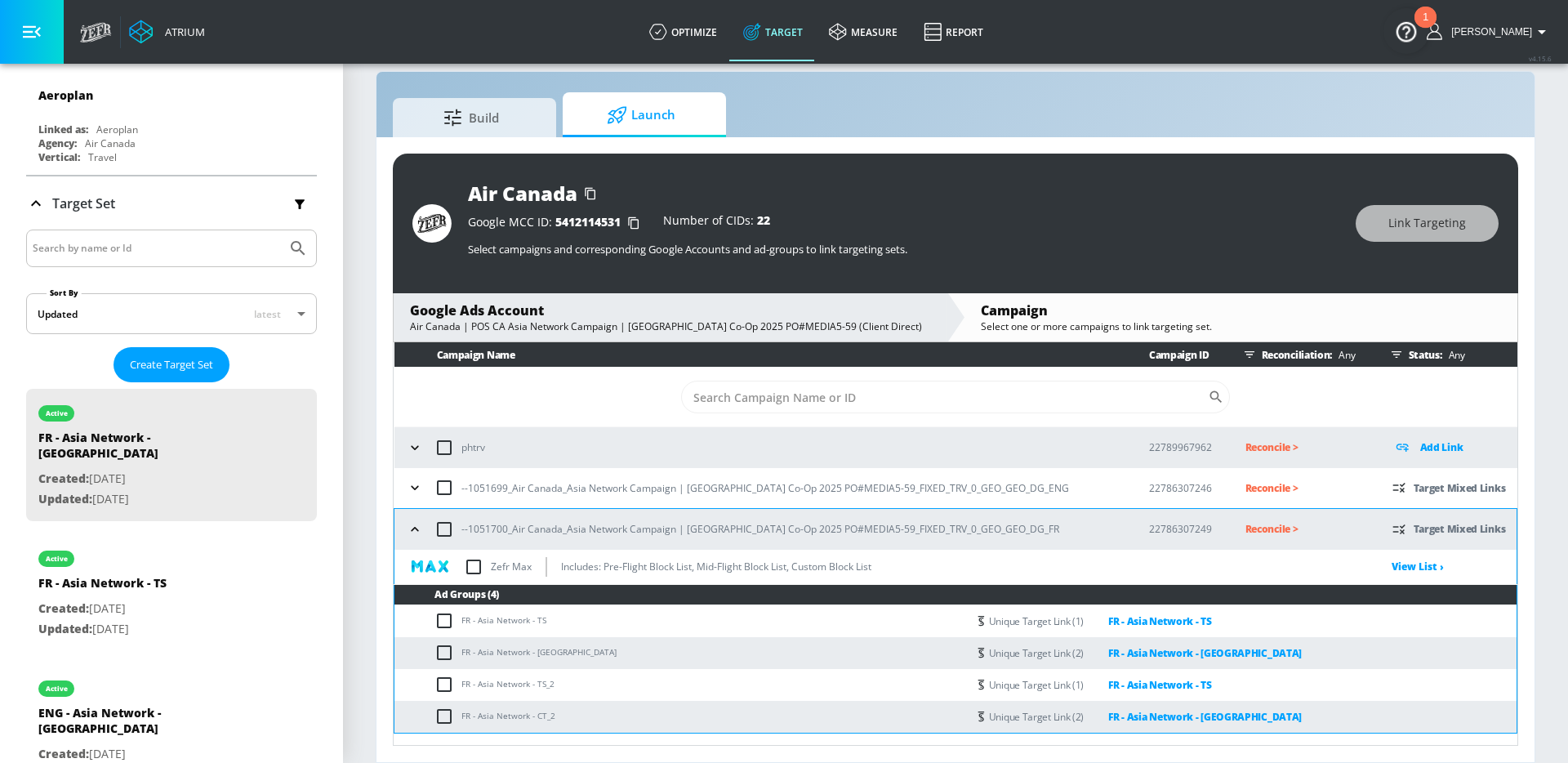 click on "FR - Asia Network - [GEOGRAPHIC_DATA]" at bounding box center (680, 653) 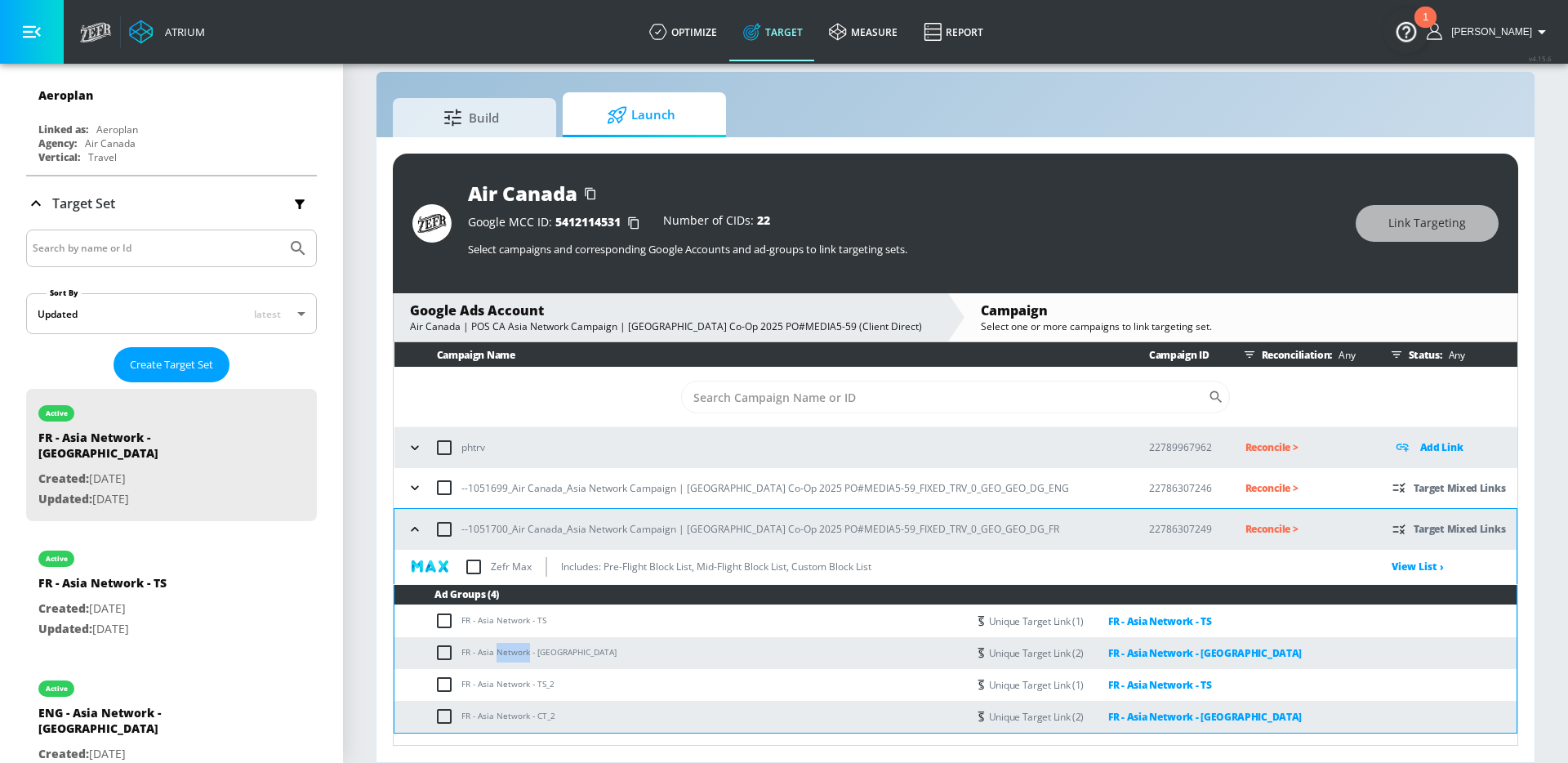 click on "FR - Asia Network - [GEOGRAPHIC_DATA]" at bounding box center (680, 653) 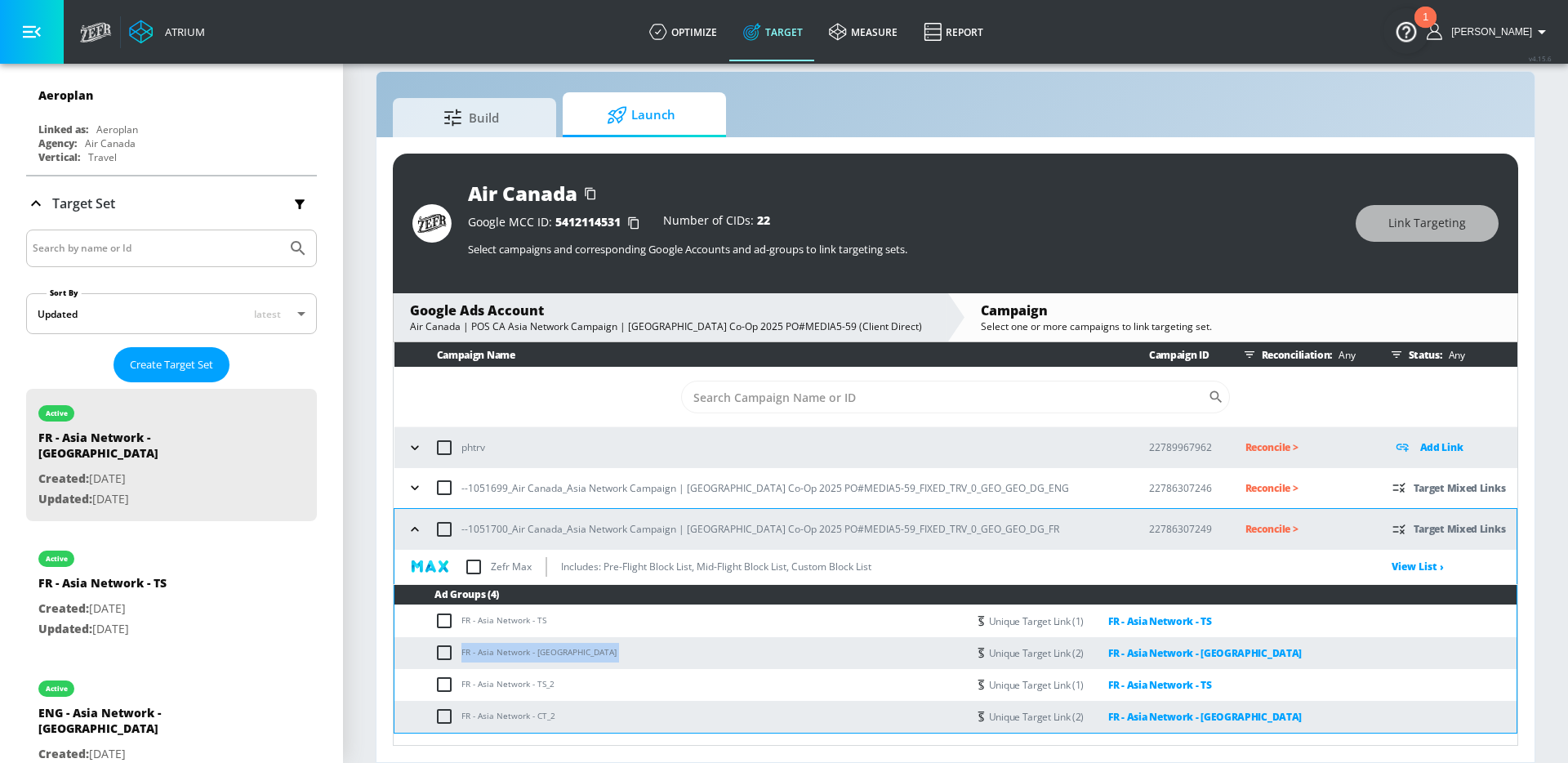 click on "FR - Asia Network - [GEOGRAPHIC_DATA]" at bounding box center (680, 653) 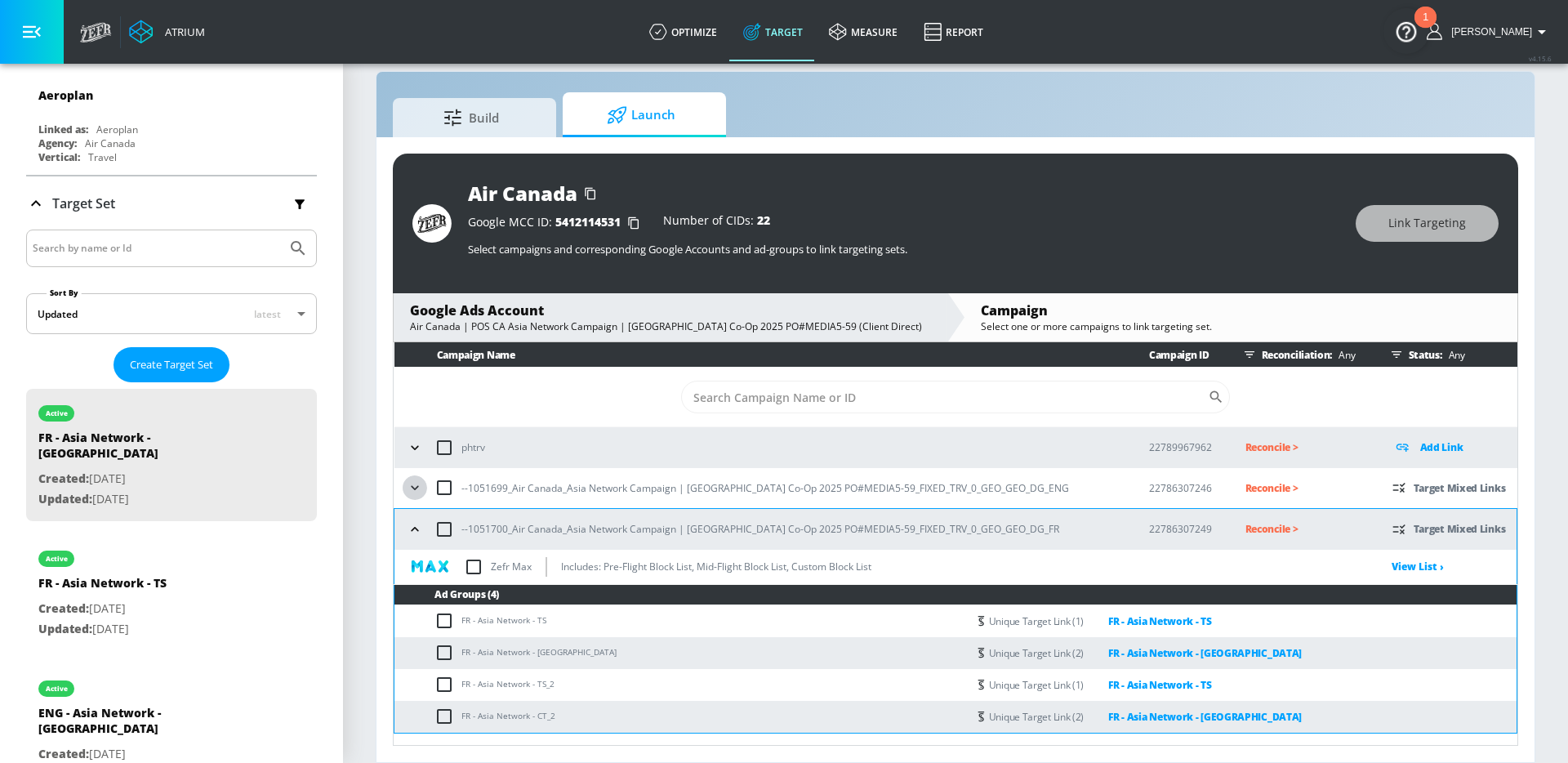 click 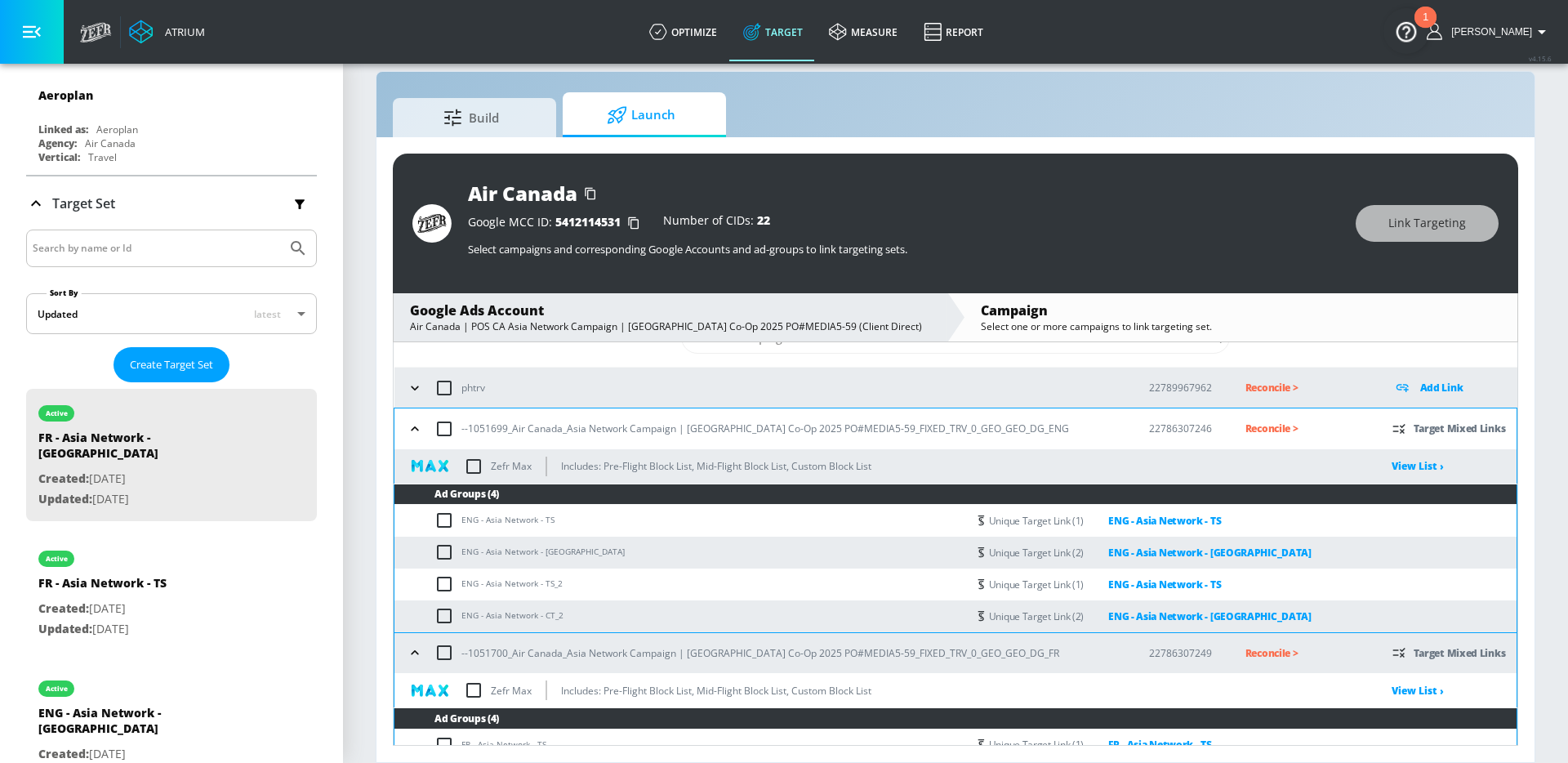 scroll, scrollTop: 121, scrollLeft: 0, axis: vertical 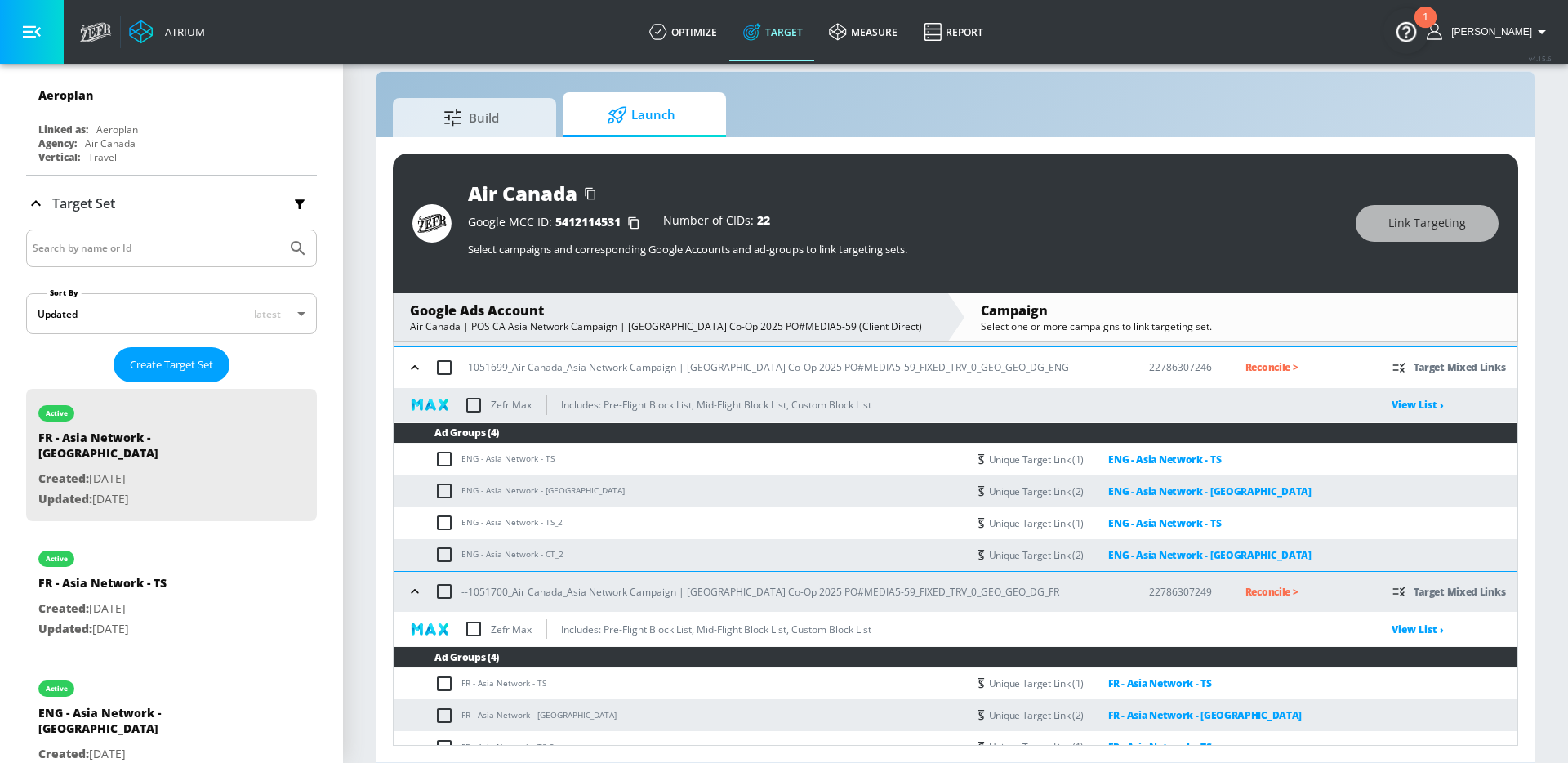 type 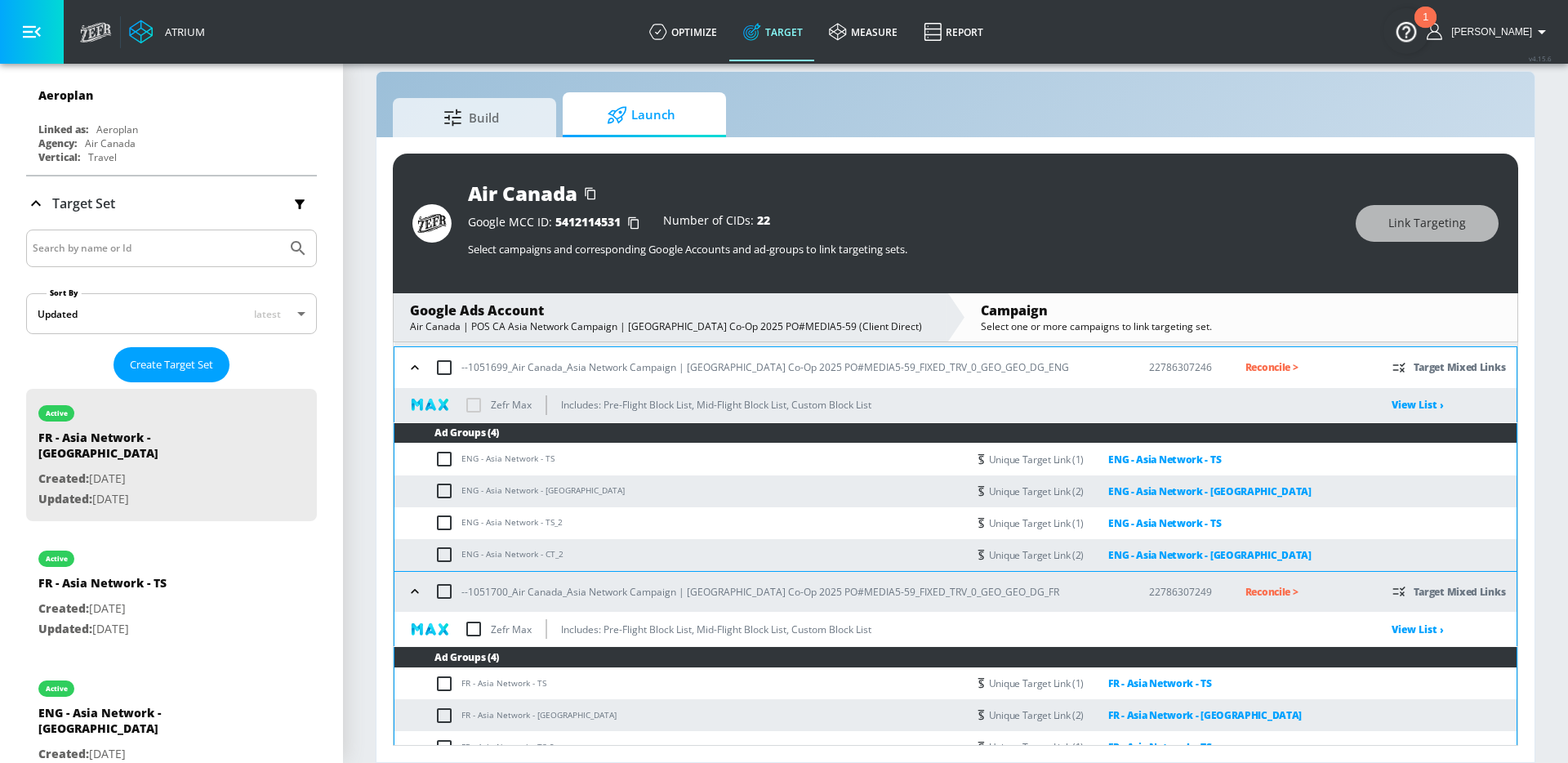 checkbox on "true" 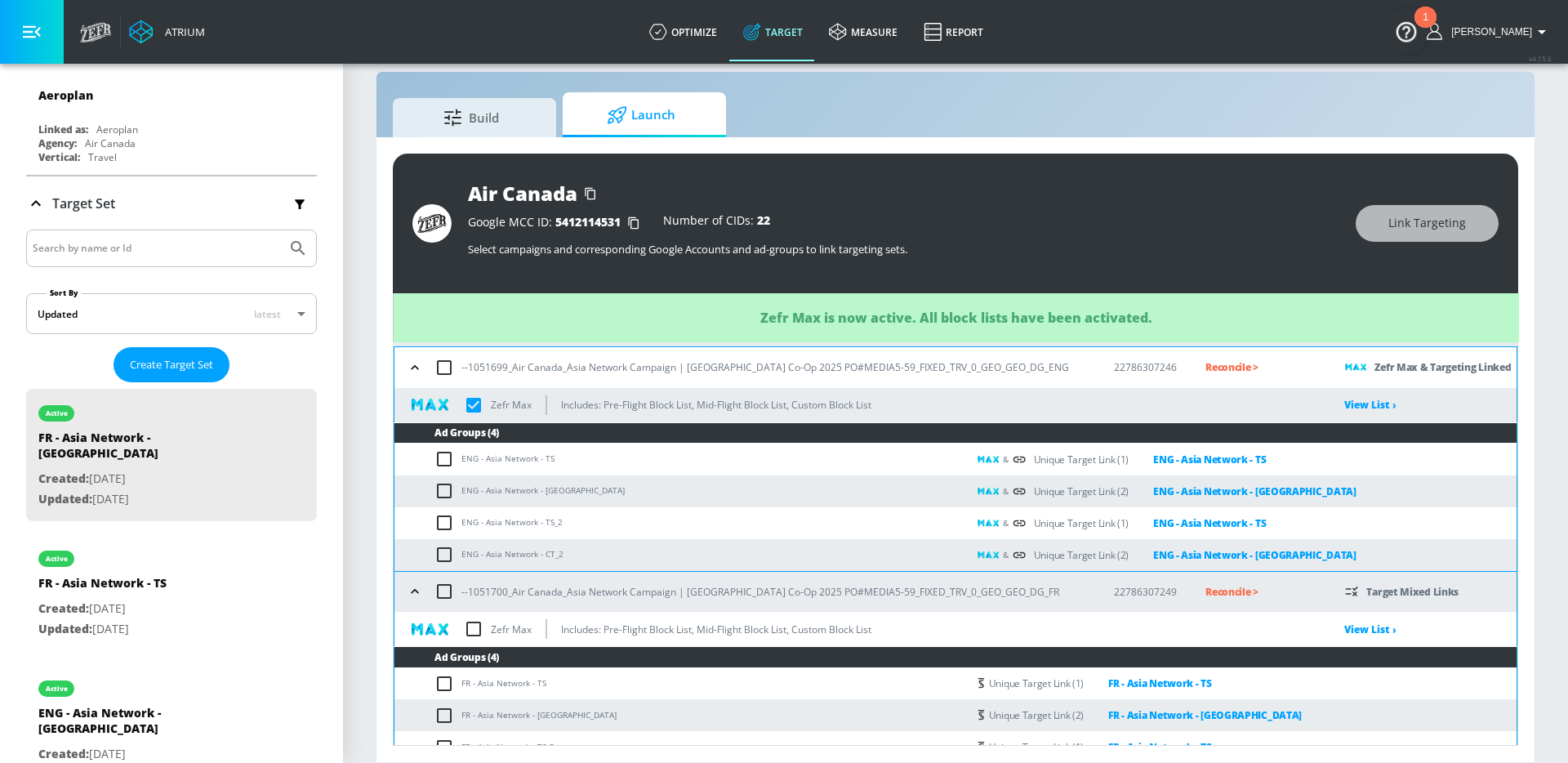 click 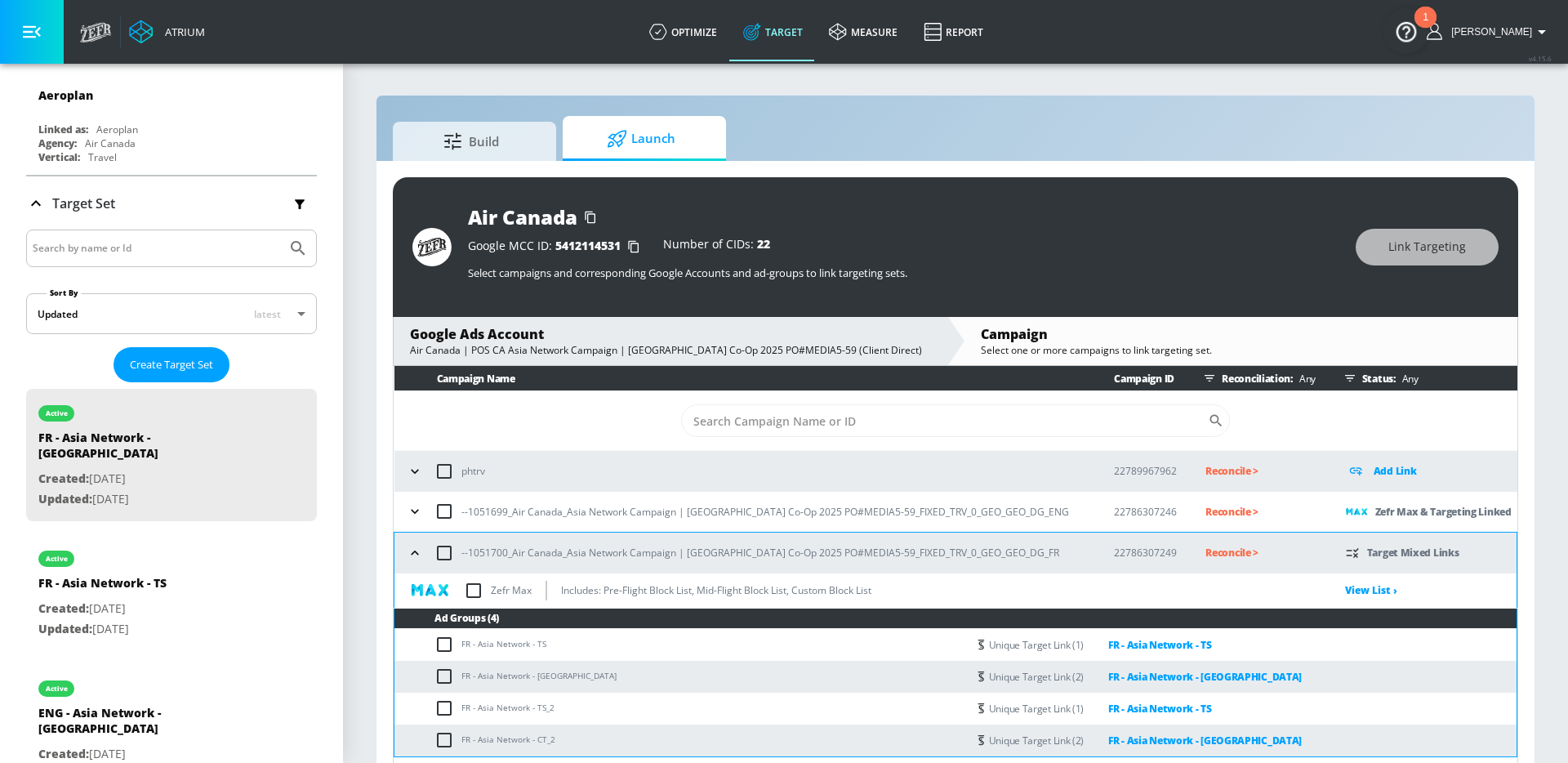 click at bounding box center (474, 591) 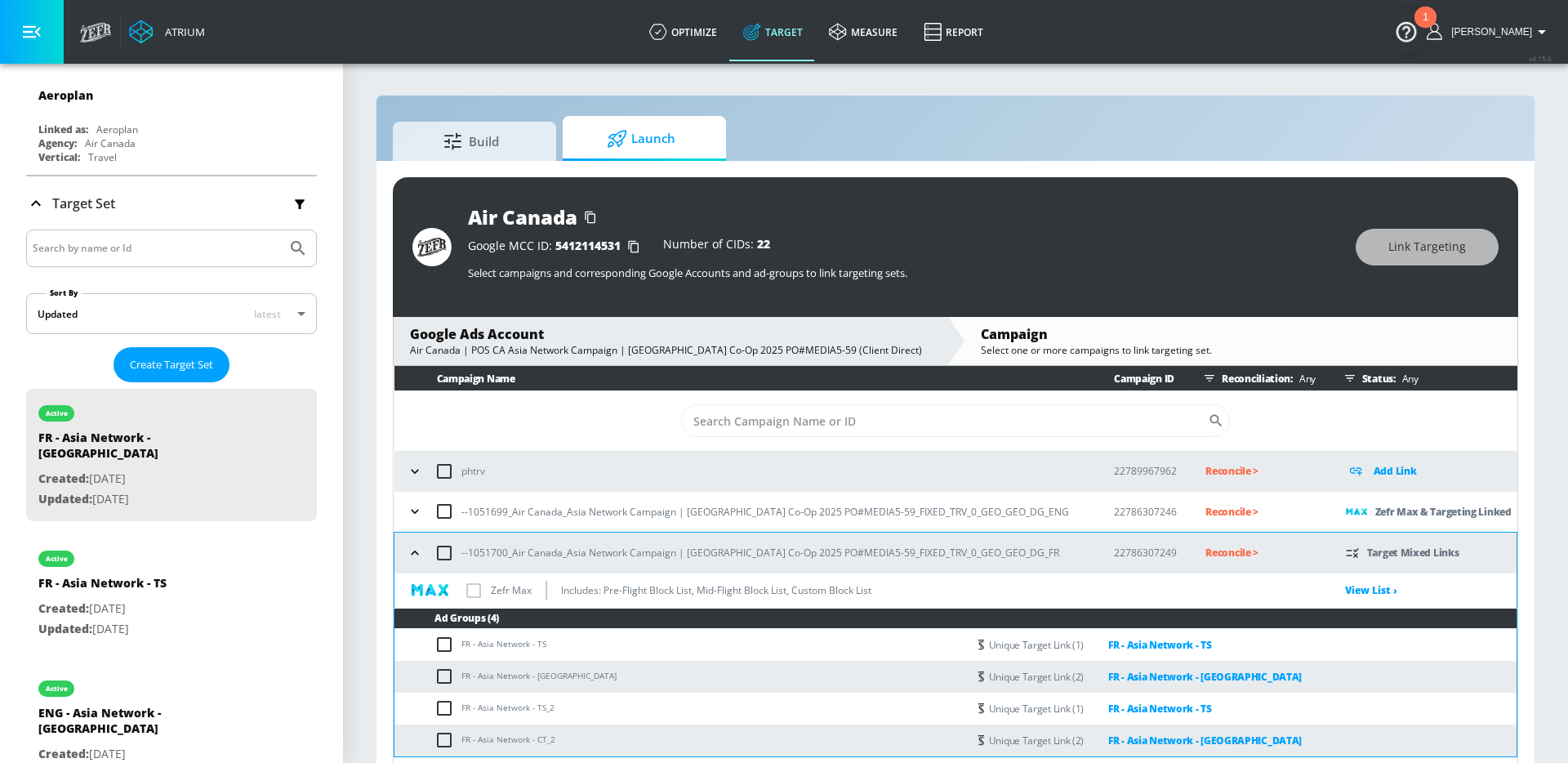 checkbox on "true" 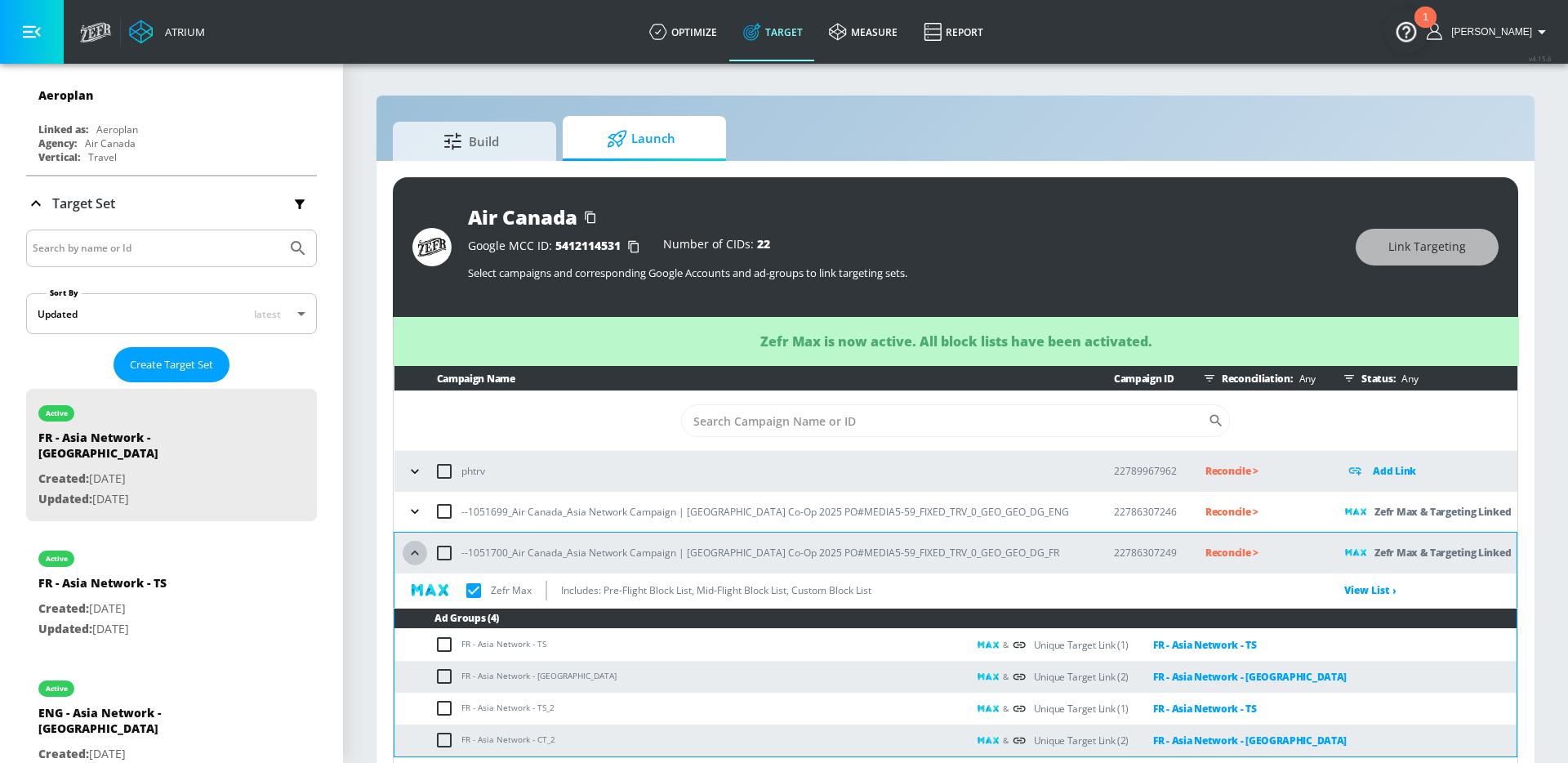 click 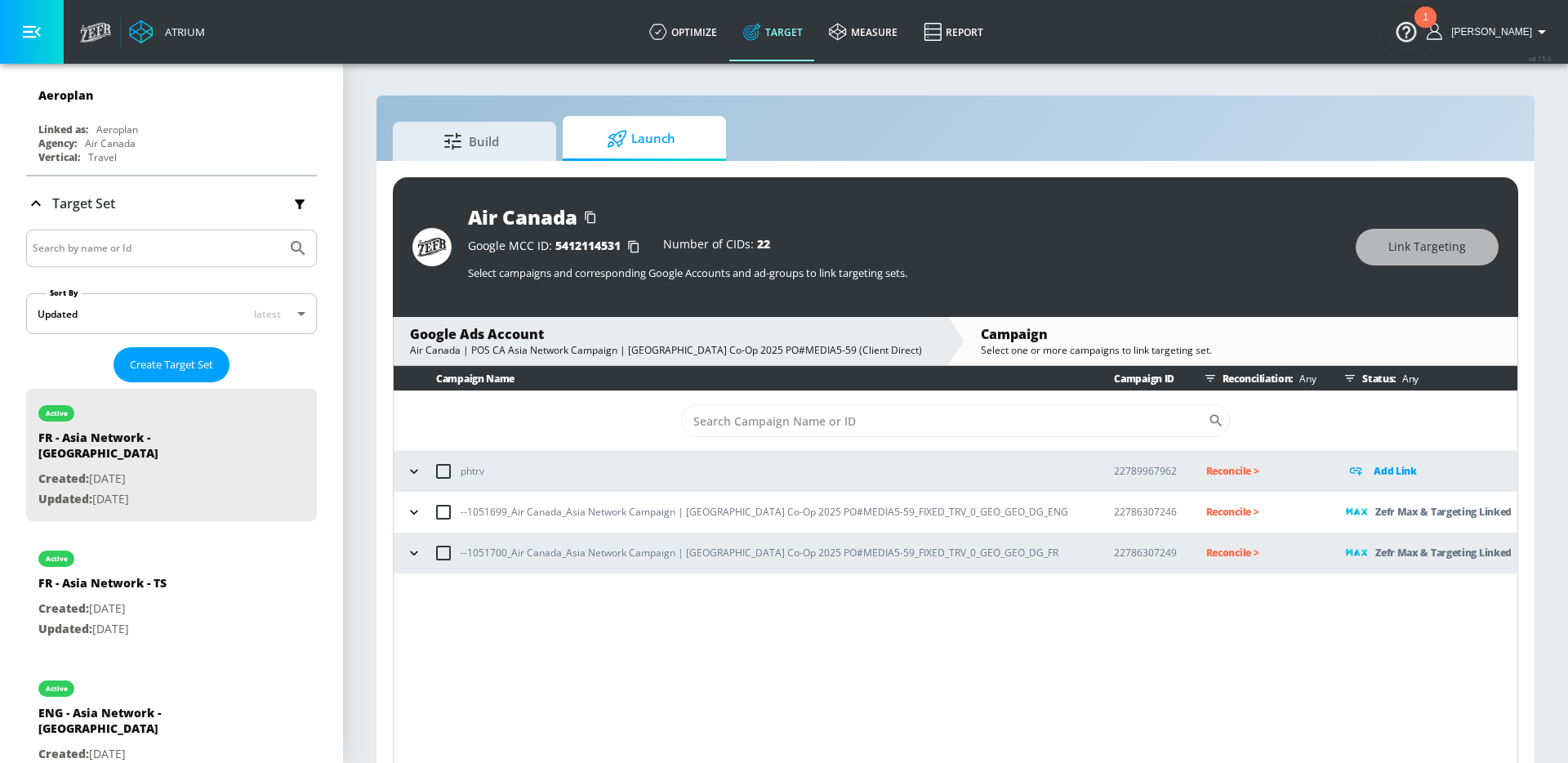 click on "Reconcile >" at bounding box center (1263, 552) 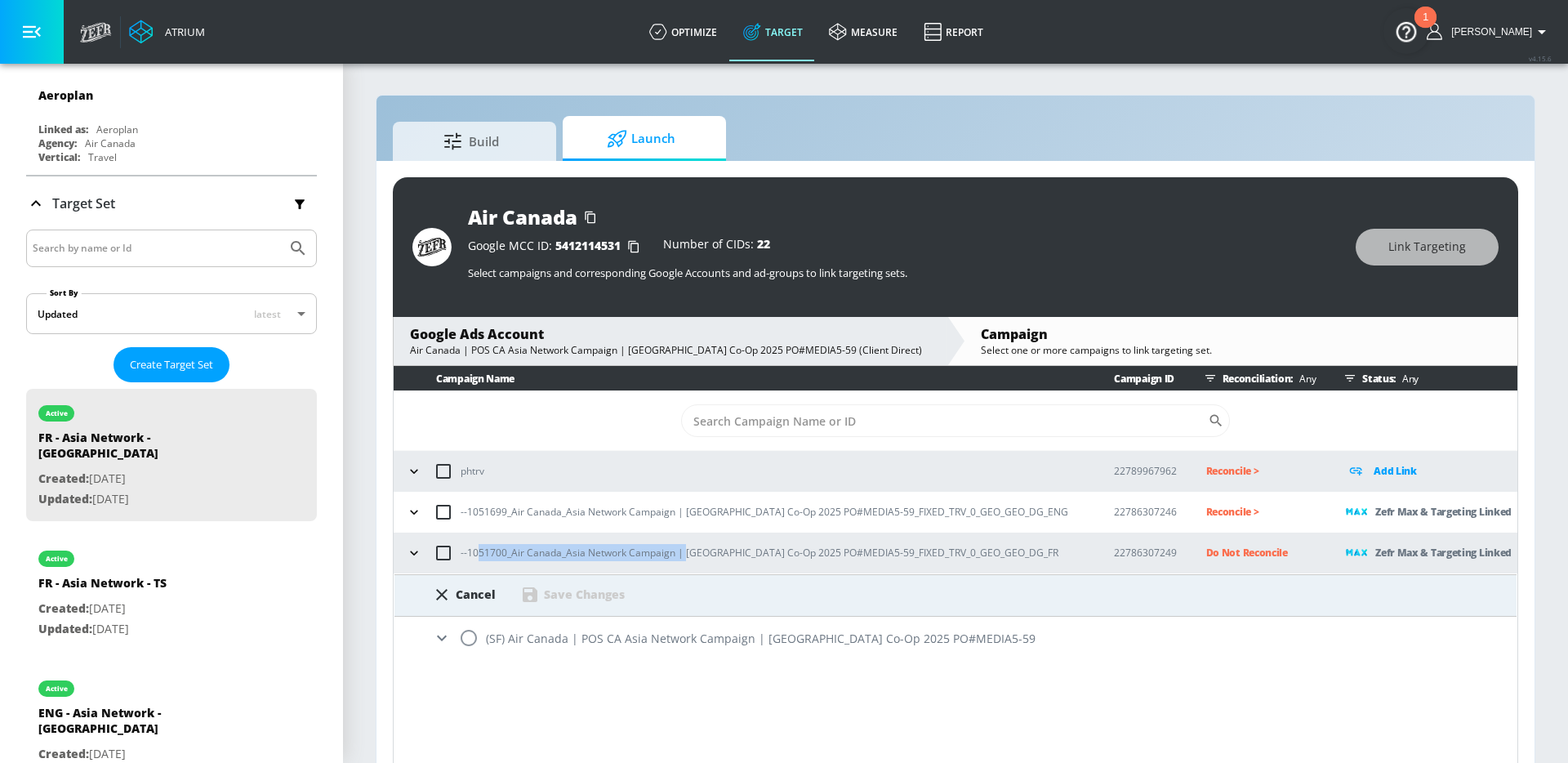 drag, startPoint x: 683, startPoint y: 556, endPoint x: 479, endPoint y: 558, distance: 204.0098 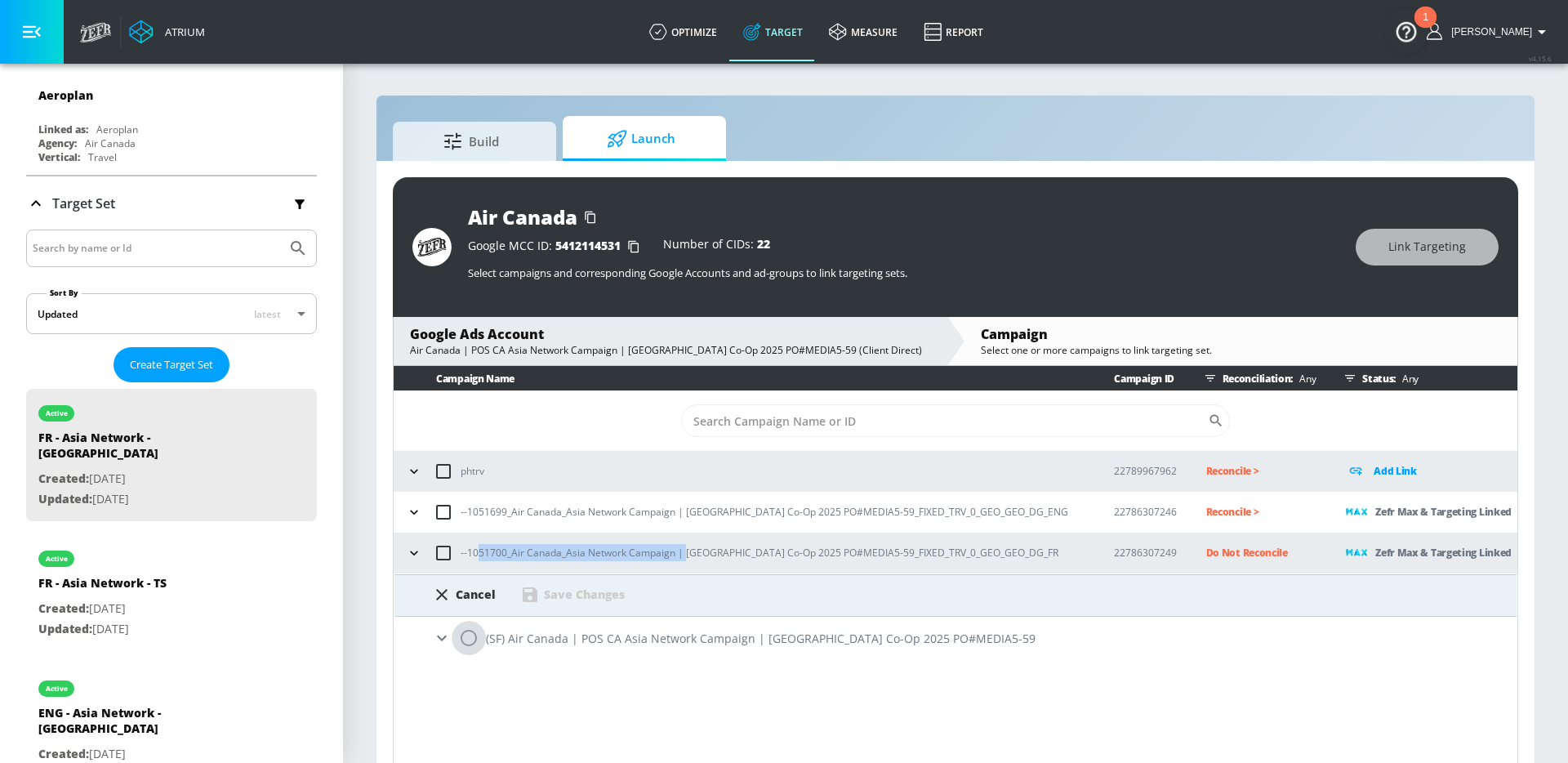click at bounding box center (469, 638) 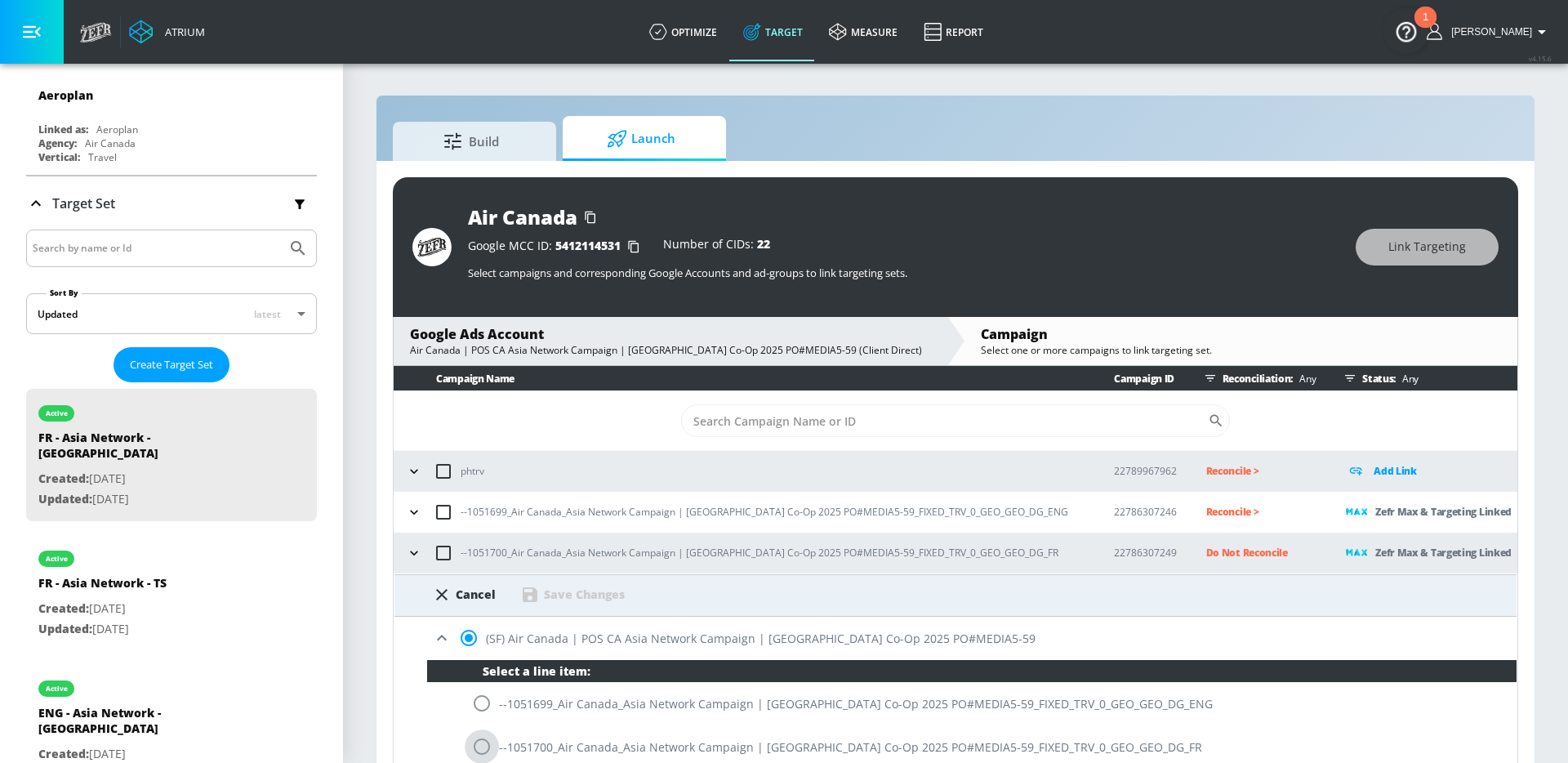 click at bounding box center [482, 747] 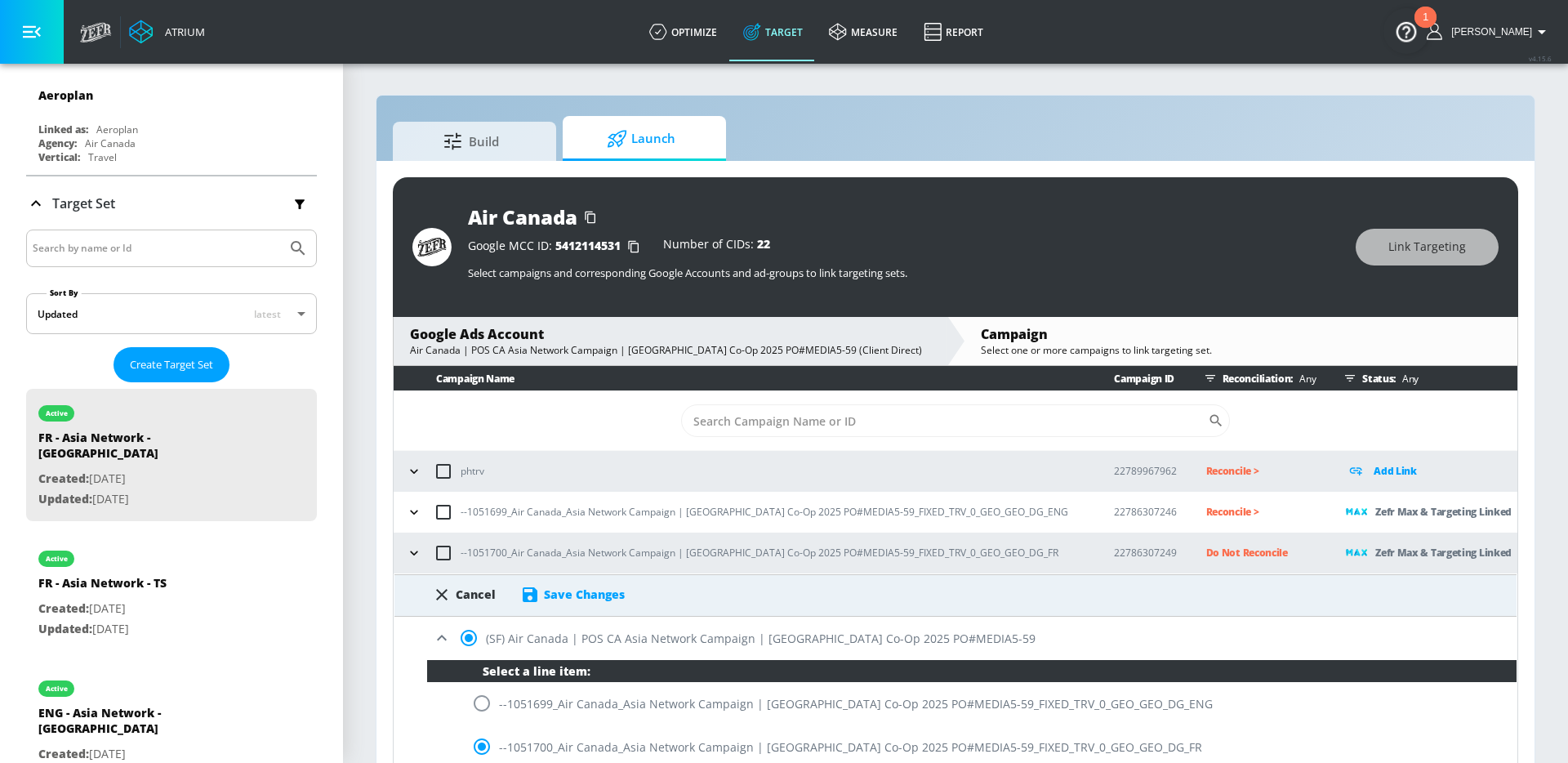 click on "Save Changes" at bounding box center [584, 594] 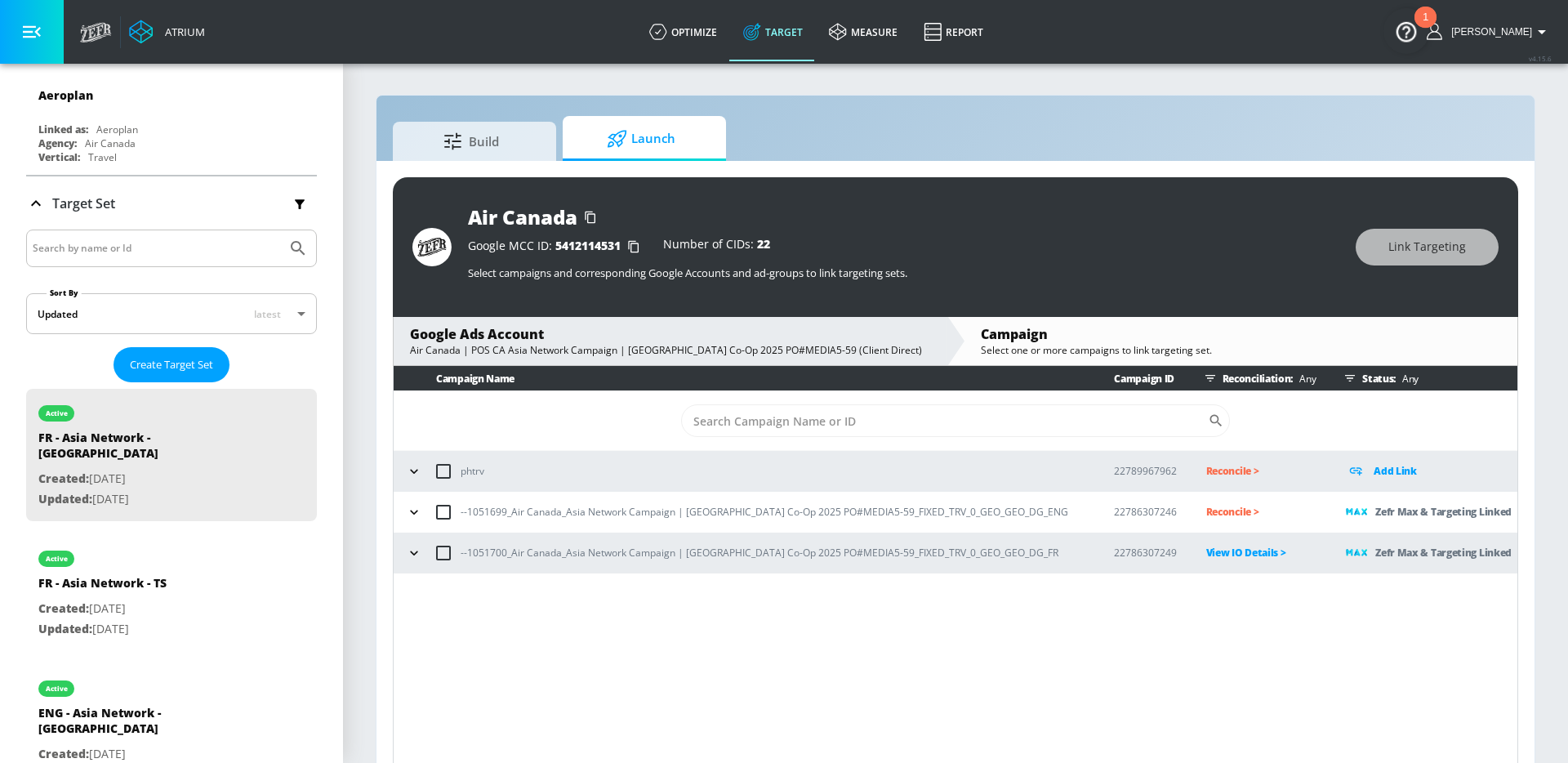 click on "Reconcile >" at bounding box center (1263, 511) 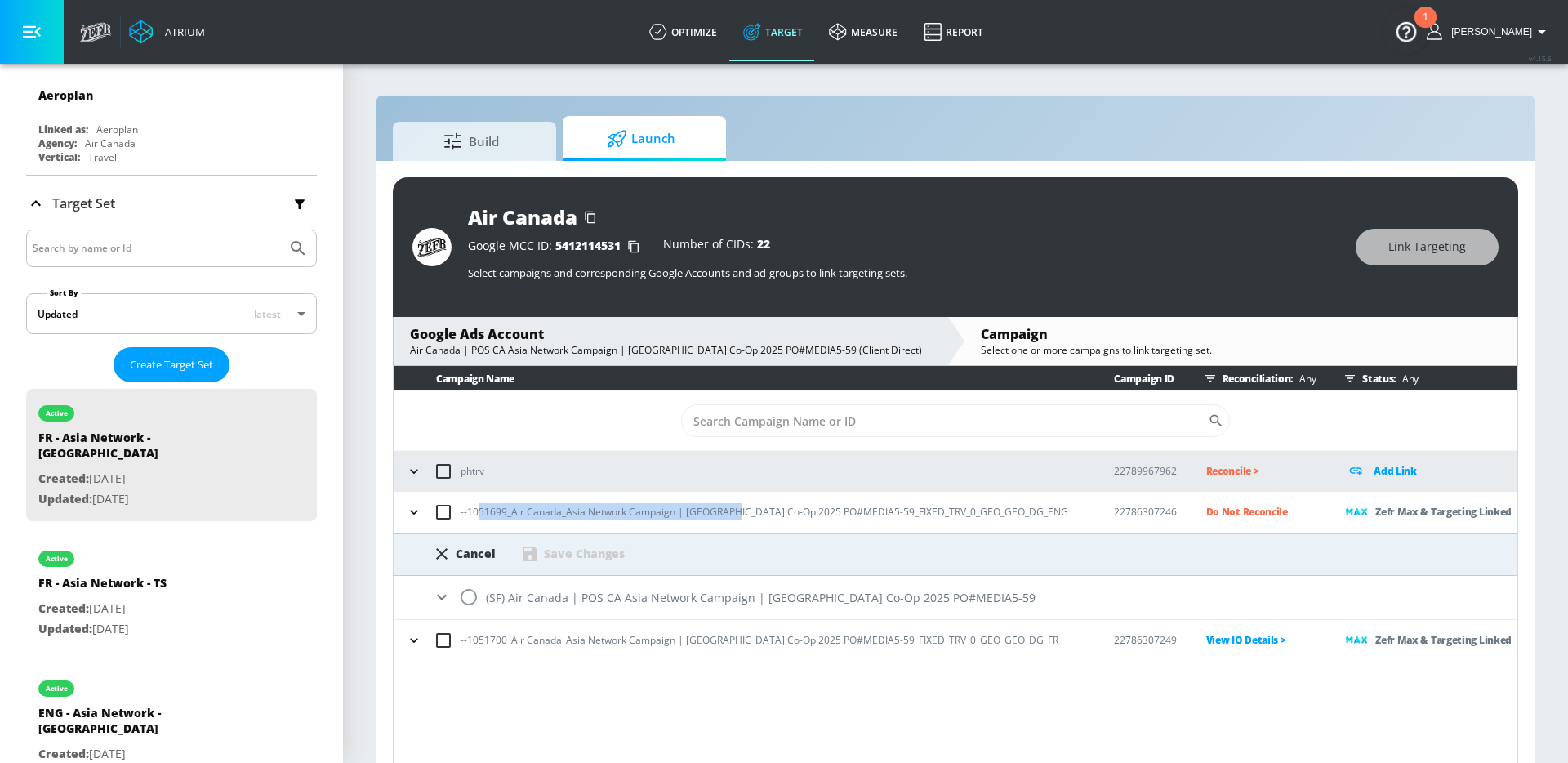 drag, startPoint x: 728, startPoint y: 514, endPoint x: 477, endPoint y: 516, distance: 251.00797 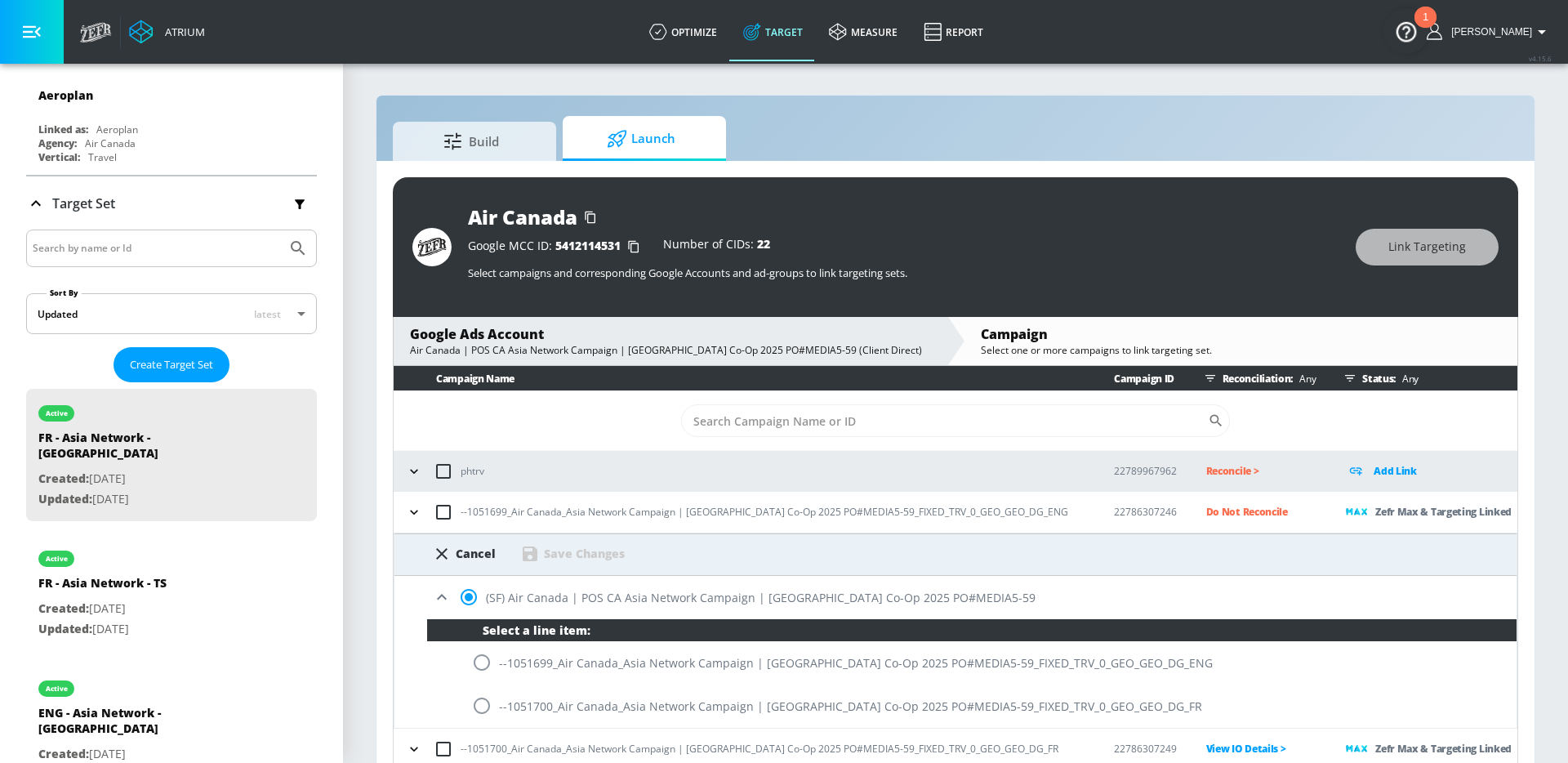 scroll, scrollTop: 1, scrollLeft: 0, axis: vertical 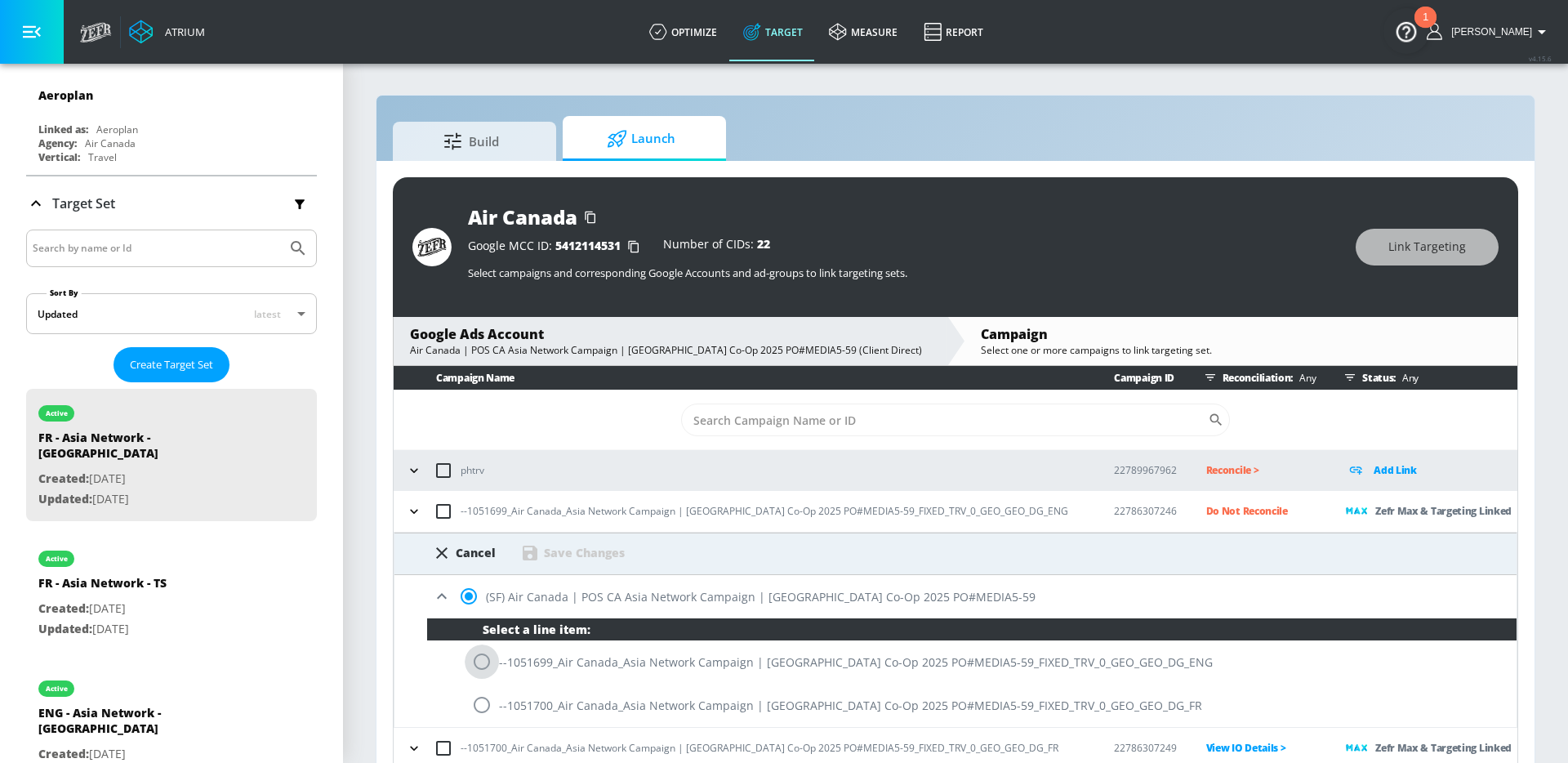 click at bounding box center [482, 662] 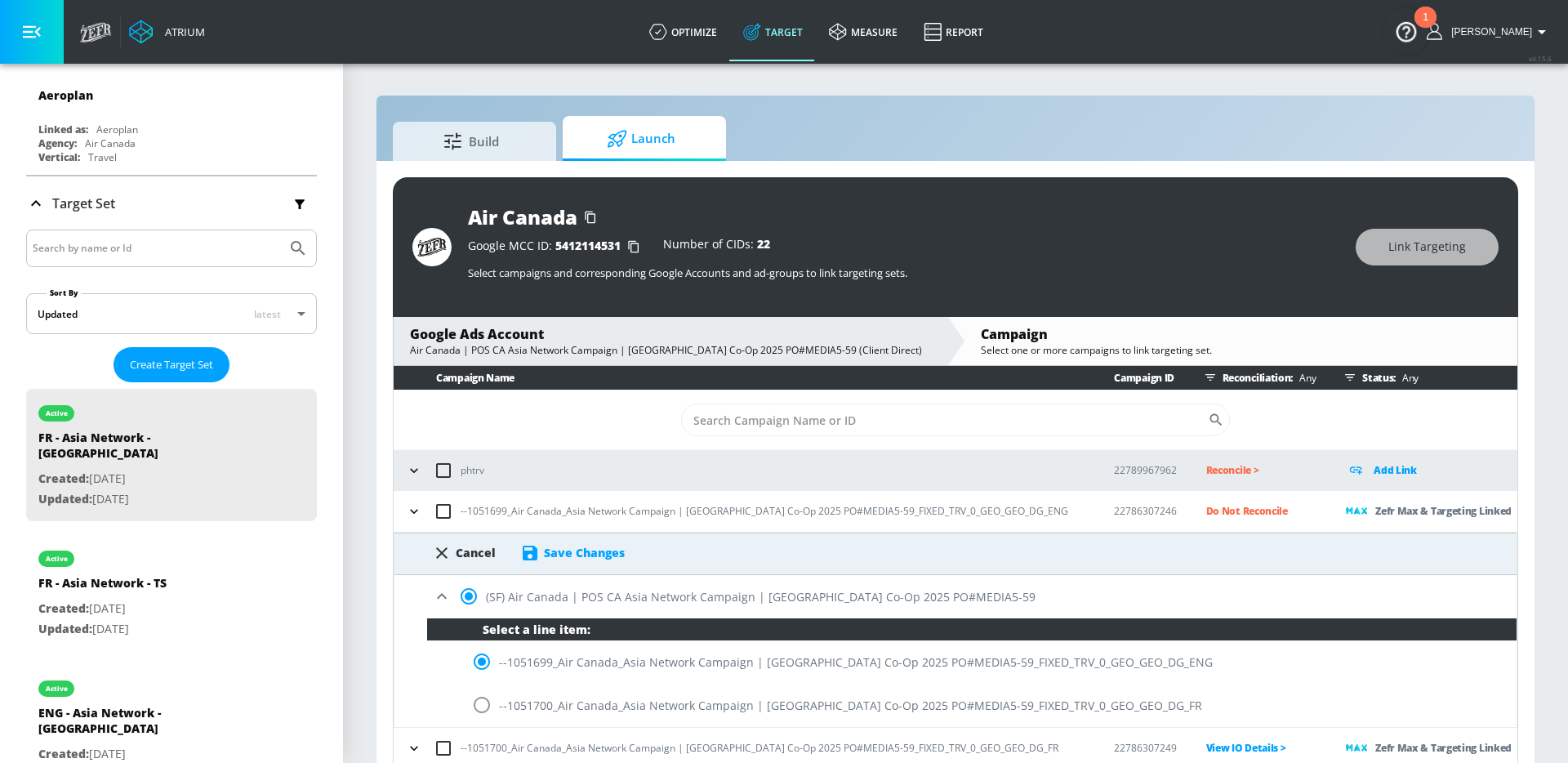 click on "Save Changes" at bounding box center (584, 552) 